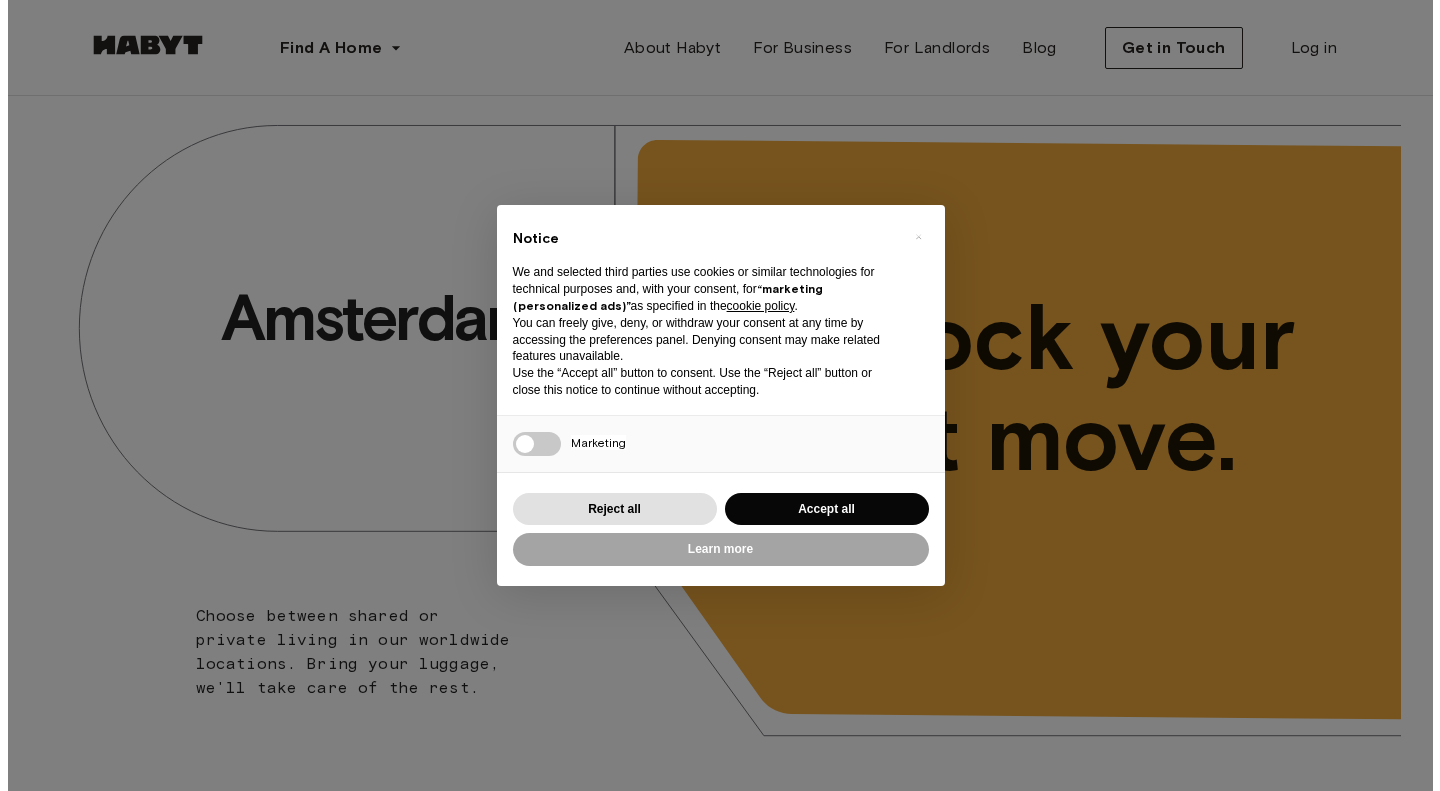 scroll, scrollTop: 0, scrollLeft: 0, axis: both 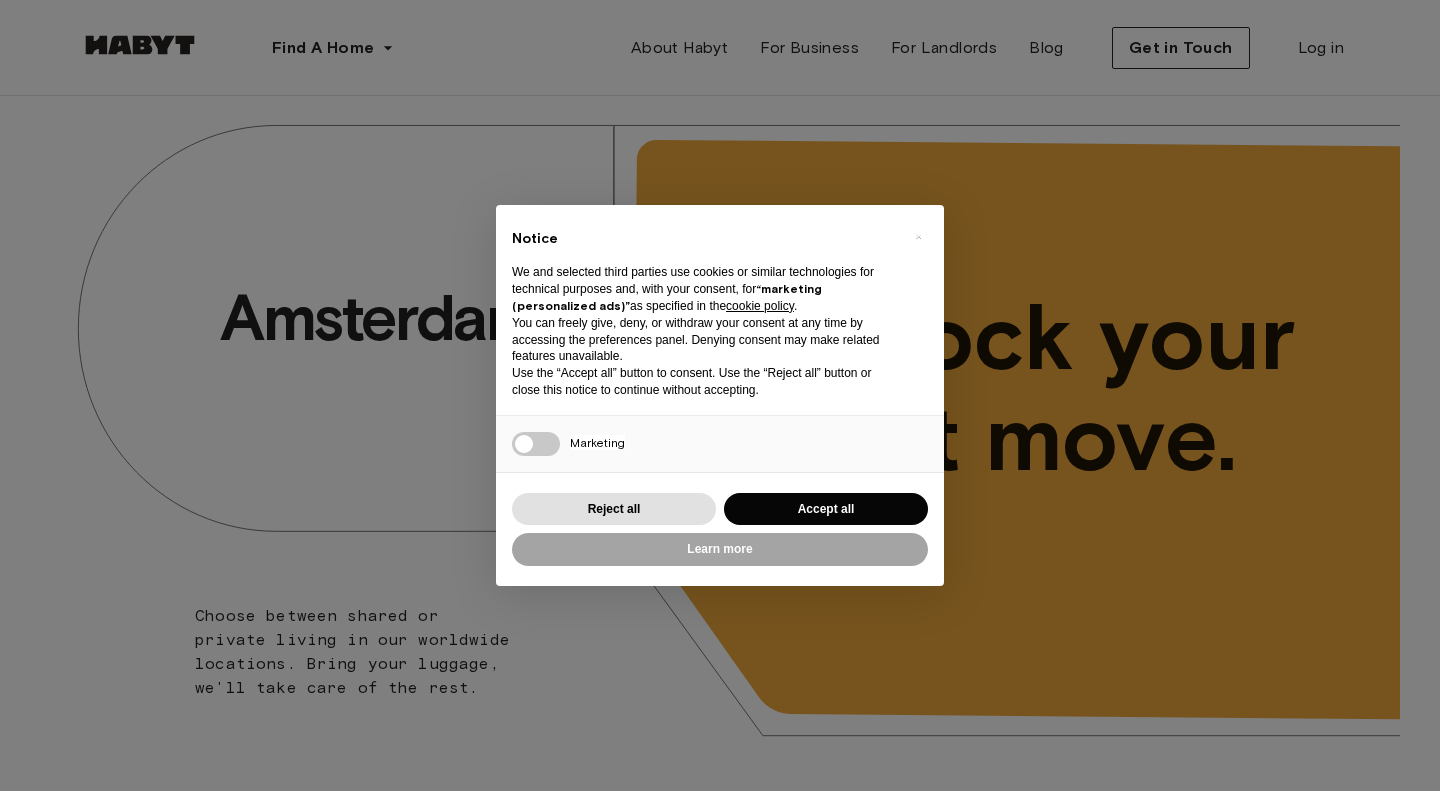 click on "Reject all Accept all" at bounding box center (720, 509) 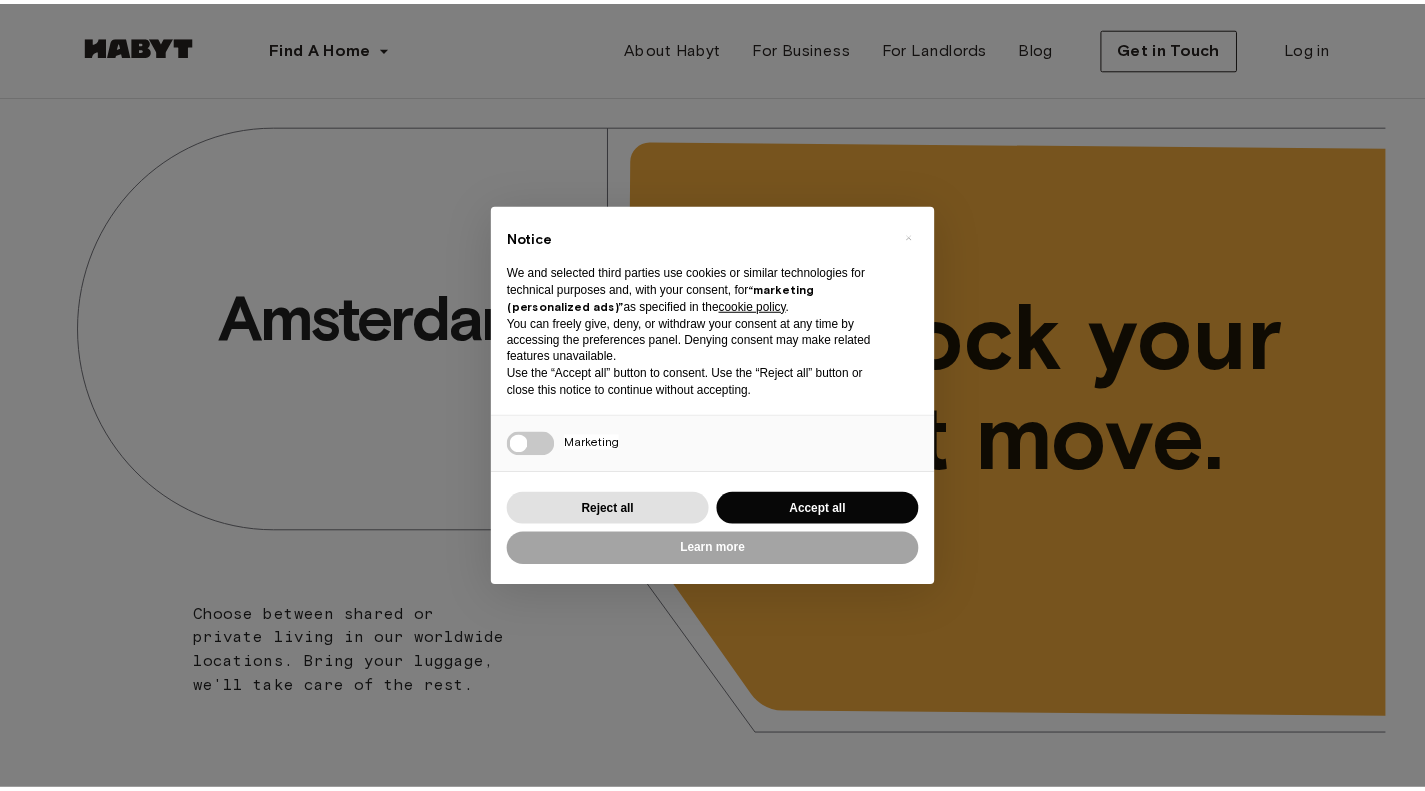 scroll, scrollTop: 0, scrollLeft: 0, axis: both 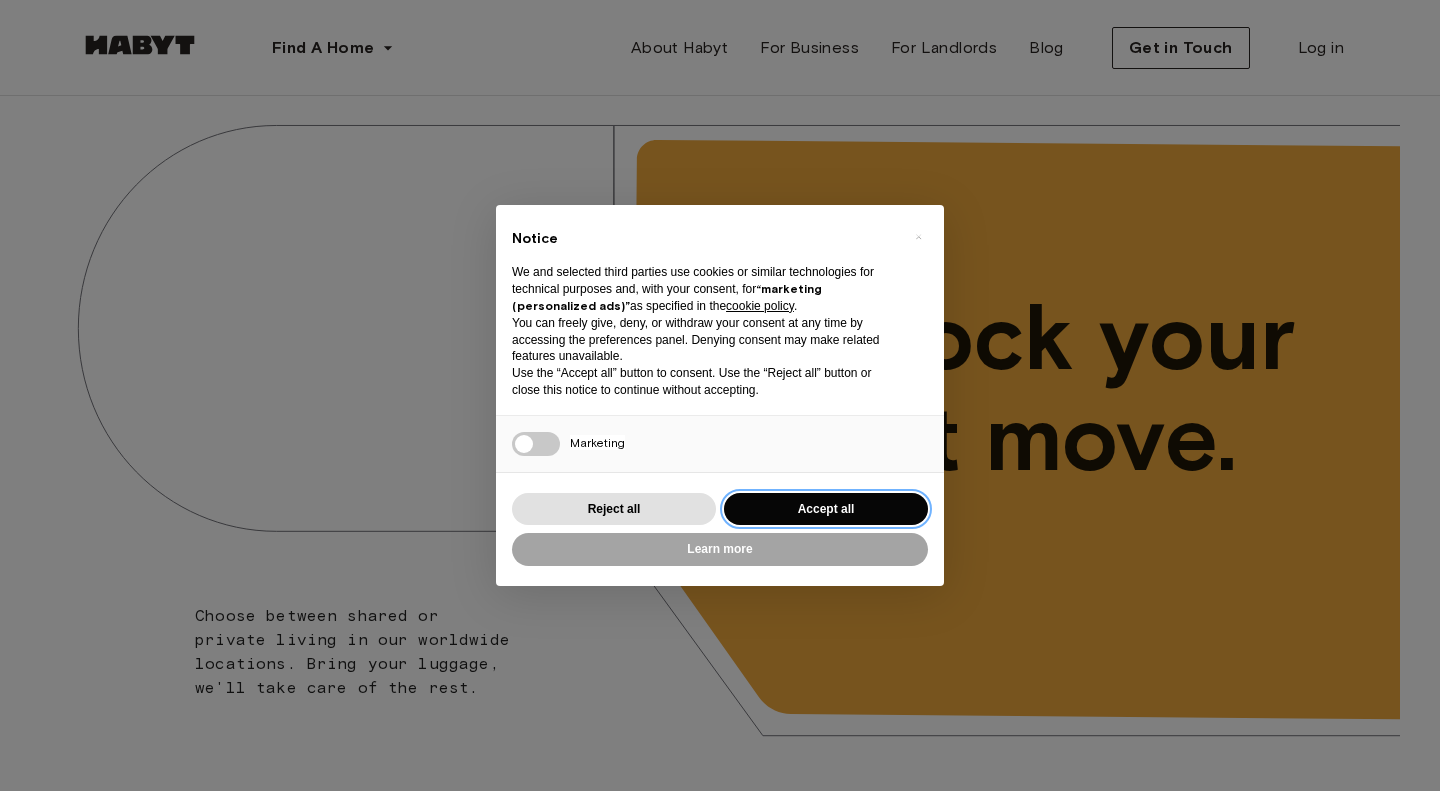 click on "Accept all" at bounding box center (826, 509) 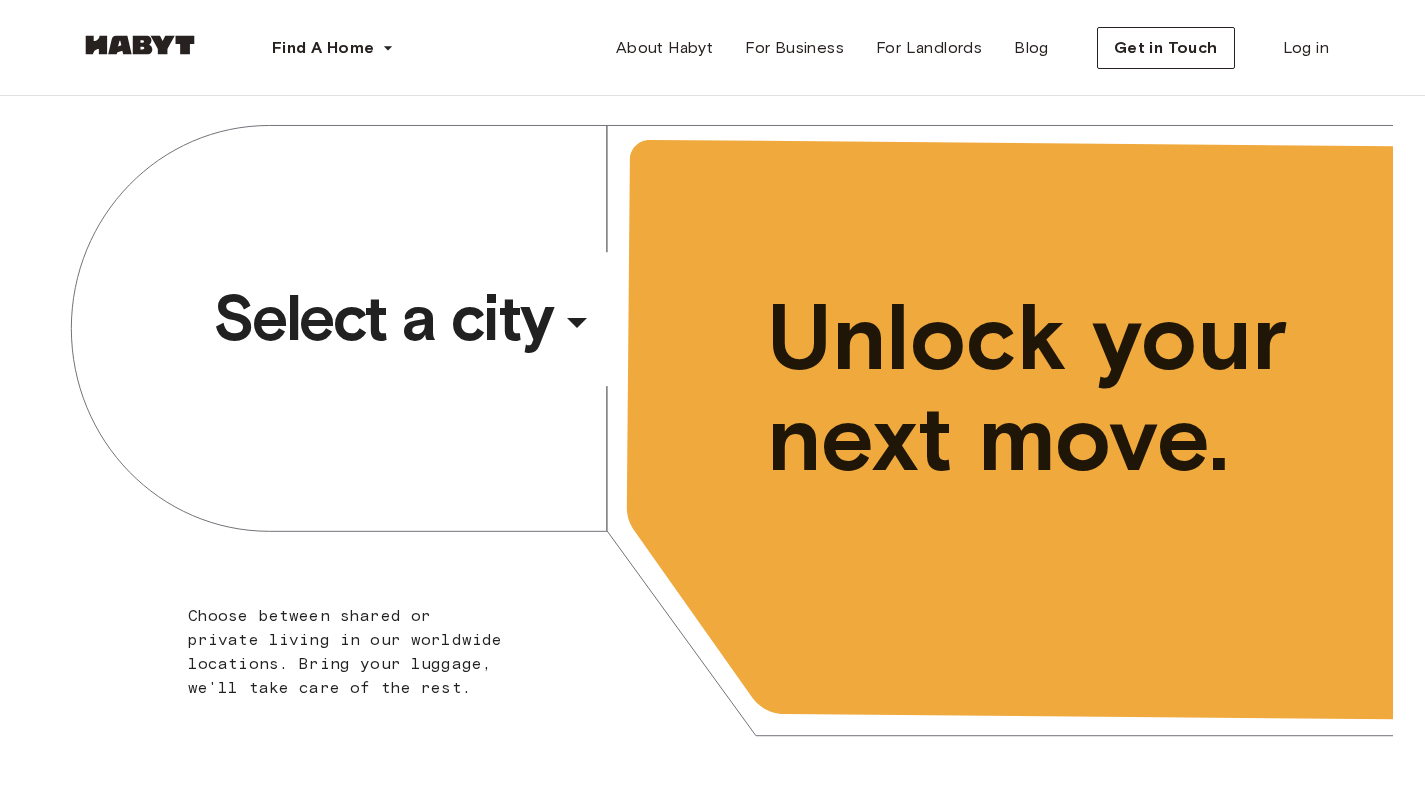 click on "​" at bounding box center [604, 338] 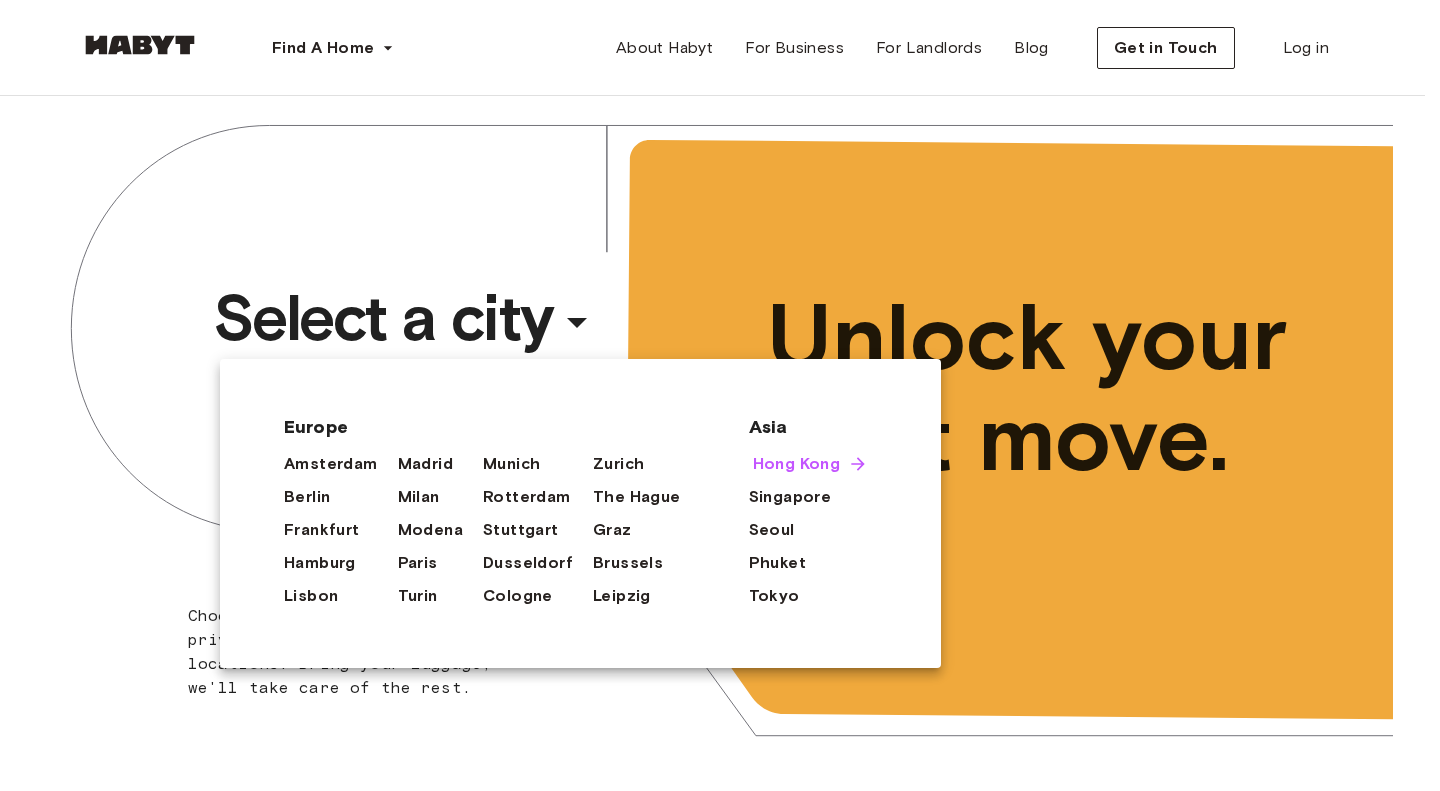 click on "Hong Kong" at bounding box center [797, 464] 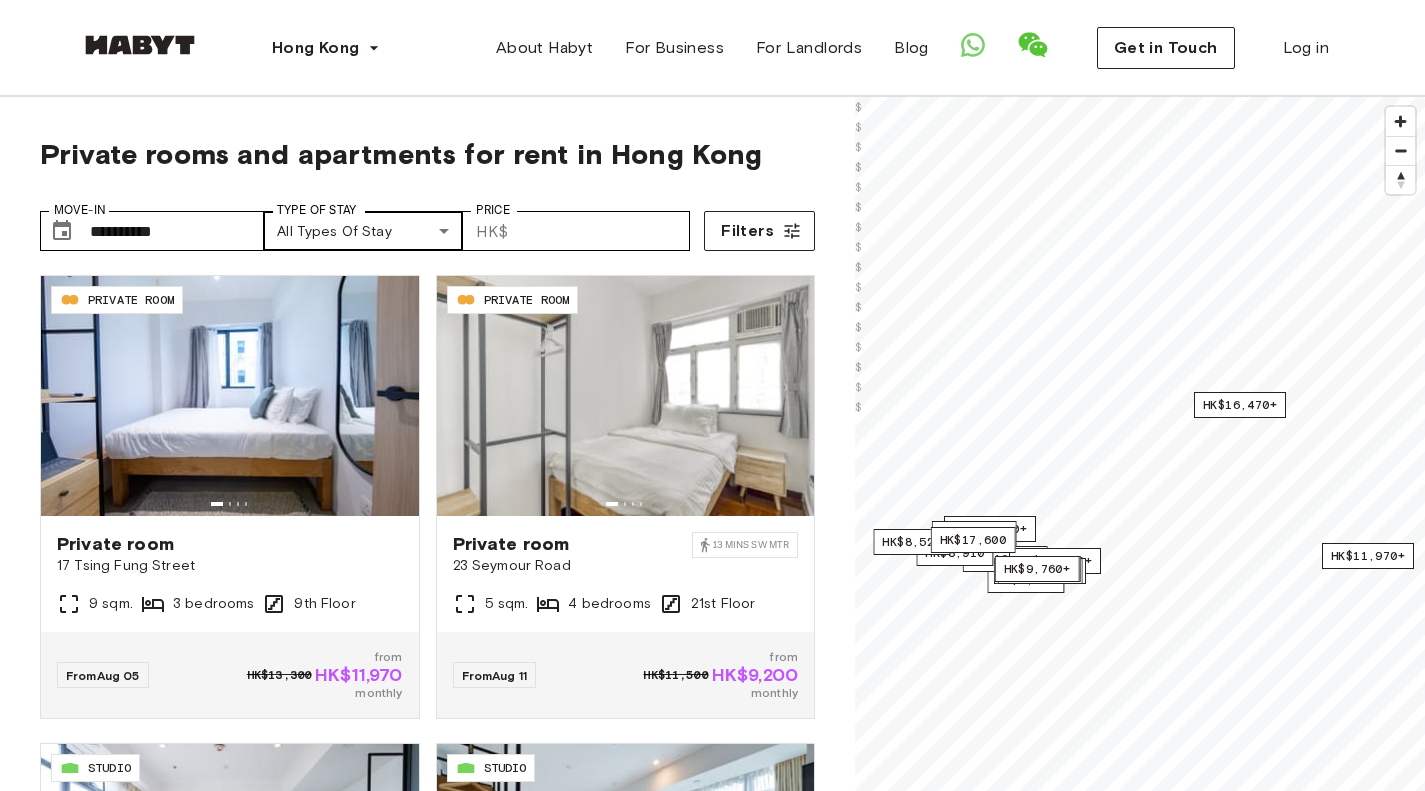 click on "**********" at bounding box center [712, 2372] 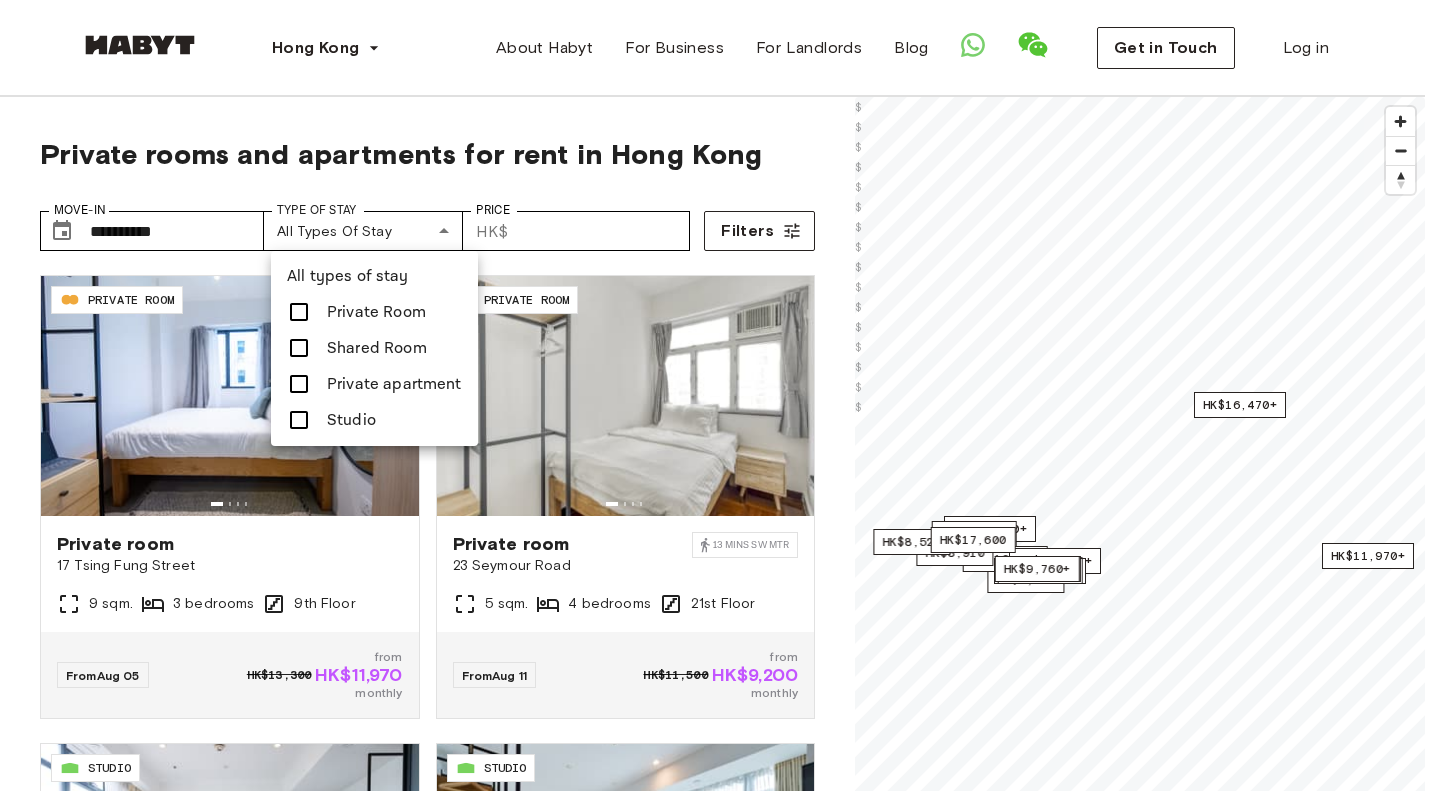 click at bounding box center (720, 395) 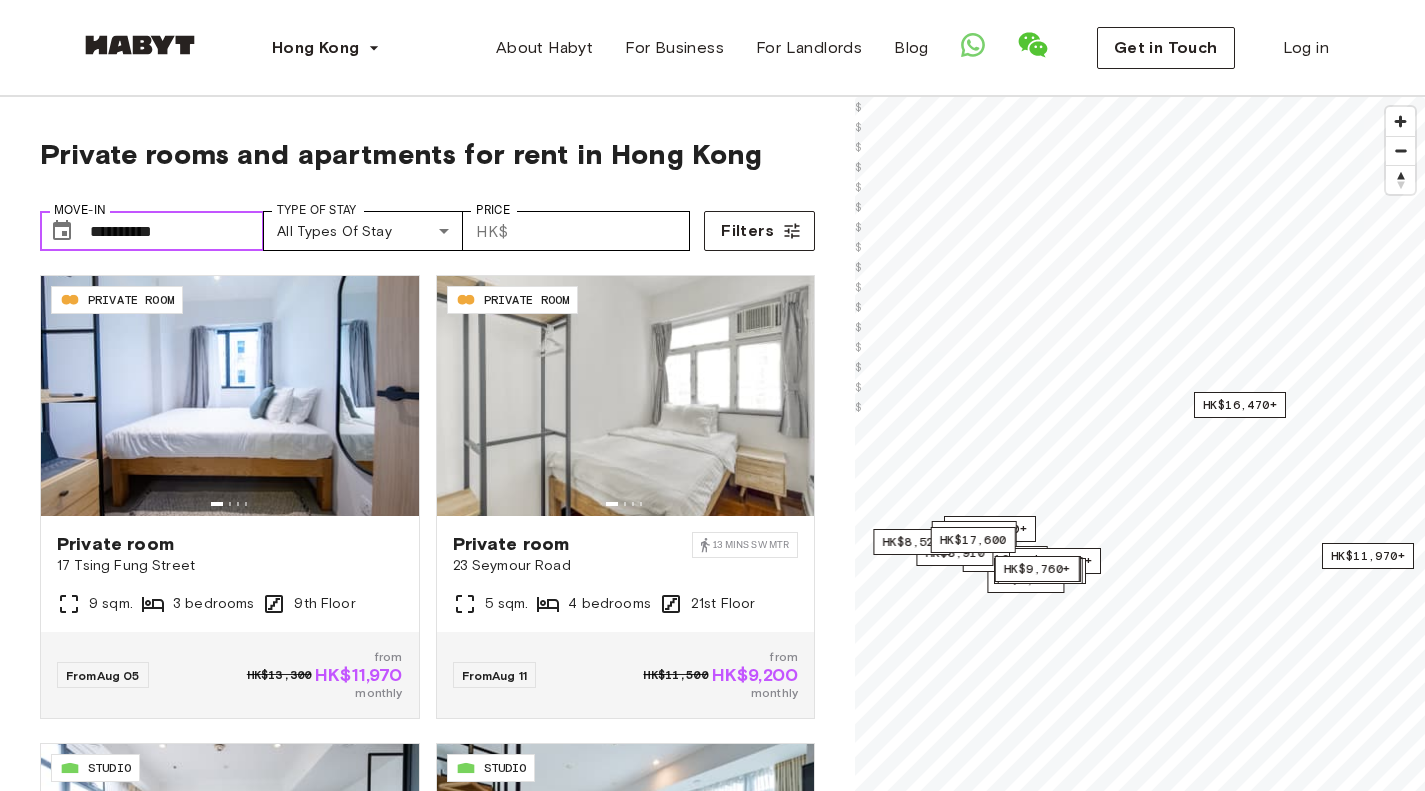 click on "**********" at bounding box center (177, 231) 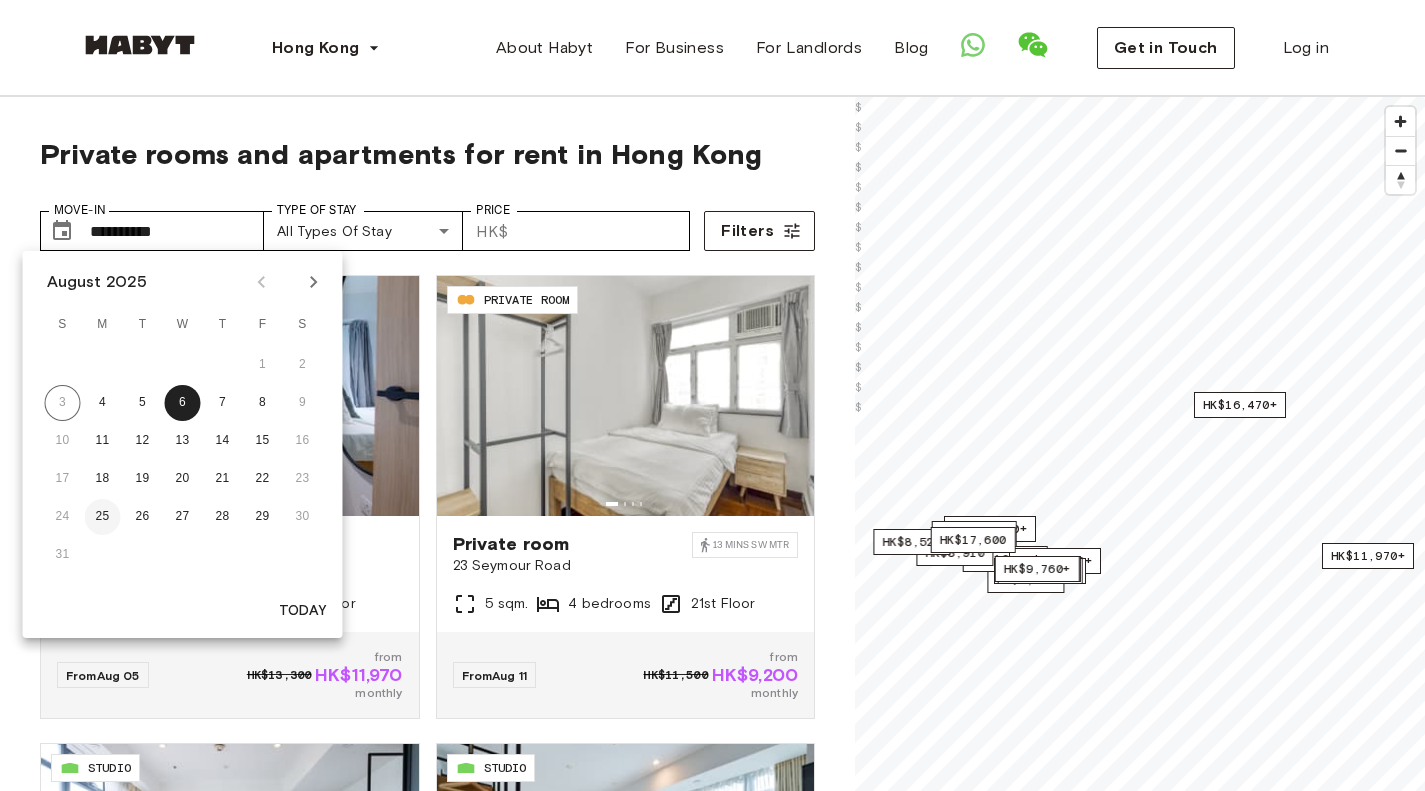 click on "25" at bounding box center [103, 517] 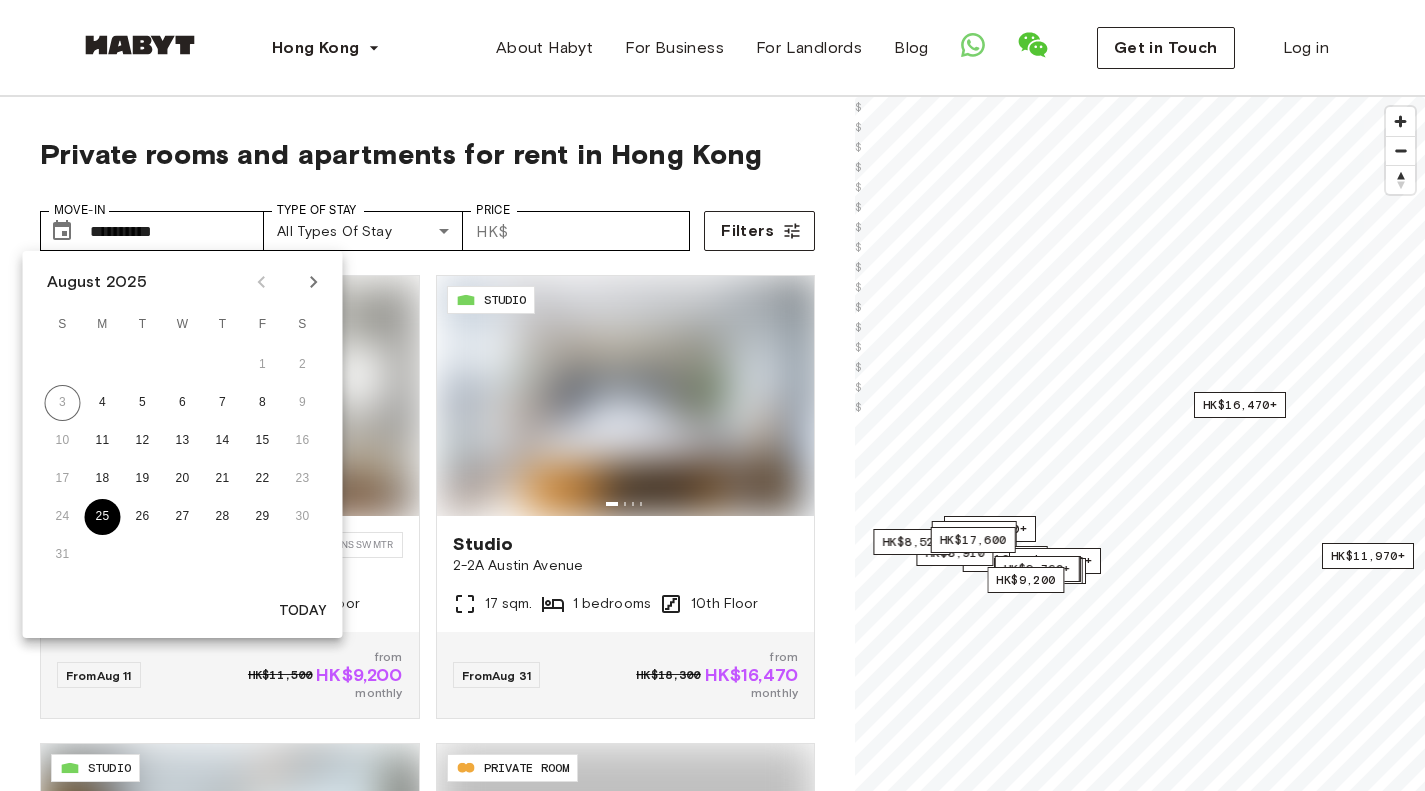 type on "**********" 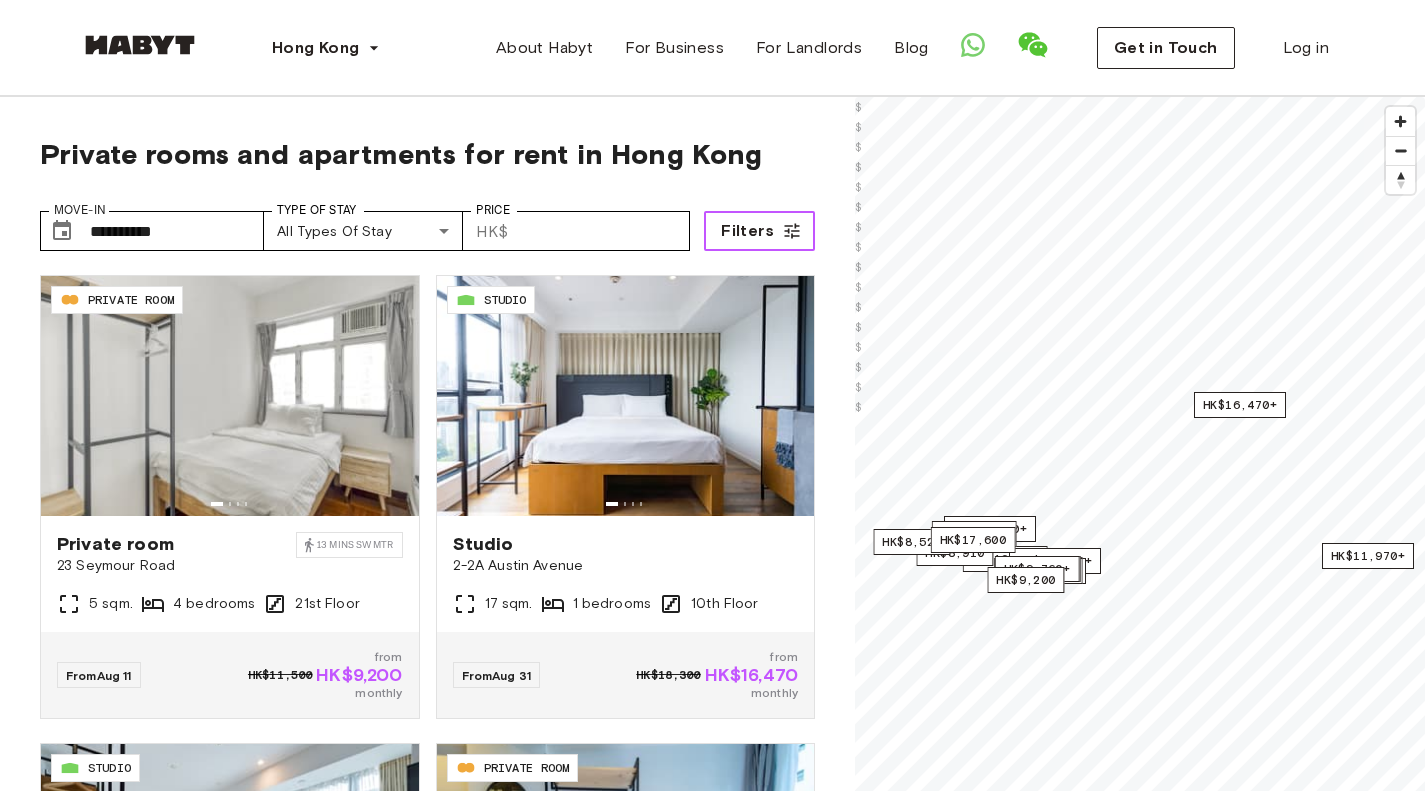 click on "Filters" at bounding box center [759, 231] 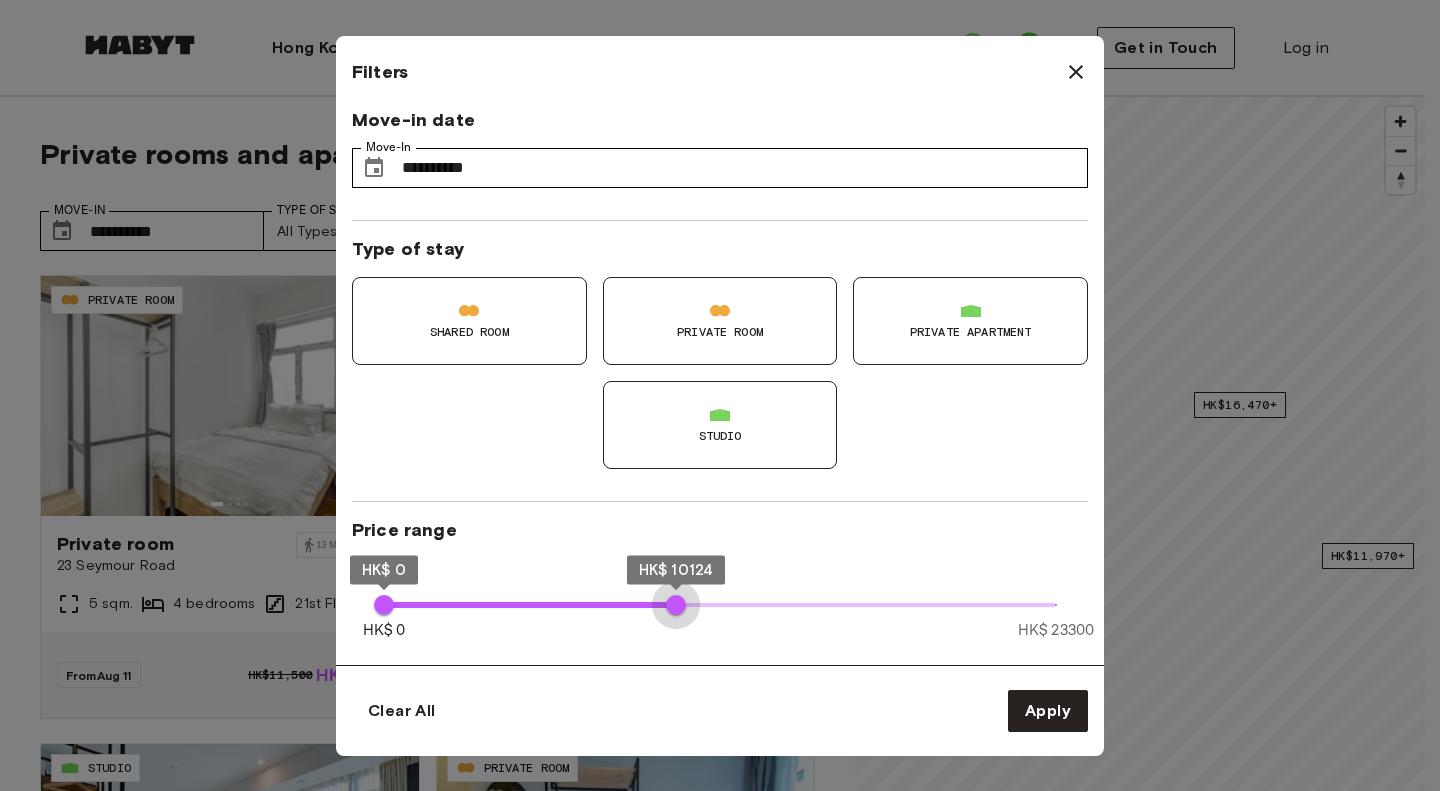 type on "*****" 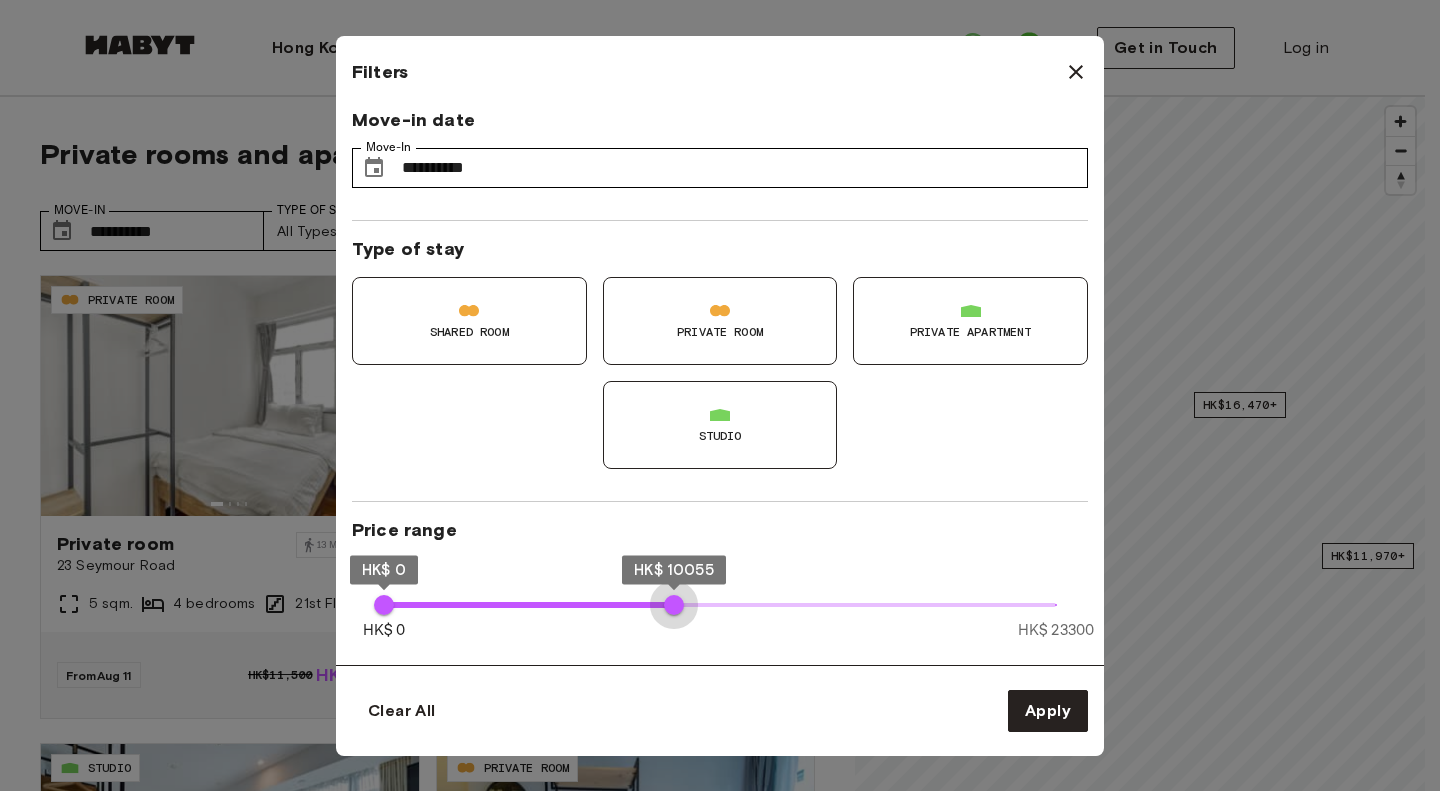 drag, startPoint x: 1051, startPoint y: 610, endPoint x: 674, endPoint y: 586, distance: 377.76315 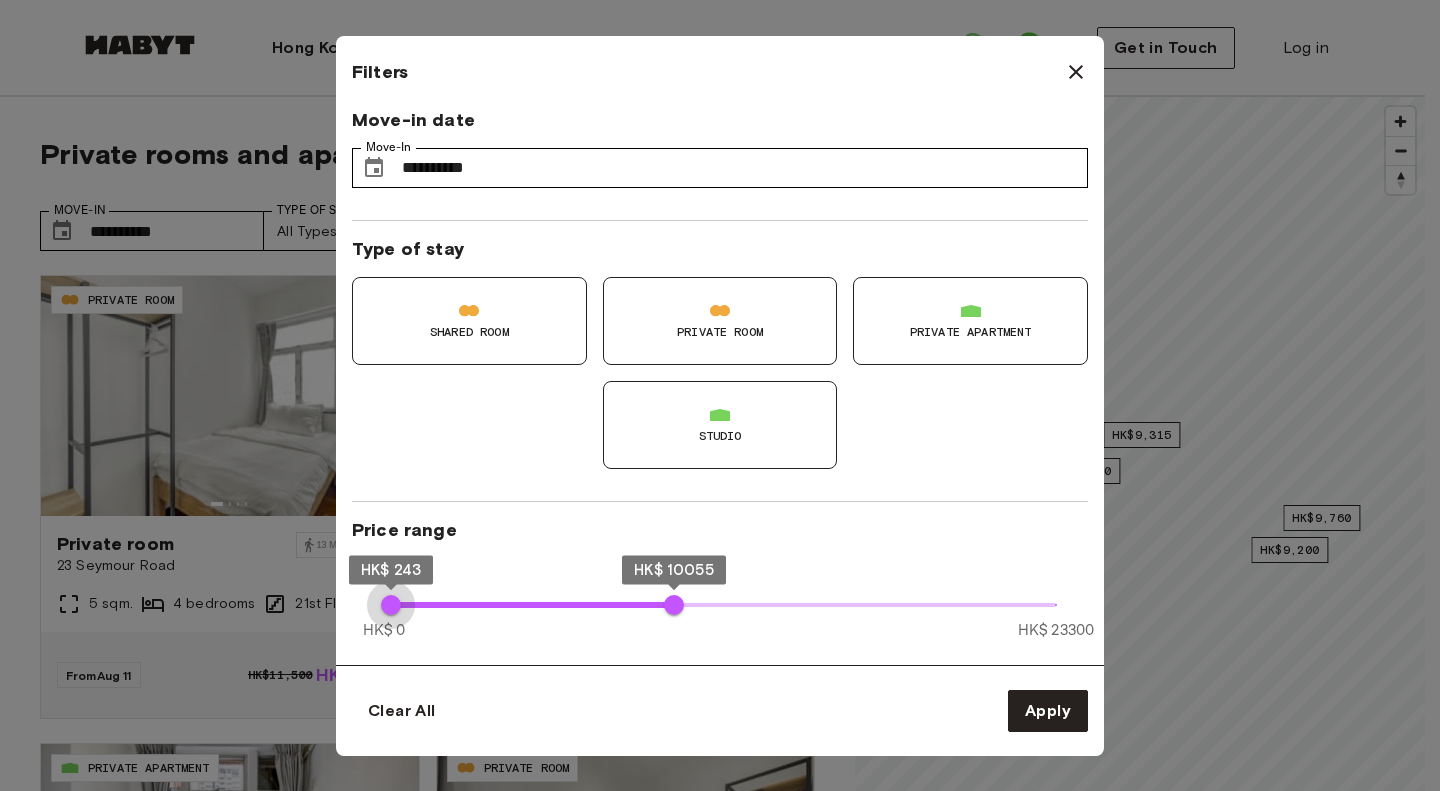 type on "*" 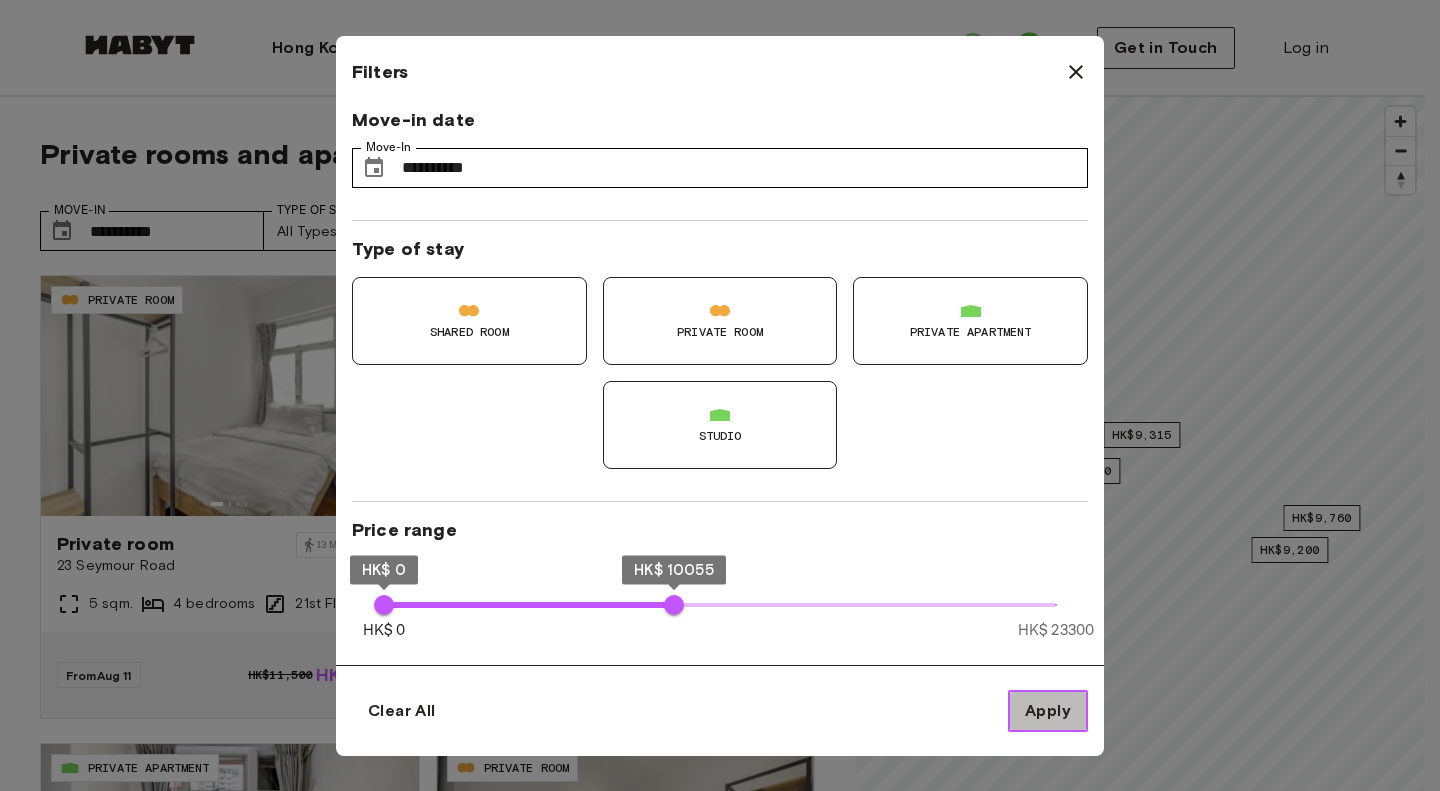 click on "Apply" at bounding box center (1048, 711) 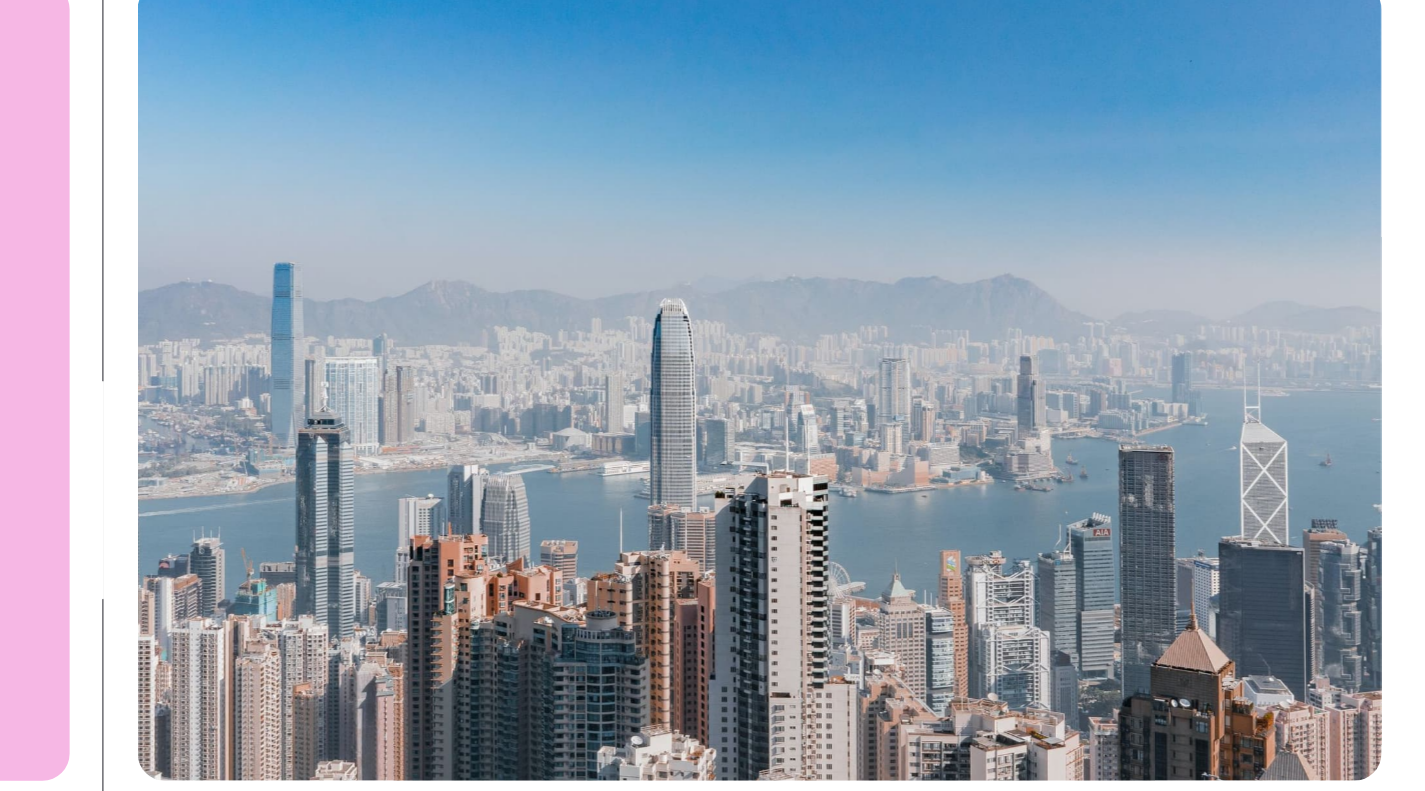 scroll, scrollTop: 989, scrollLeft: 0, axis: vertical 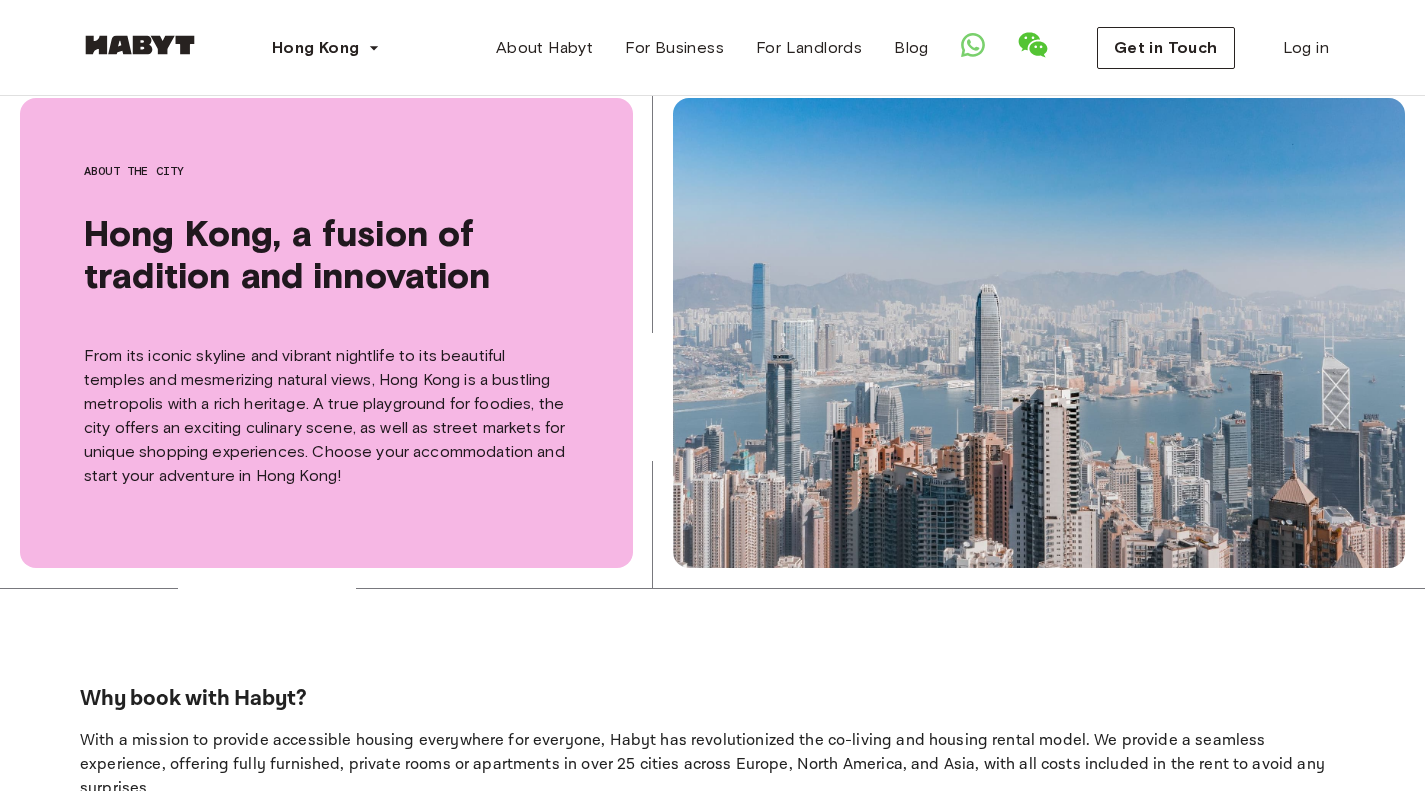 click on "About the city Hong Kong, a fusion of tradition and innovation  From its iconic skyline and vibrant nightlife to its beautiful temples and mesmerizing natural views, Hong Kong is a bustling metropolis with a rich heritage. A true playground for foodies, the city offers an exciting culinary scene, as well as street markets for unique shopping experiences. Choose your accommodation and start your adventure in Hong Kong!" at bounding box center (326, 333) 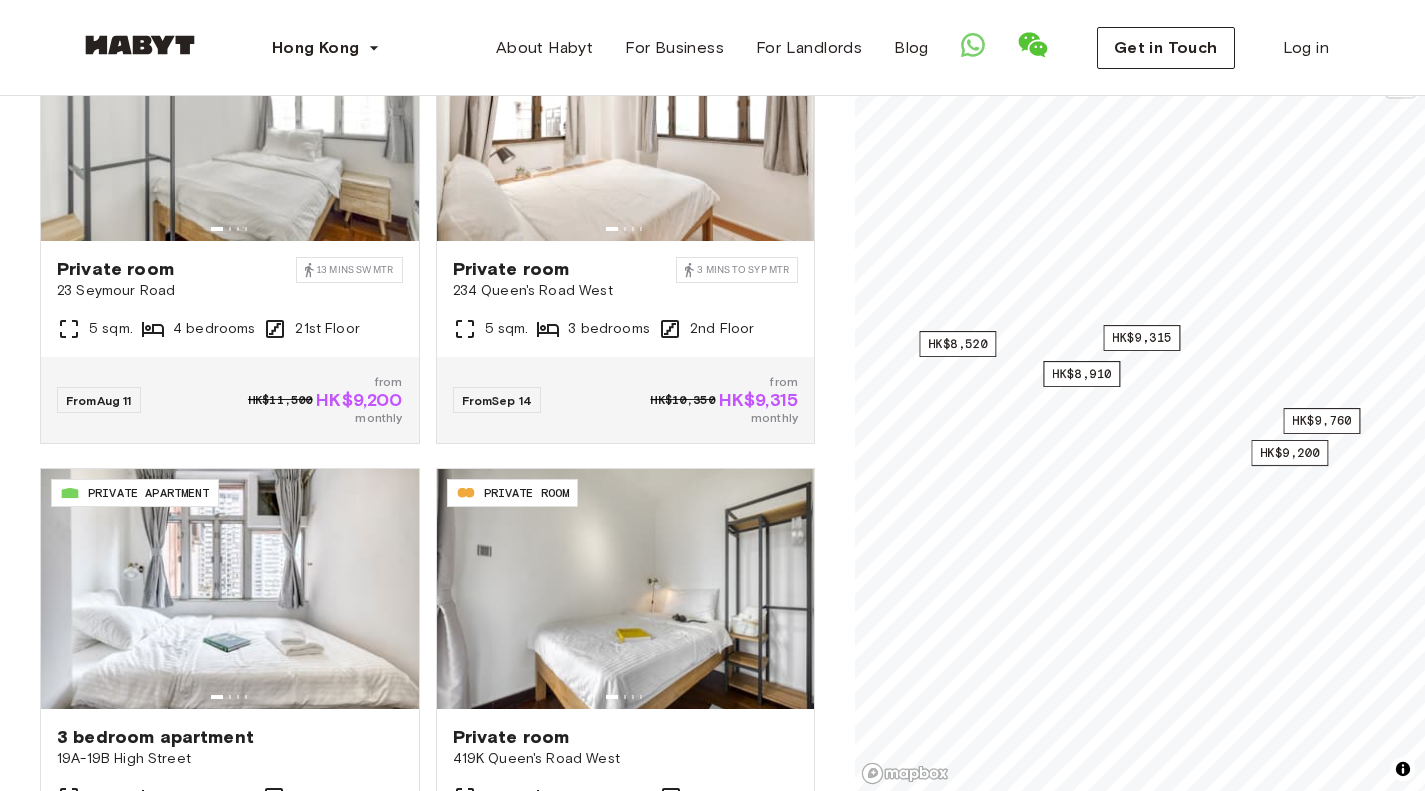 scroll, scrollTop: 274, scrollLeft: 0, axis: vertical 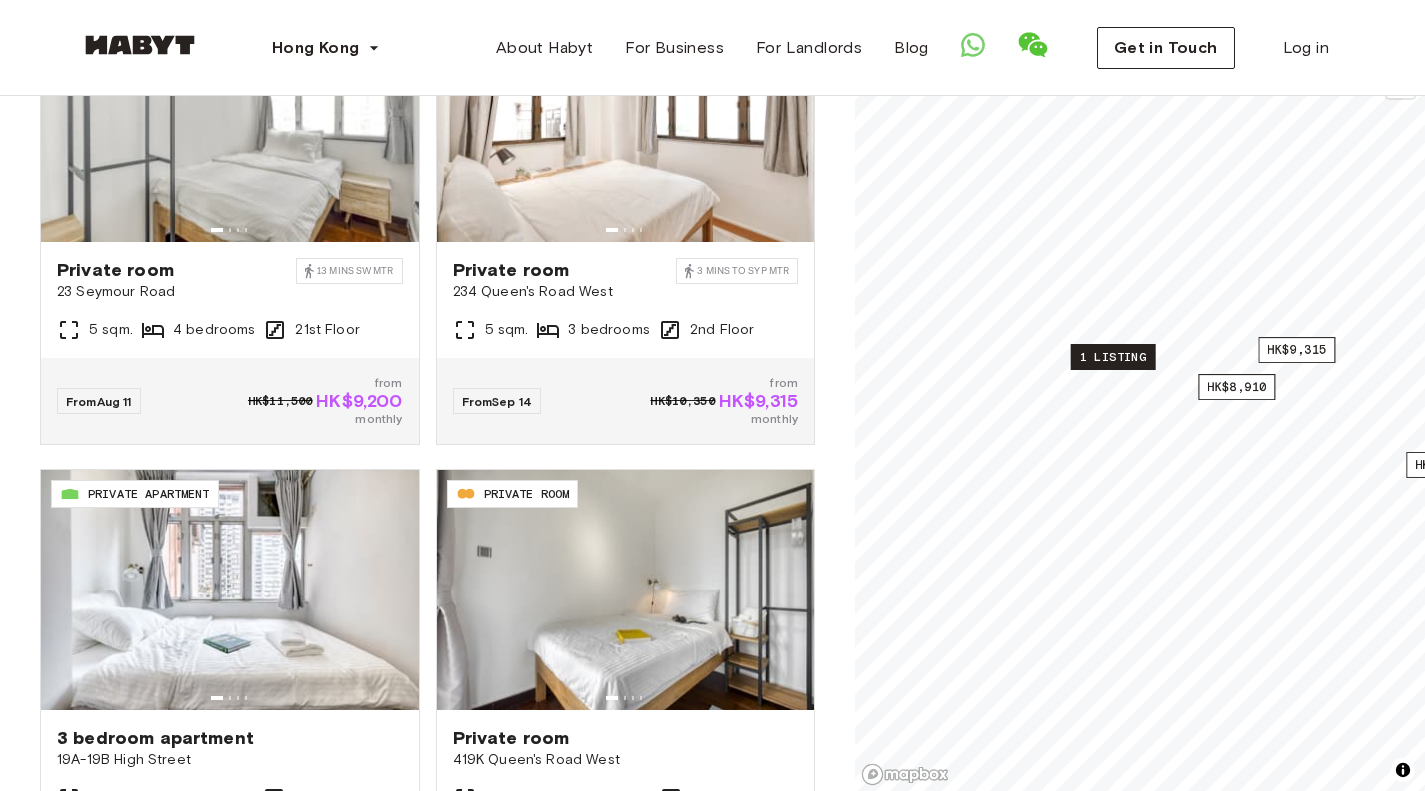 click on "1 listing" at bounding box center [1113, 357] 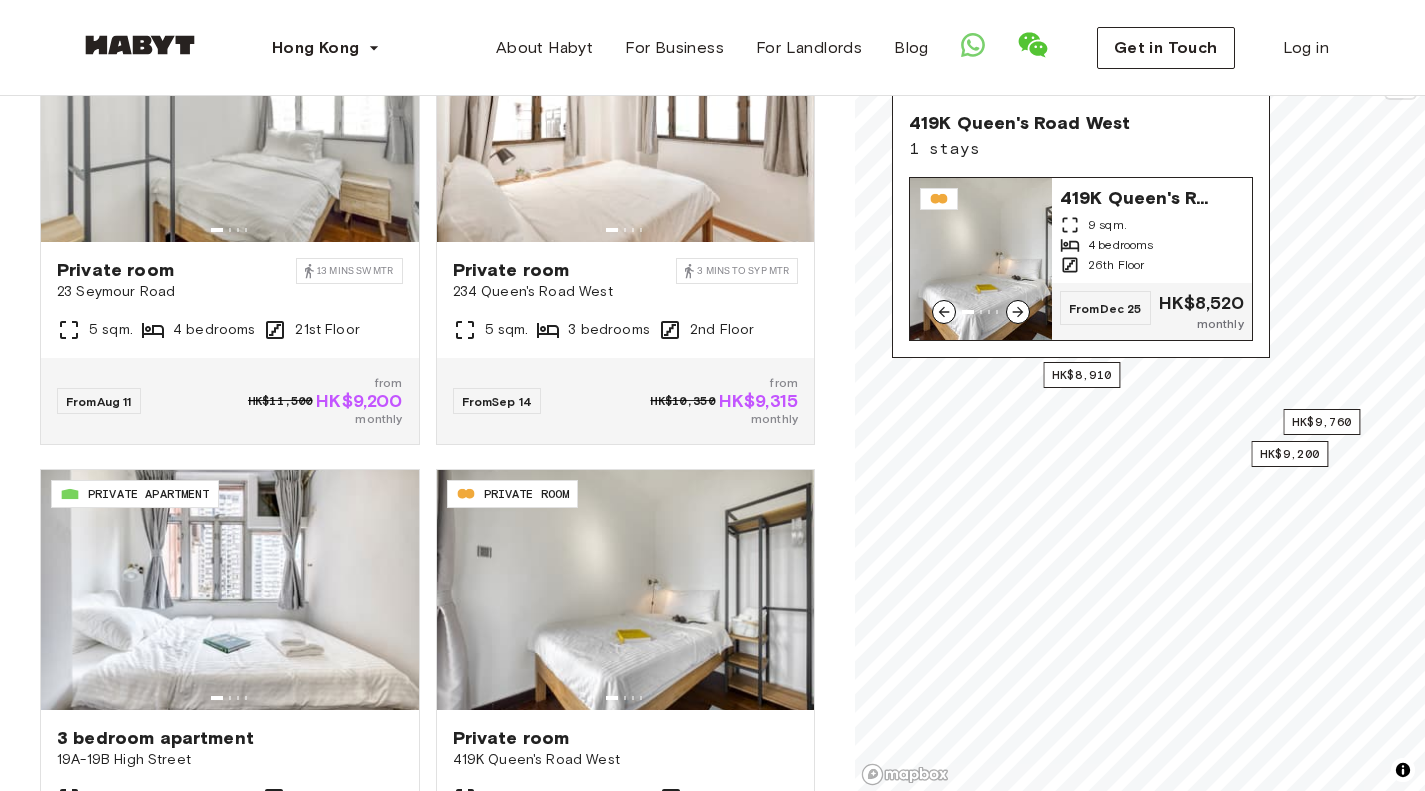 click 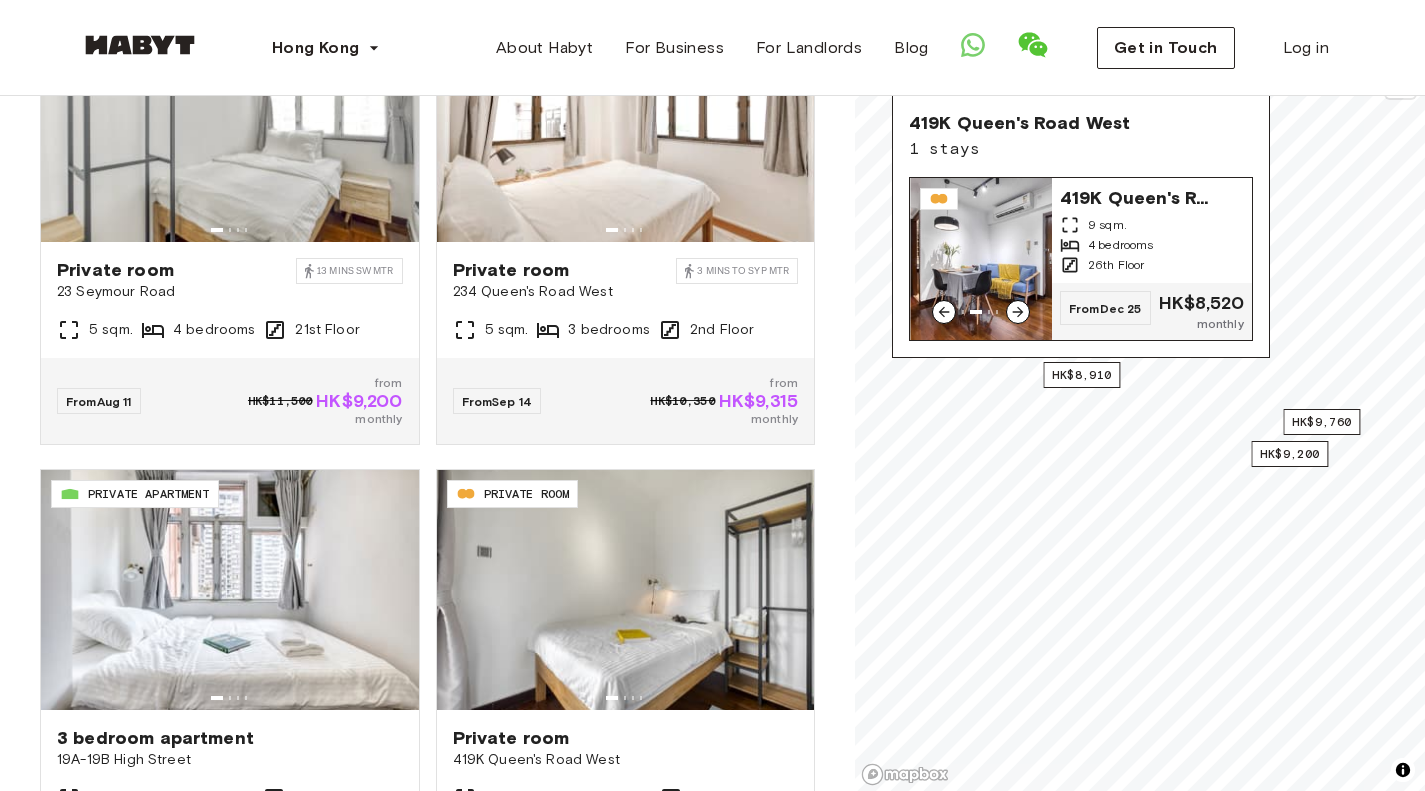 click 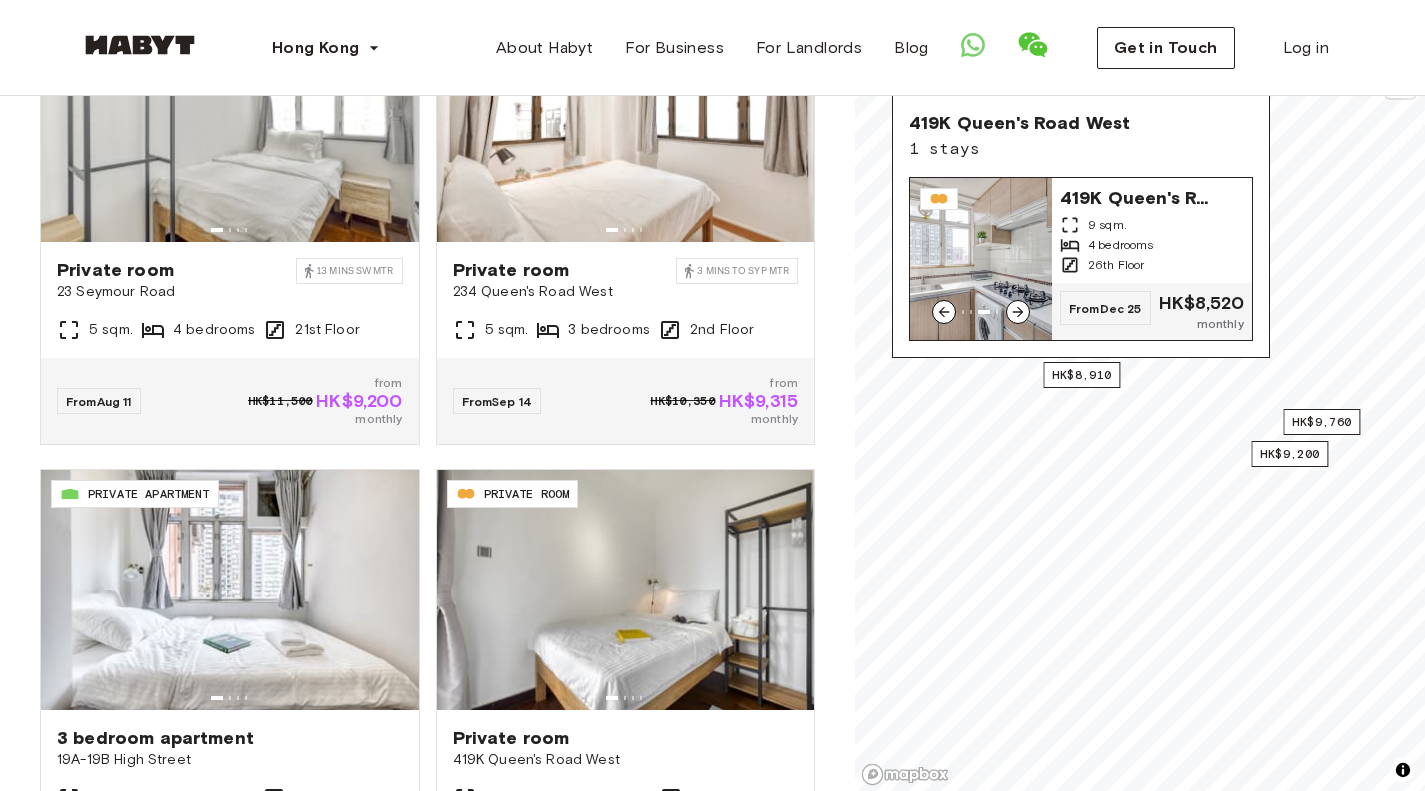 click 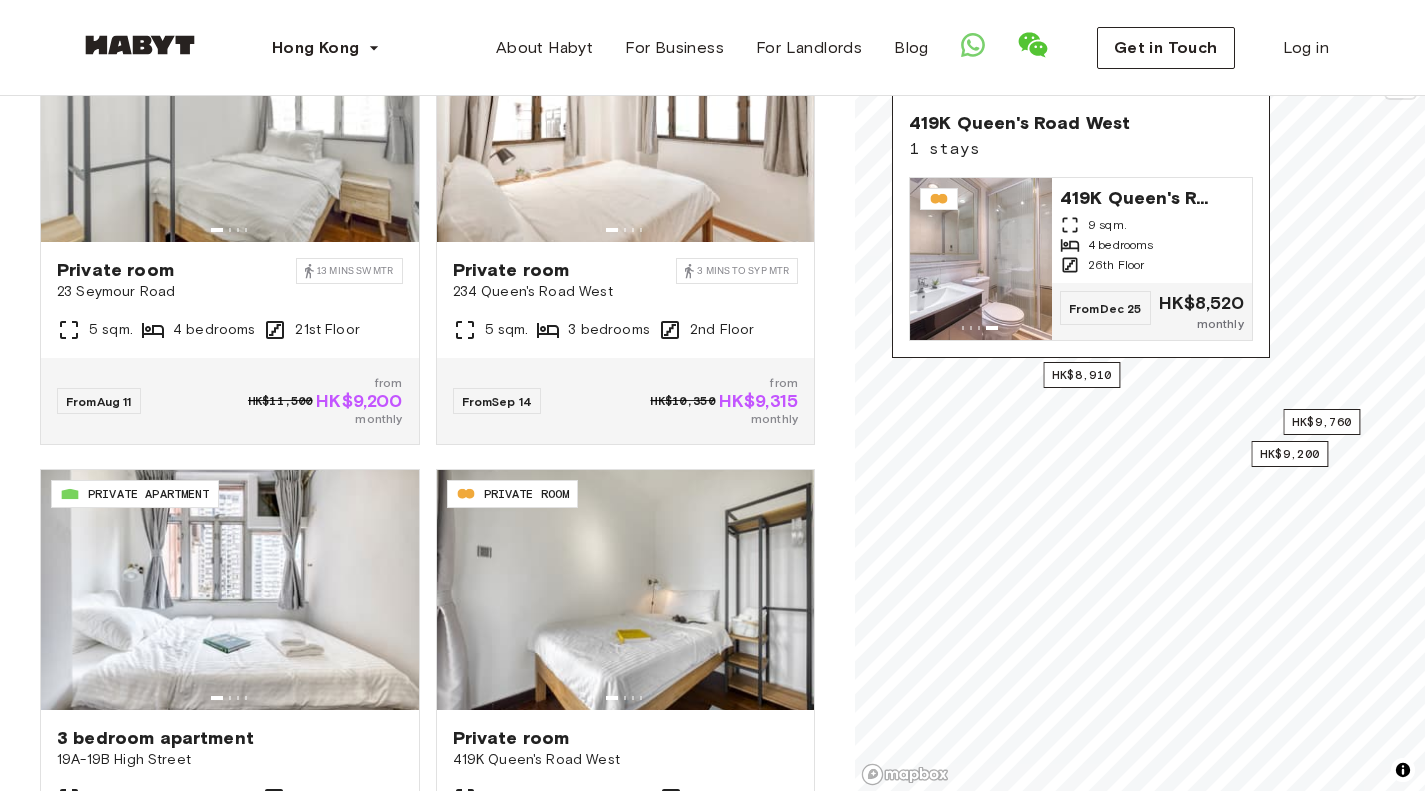 click on "**********" at bounding box center [427, 307] 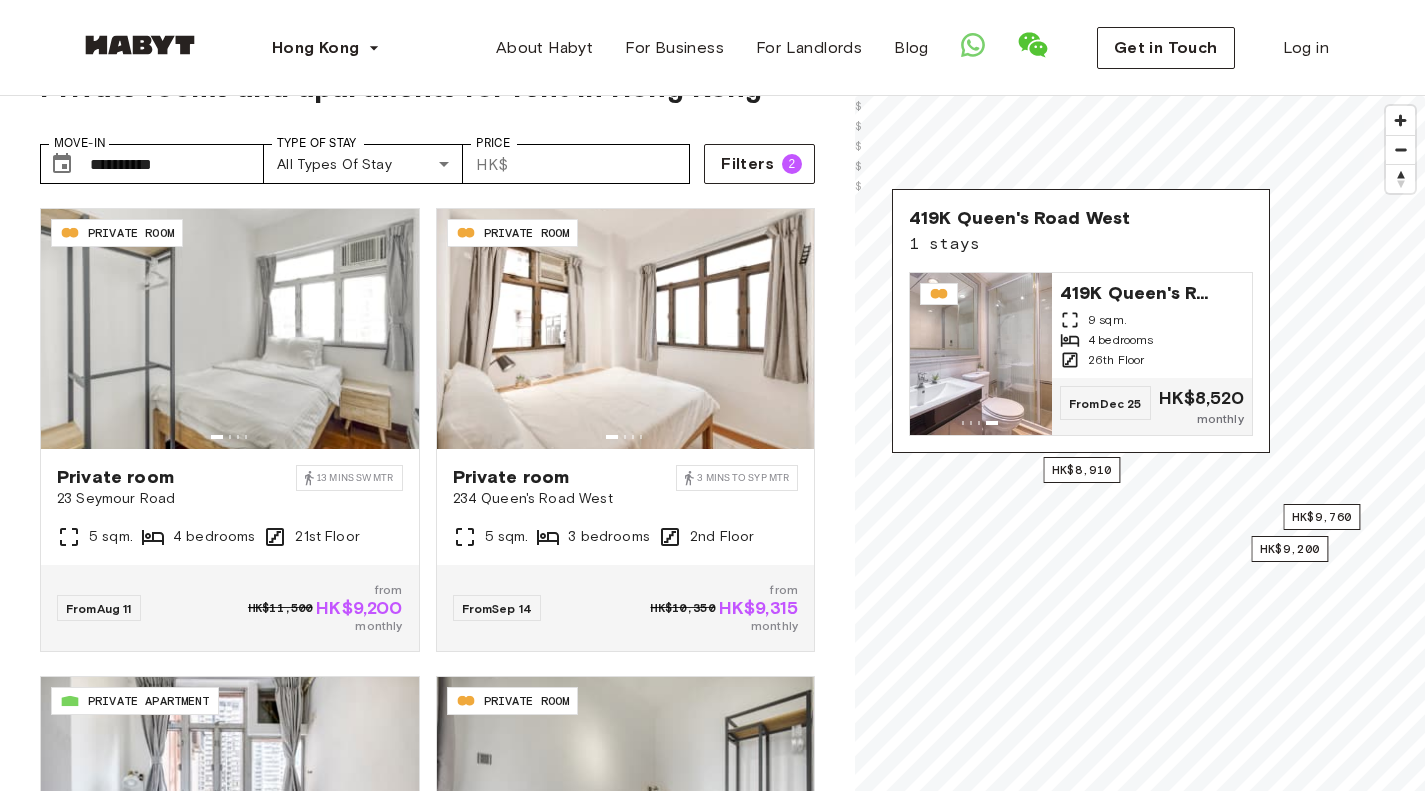 scroll, scrollTop: 55, scrollLeft: 0, axis: vertical 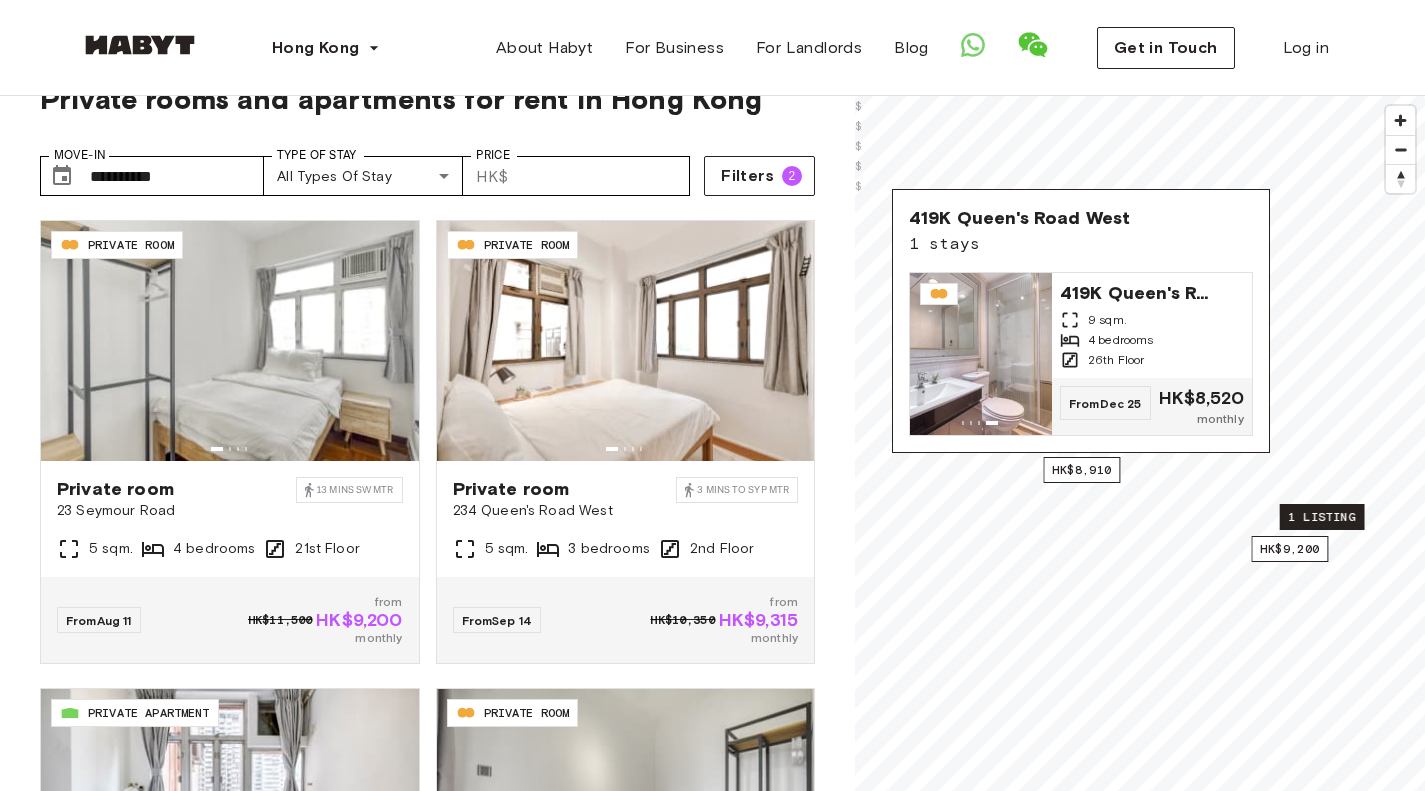click on "1 listing" at bounding box center [1322, 517] 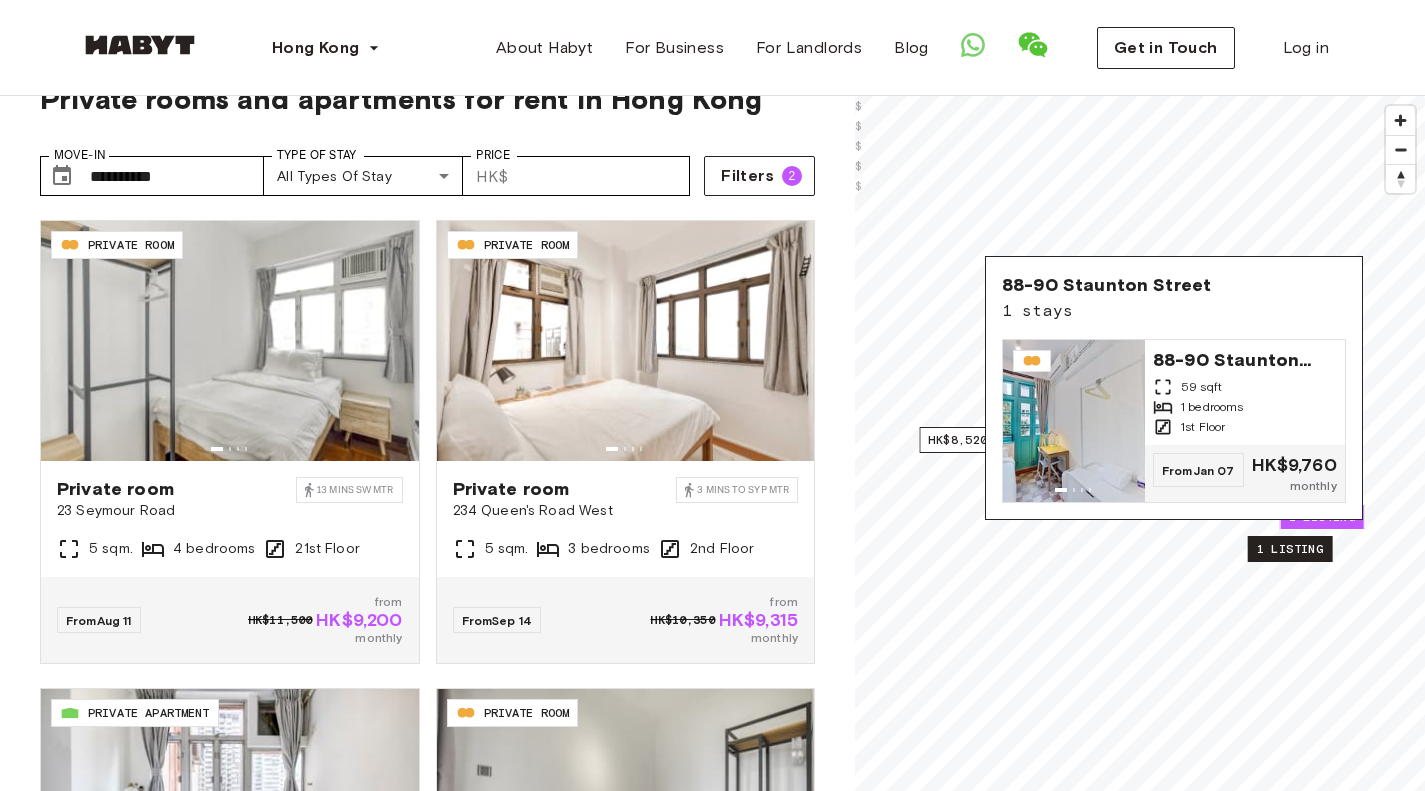 click on "1 listing" at bounding box center [1290, 549] 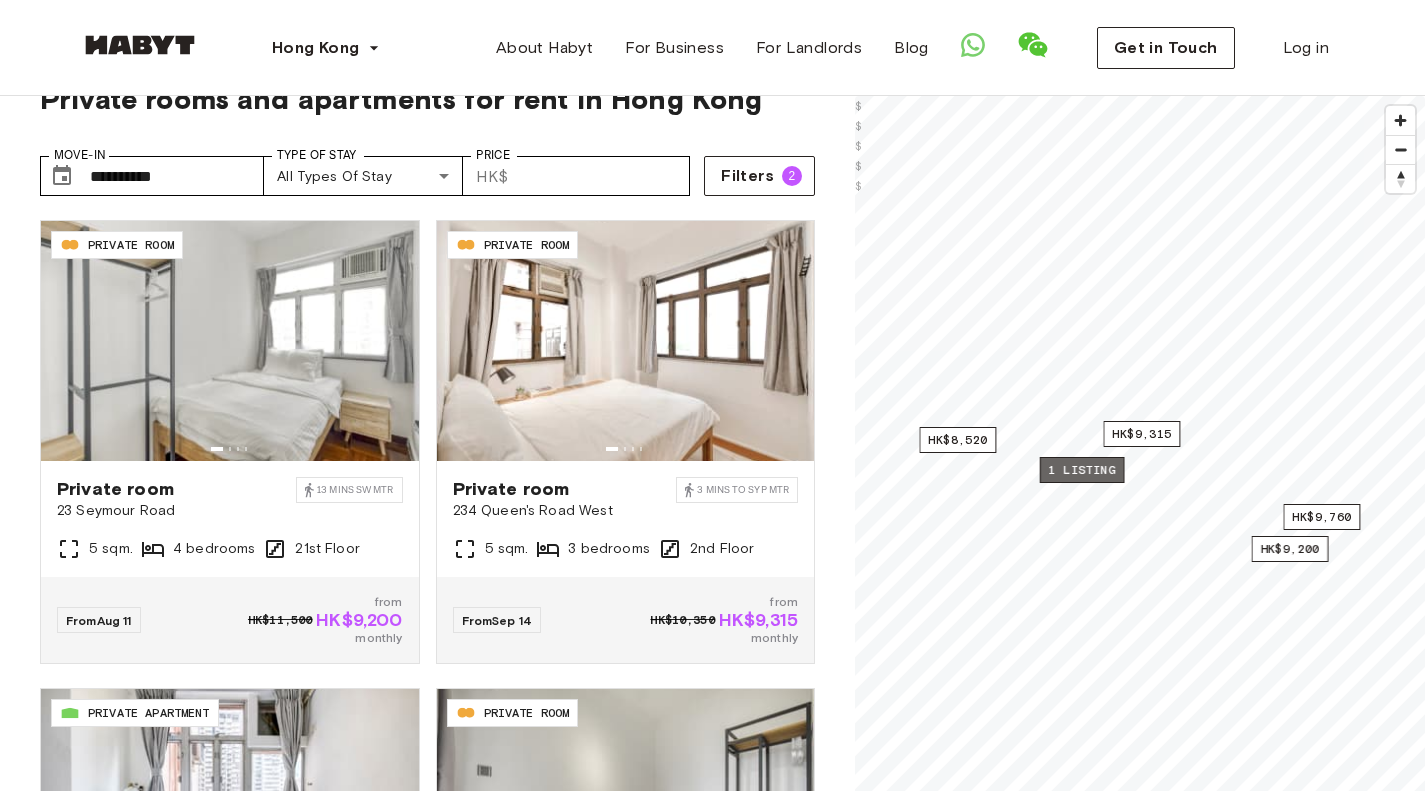 click on "1 listing" at bounding box center [1082, 470] 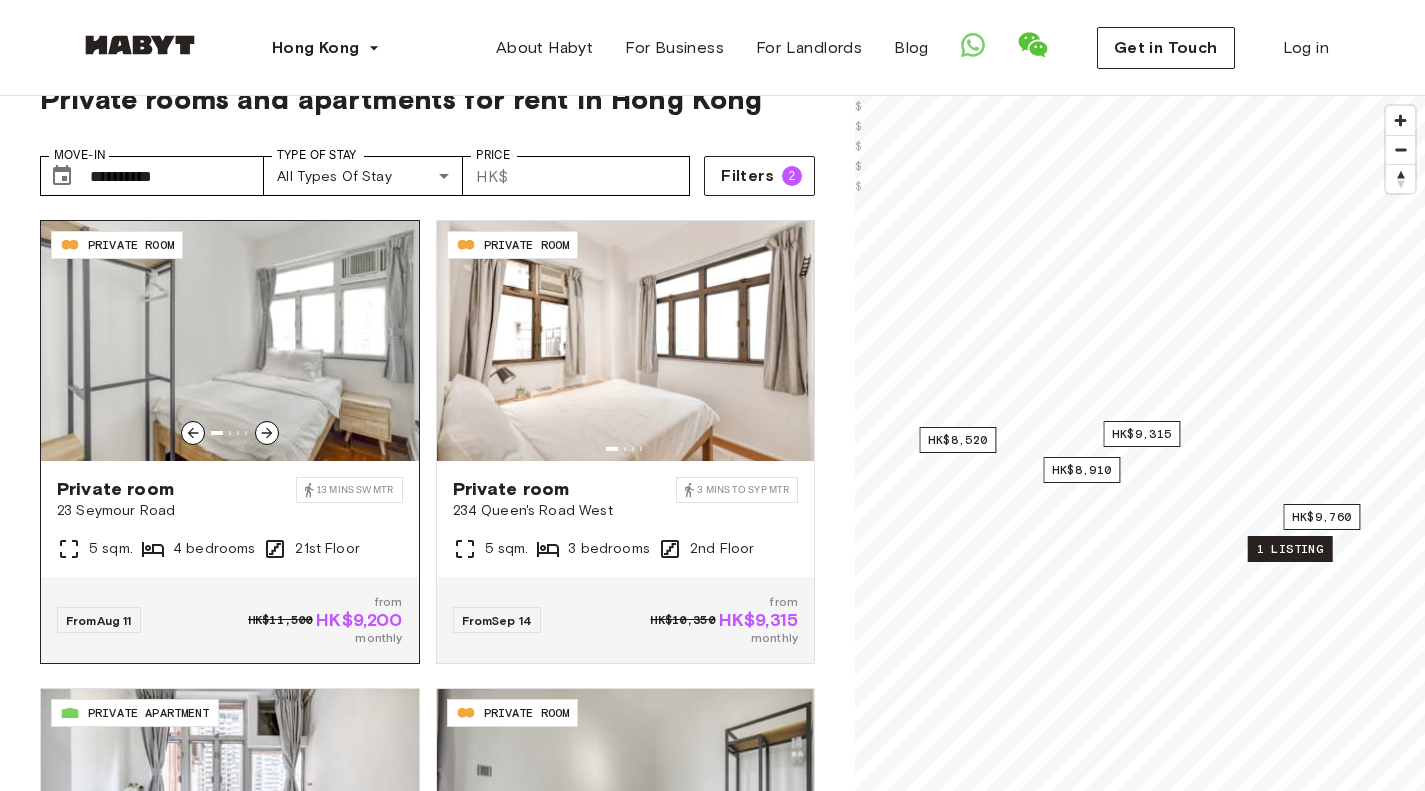 click 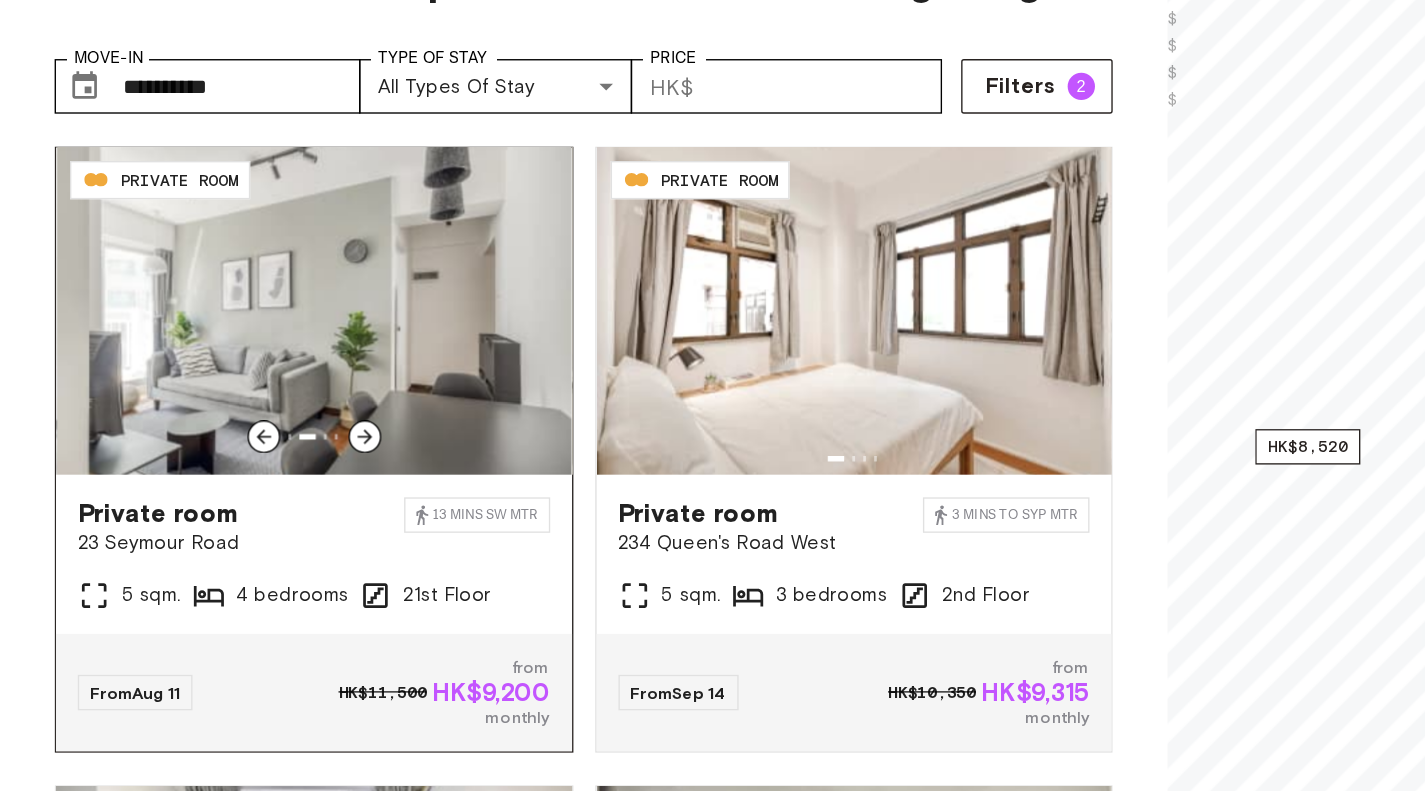 click 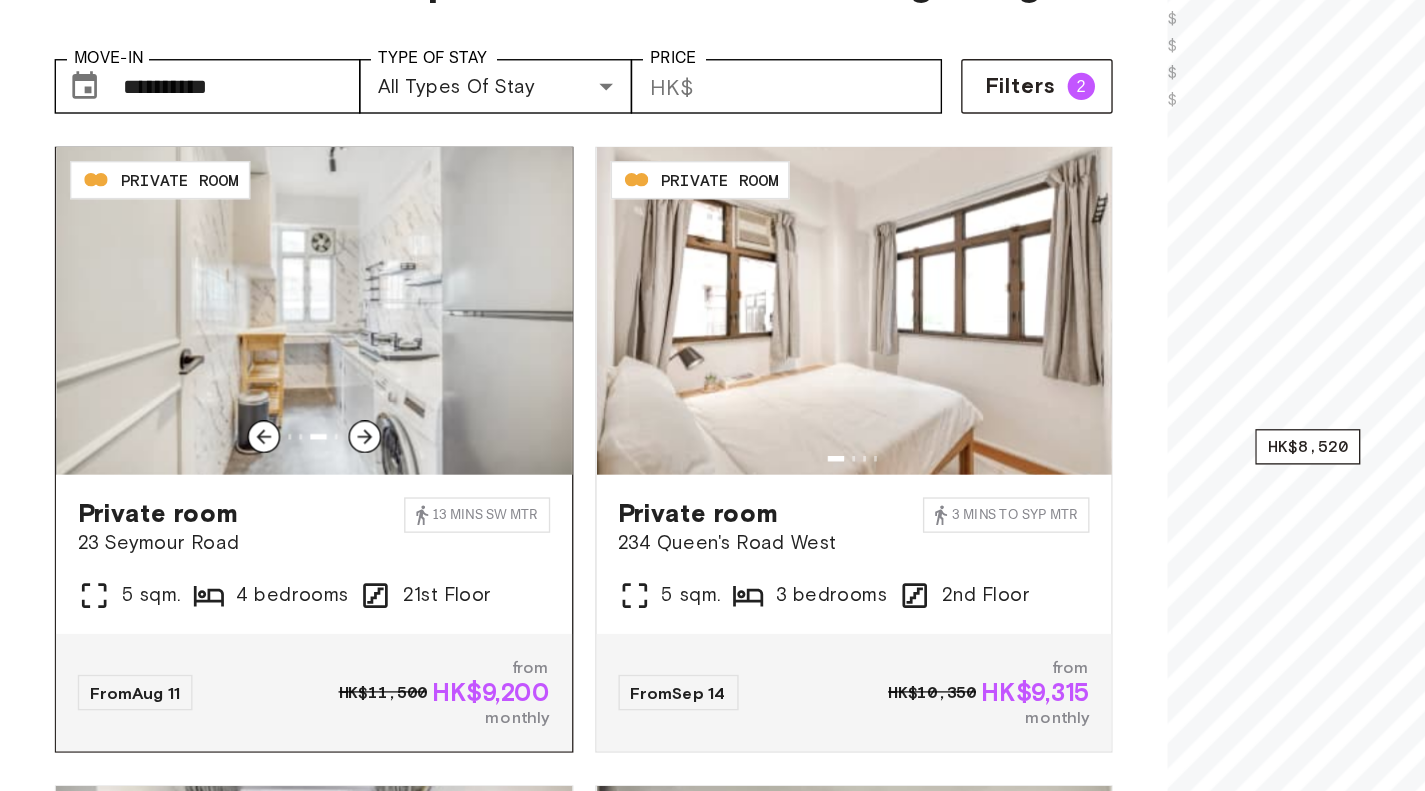 click 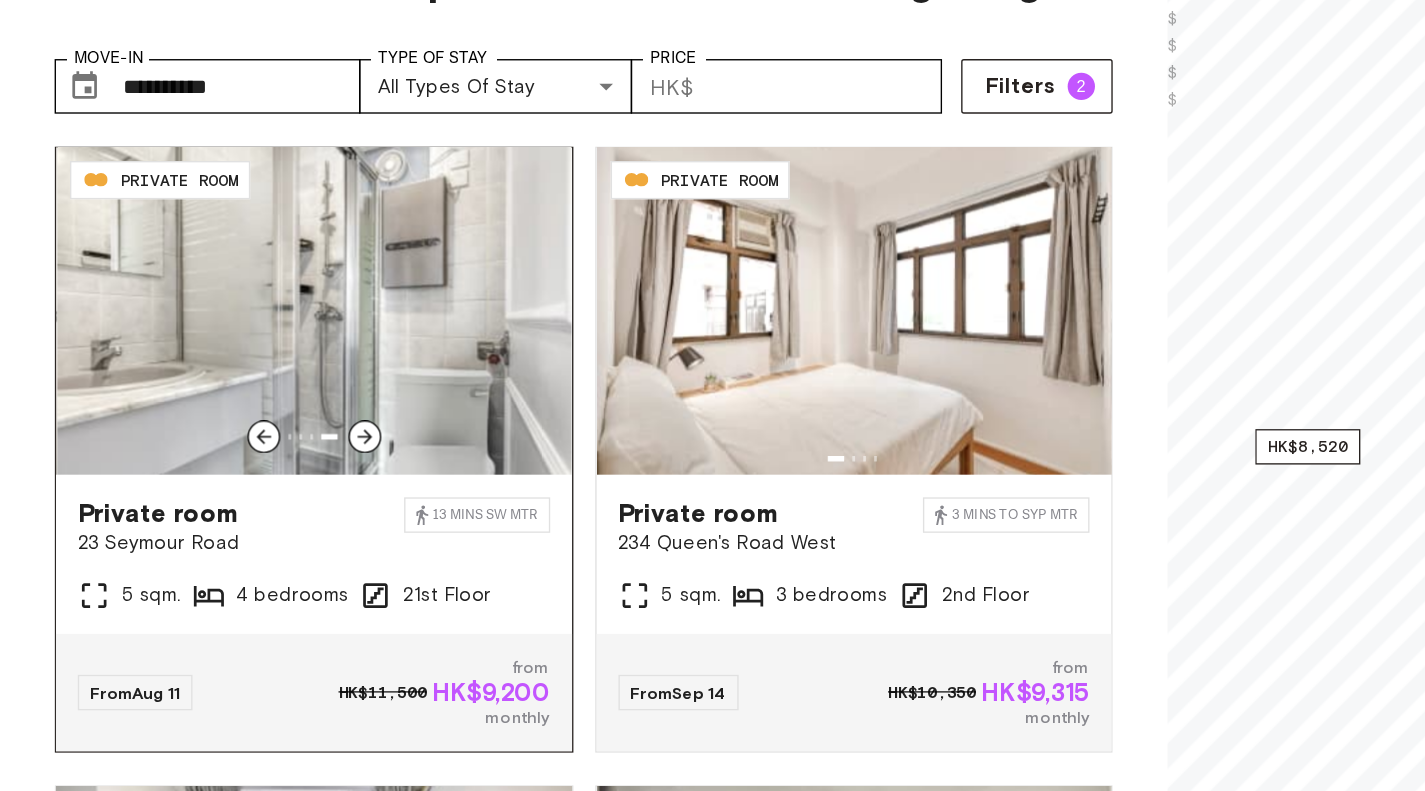 click 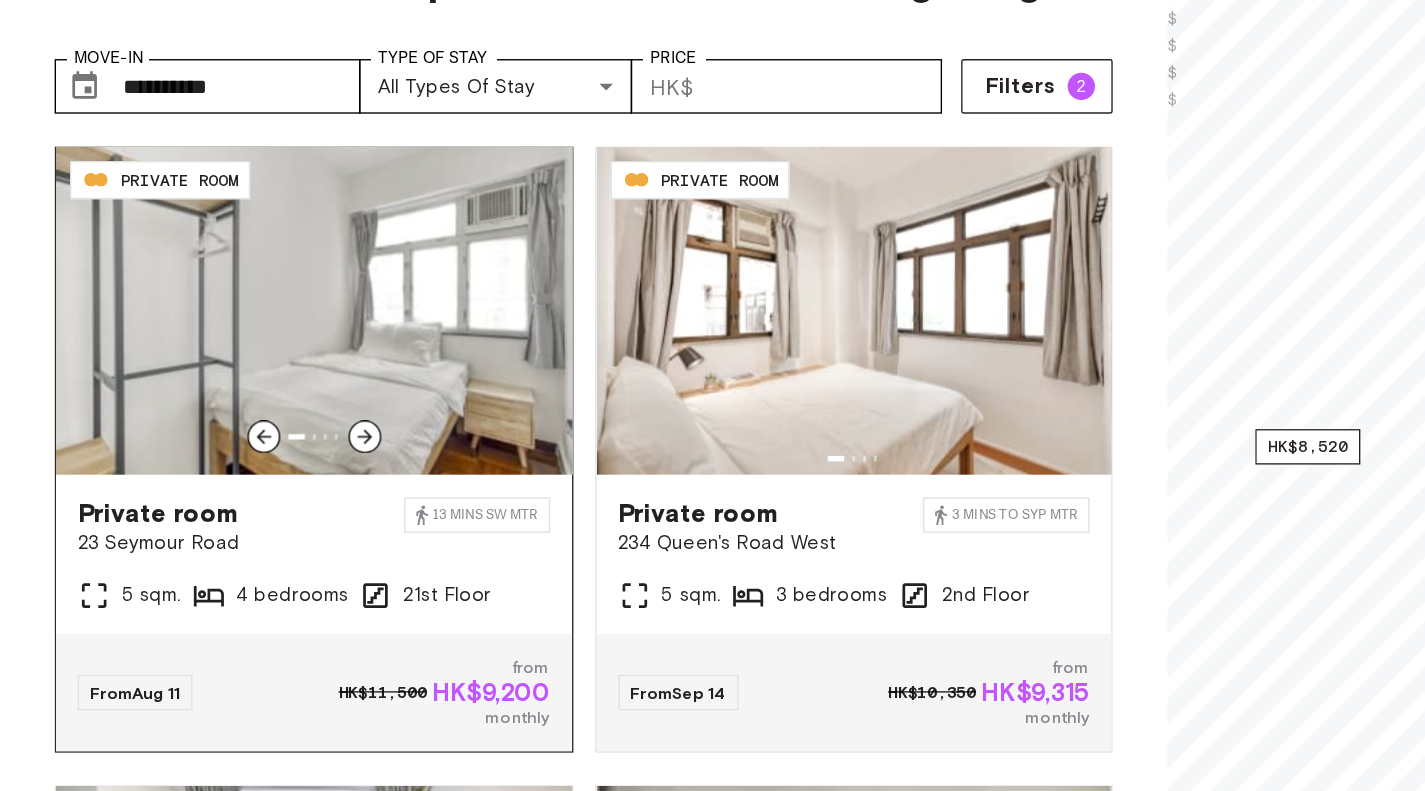 click 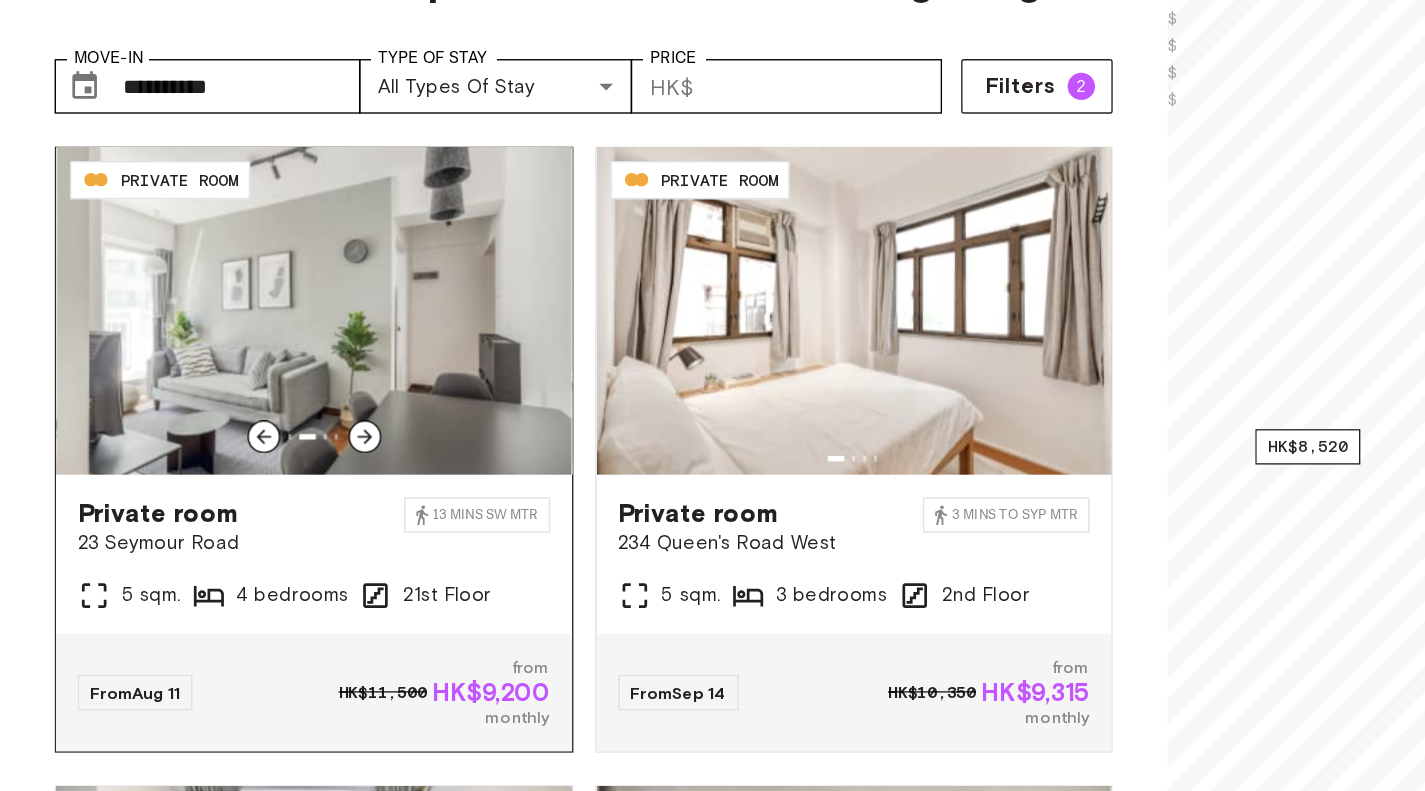 click 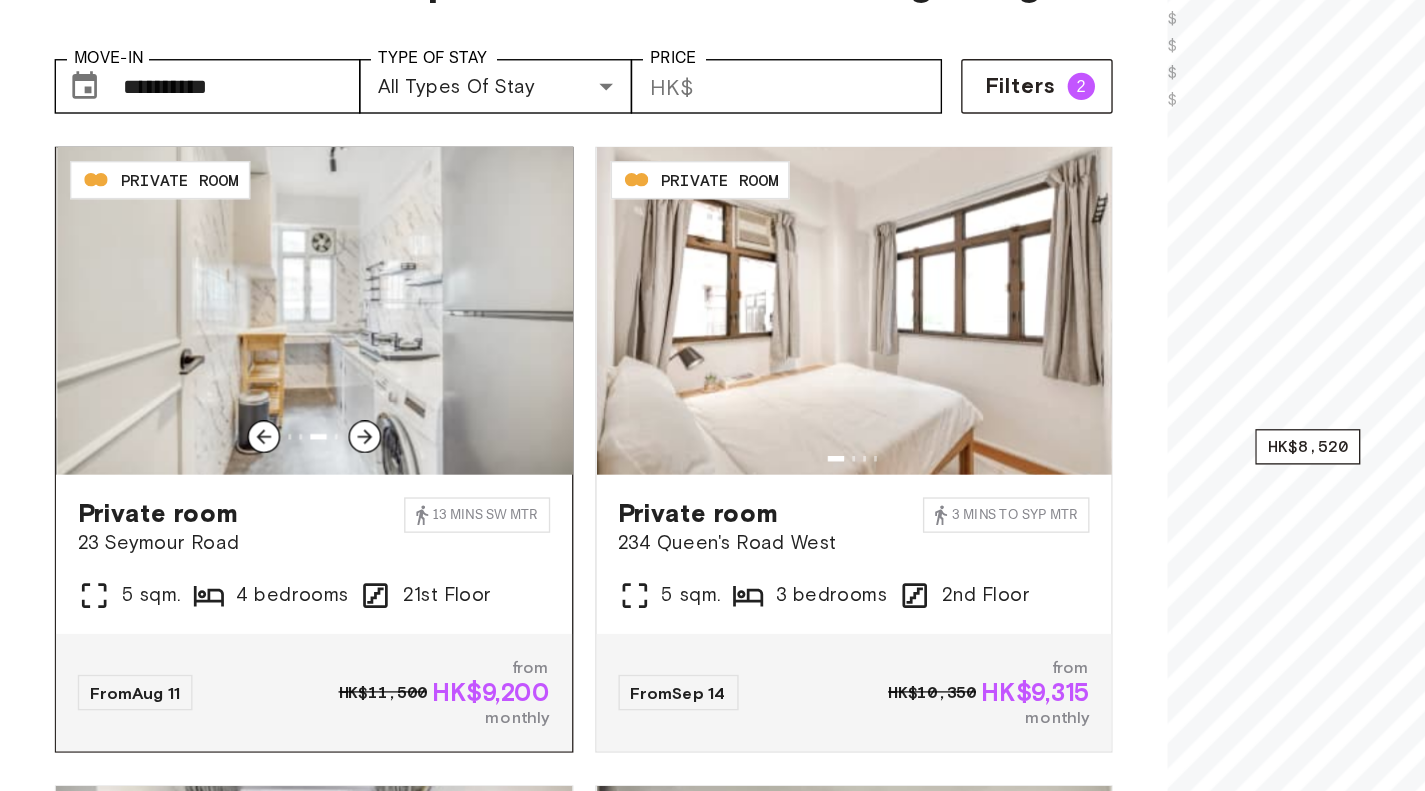 click 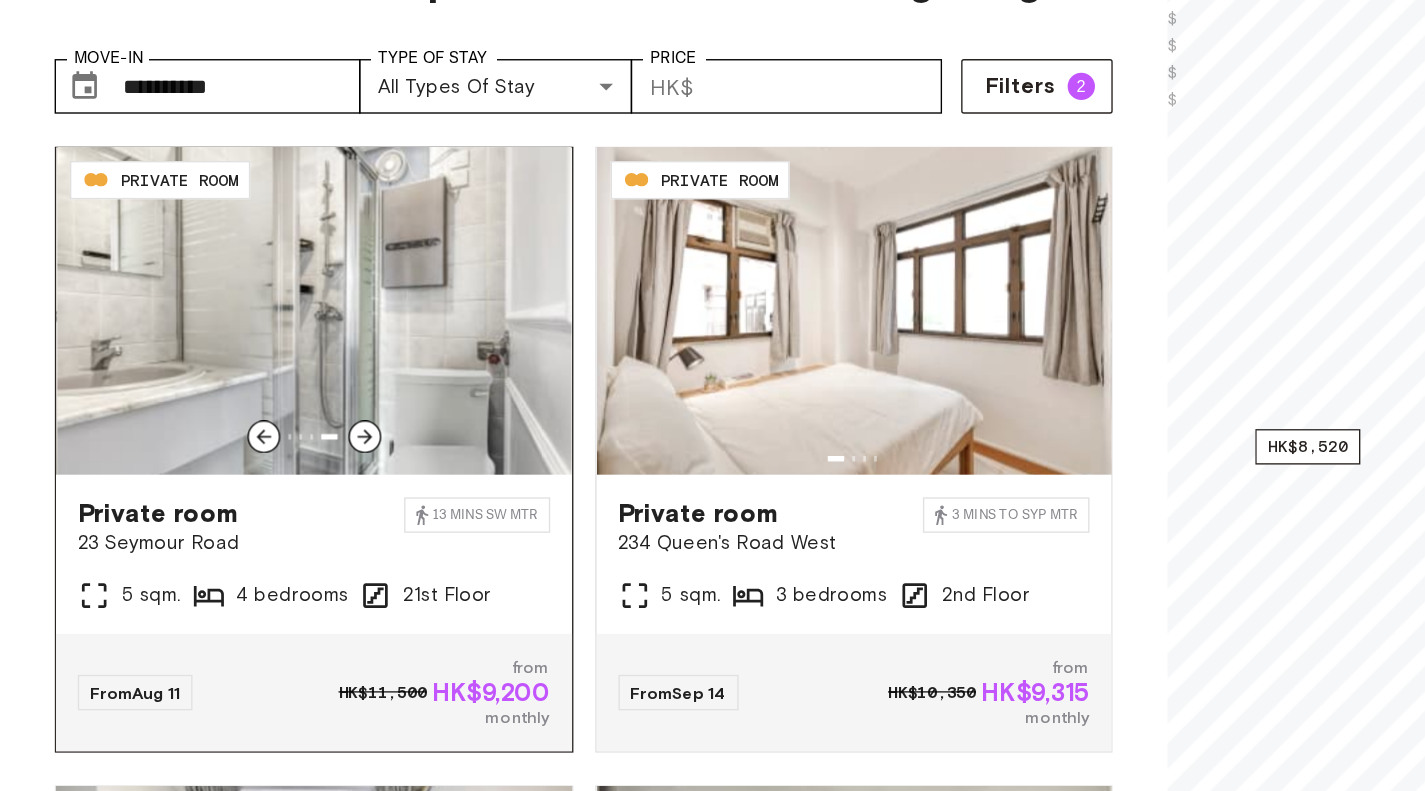 click 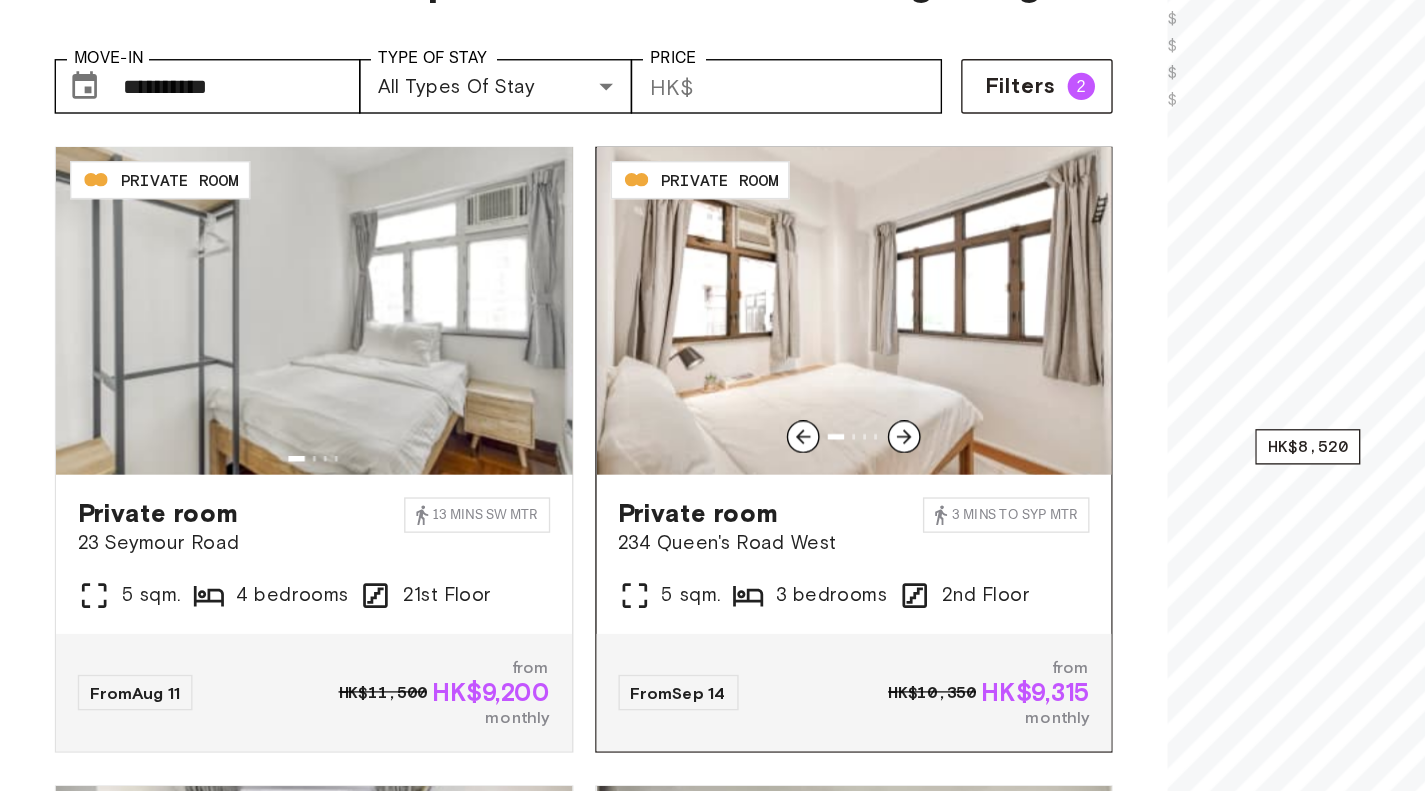 click 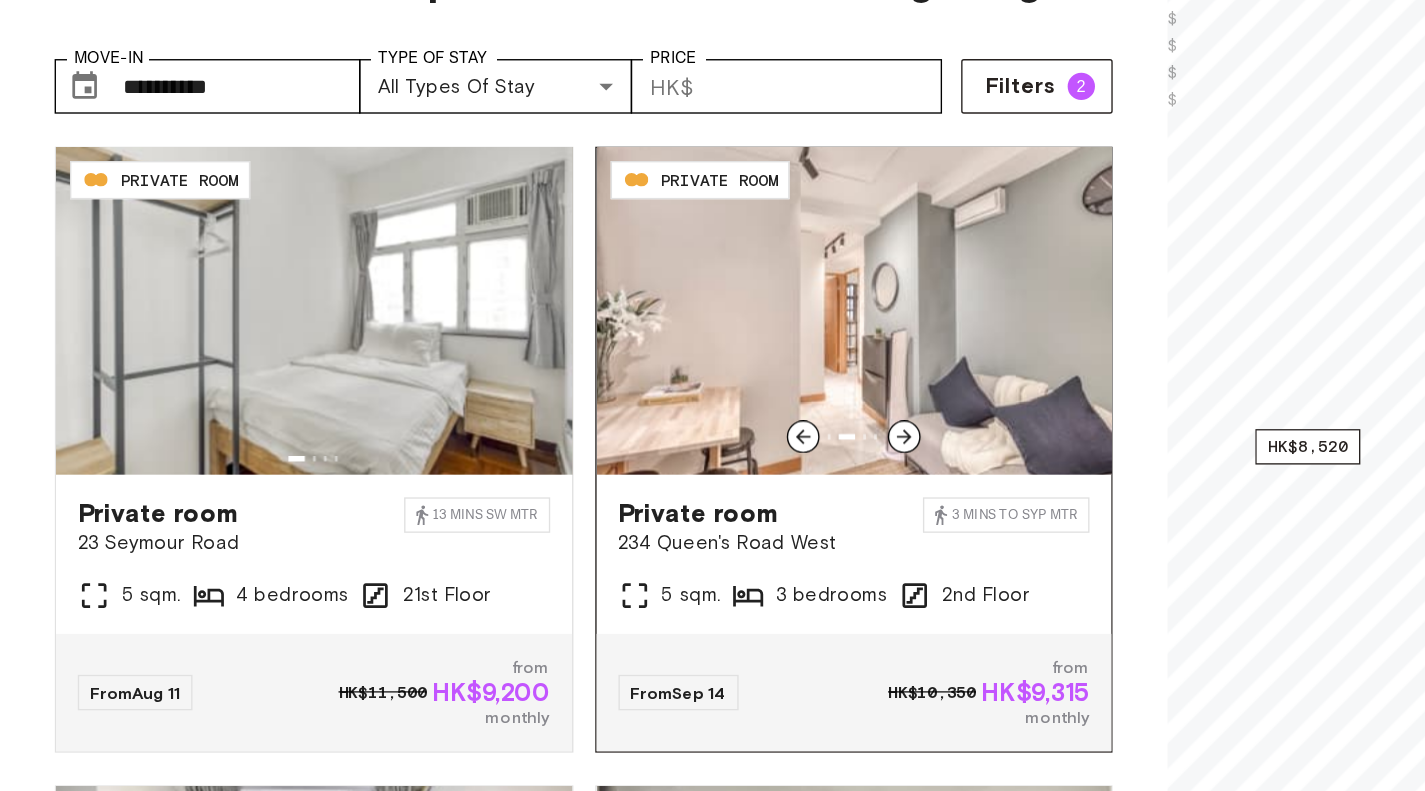 click 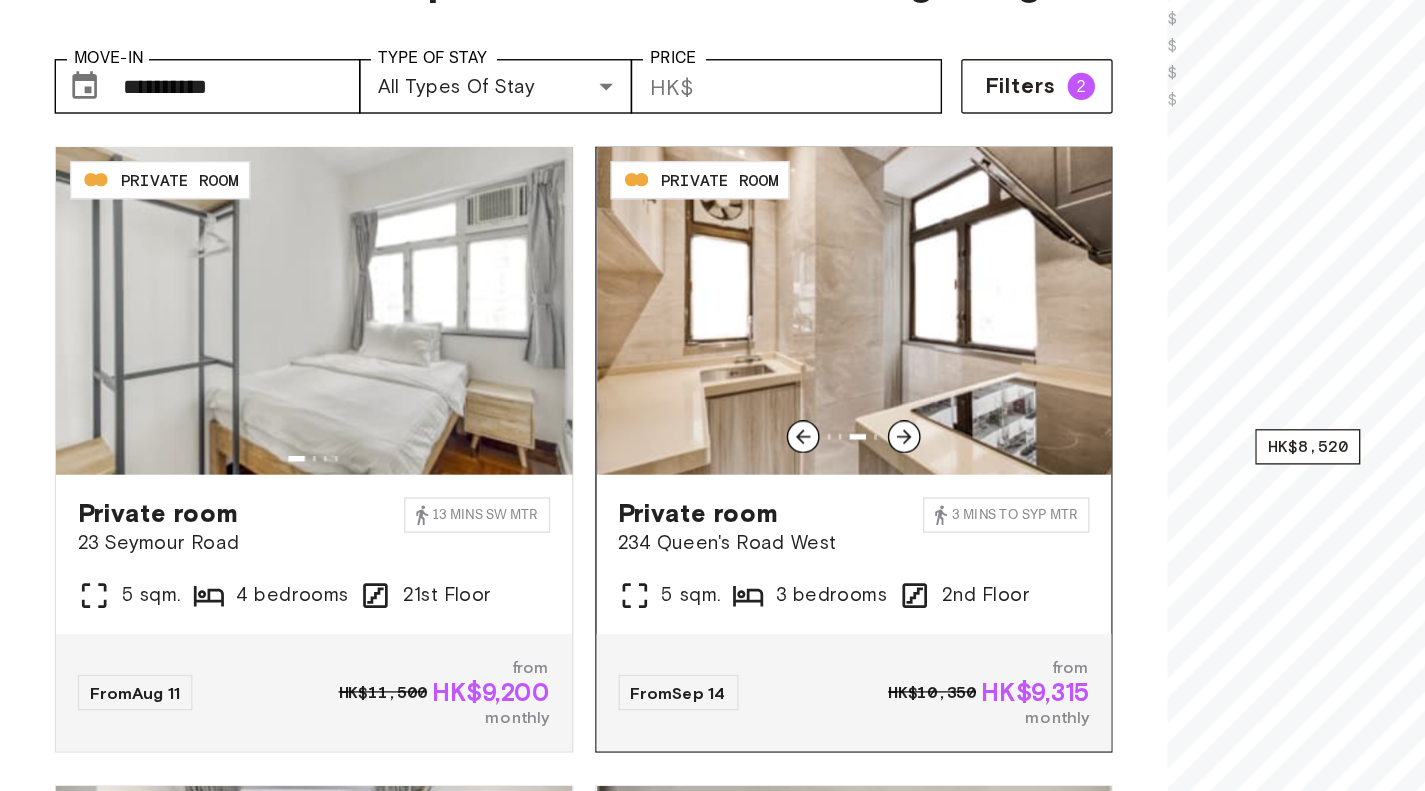 click 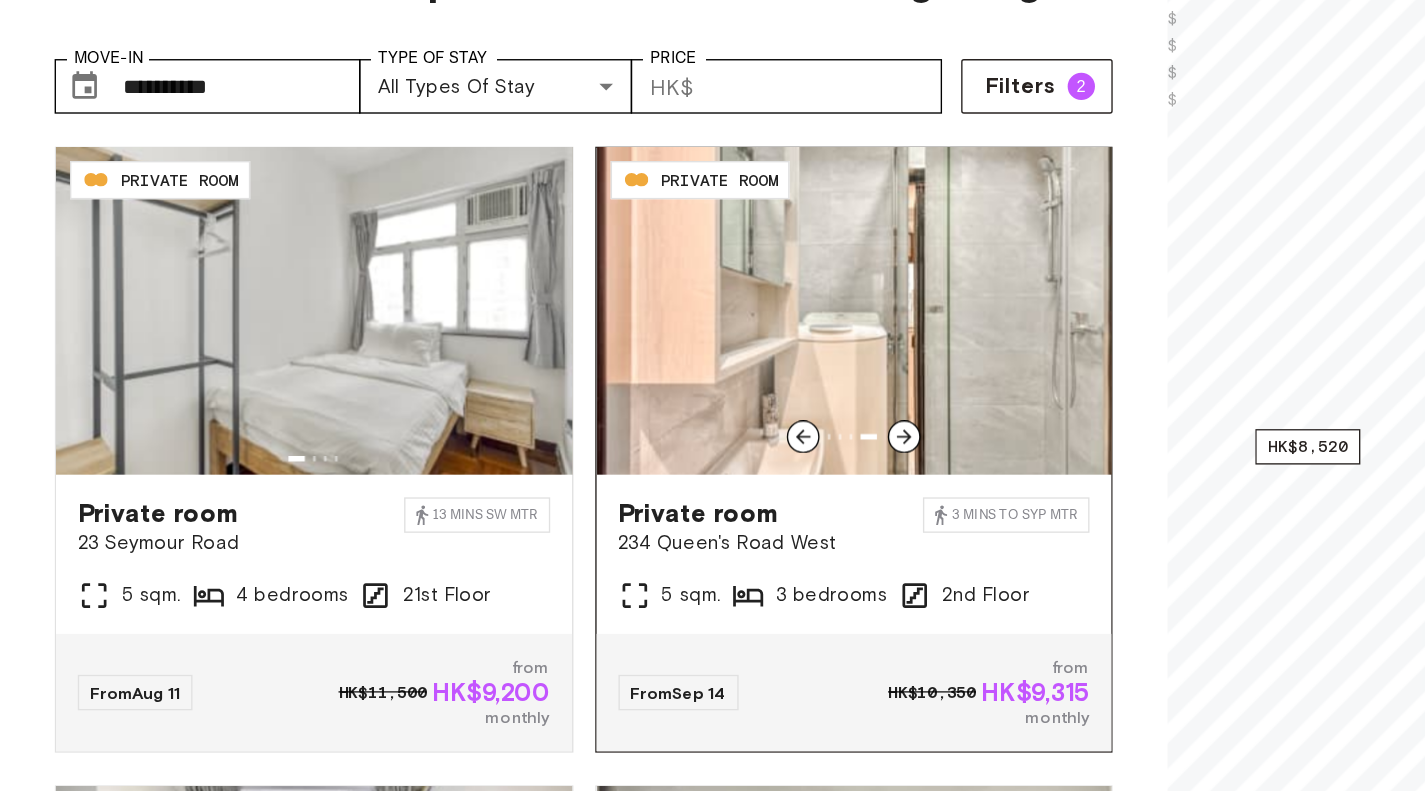 click 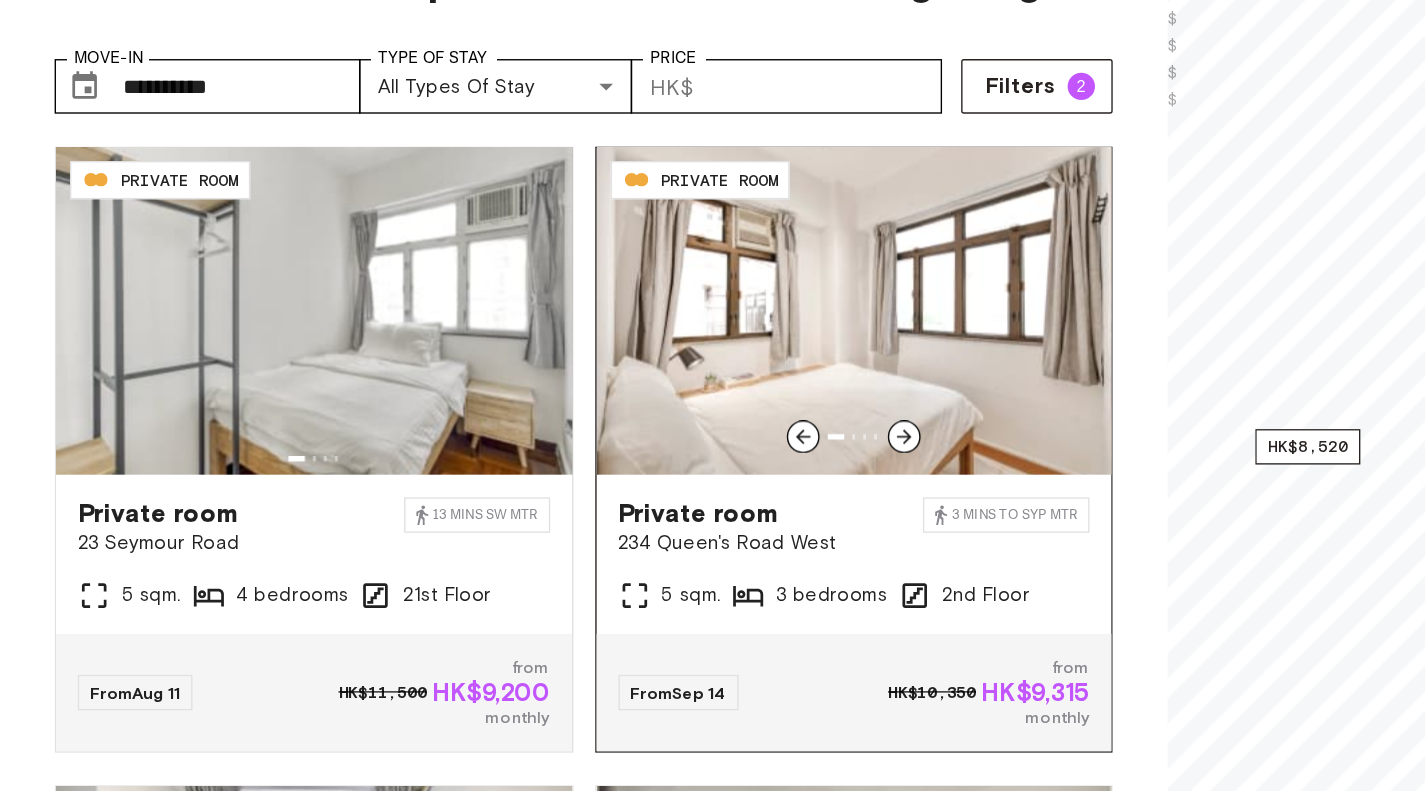 click 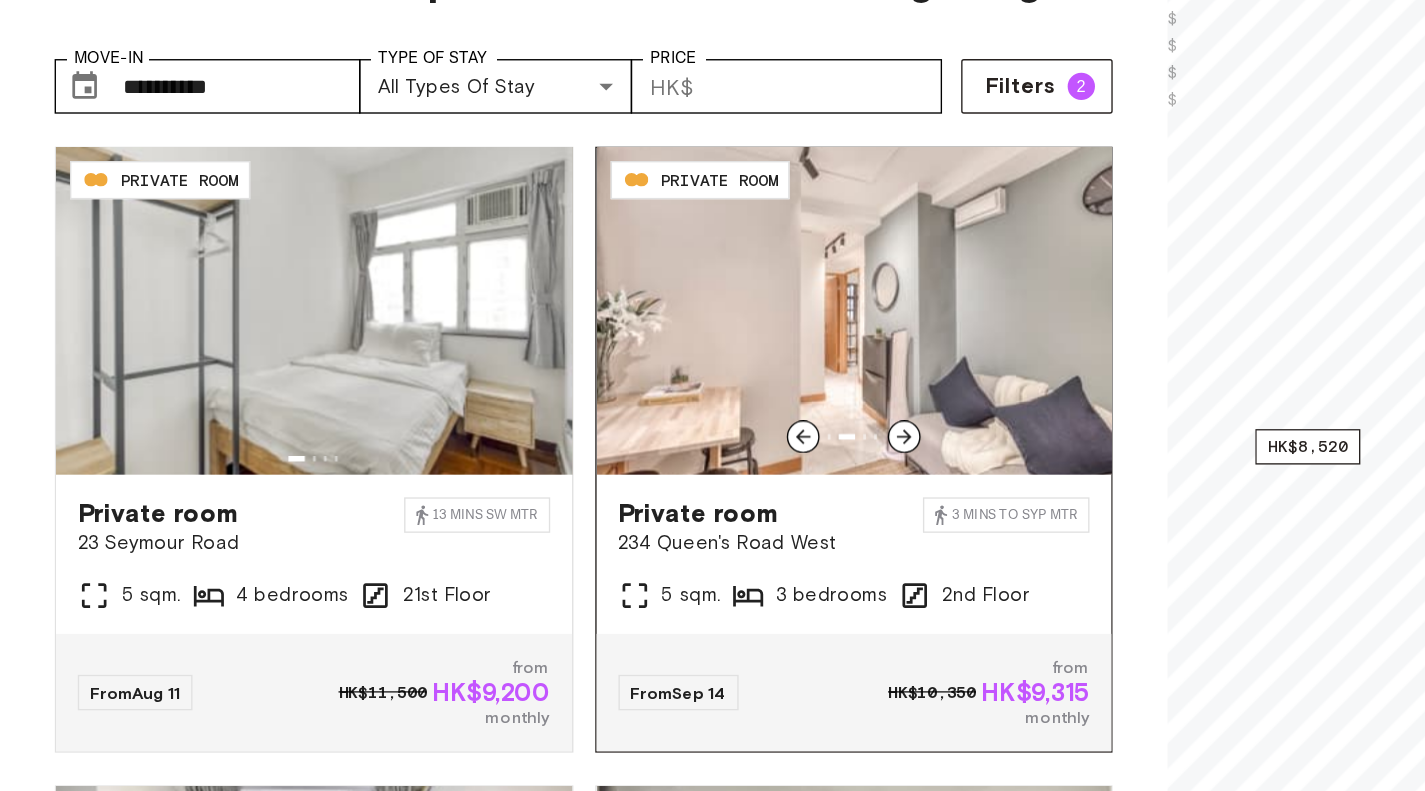click 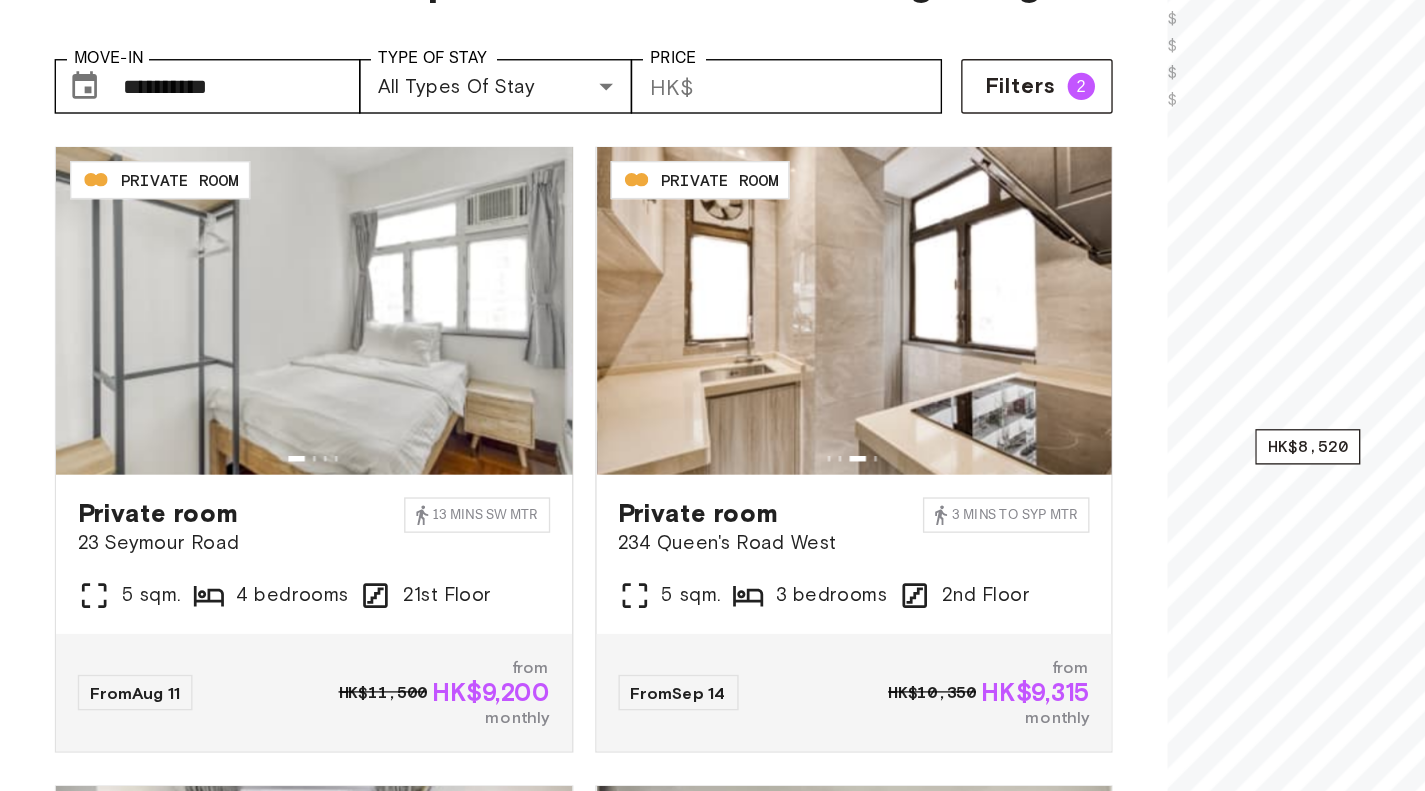 click on "**********" at bounding box center [427, 526] 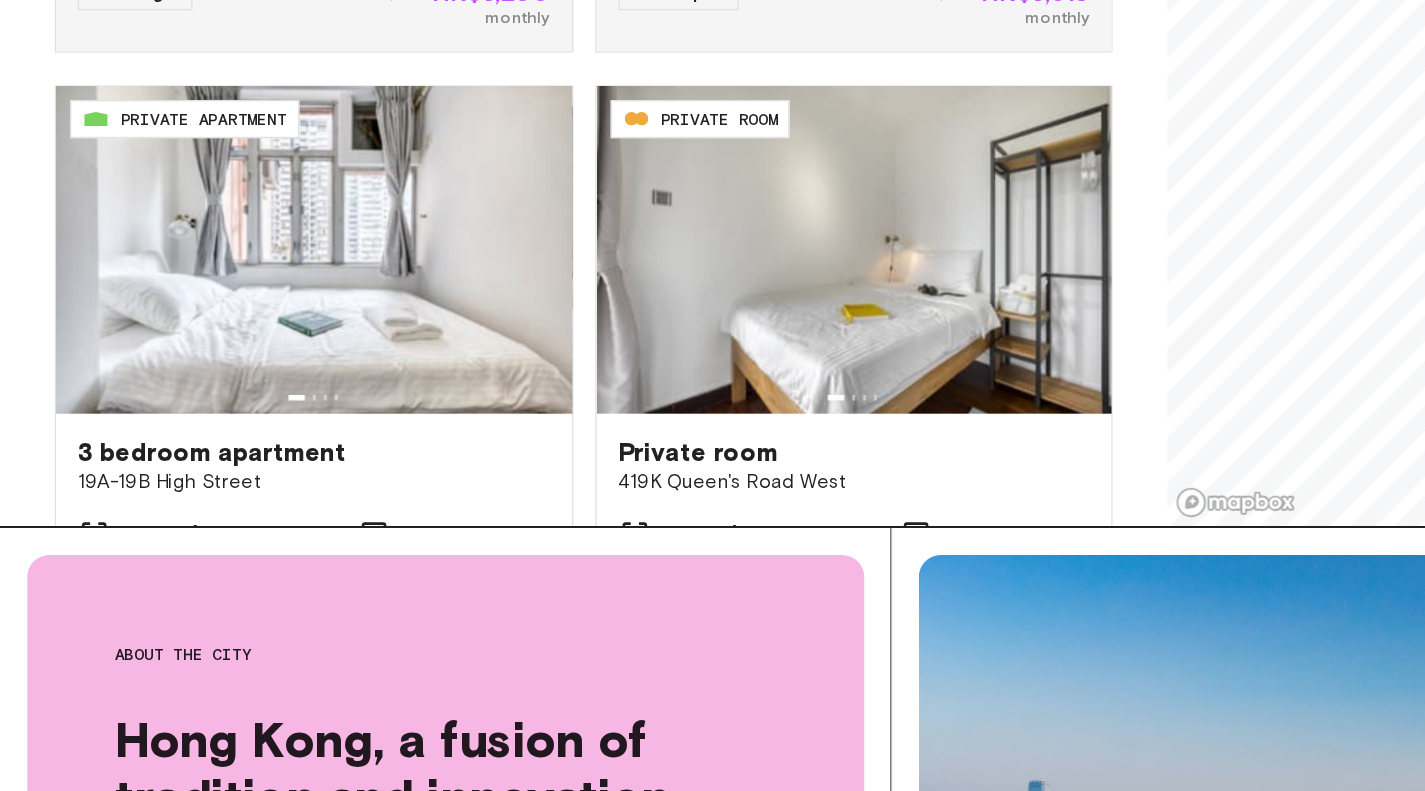 scroll, scrollTop: 469, scrollLeft: 0, axis: vertical 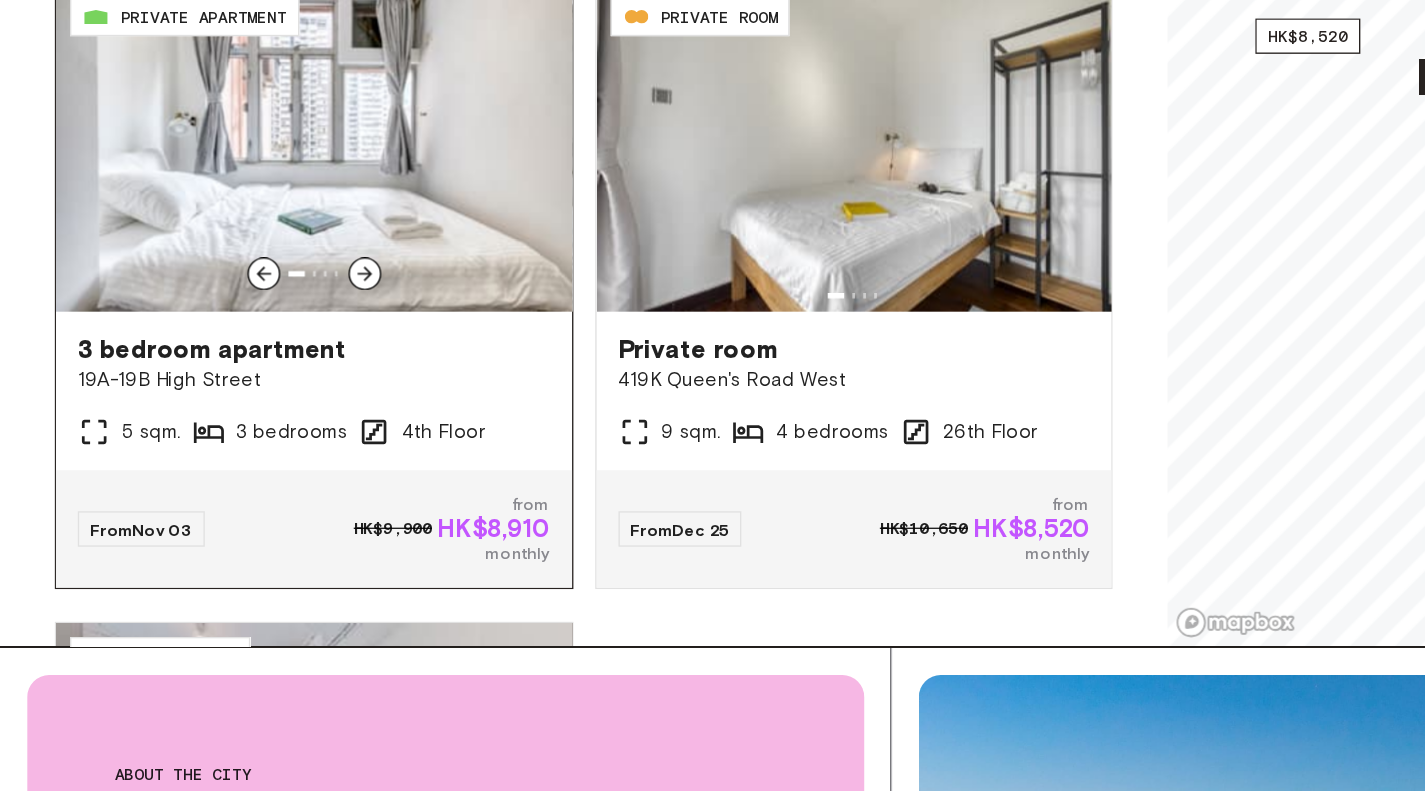 click 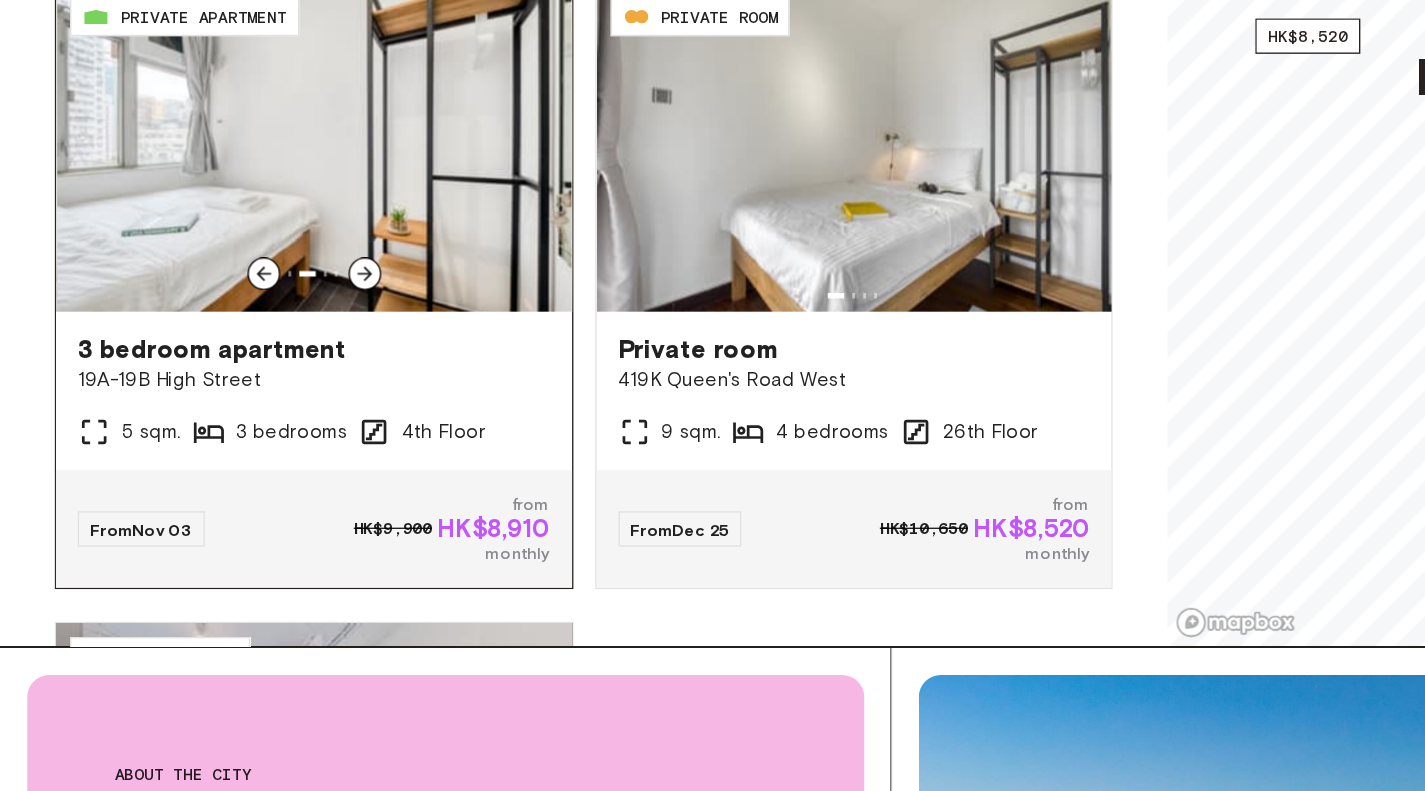 click 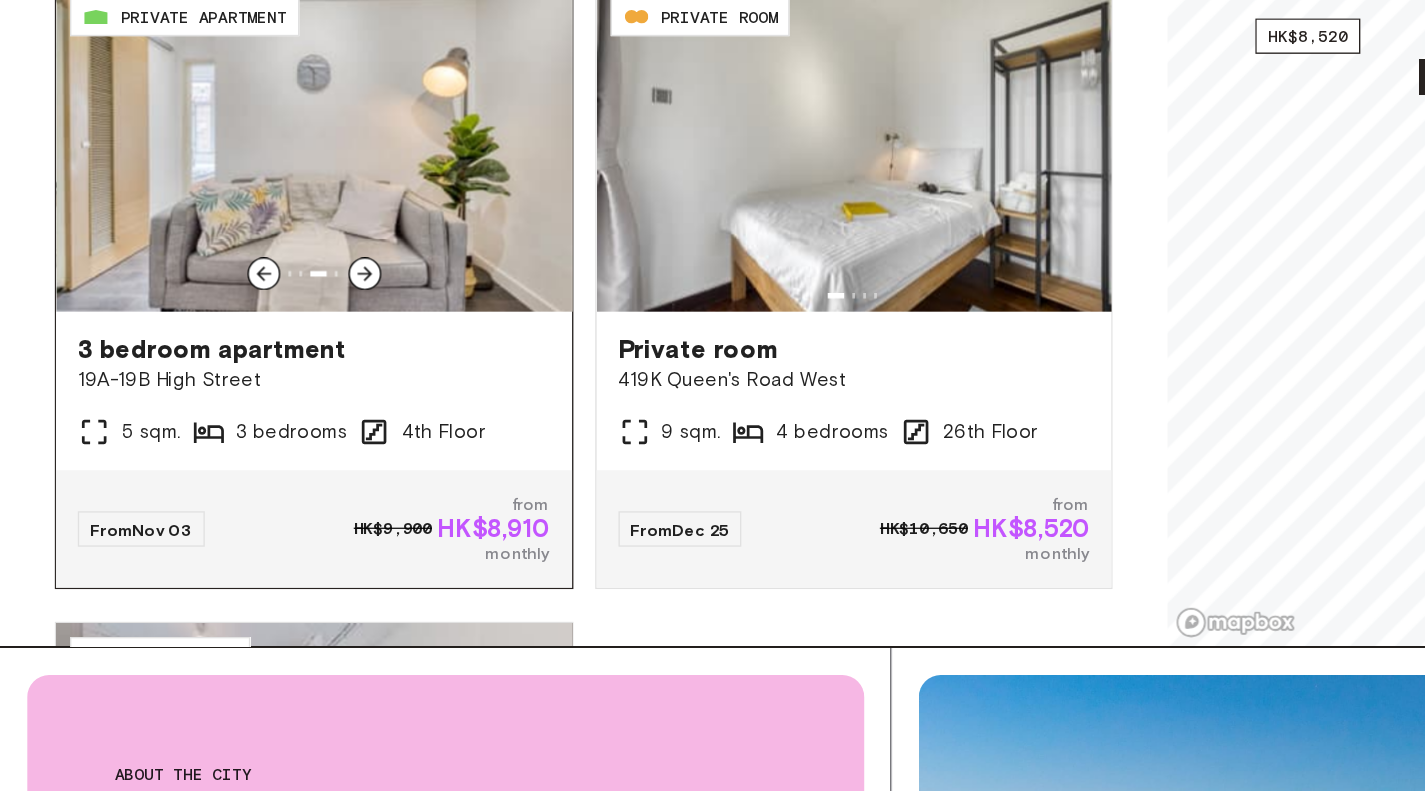 click 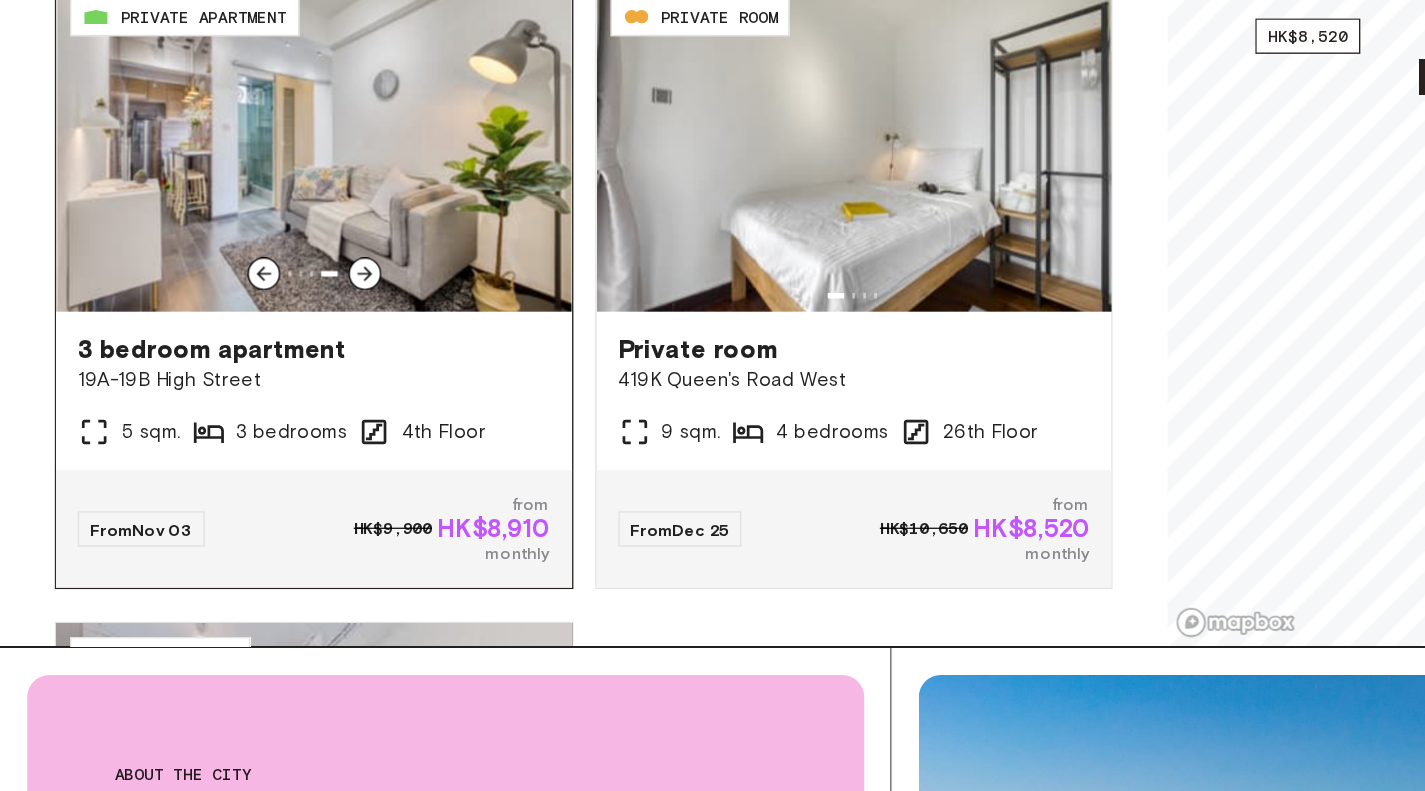 click 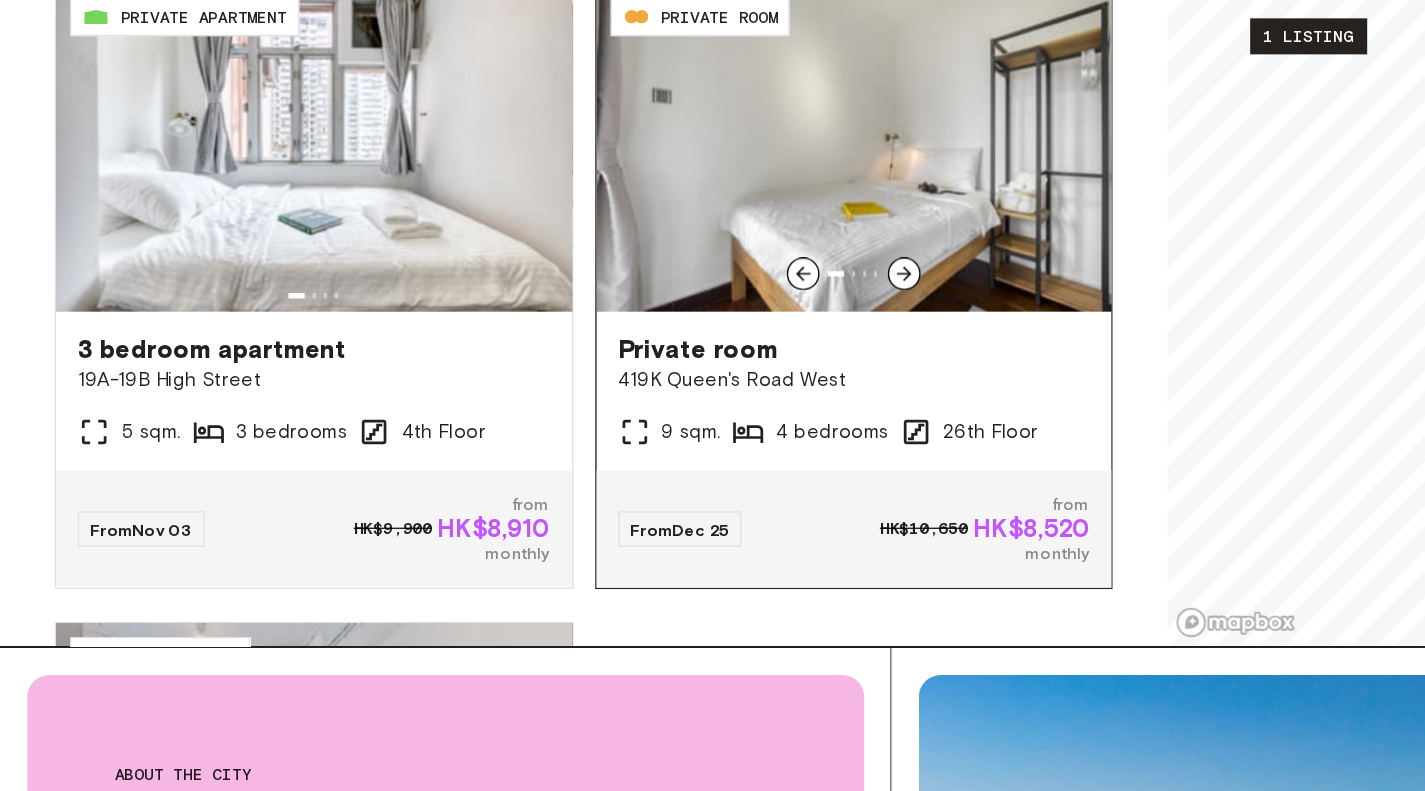 click 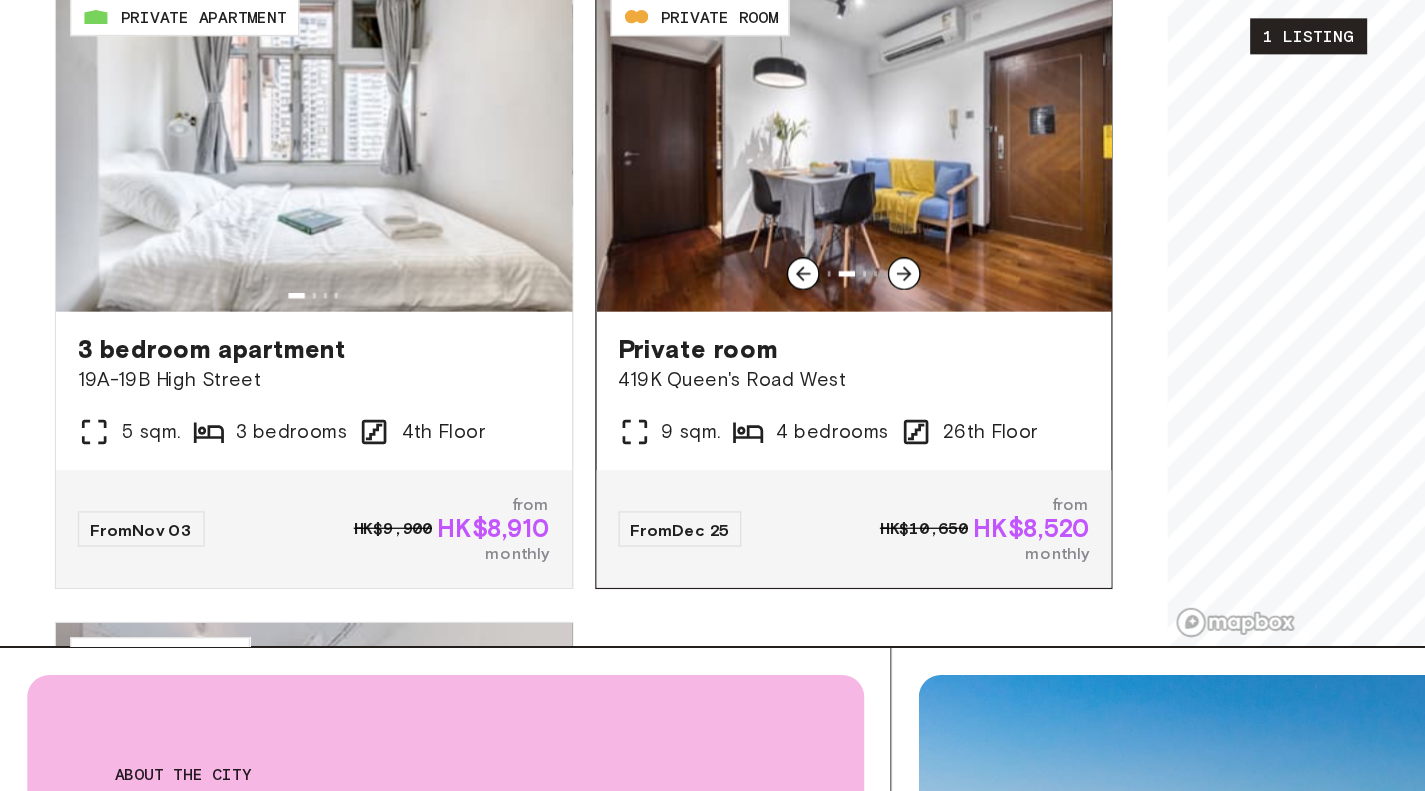 click 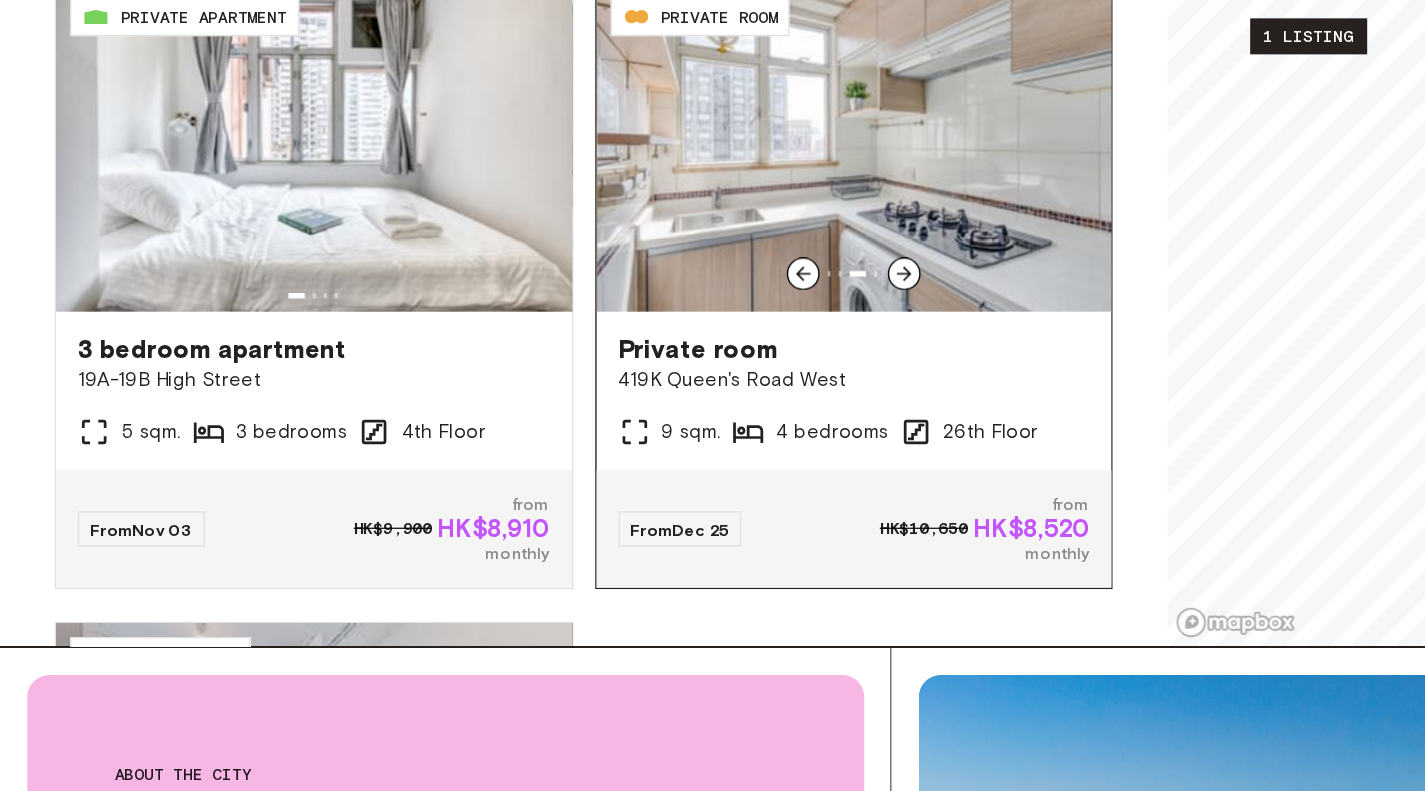 click 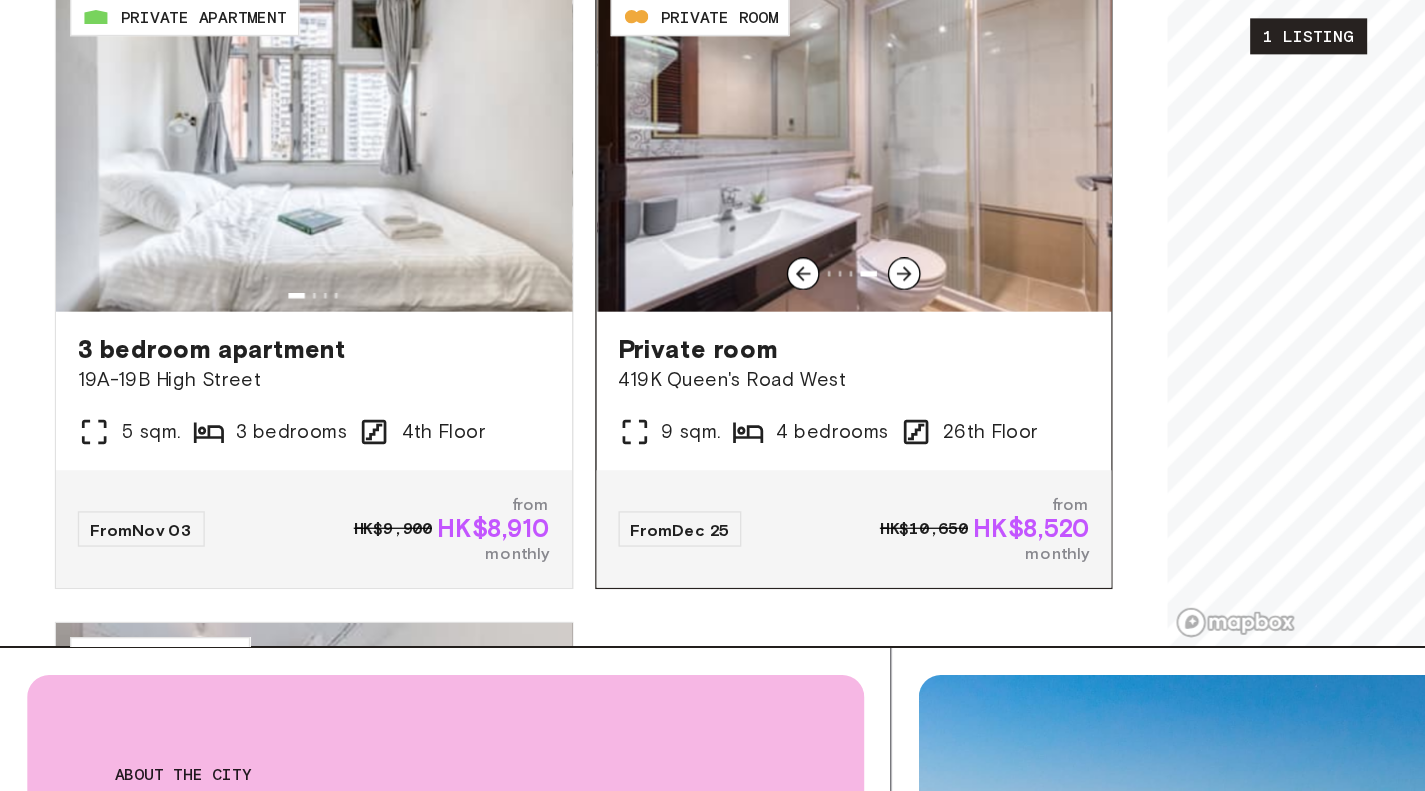 click 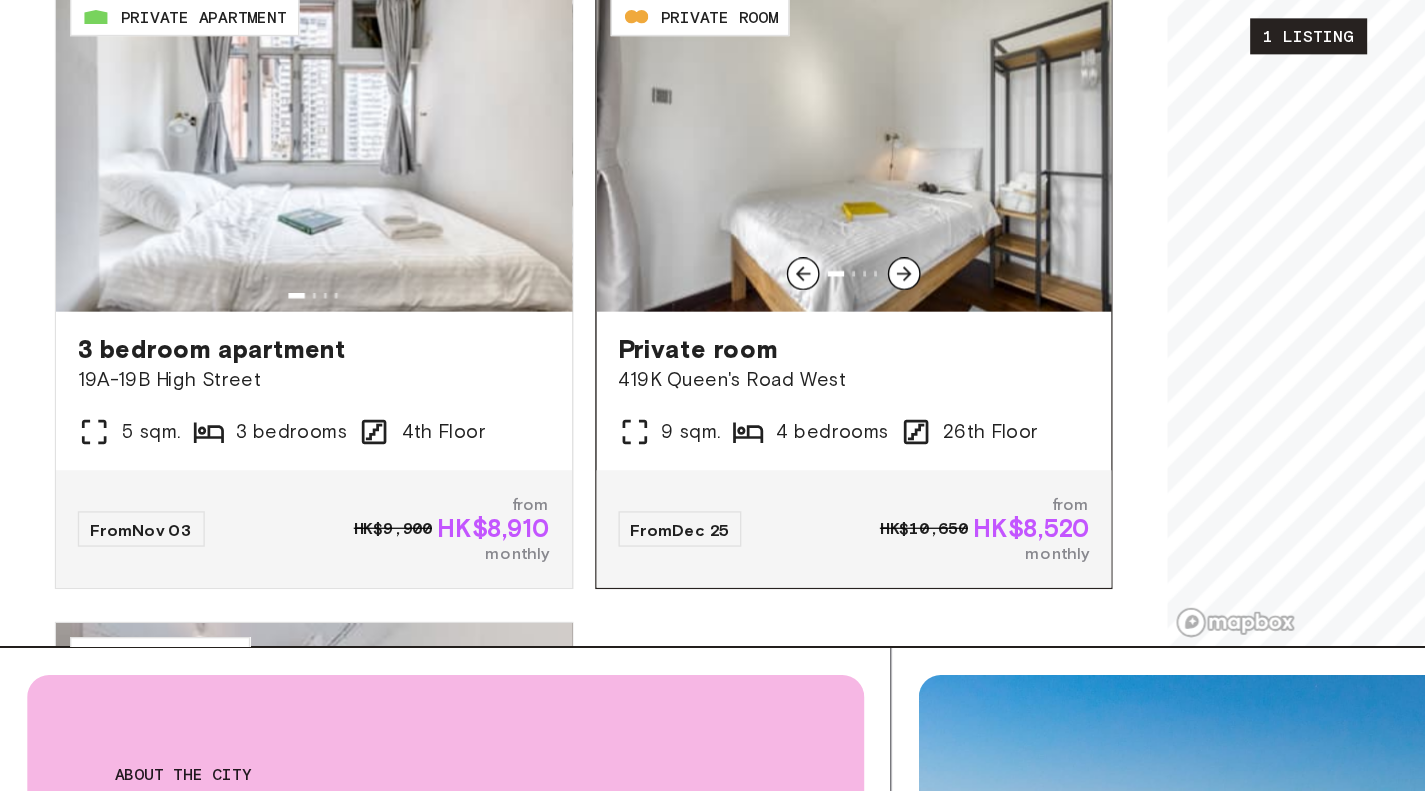 click 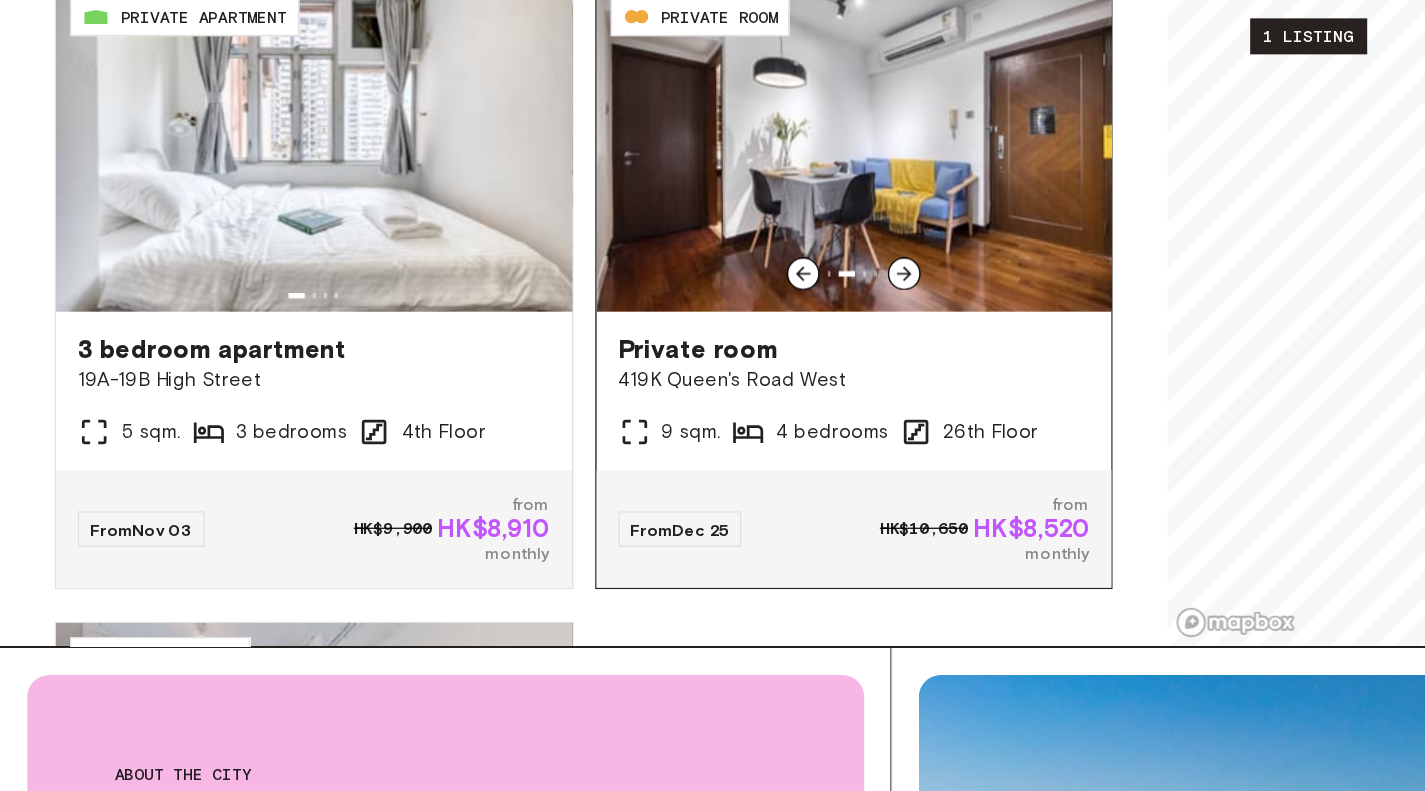 click 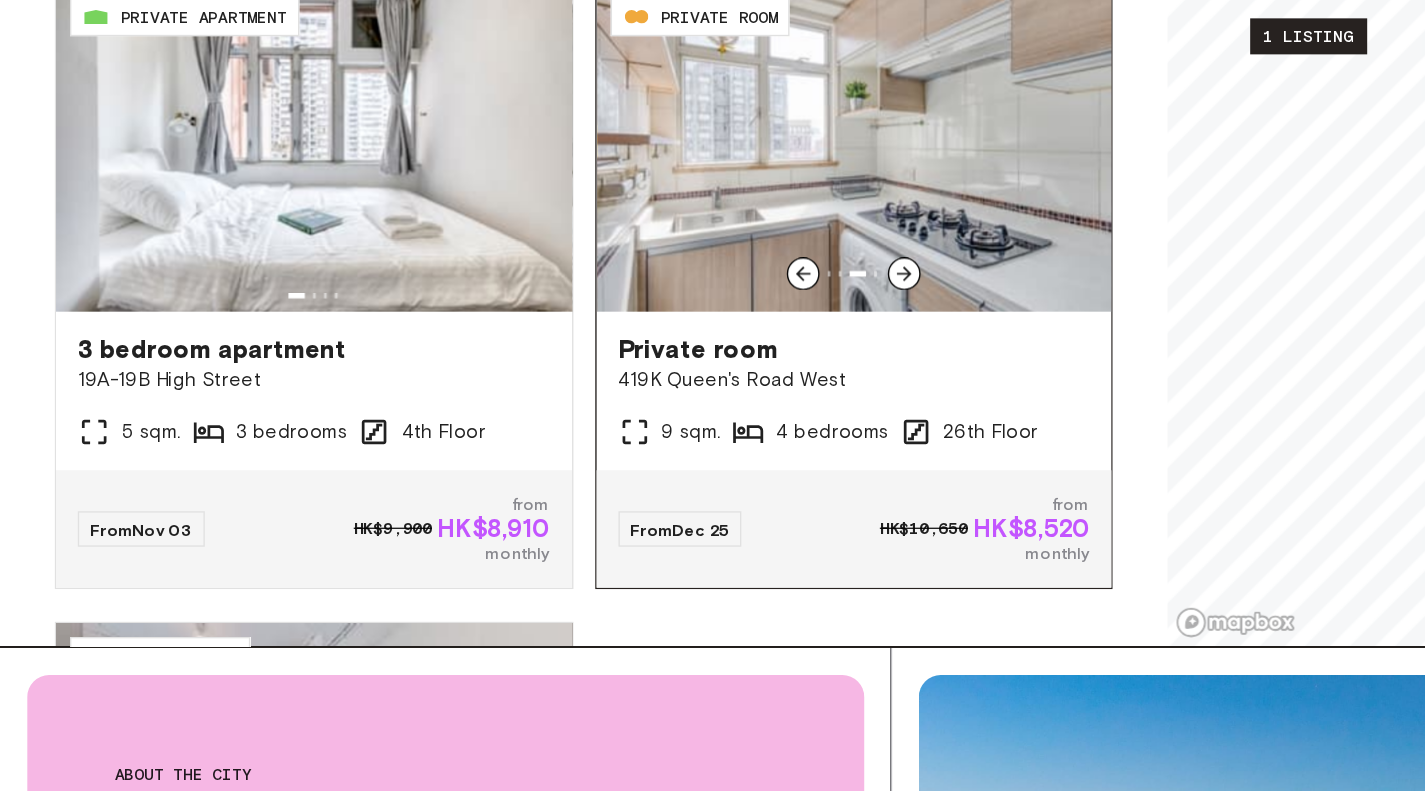 click 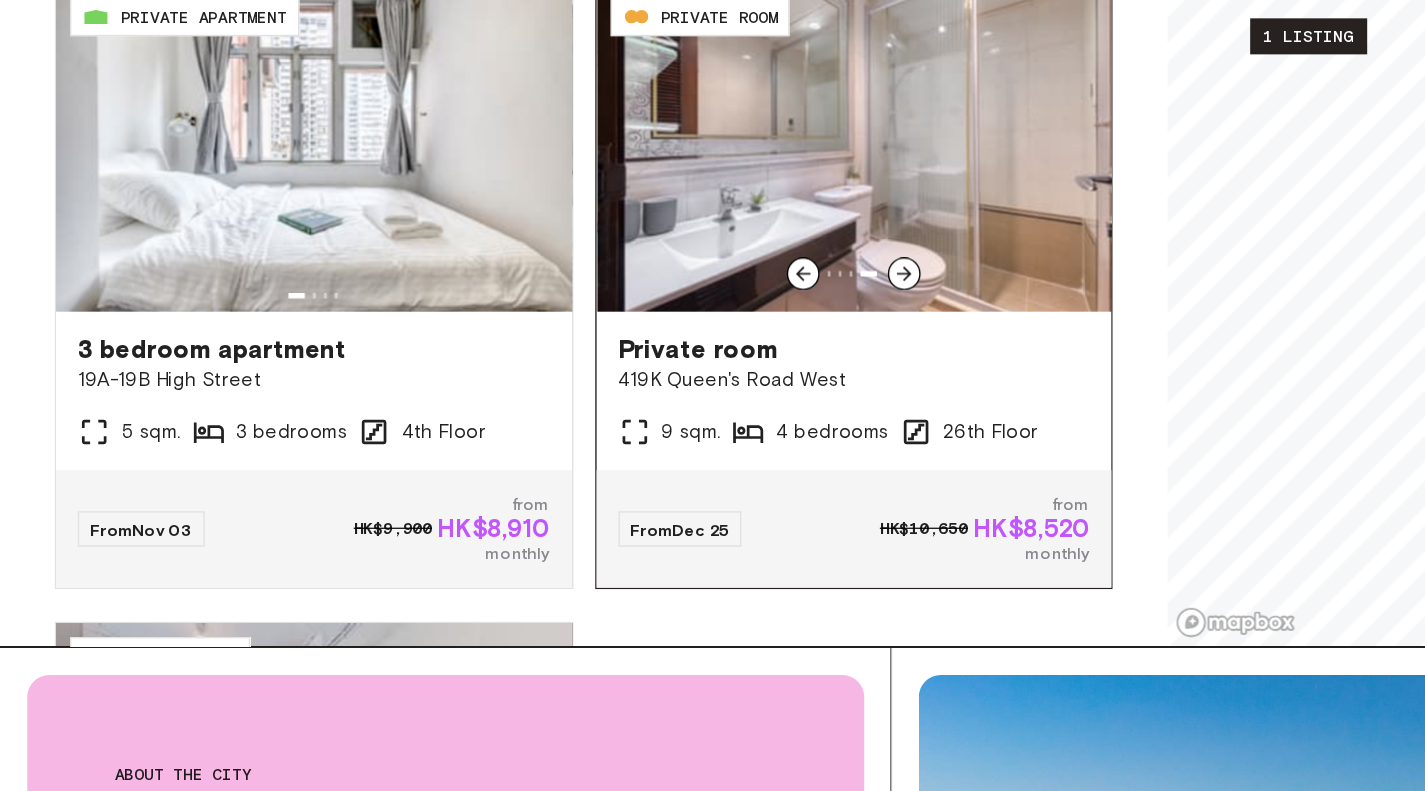 click 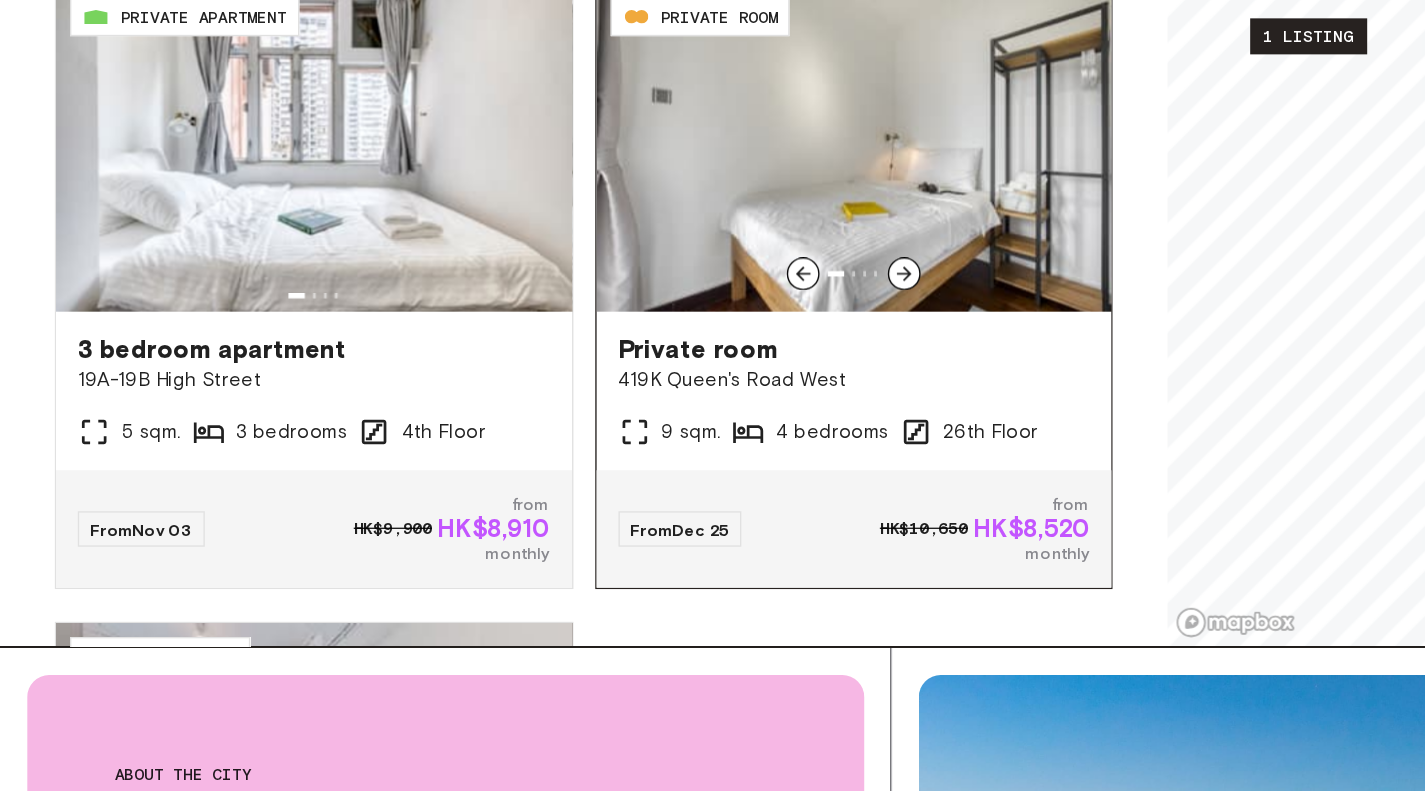 click 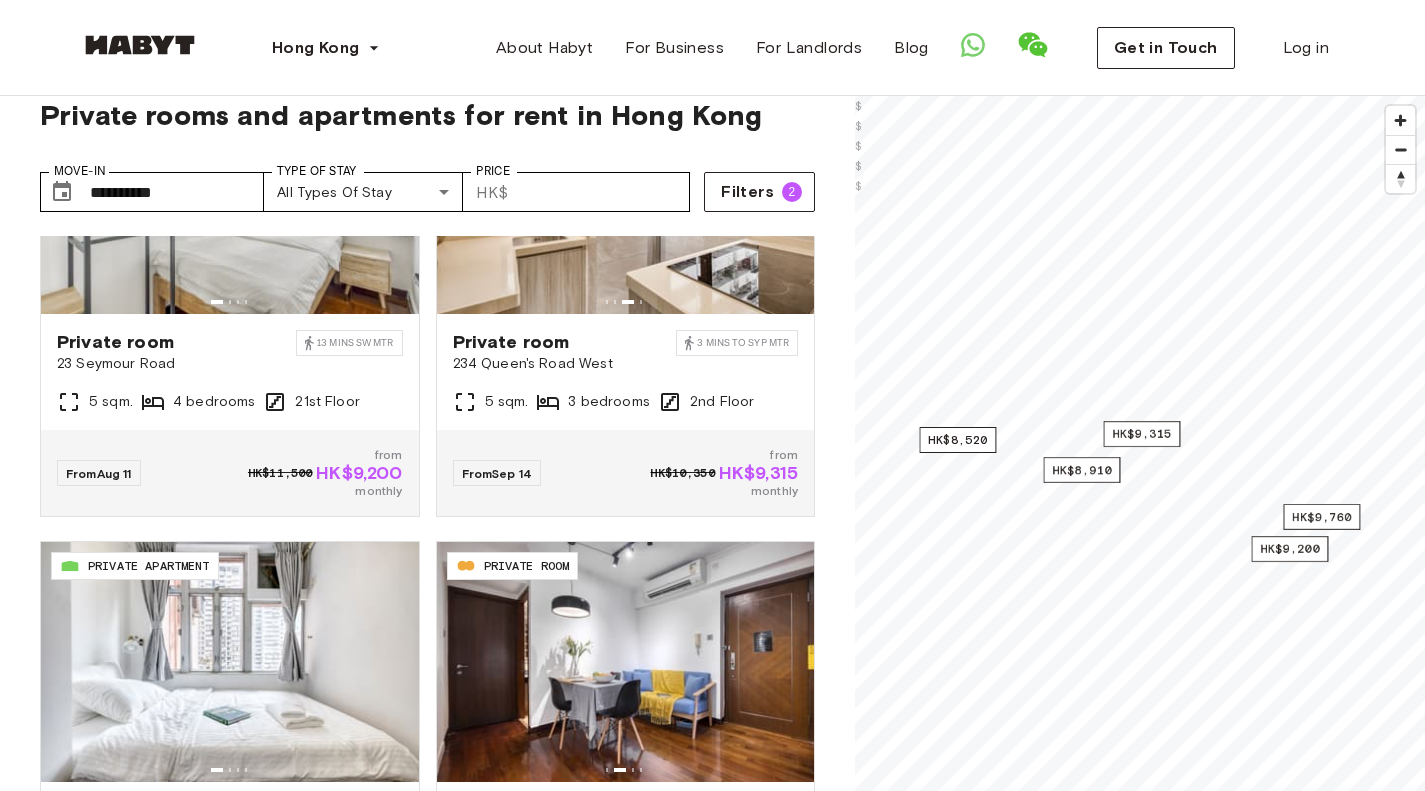 scroll, scrollTop: 0, scrollLeft: 0, axis: both 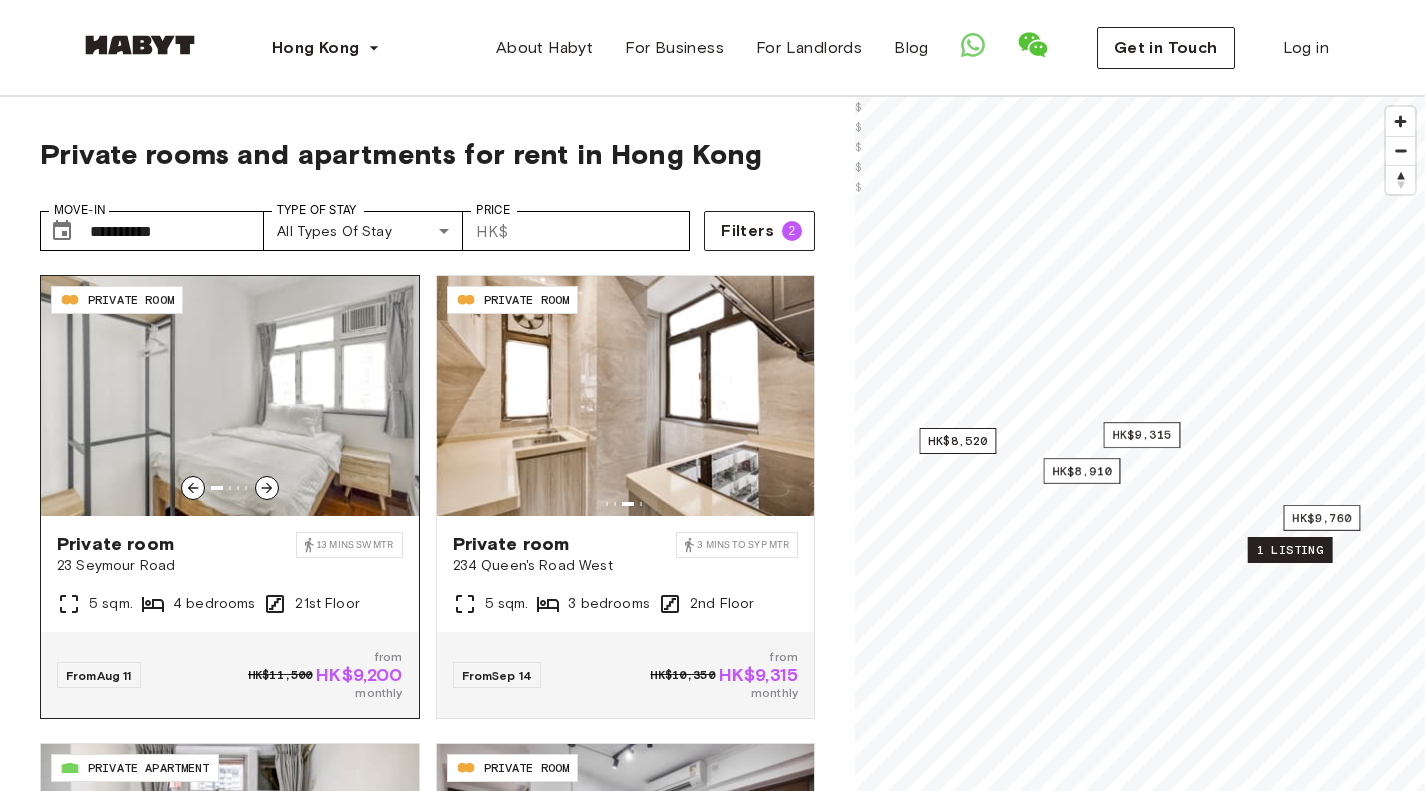 click 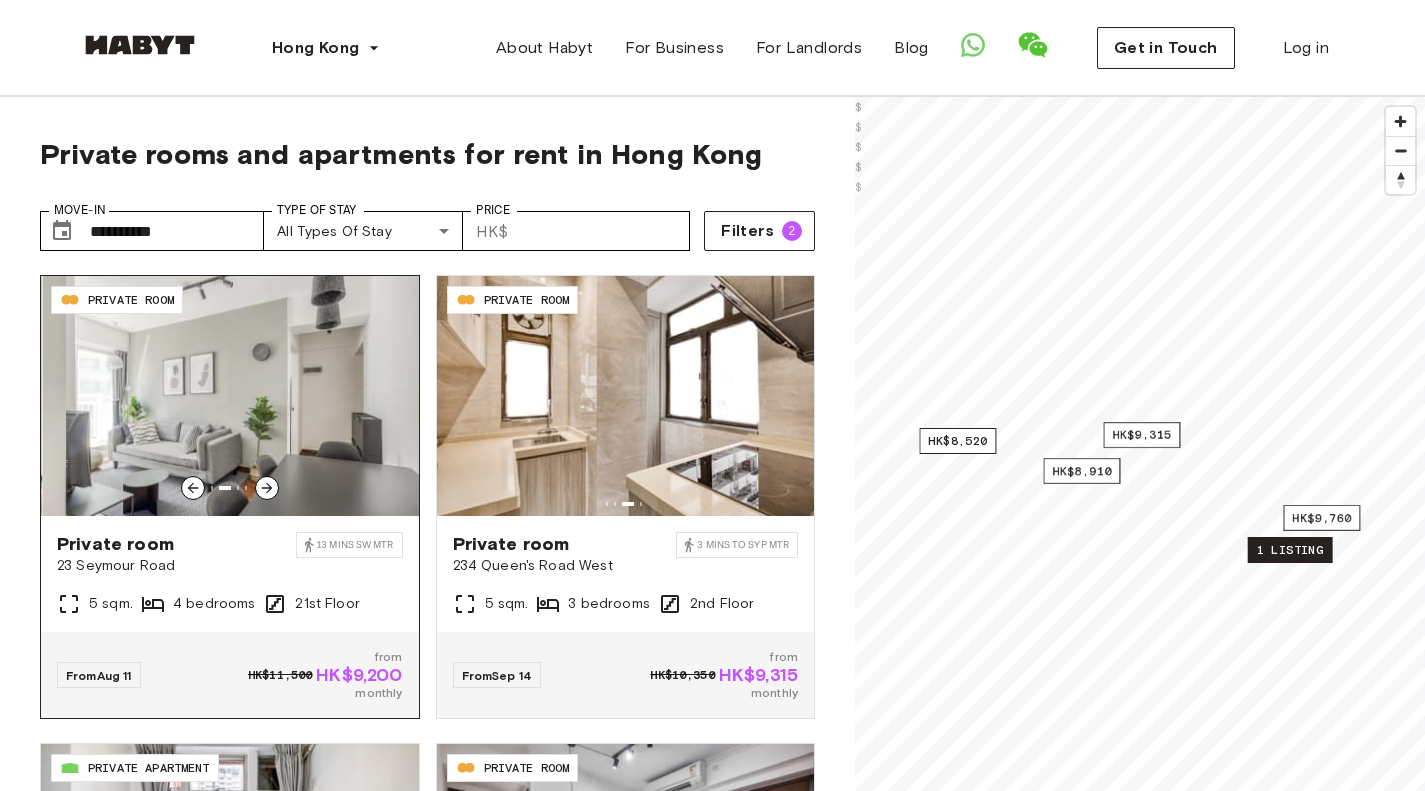 click 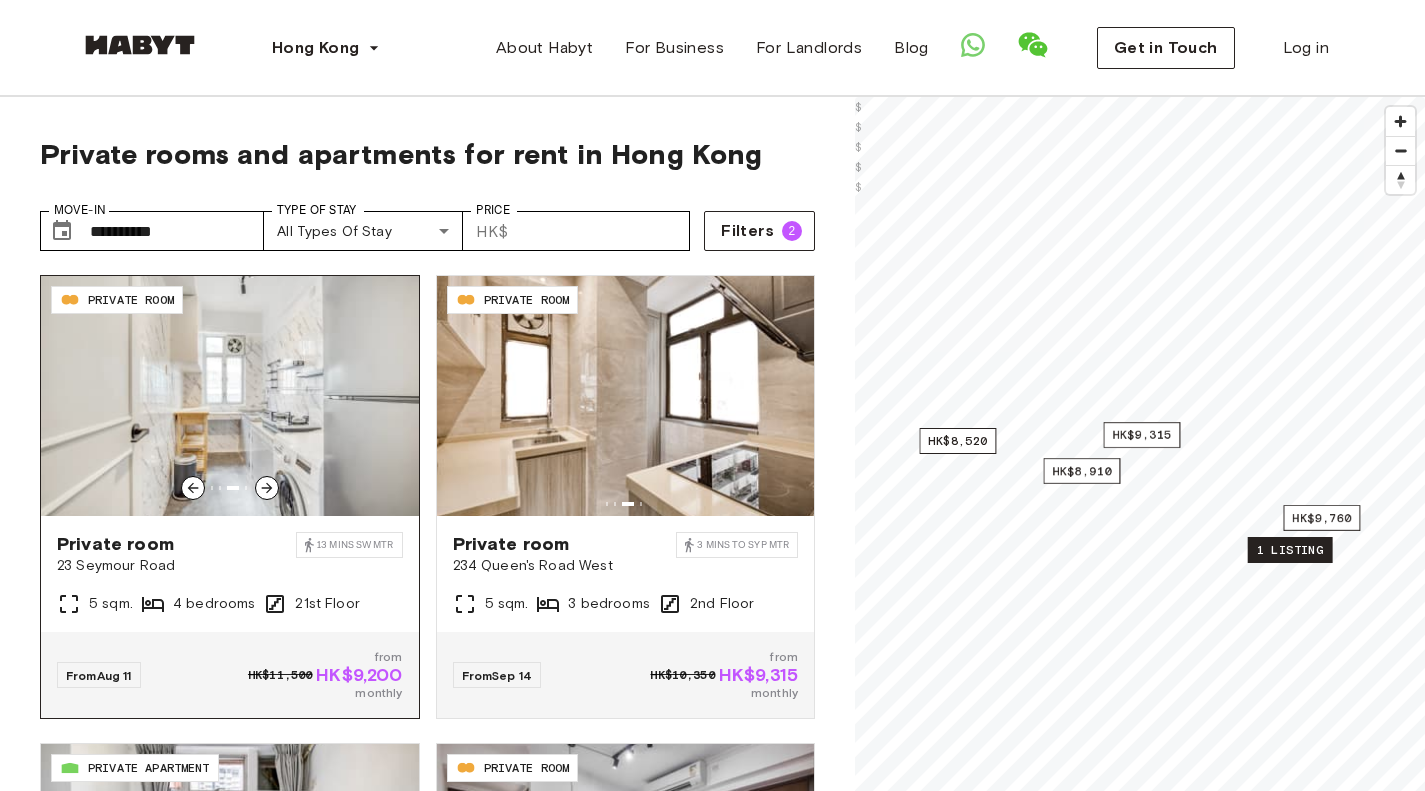 click 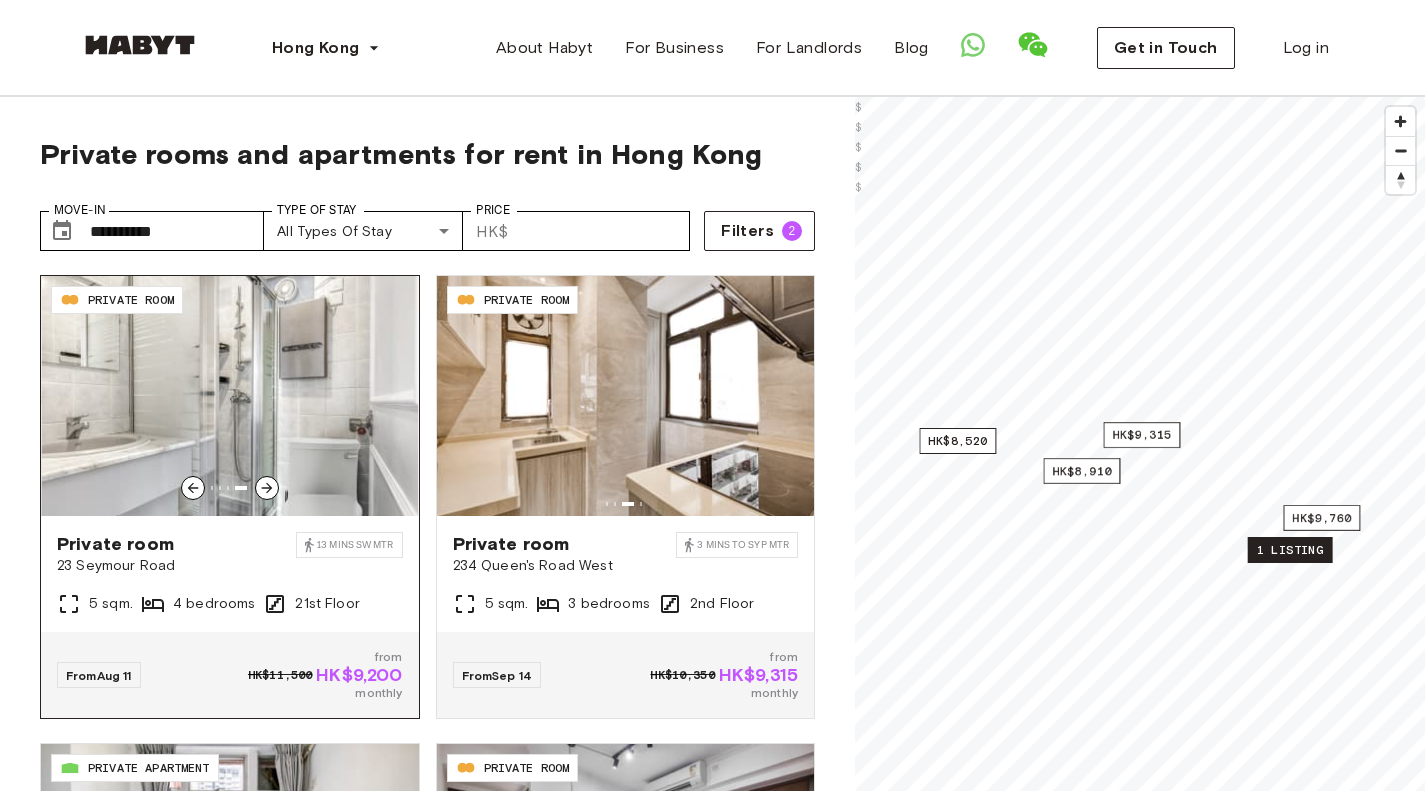 click 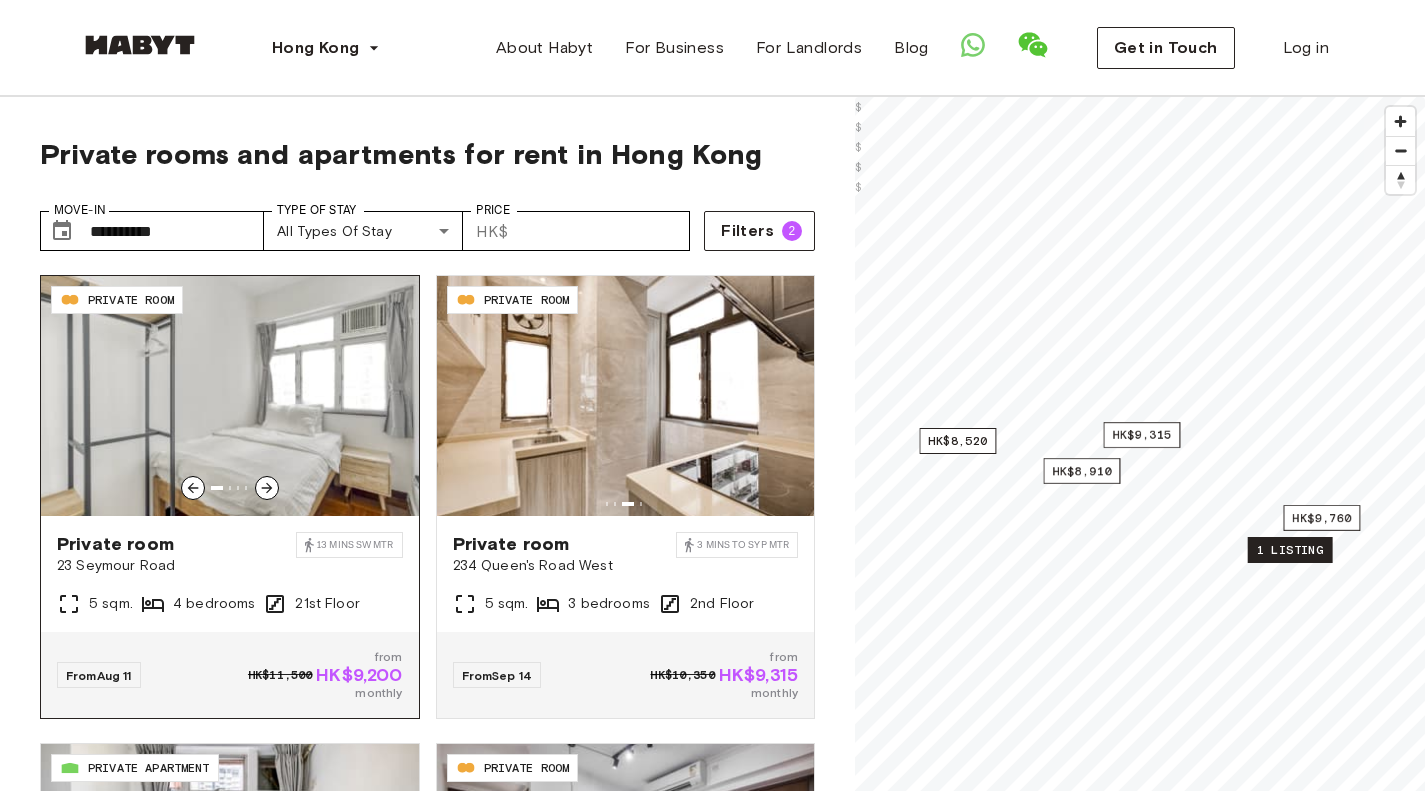 click 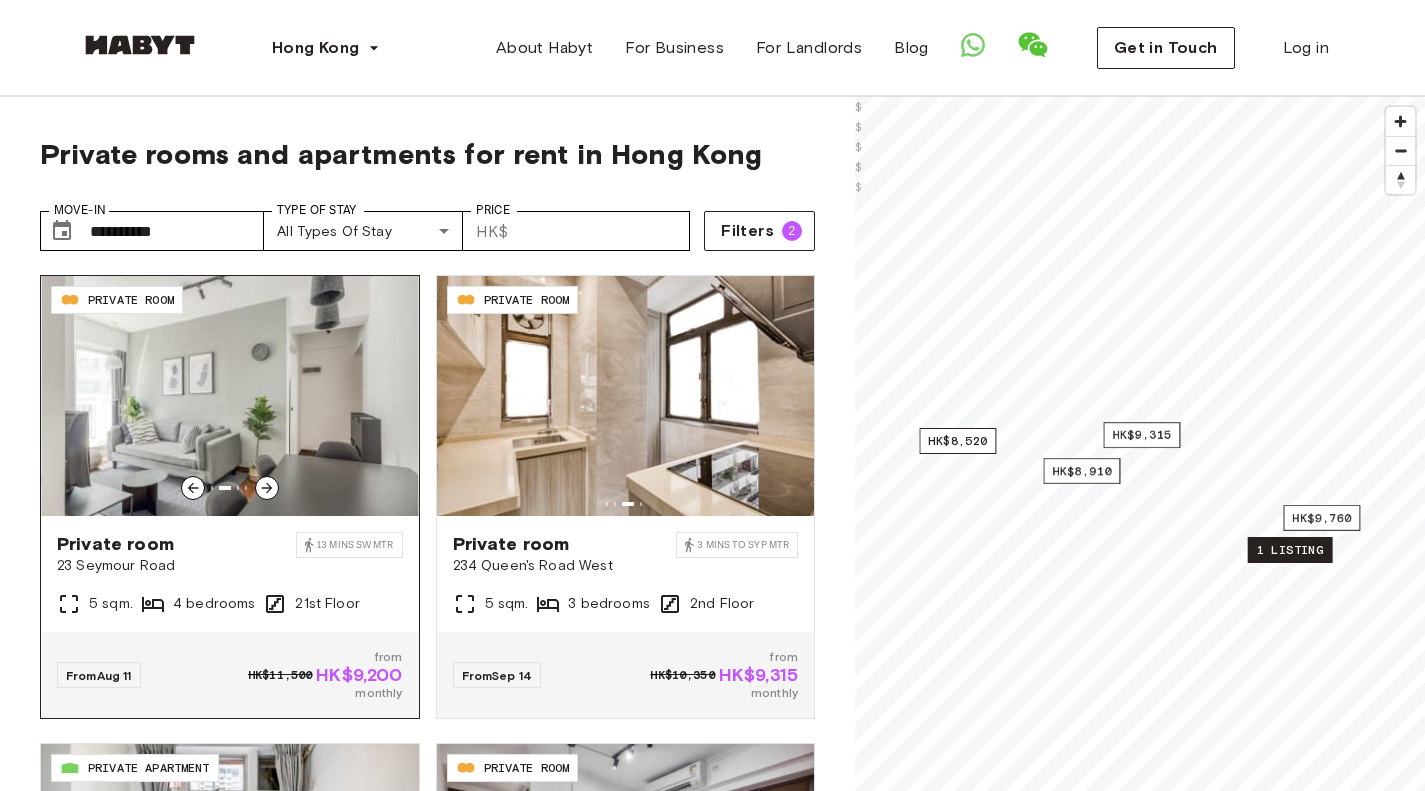 click 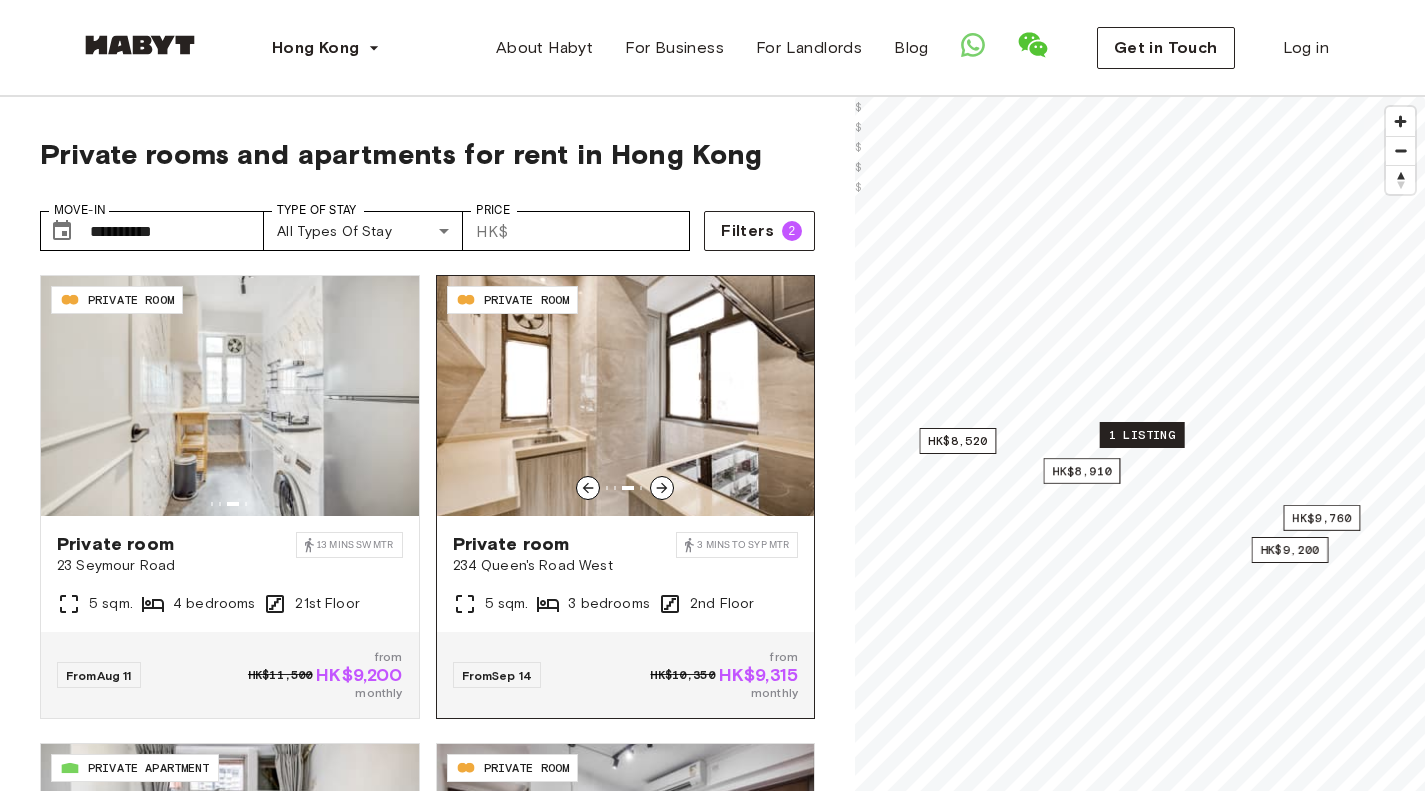 click 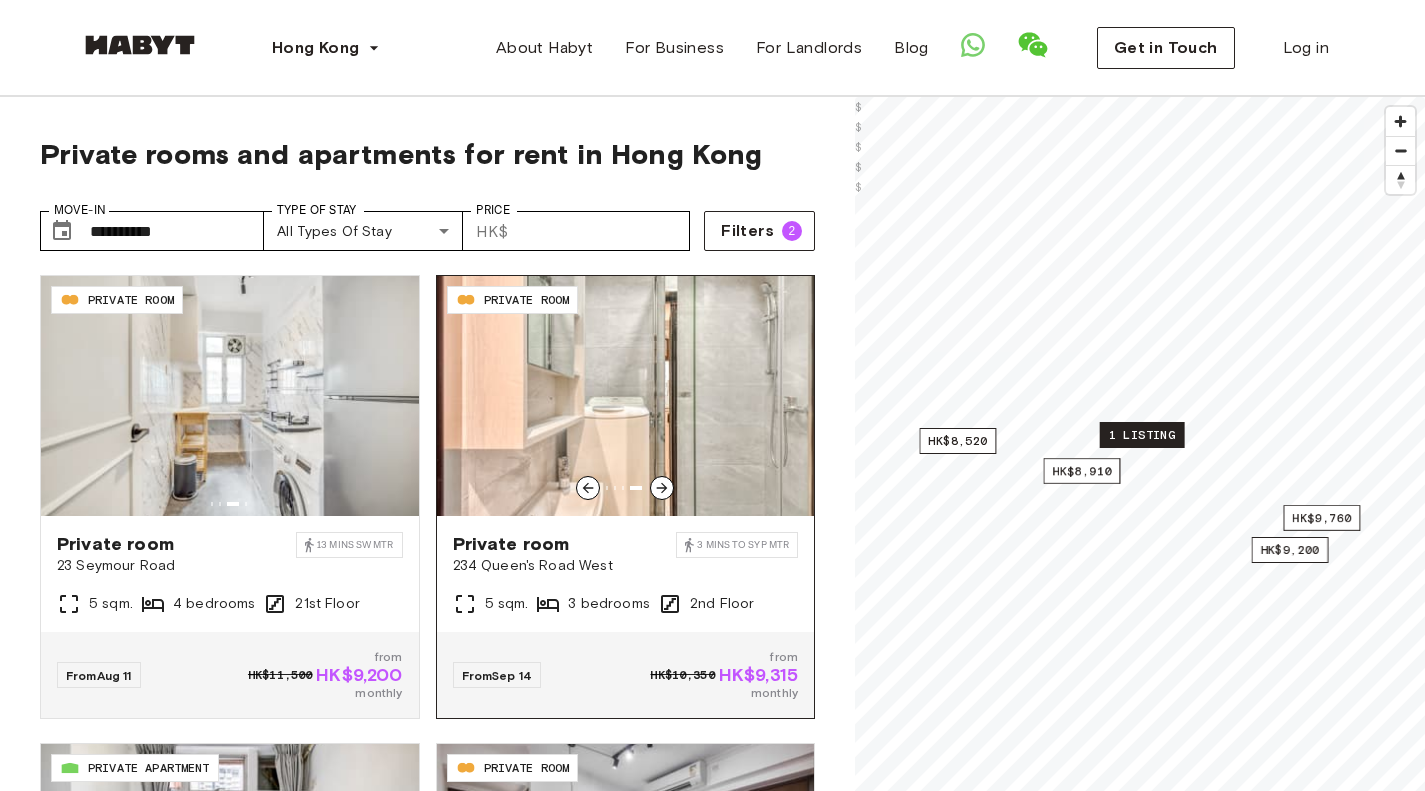 click 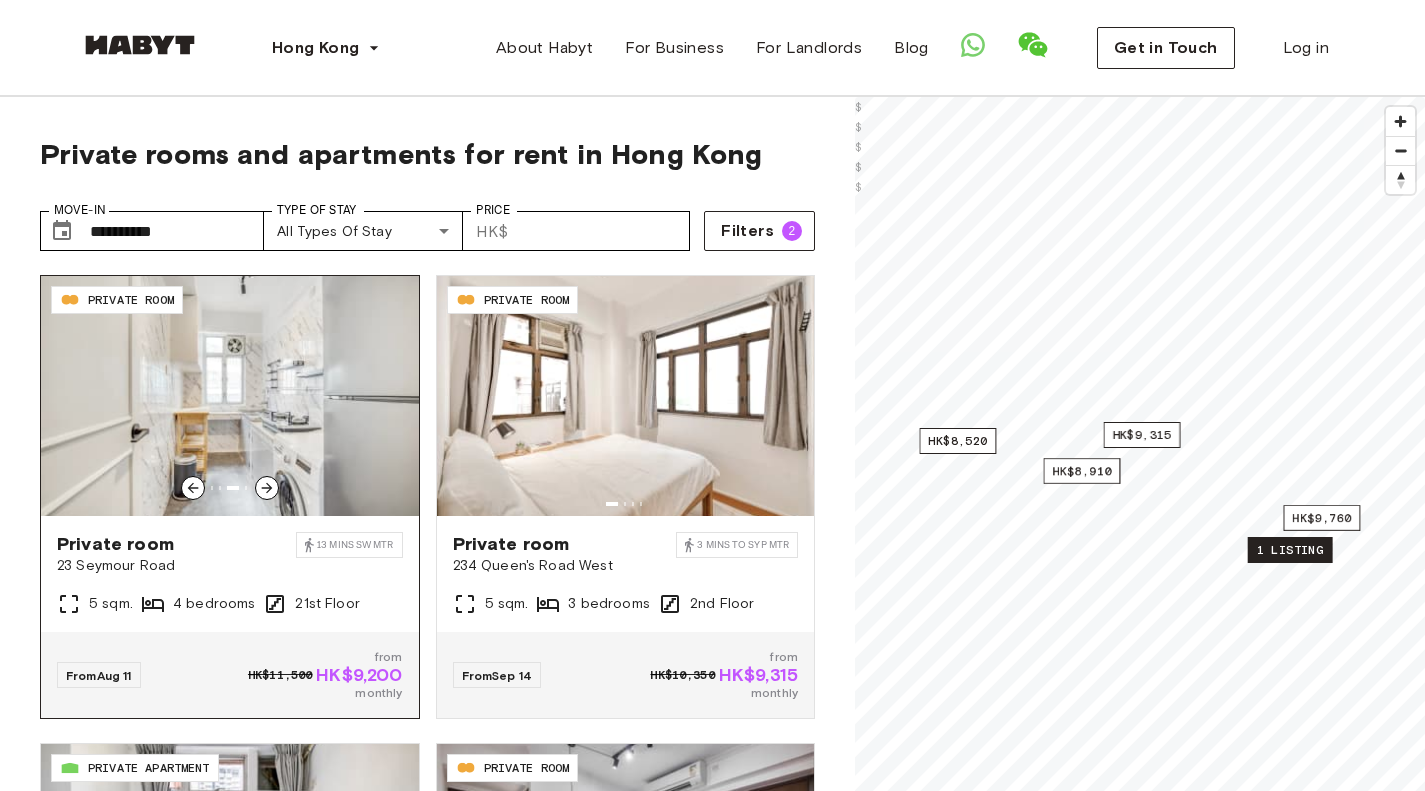 click at bounding box center (230, 396) 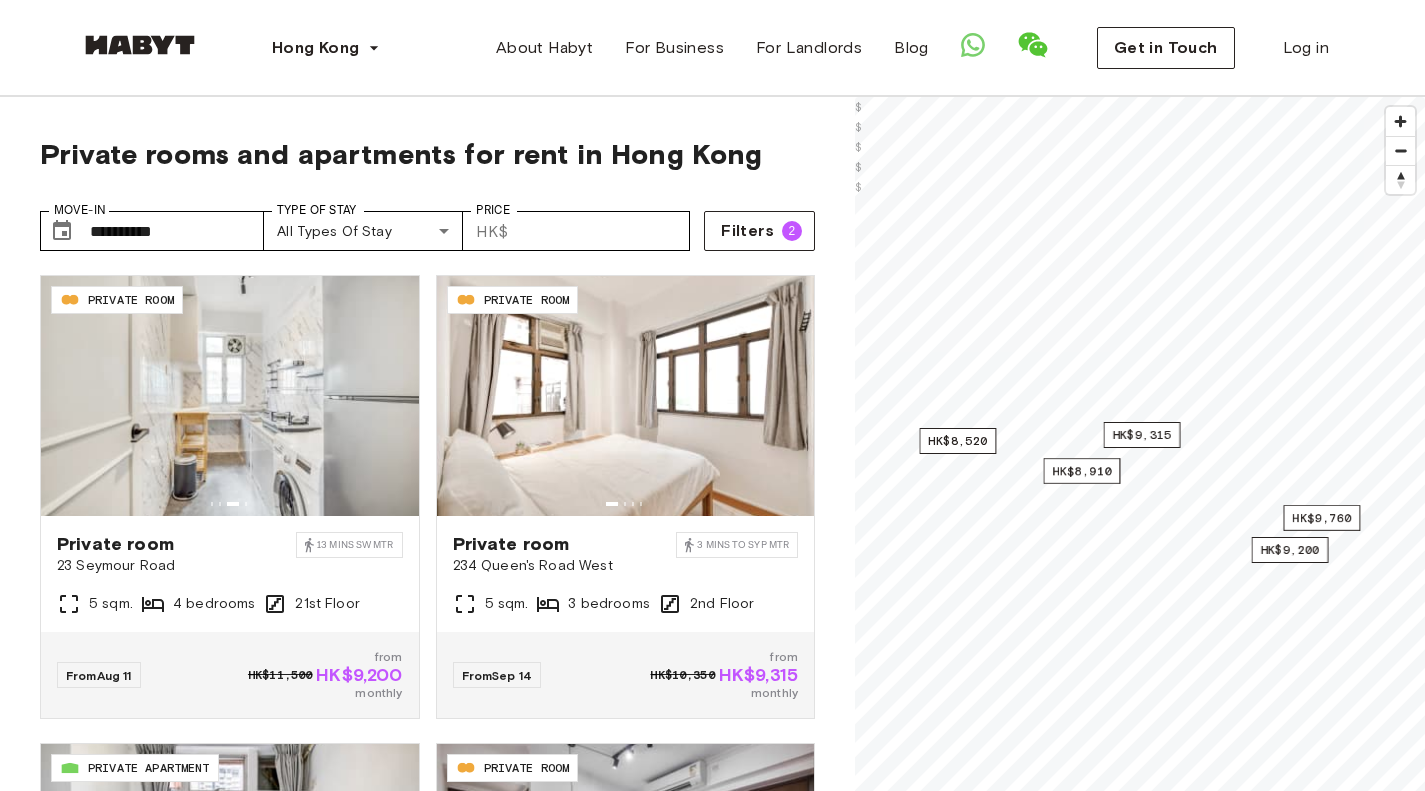 click on "**********" at bounding box center [427, 581] 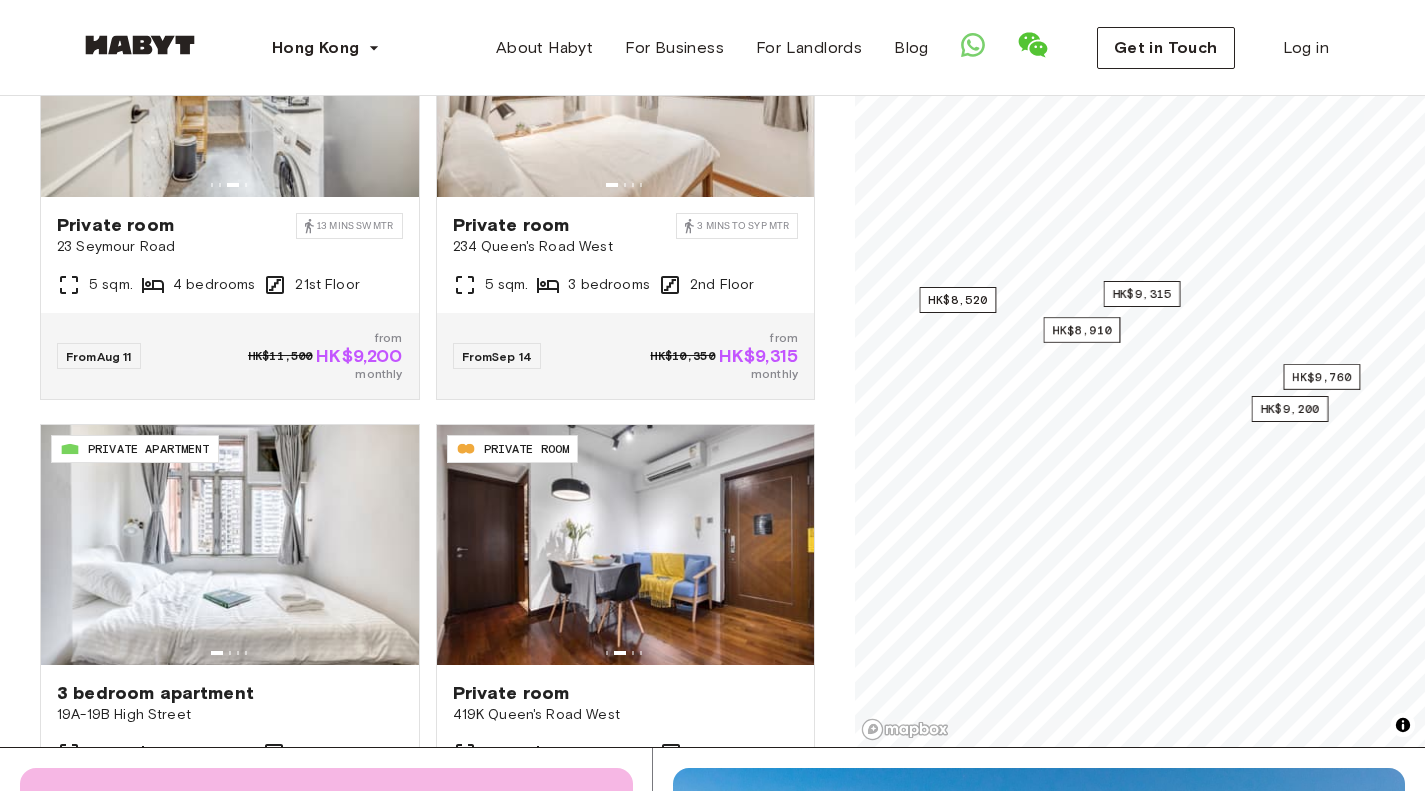 scroll, scrollTop: 573, scrollLeft: 0, axis: vertical 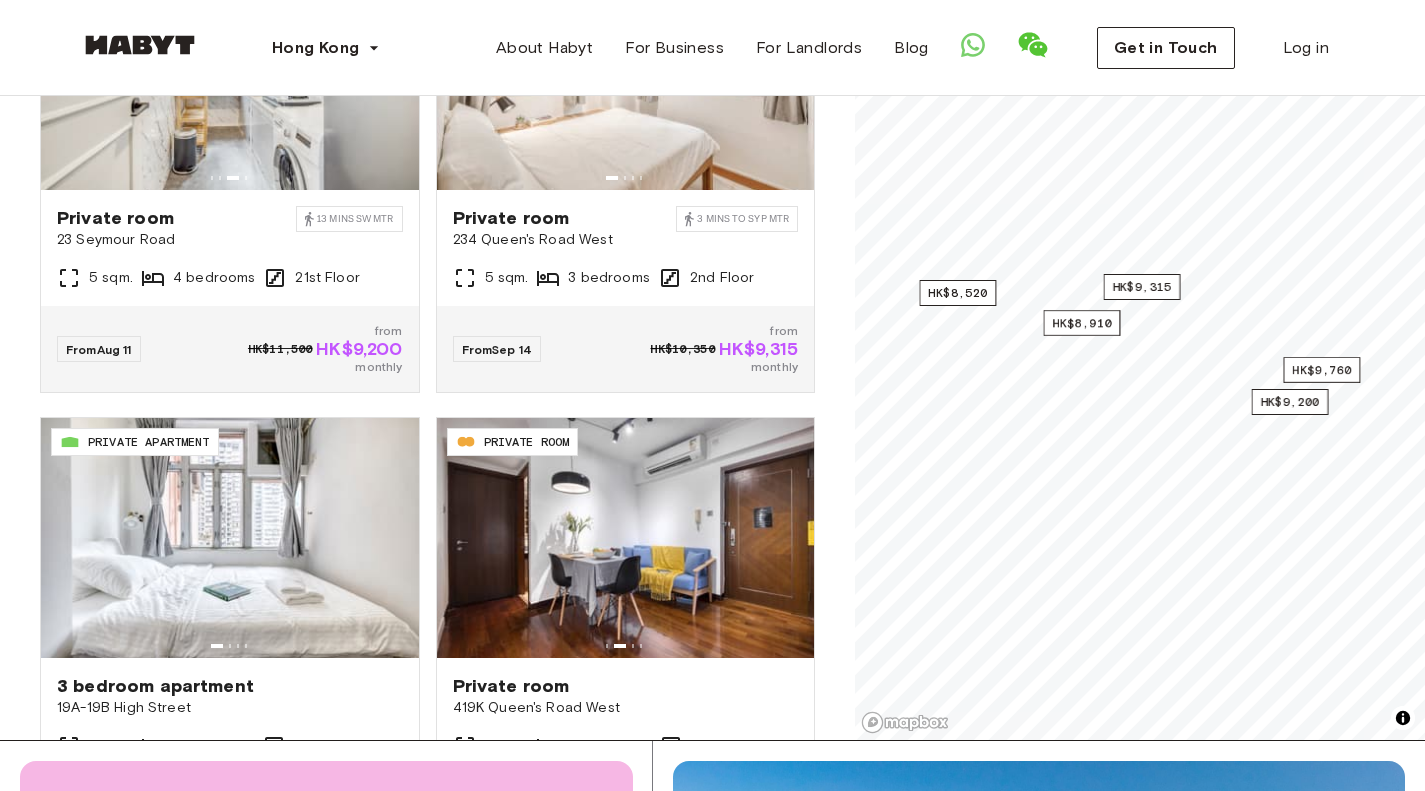 click on "**********" at bounding box center [427, 255] 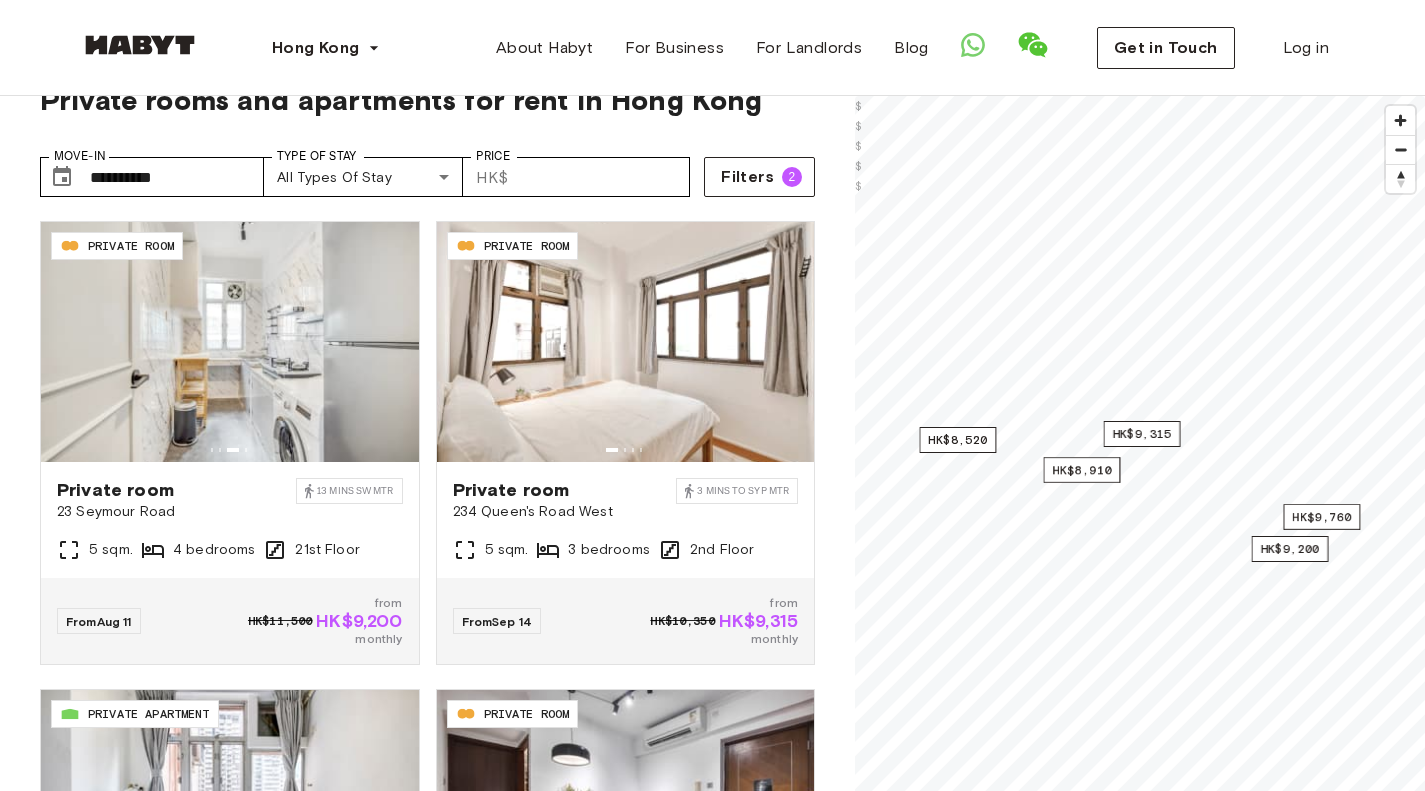 scroll, scrollTop: 50, scrollLeft: 0, axis: vertical 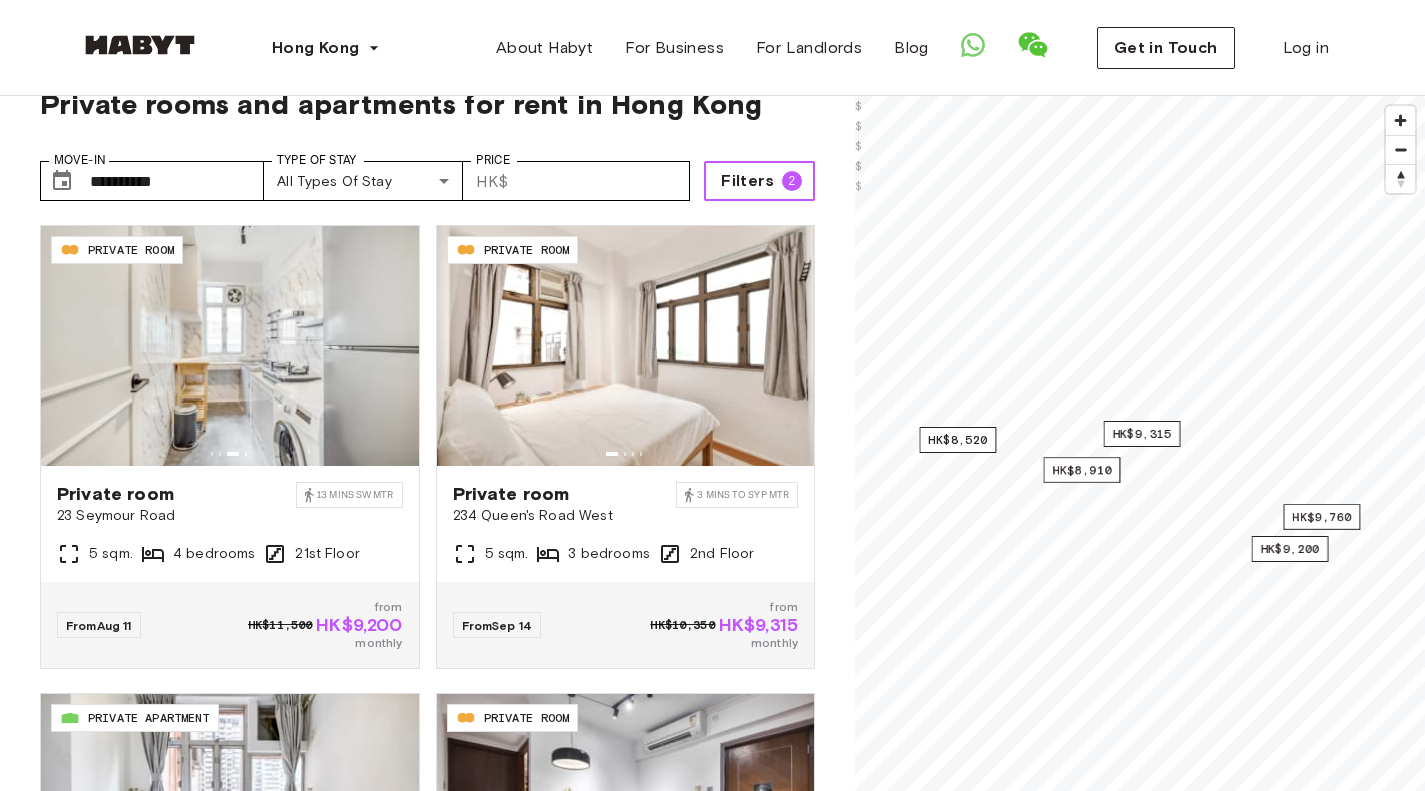 click on "Filters" at bounding box center (747, 181) 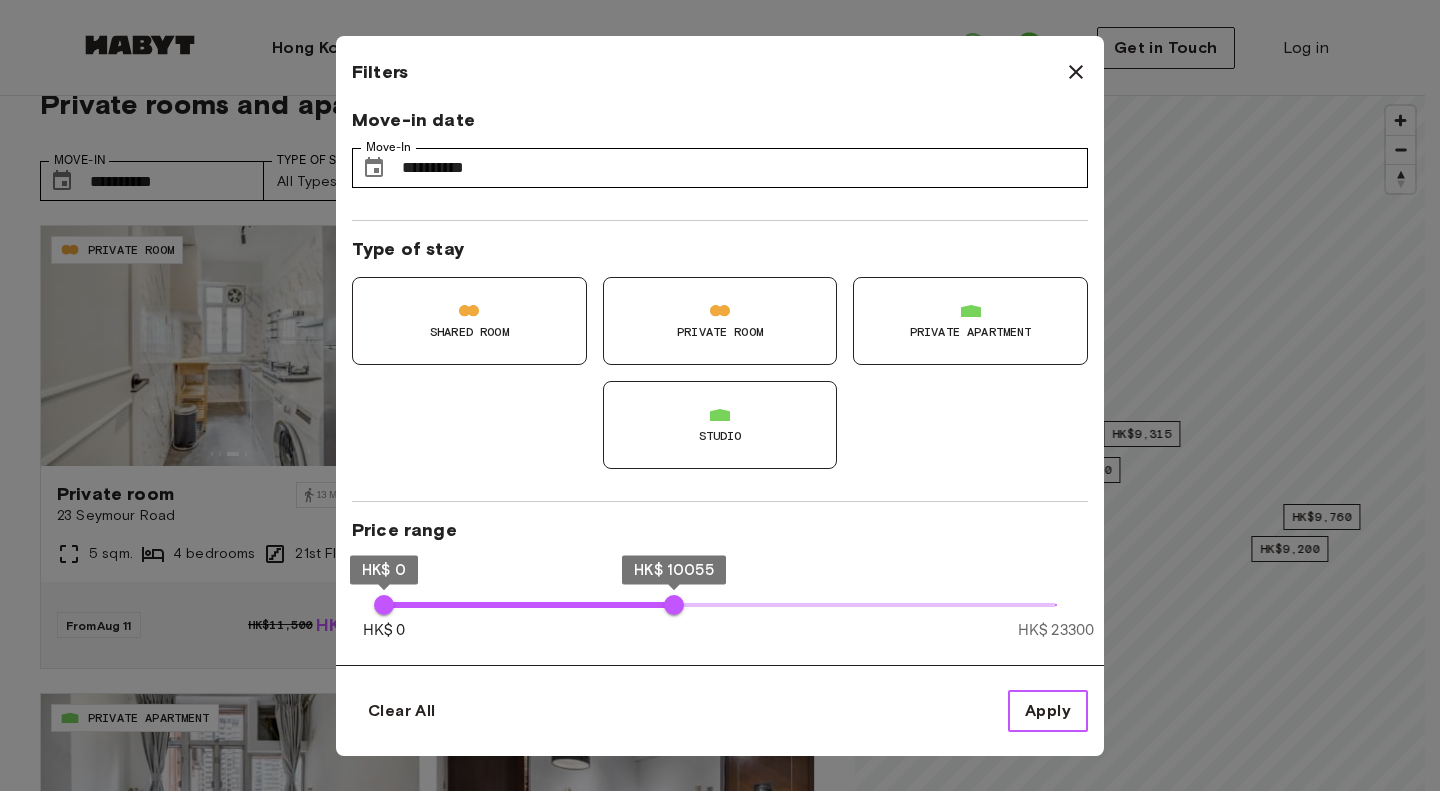 click on "Apply" at bounding box center (1048, 711) 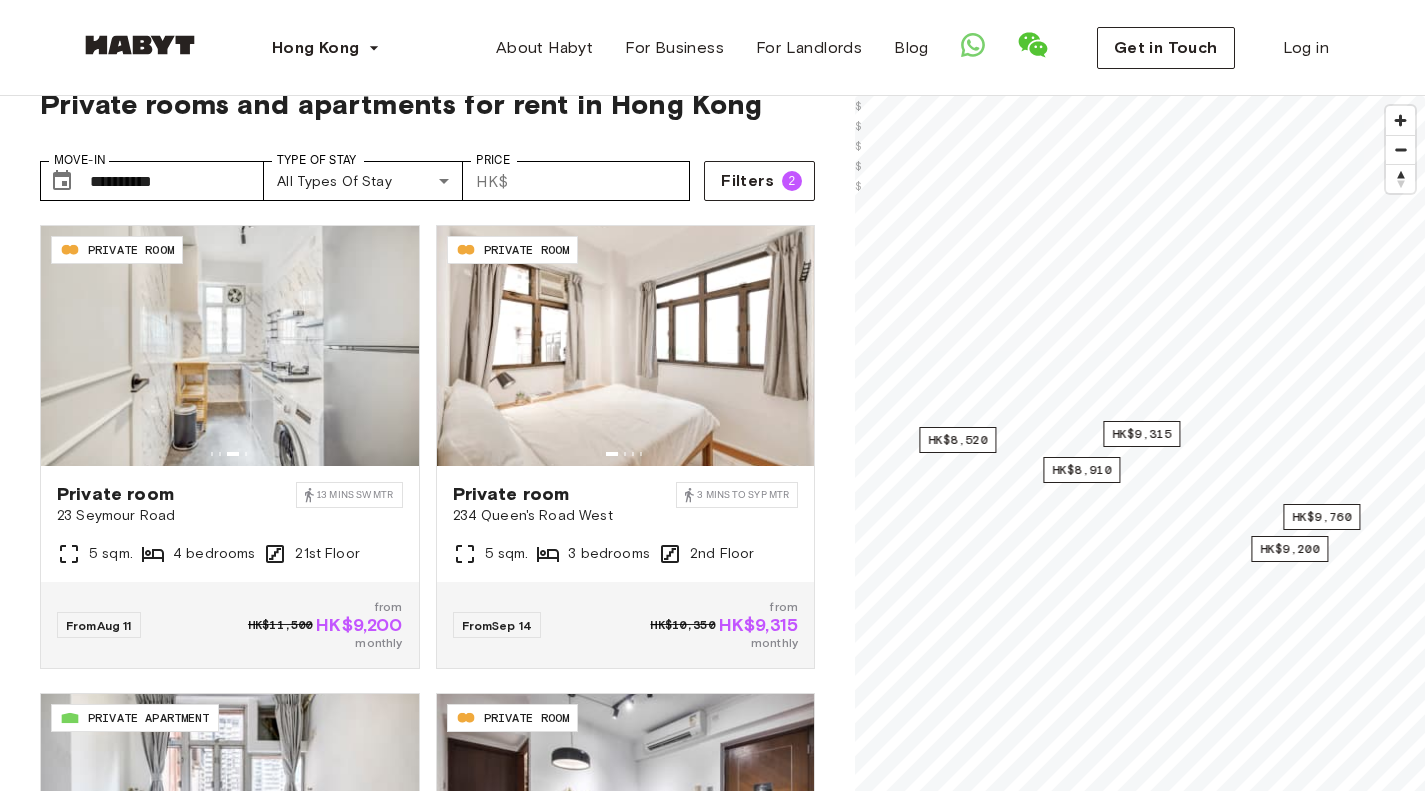 click on "**********" at bounding box center [427, 531] 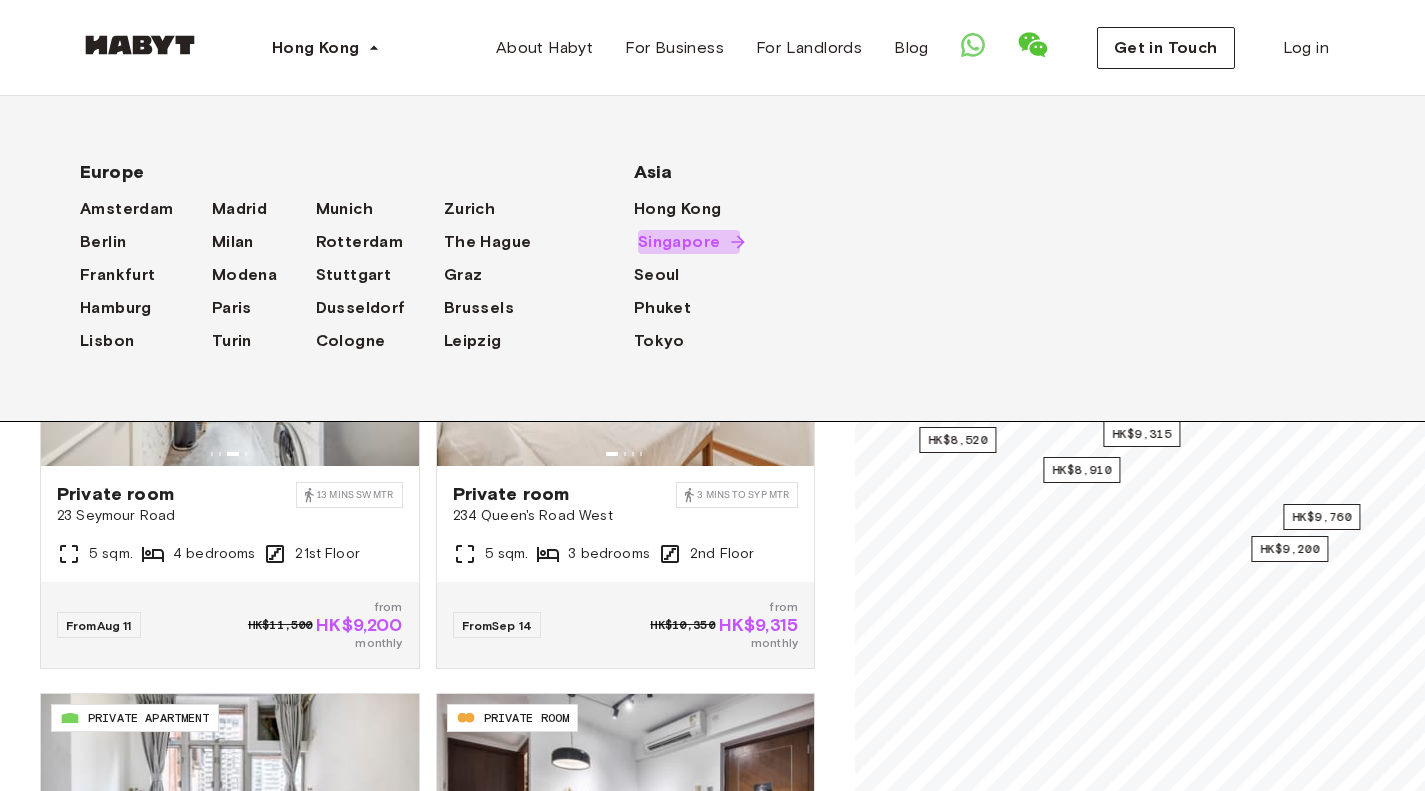 click on "Singapore" at bounding box center [679, 242] 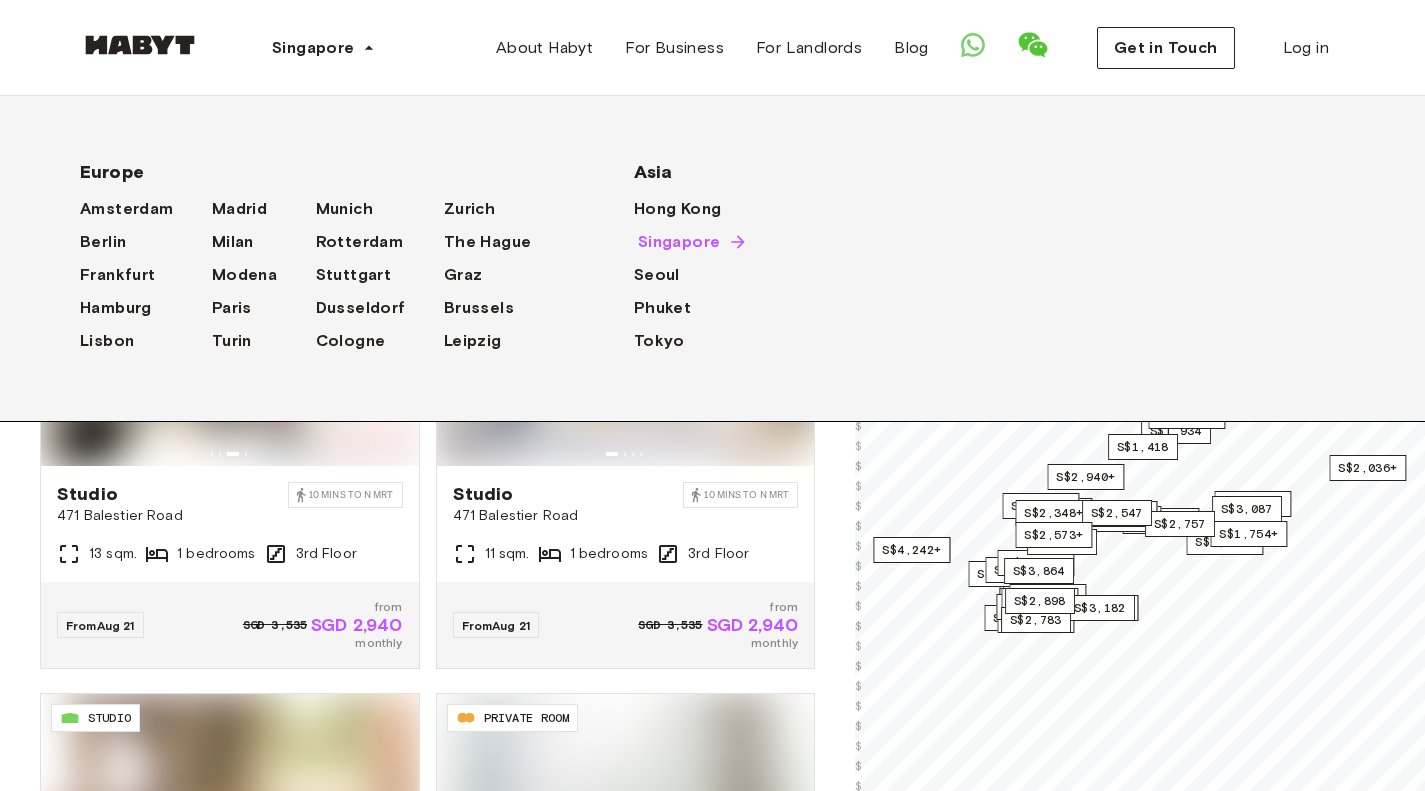 scroll, scrollTop: 0, scrollLeft: 0, axis: both 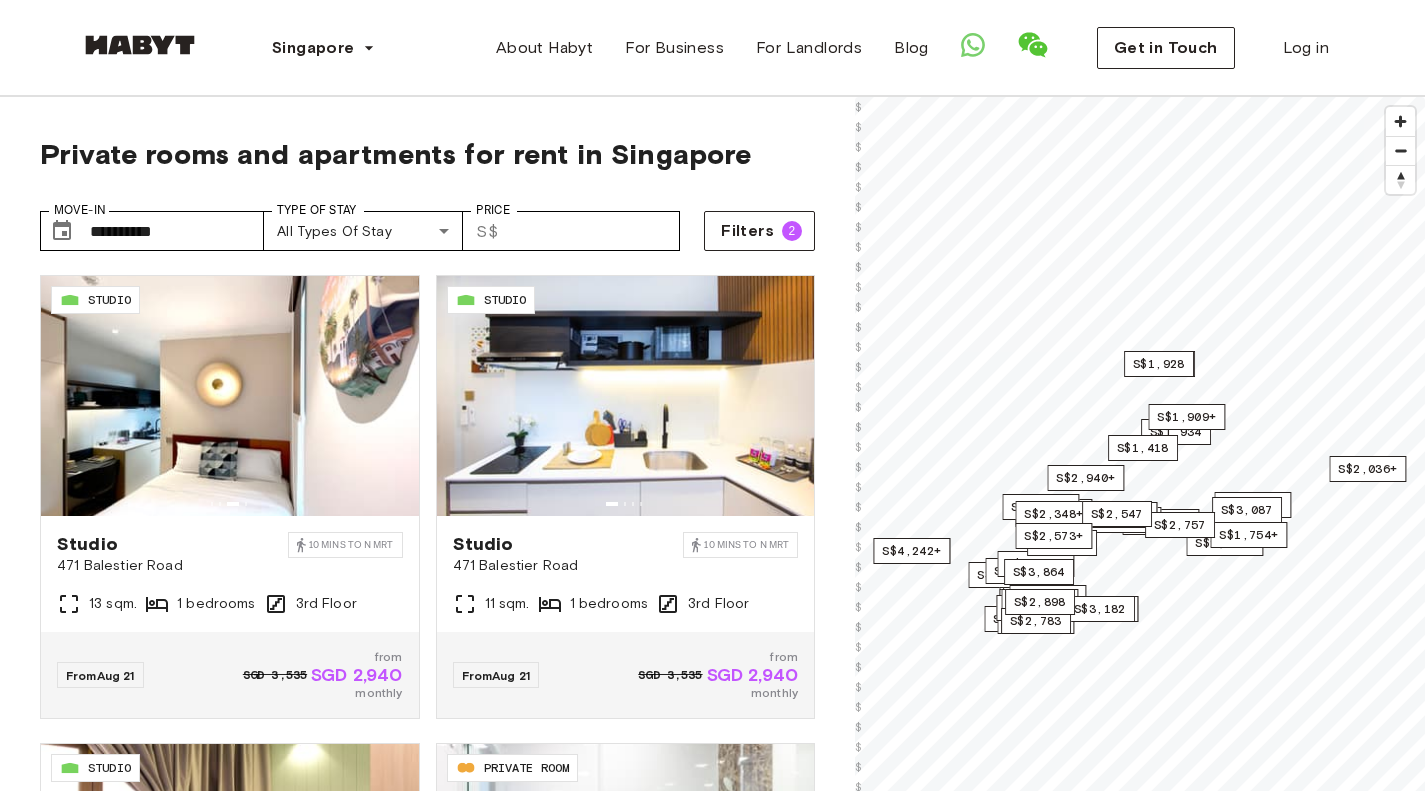click on "**********" at bounding box center [427, 581] 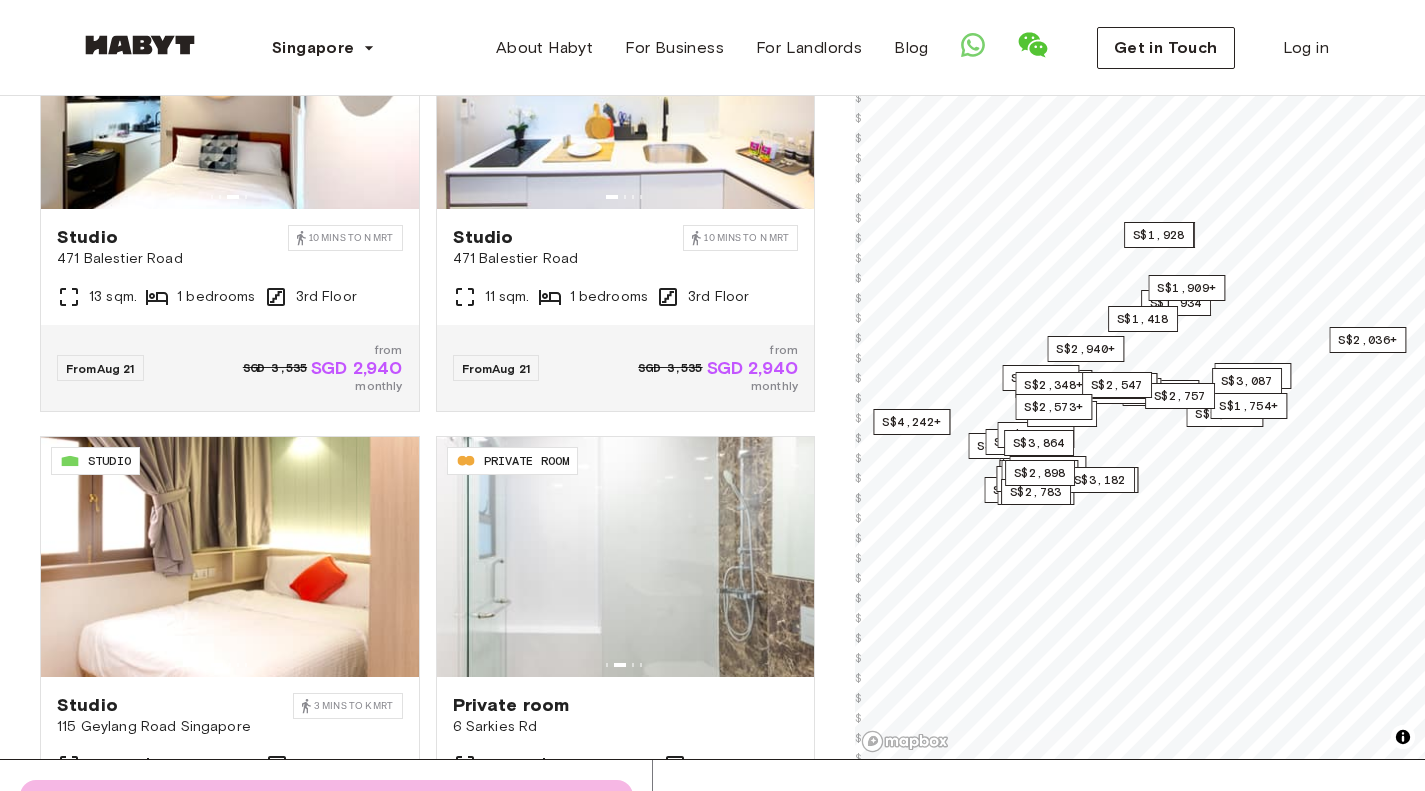 scroll, scrollTop: 0, scrollLeft: 0, axis: both 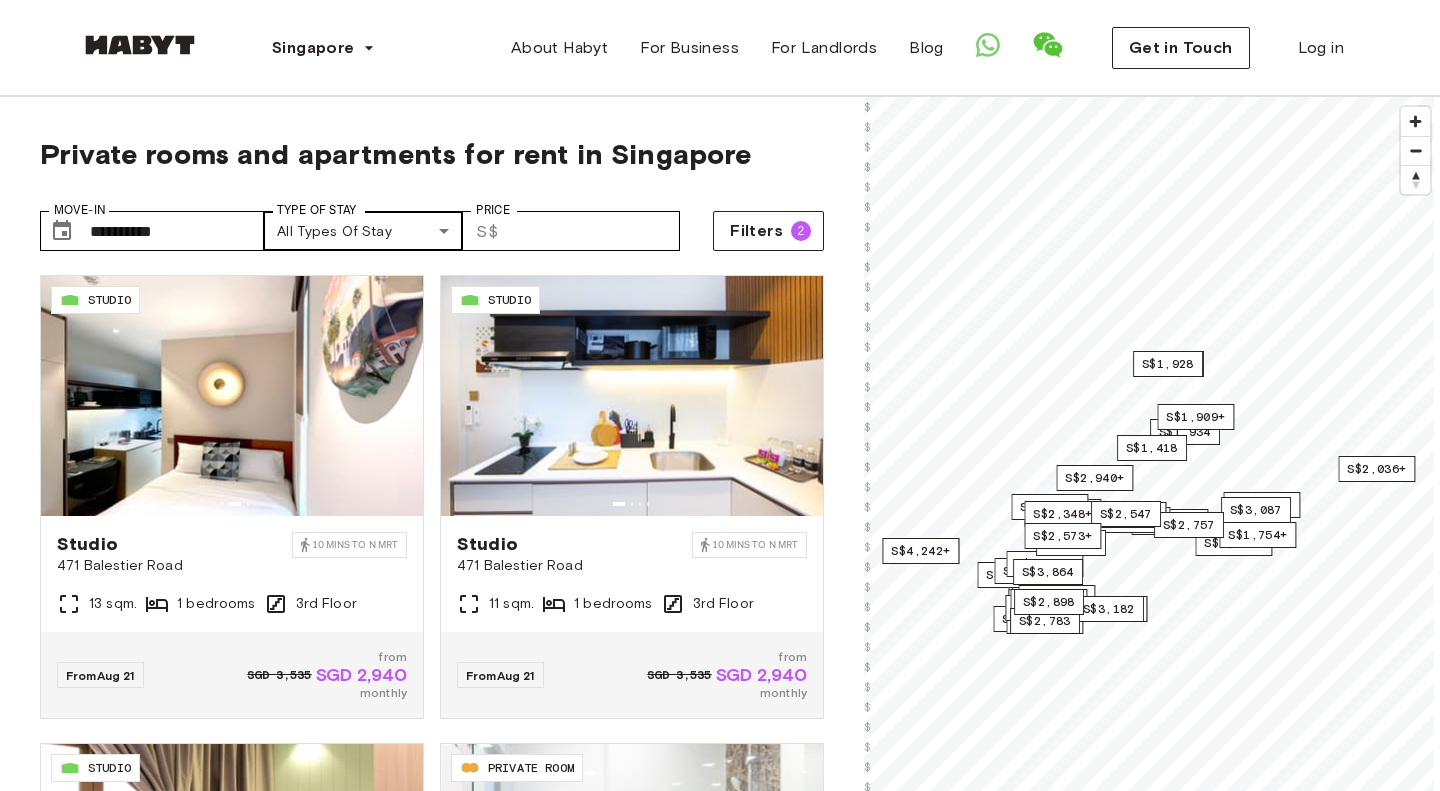 click on "**********" at bounding box center (720, 2341) 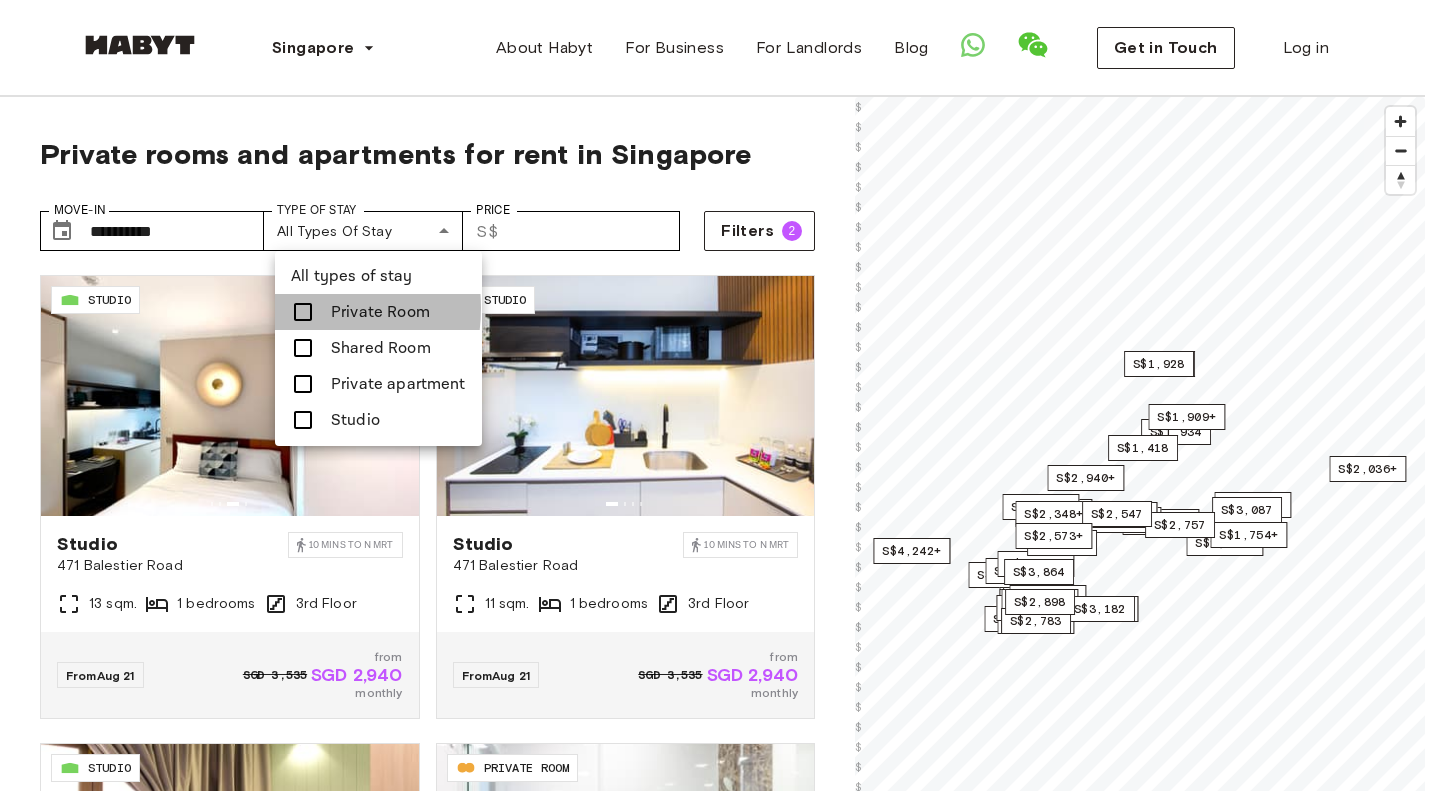 click on "Private Room" at bounding box center (378, 312) 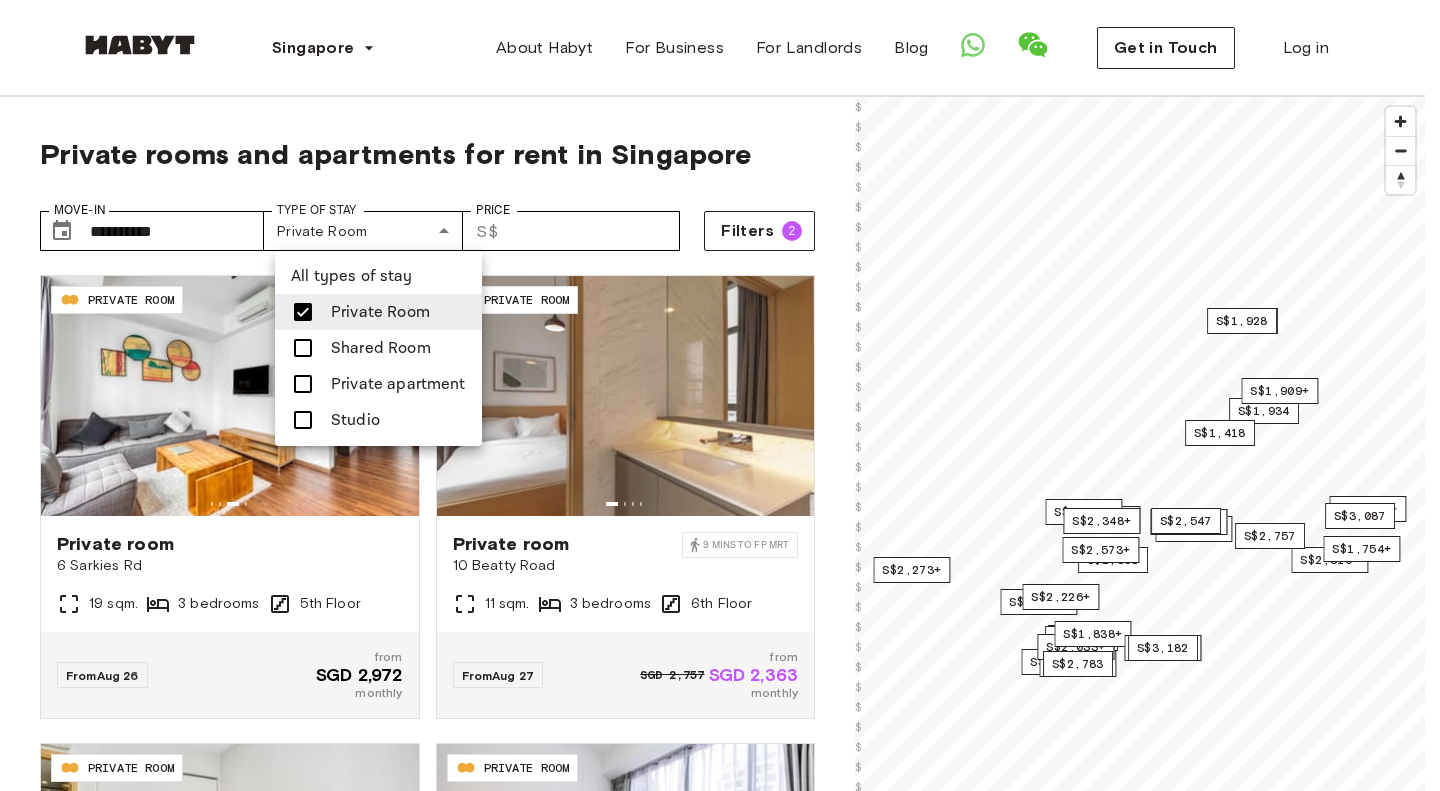 click at bounding box center (720, 395) 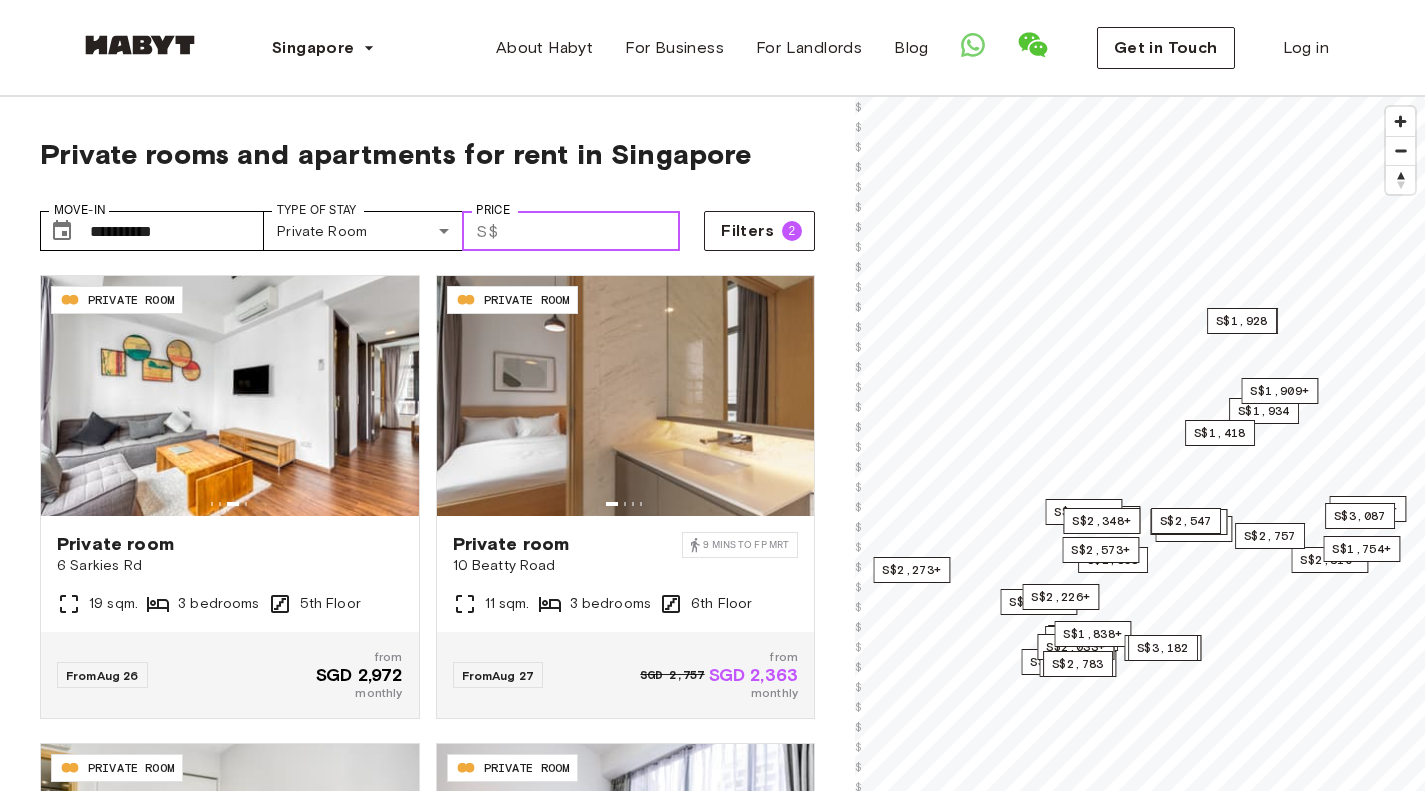 click on "*****" at bounding box center [593, 231] 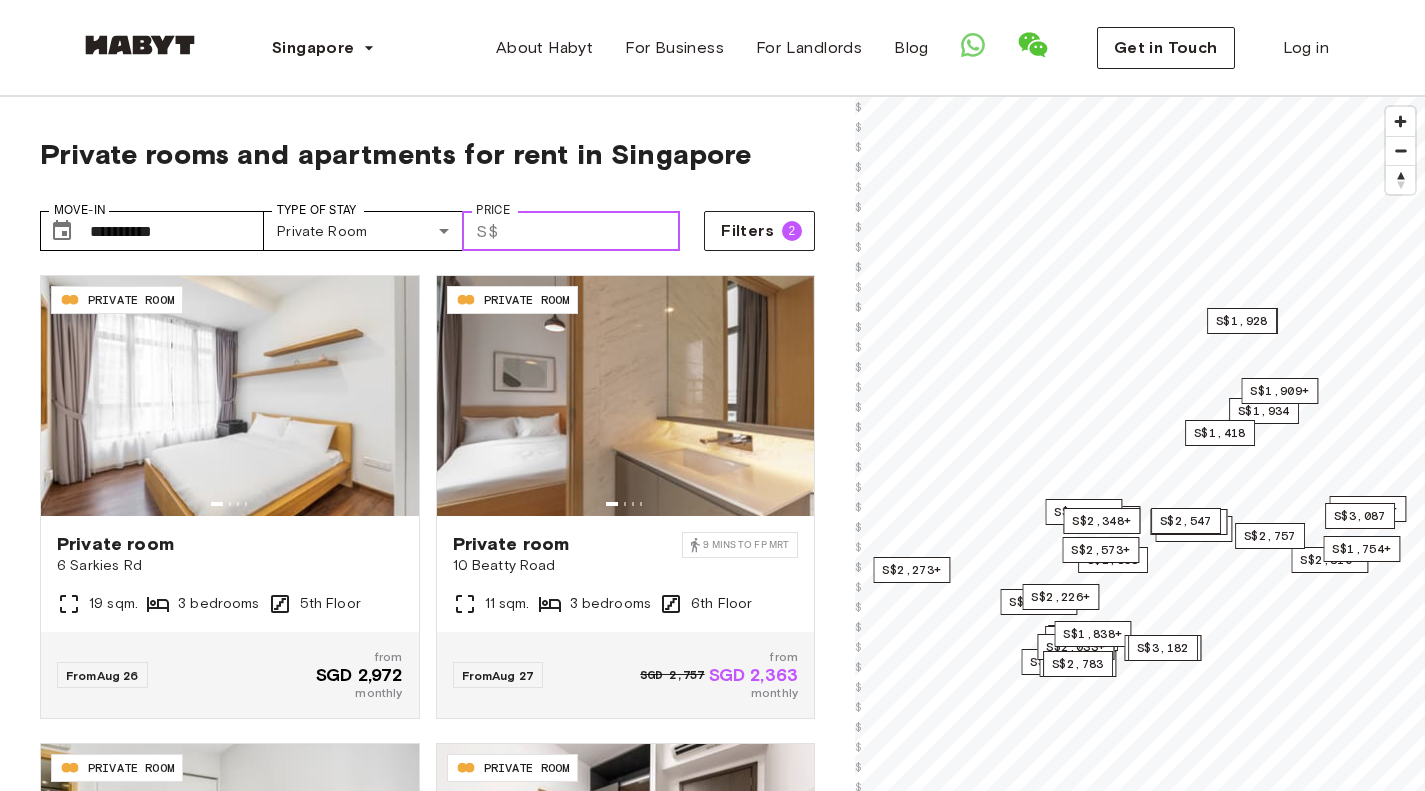 click on "*******" at bounding box center [593, 231] 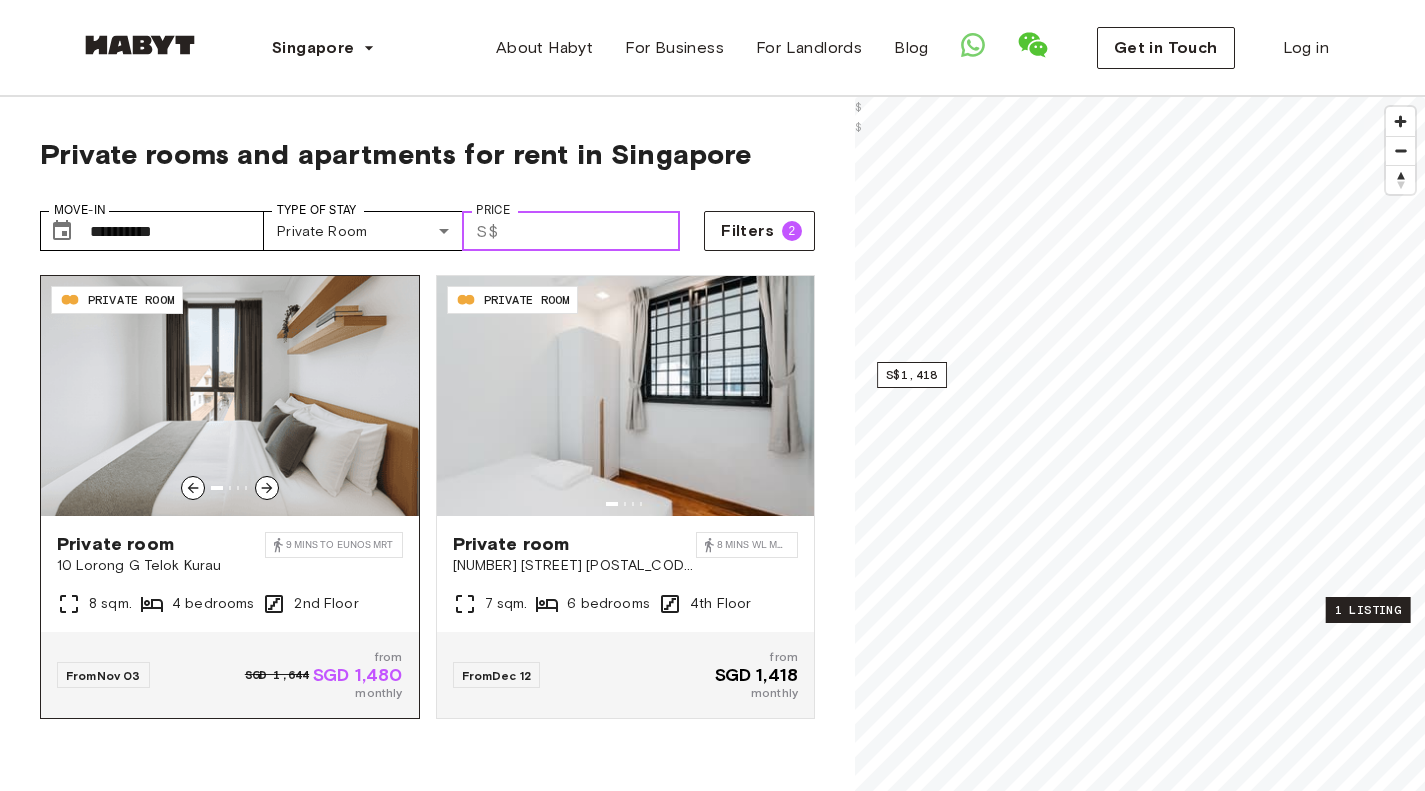 type on "****" 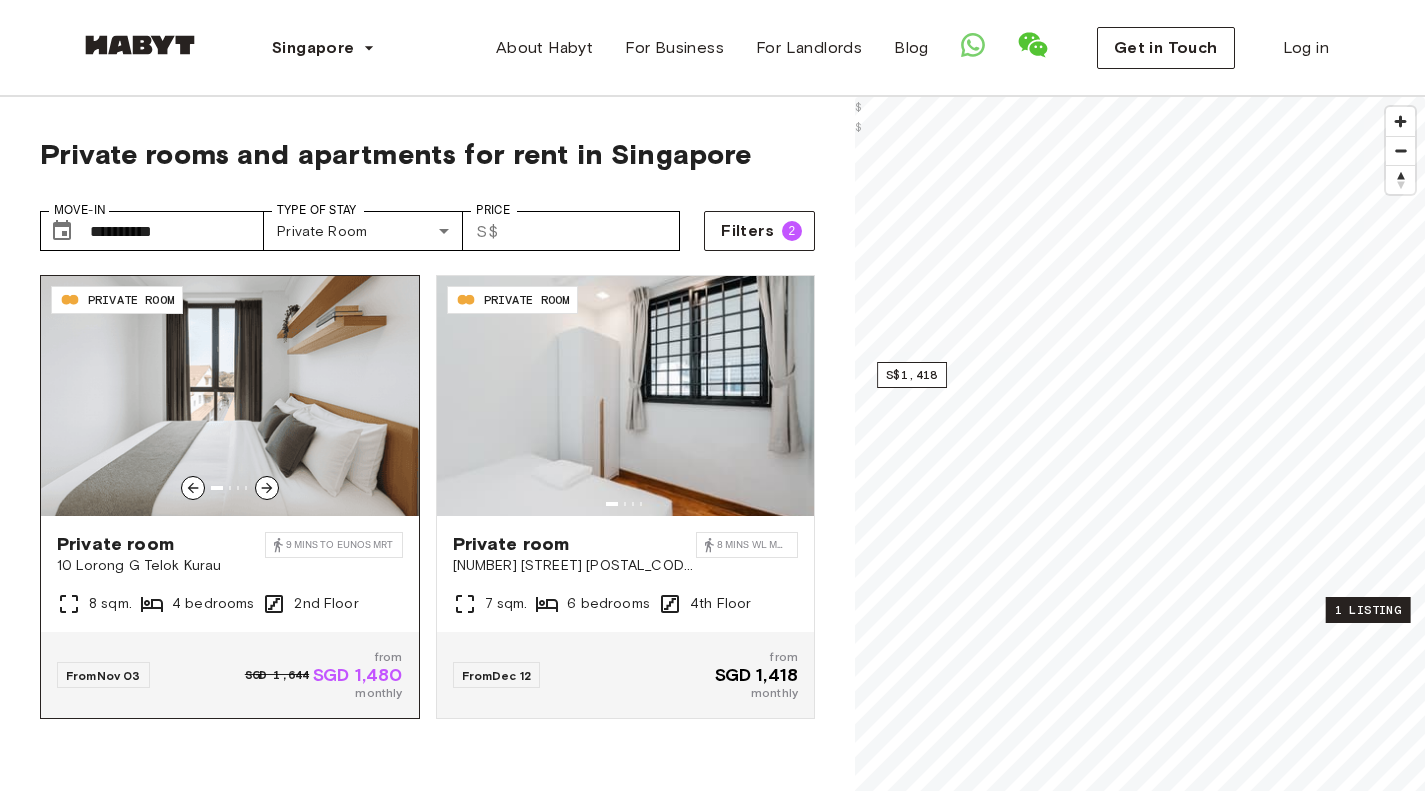 click 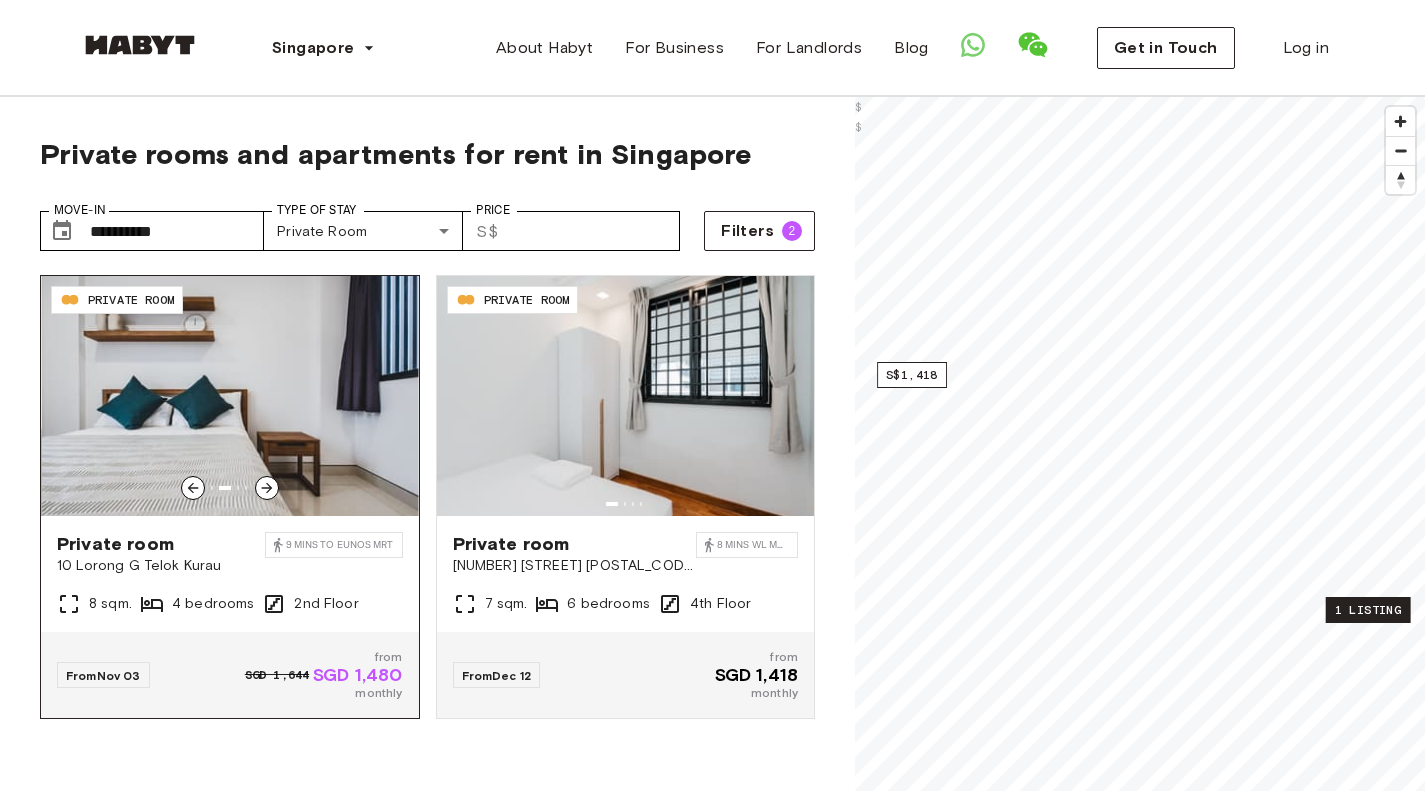 click 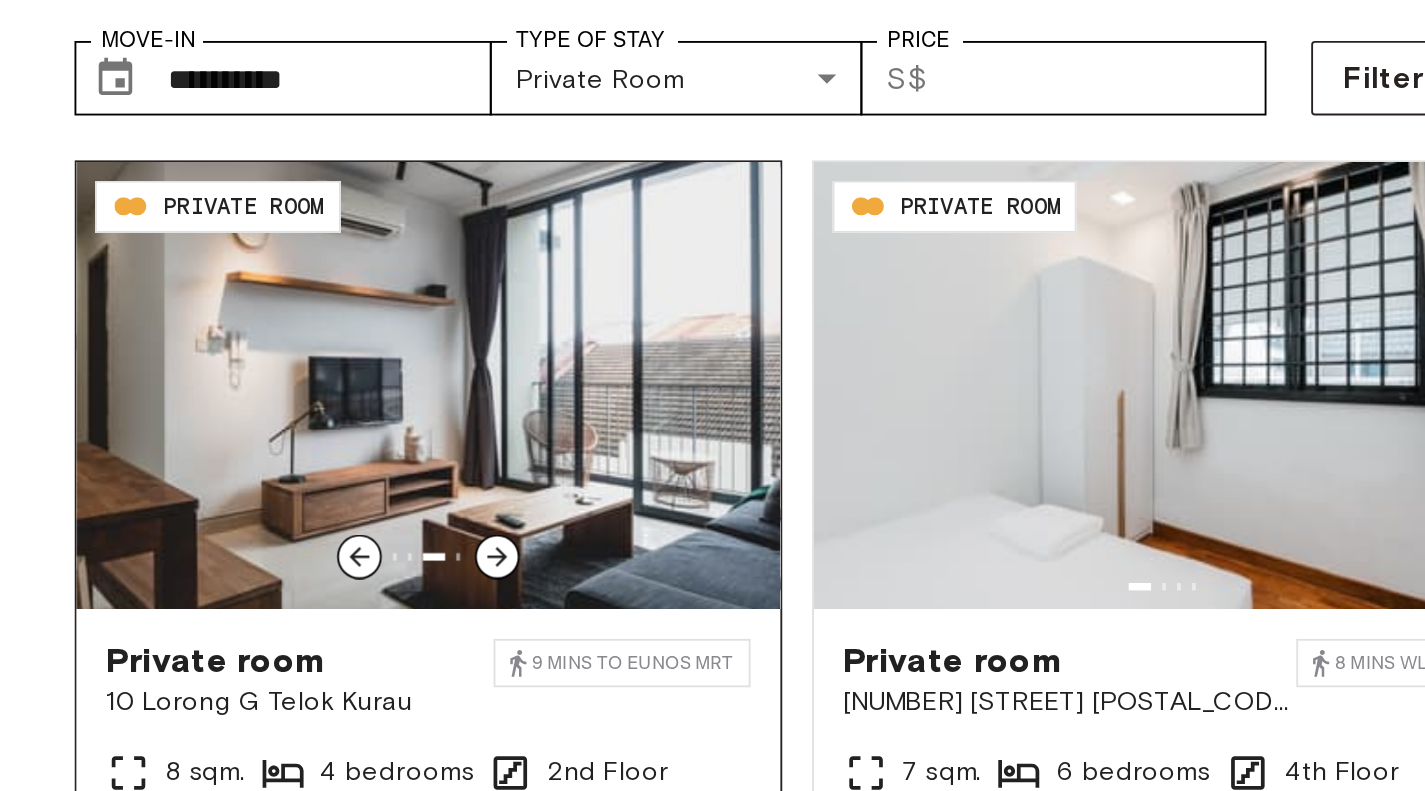 click 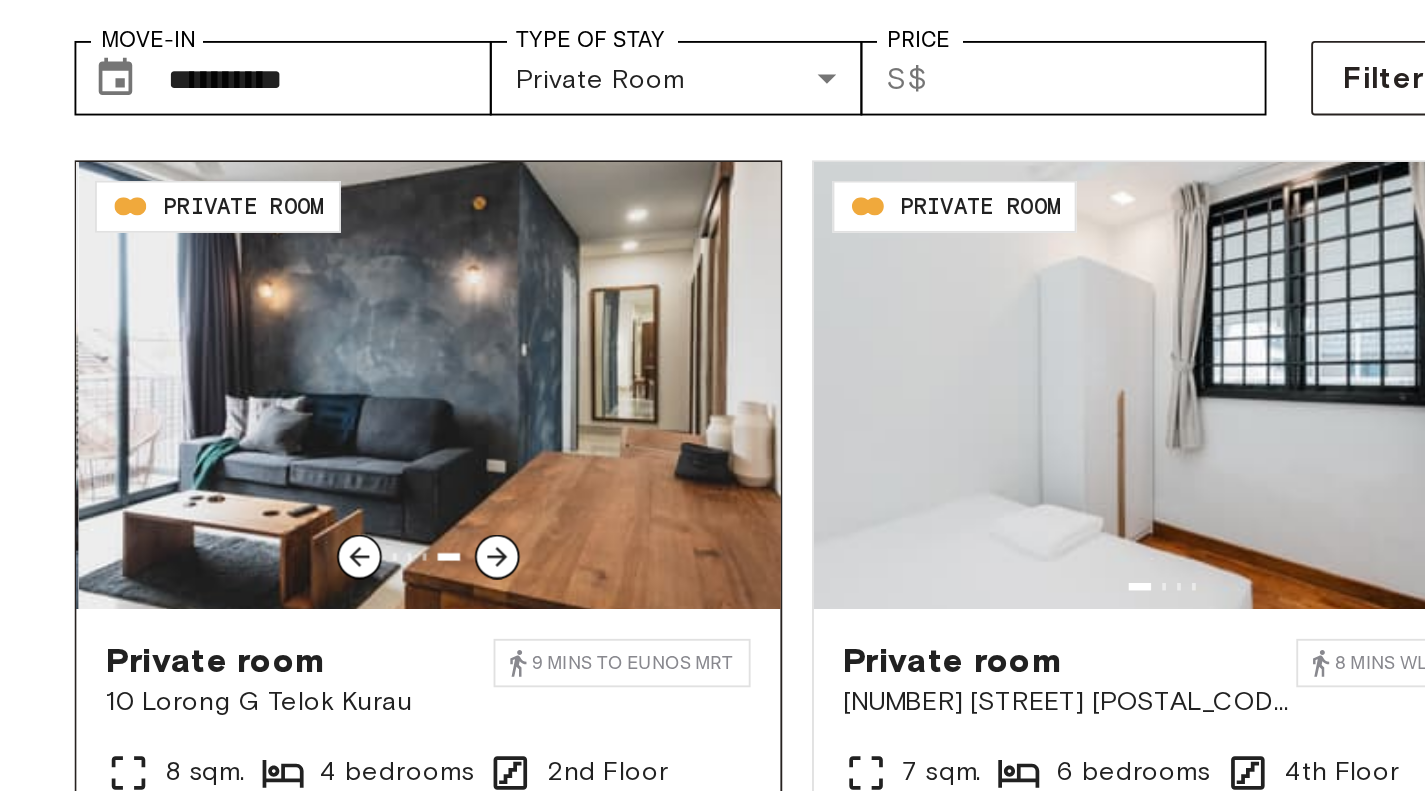 click 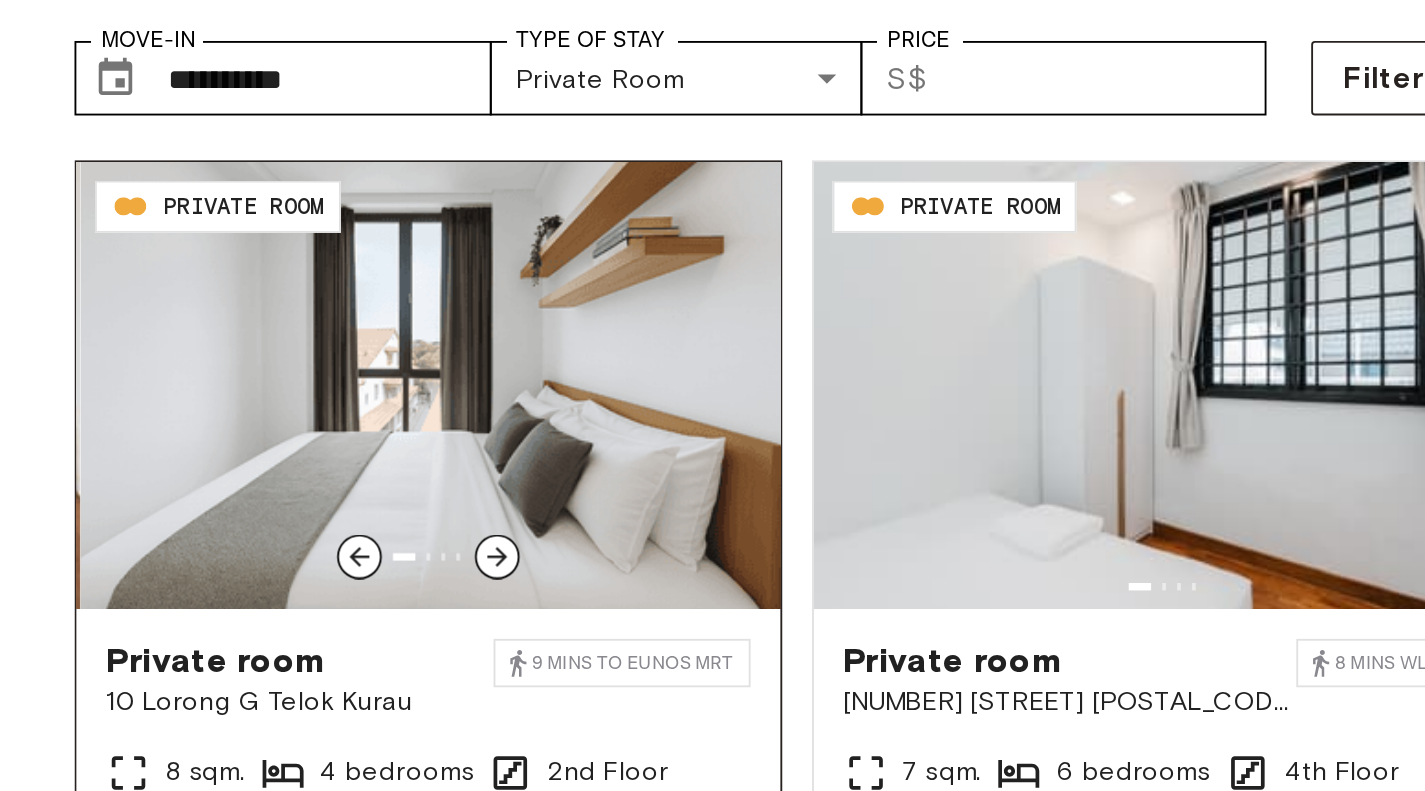 click 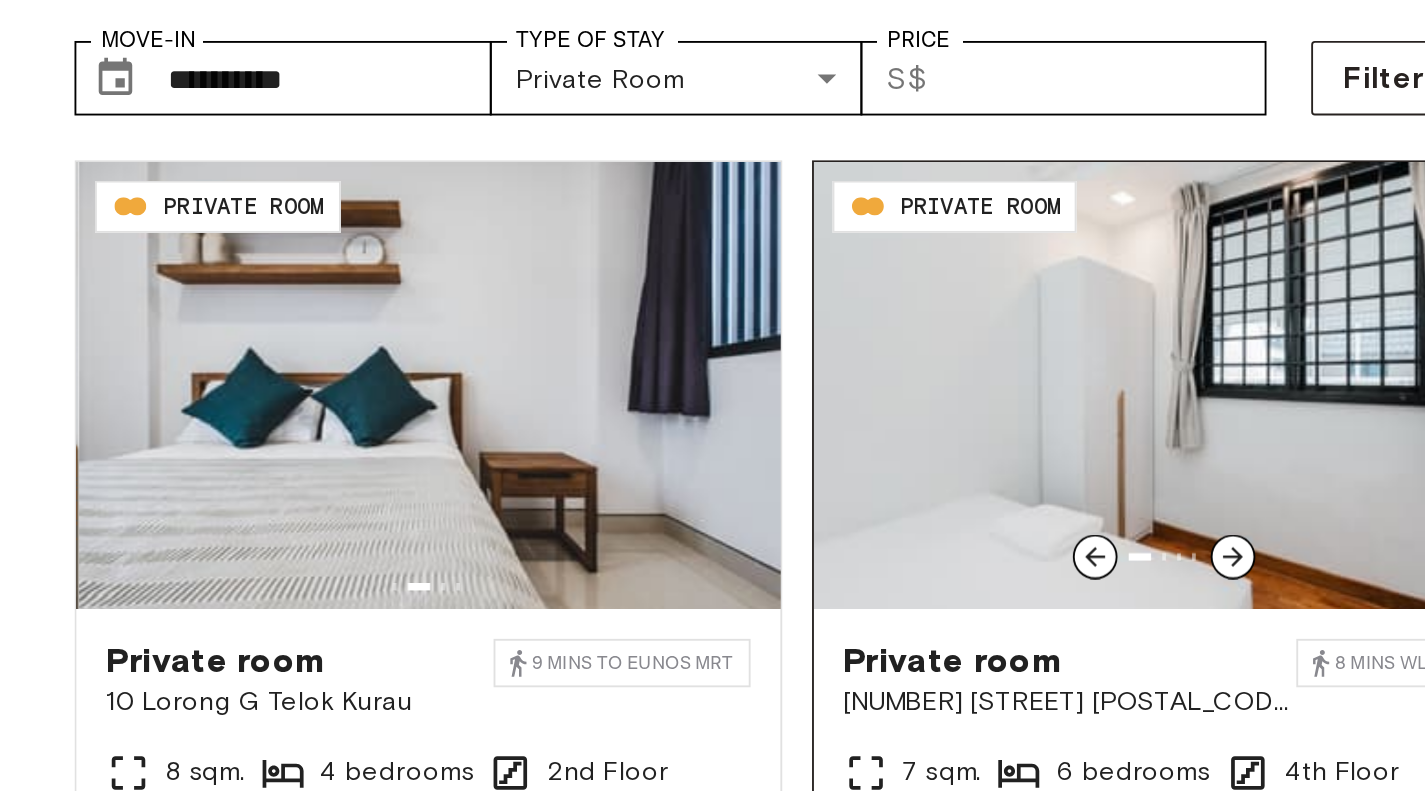 click 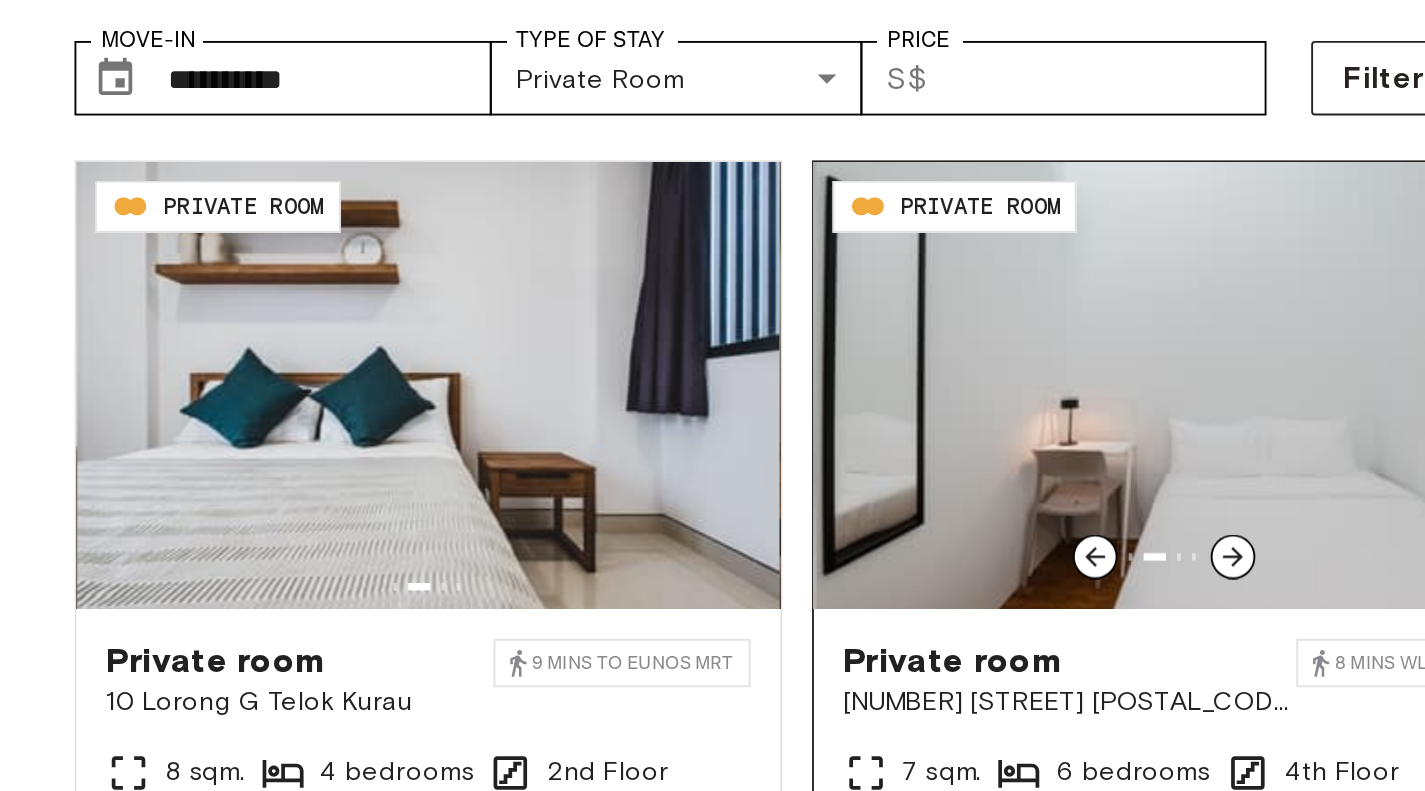 click 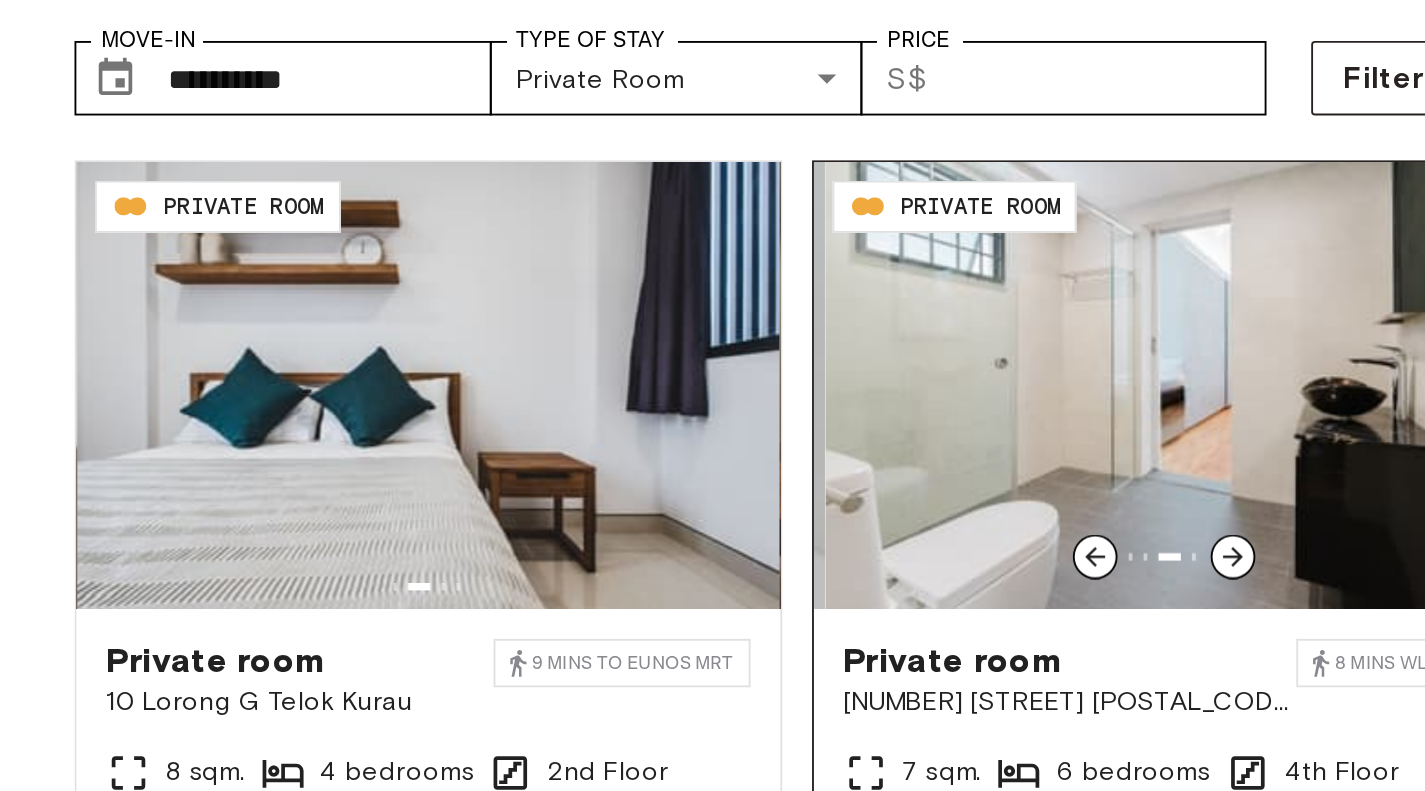 click 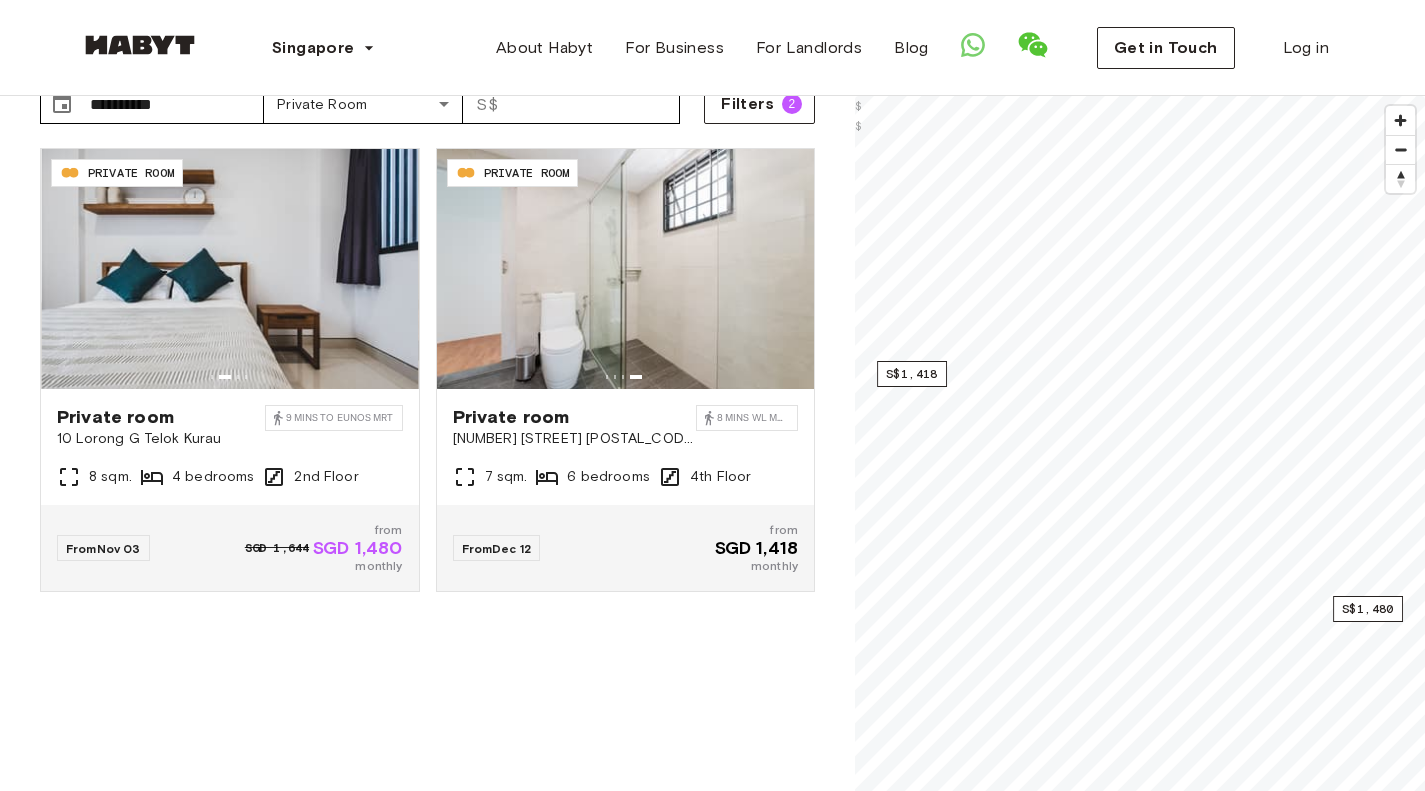 scroll, scrollTop: 0, scrollLeft: 0, axis: both 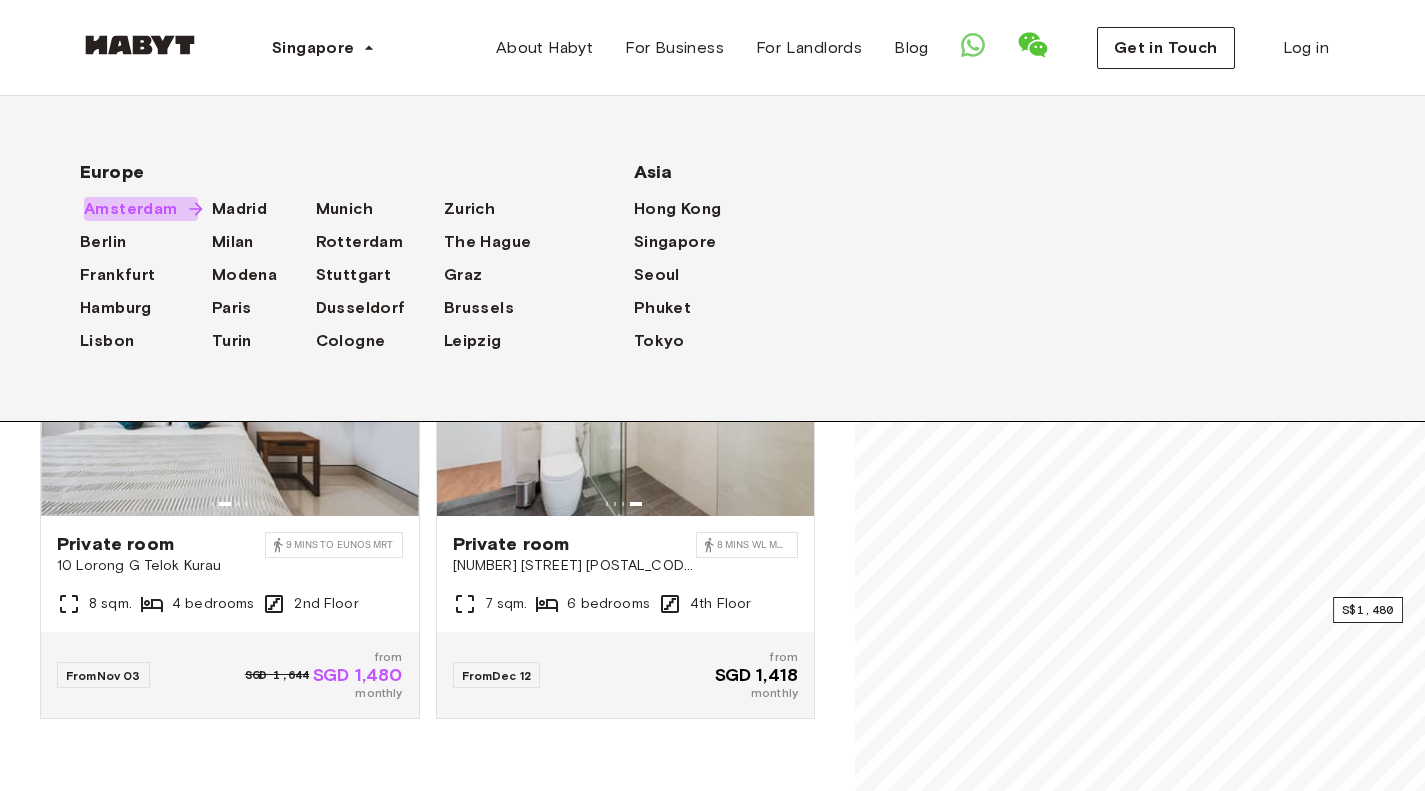 click on "Amsterdam" at bounding box center (131, 209) 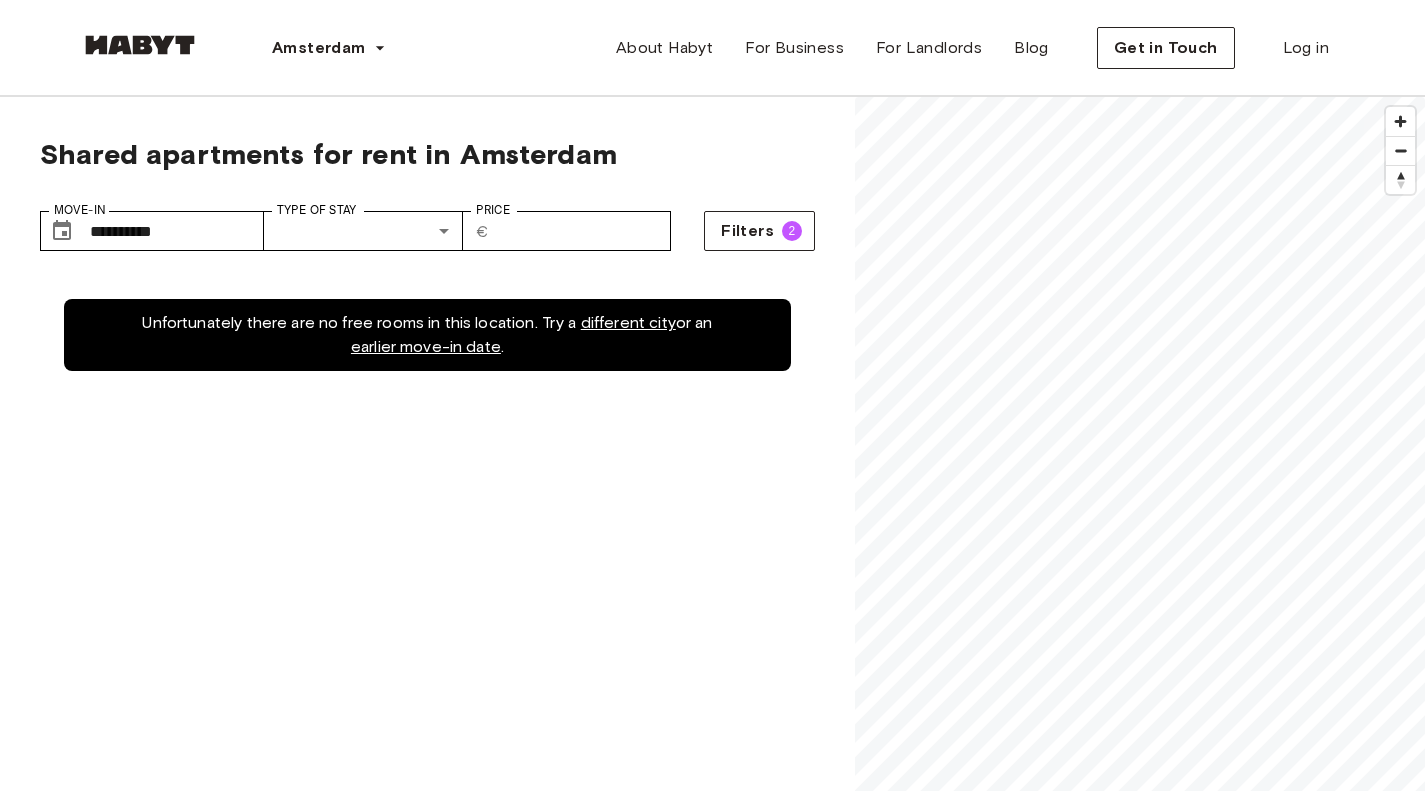 click on "**********" at bounding box center [427, 581] 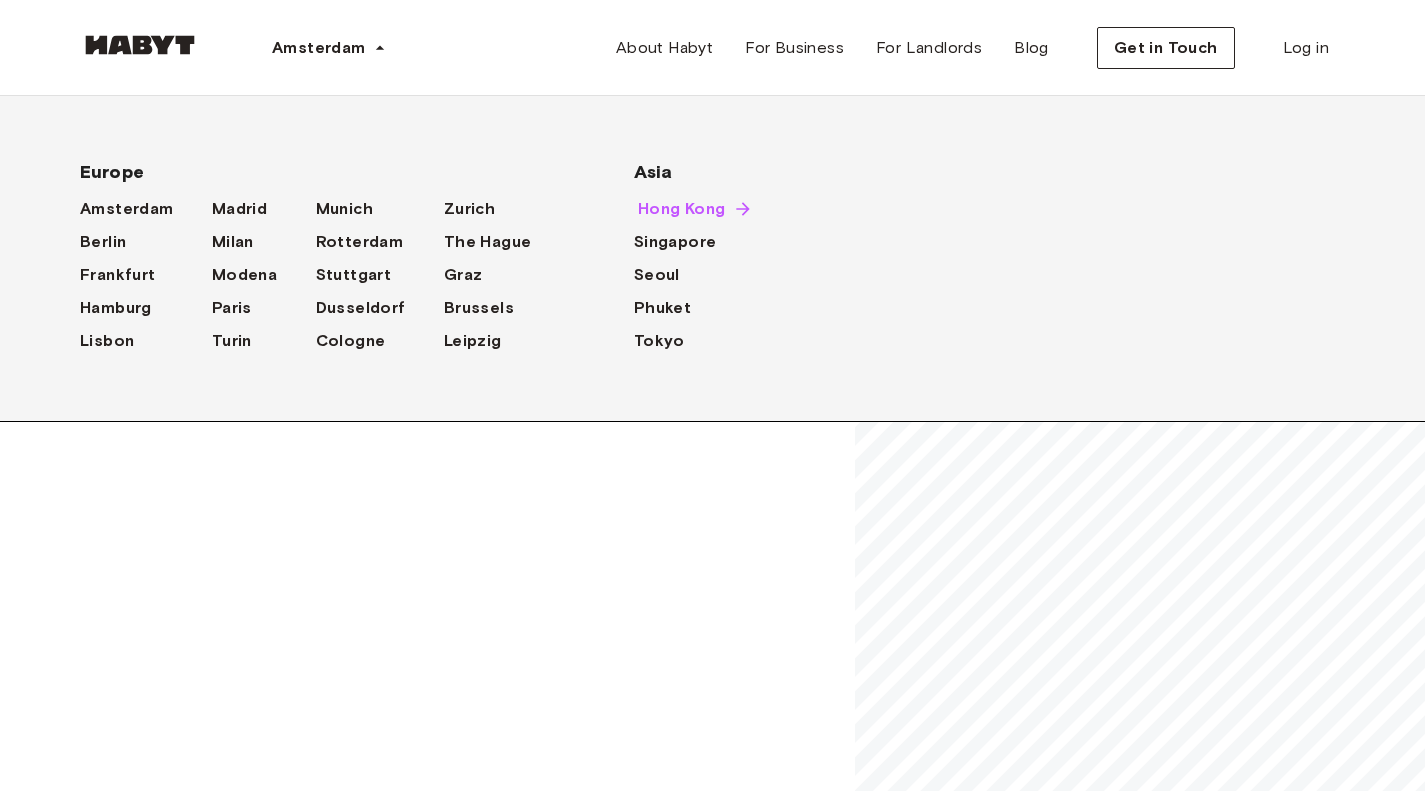 click on "Hong Kong" at bounding box center (682, 209) 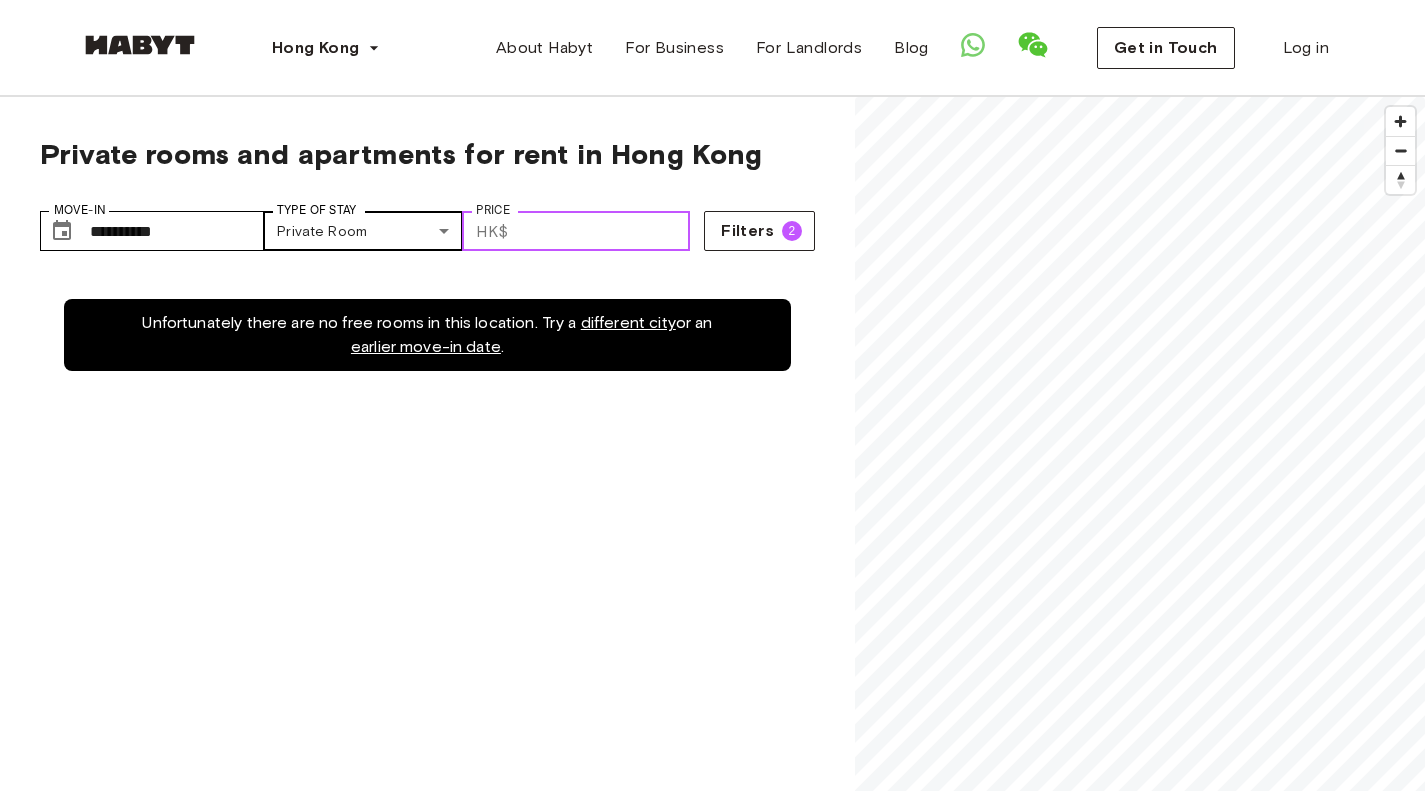 drag, startPoint x: 555, startPoint y: 227, endPoint x: 443, endPoint y: 225, distance: 112.01785 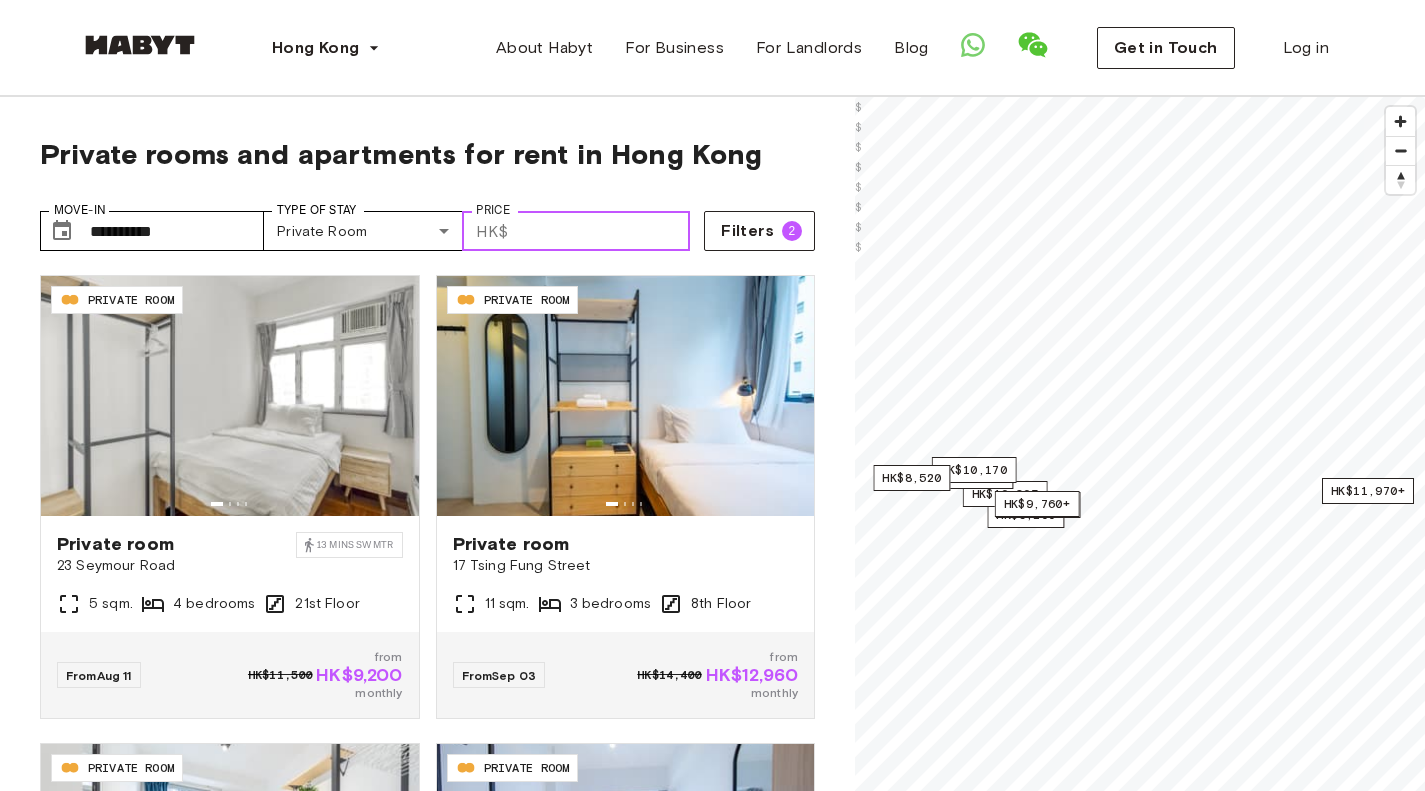type 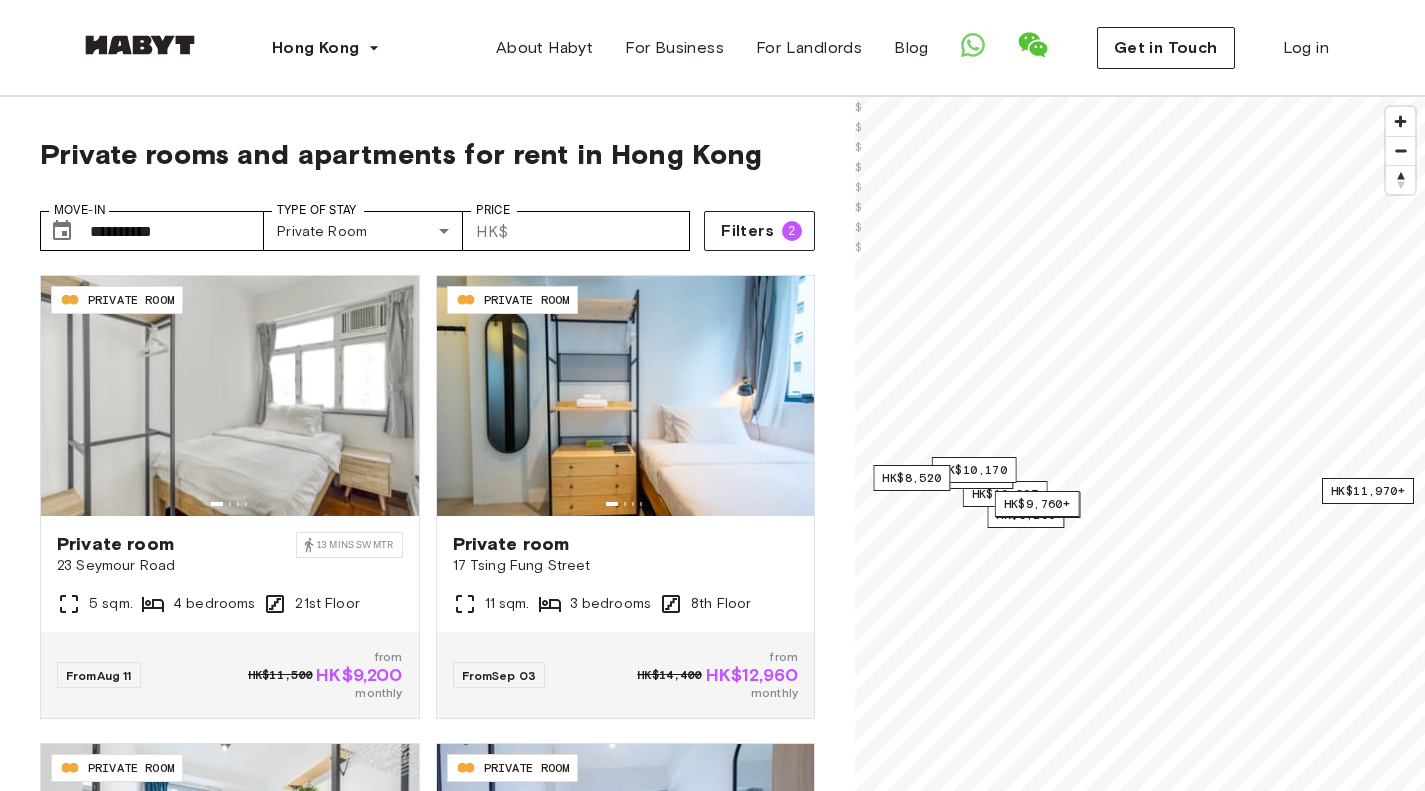click on "**********" at bounding box center (427, 581) 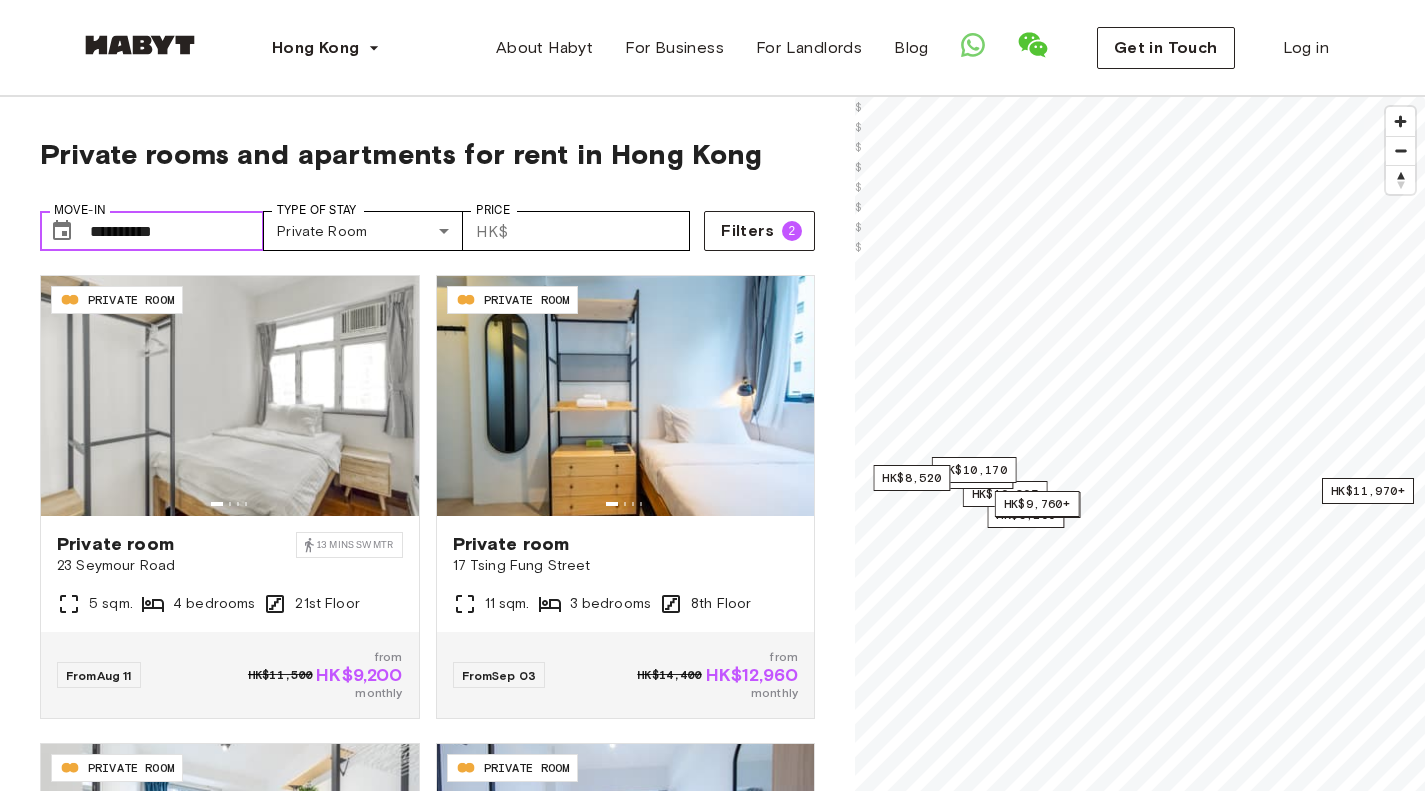 click on "**********" at bounding box center (177, 231) 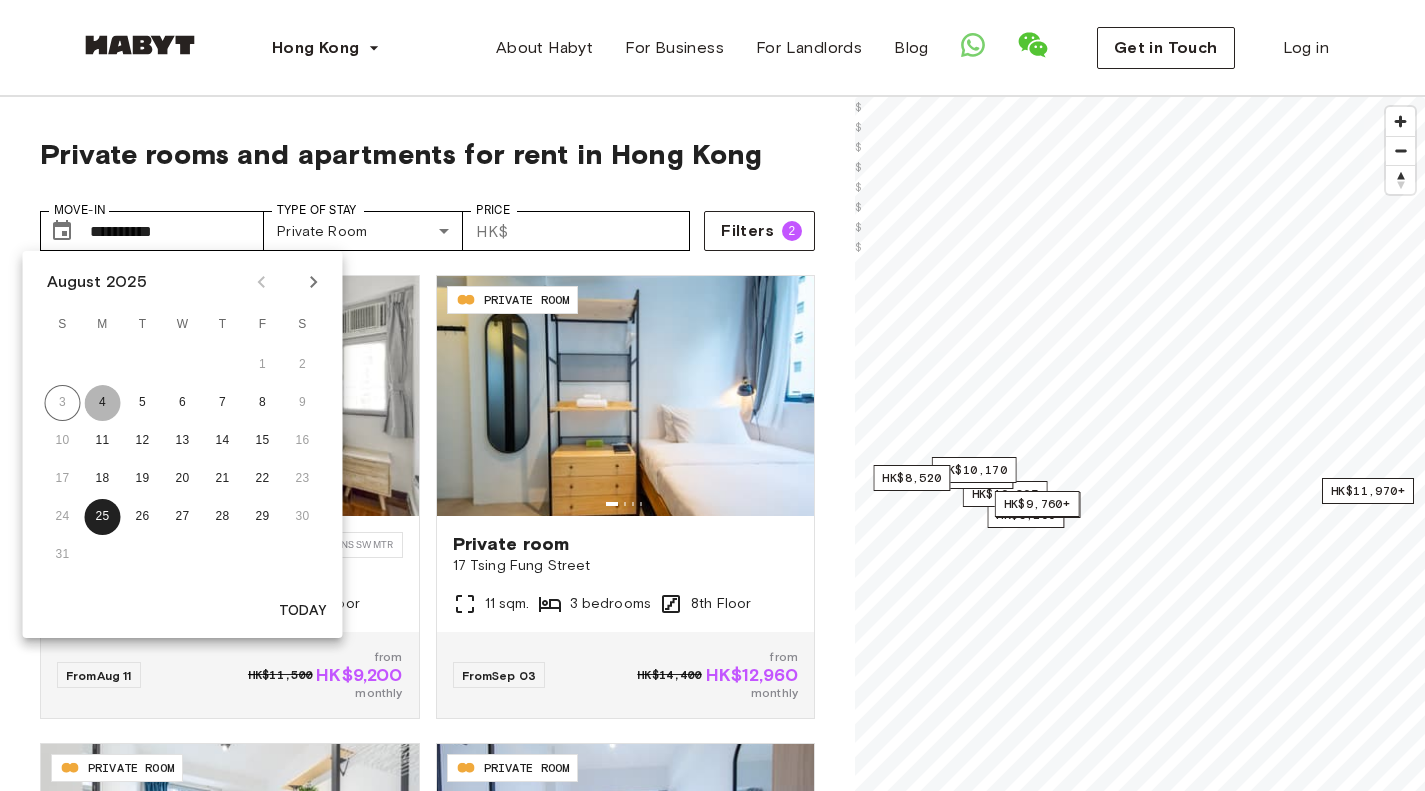click on "4" at bounding box center [103, 403] 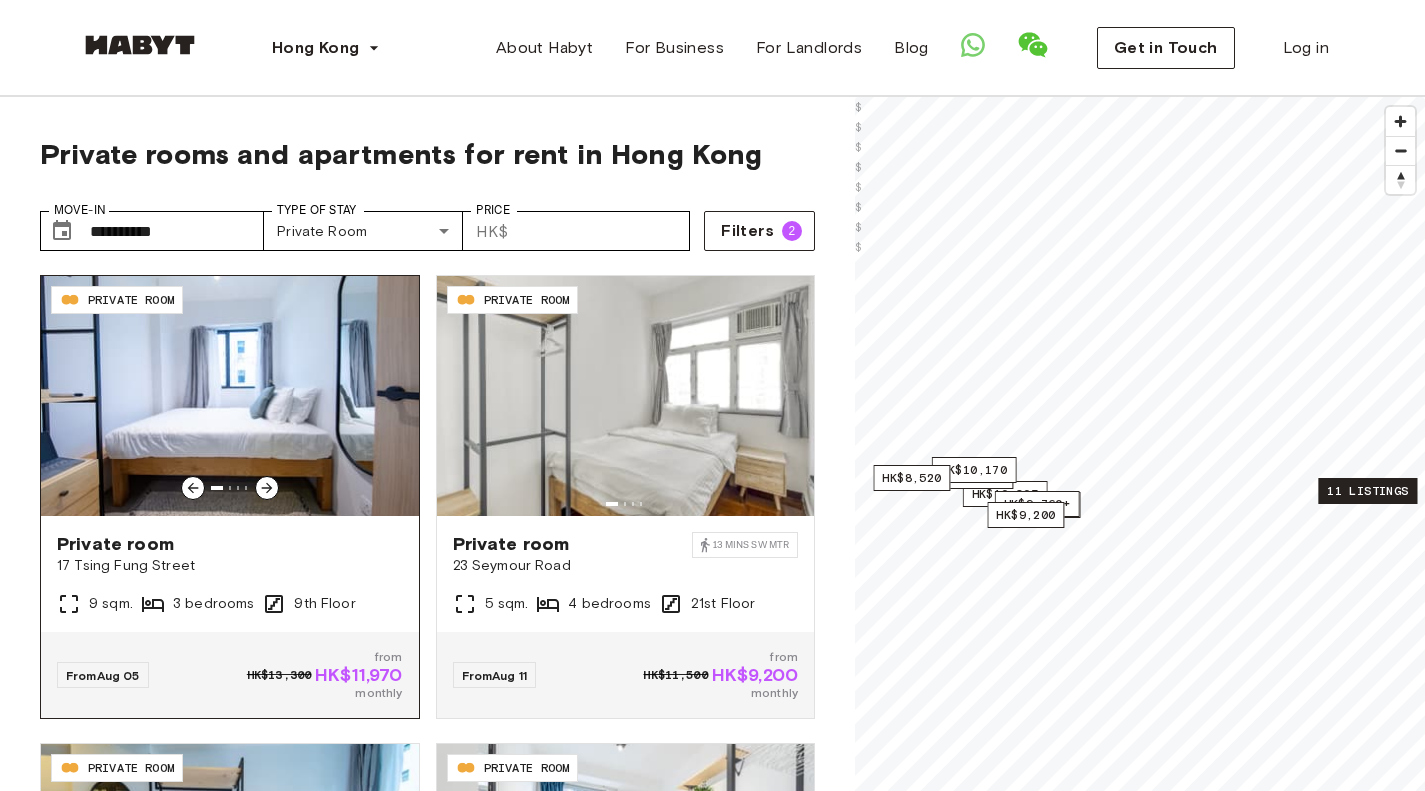click 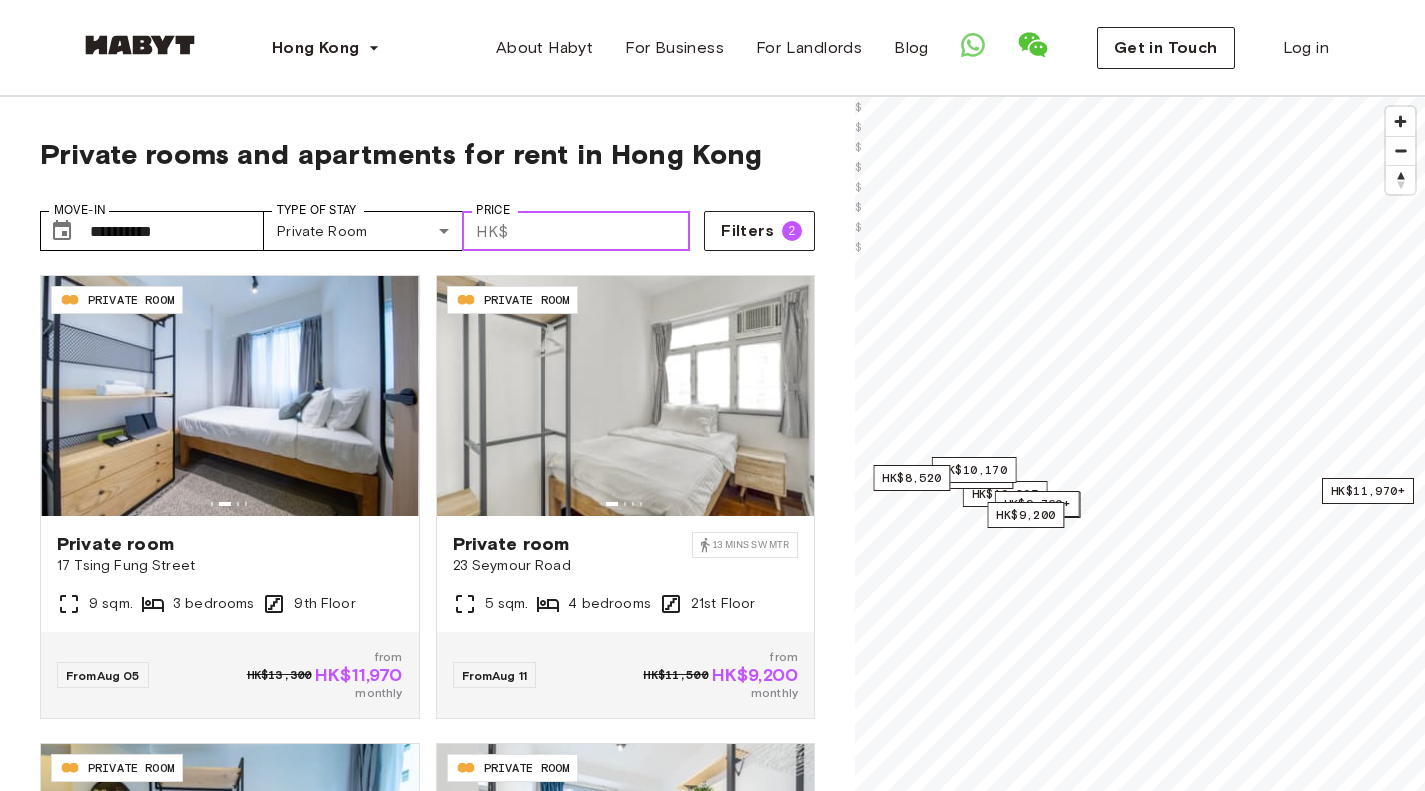 click on "Price" at bounding box center (603, 231) 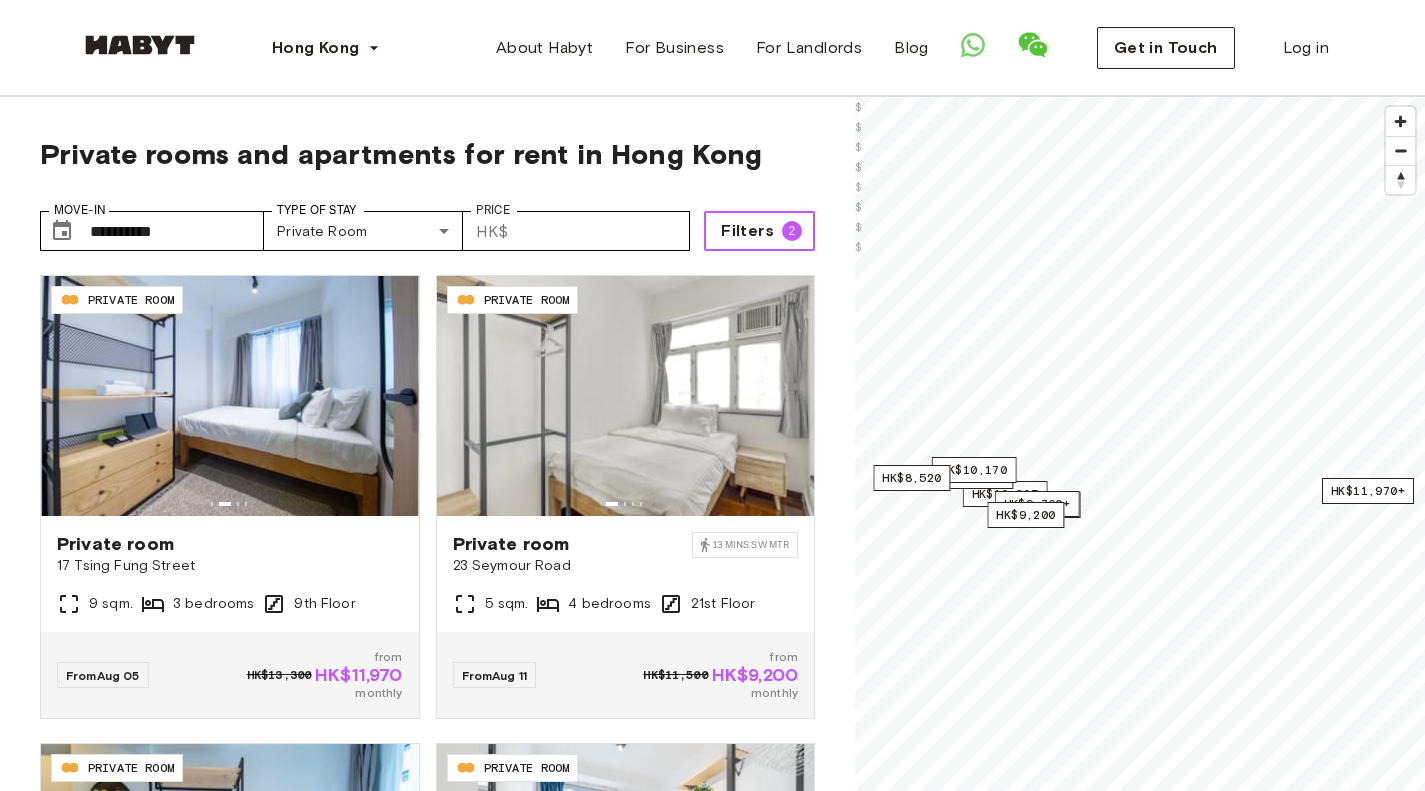 click on "Filters 2" at bounding box center (759, 231) 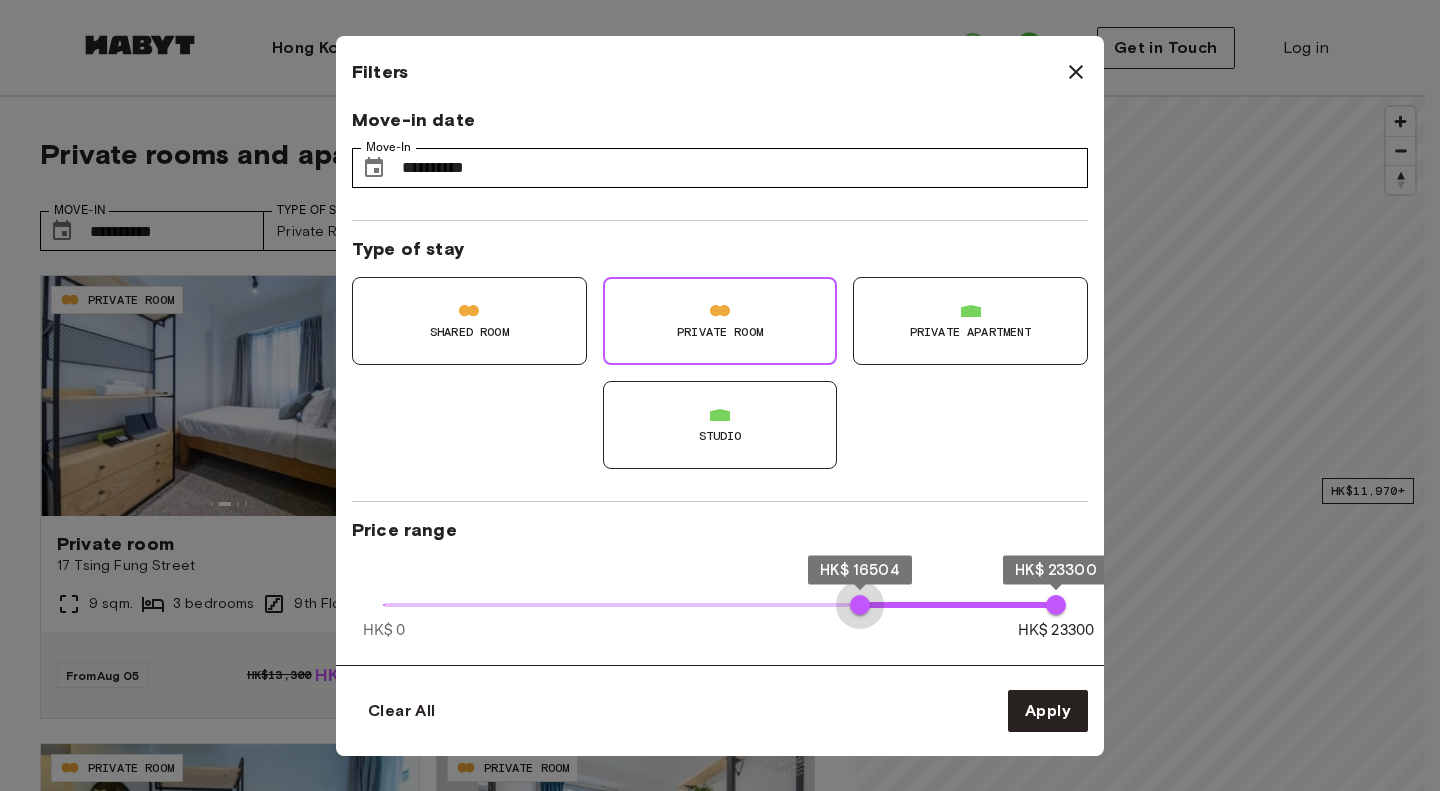 type on "*****" 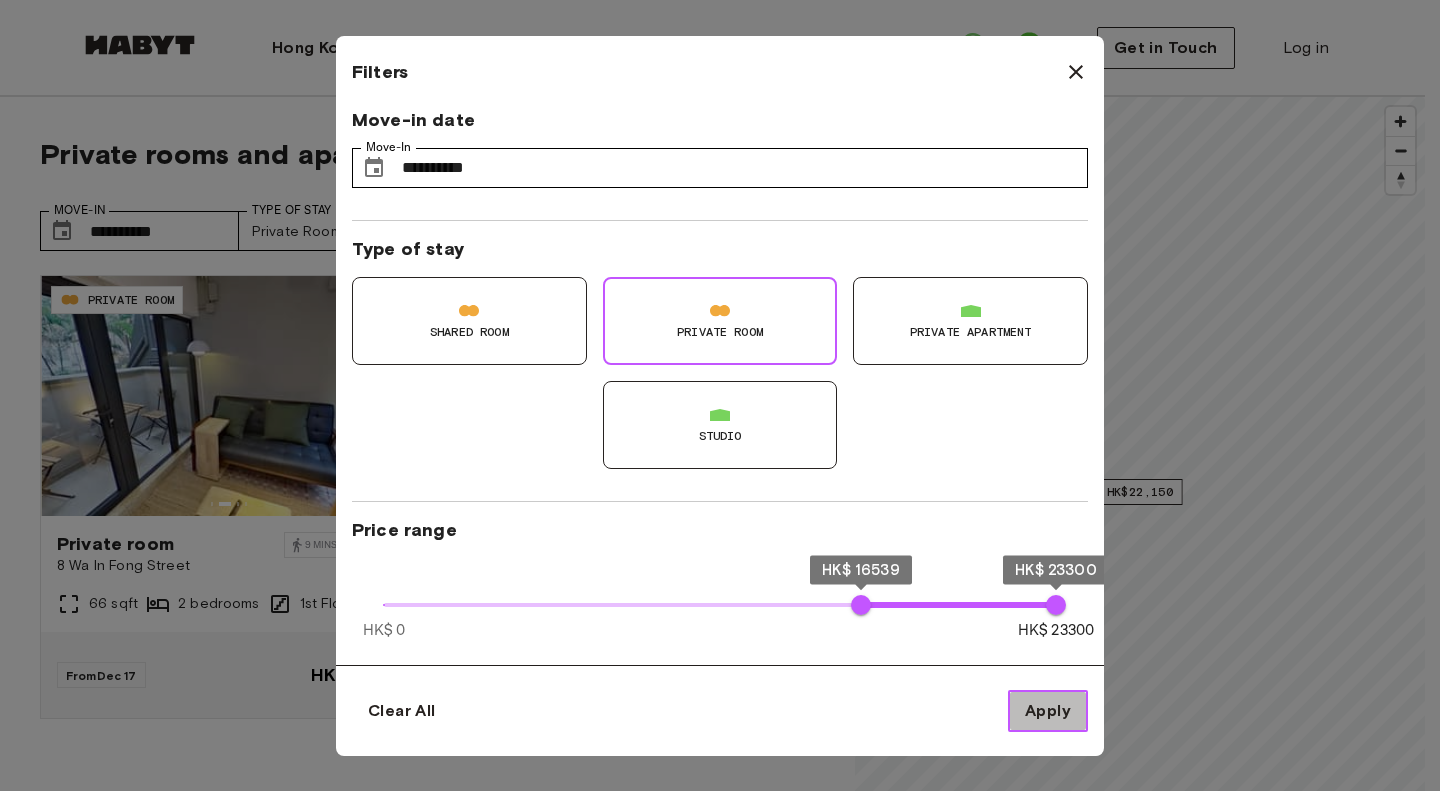 click on "Apply" at bounding box center [1048, 711] 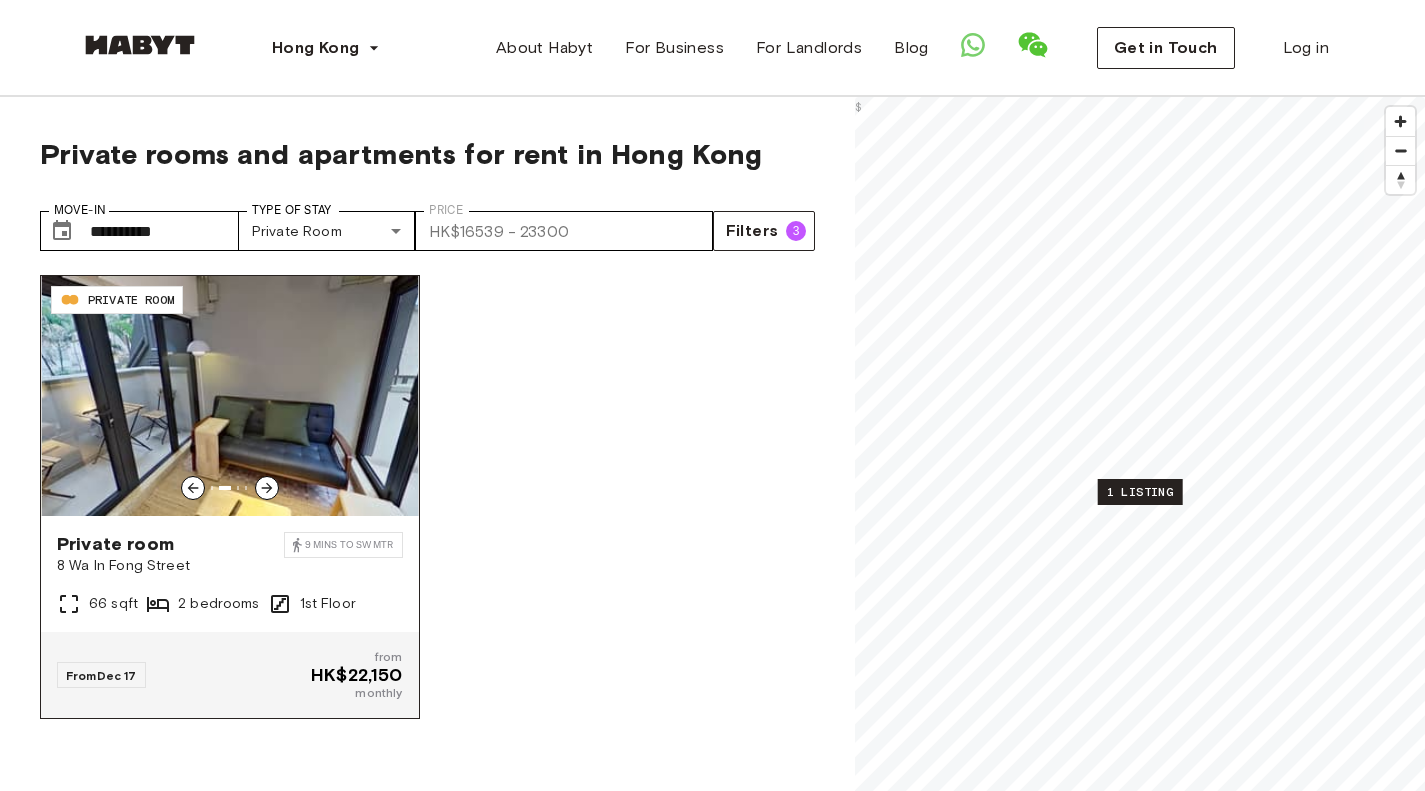 click 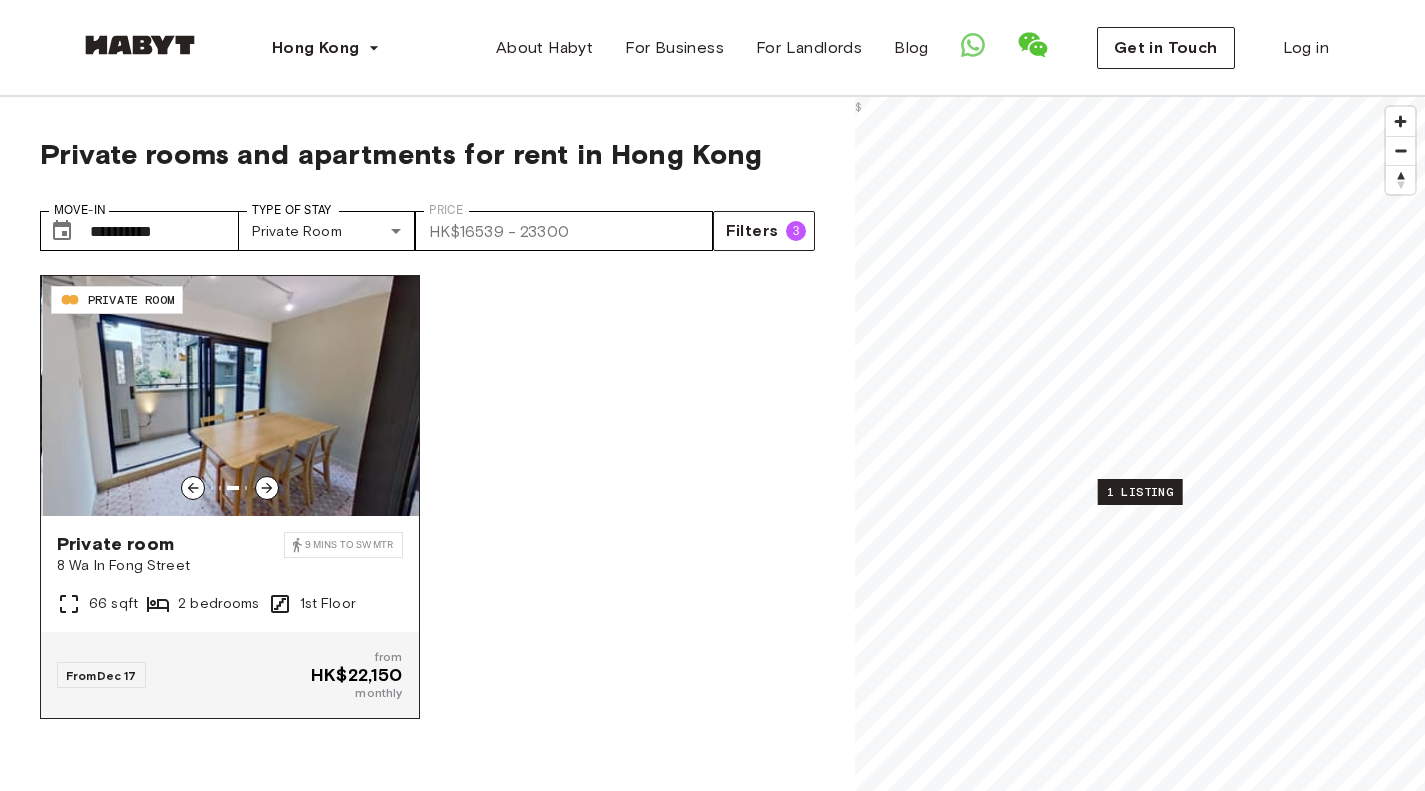 click 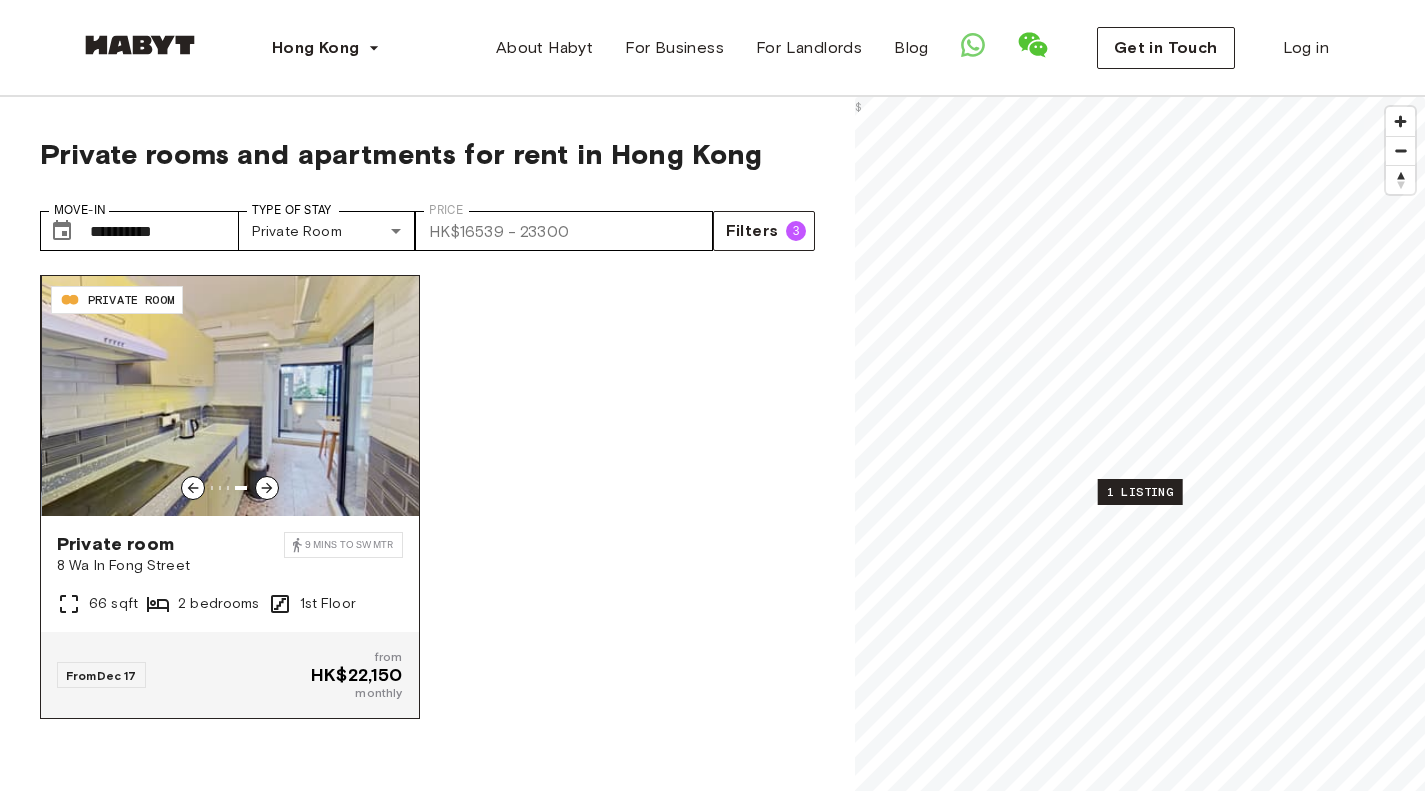 click 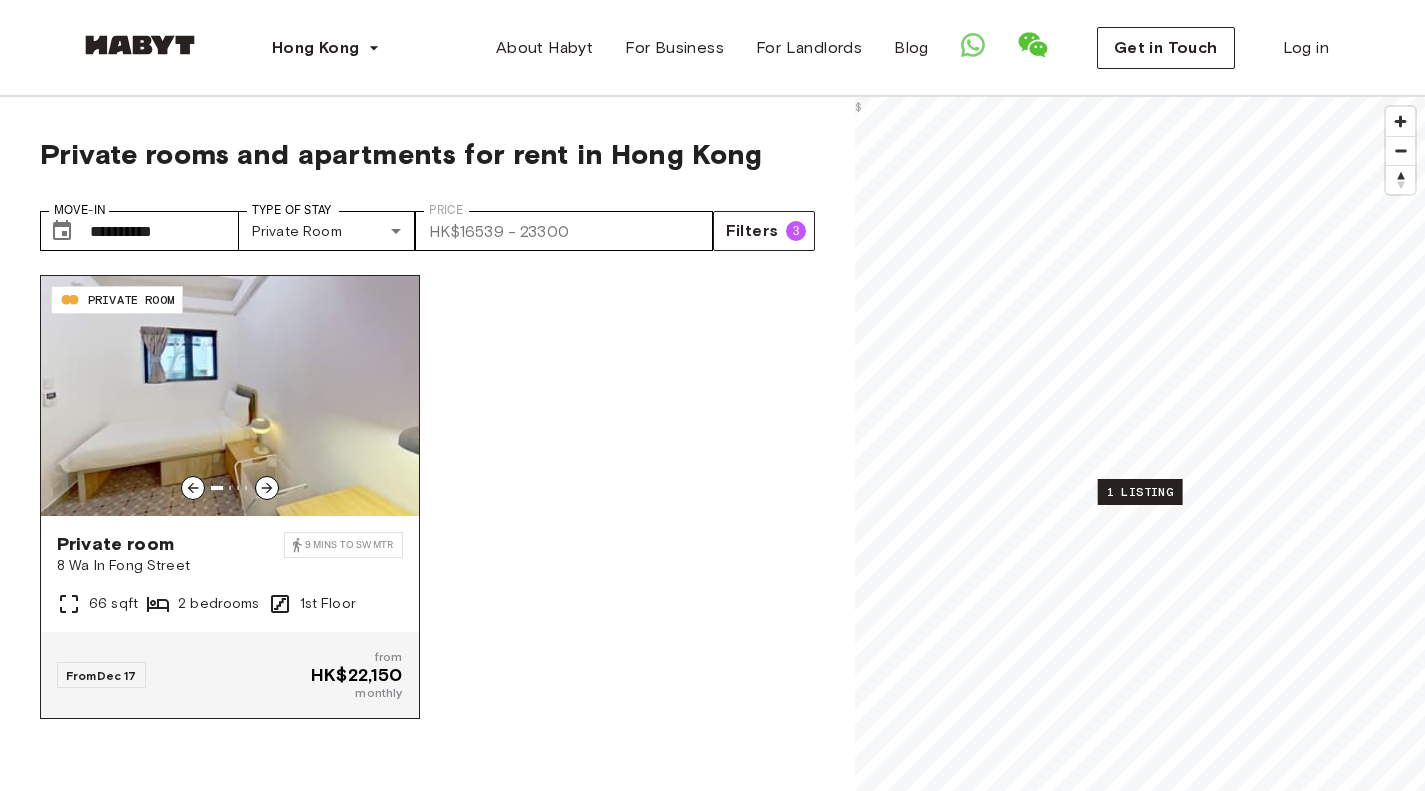 click 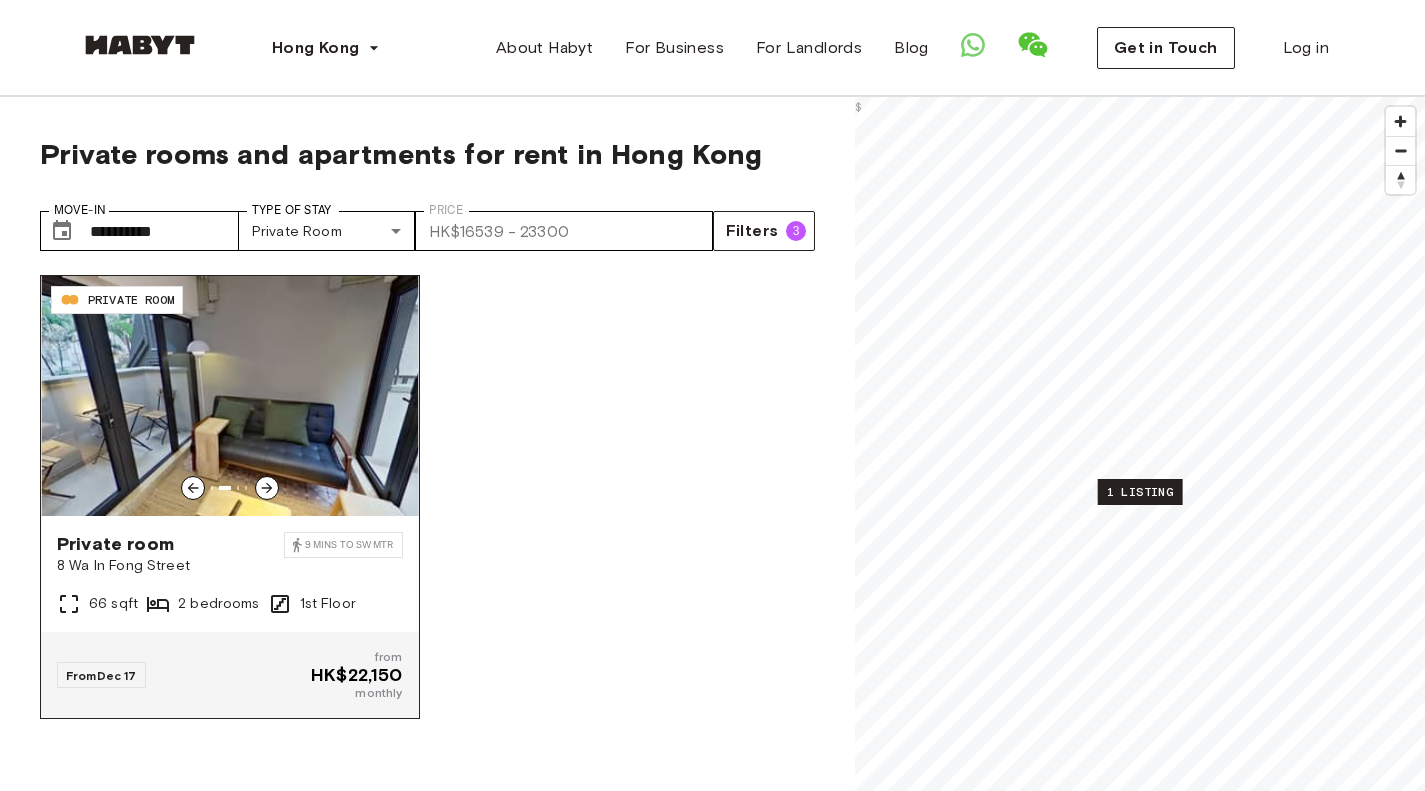 click 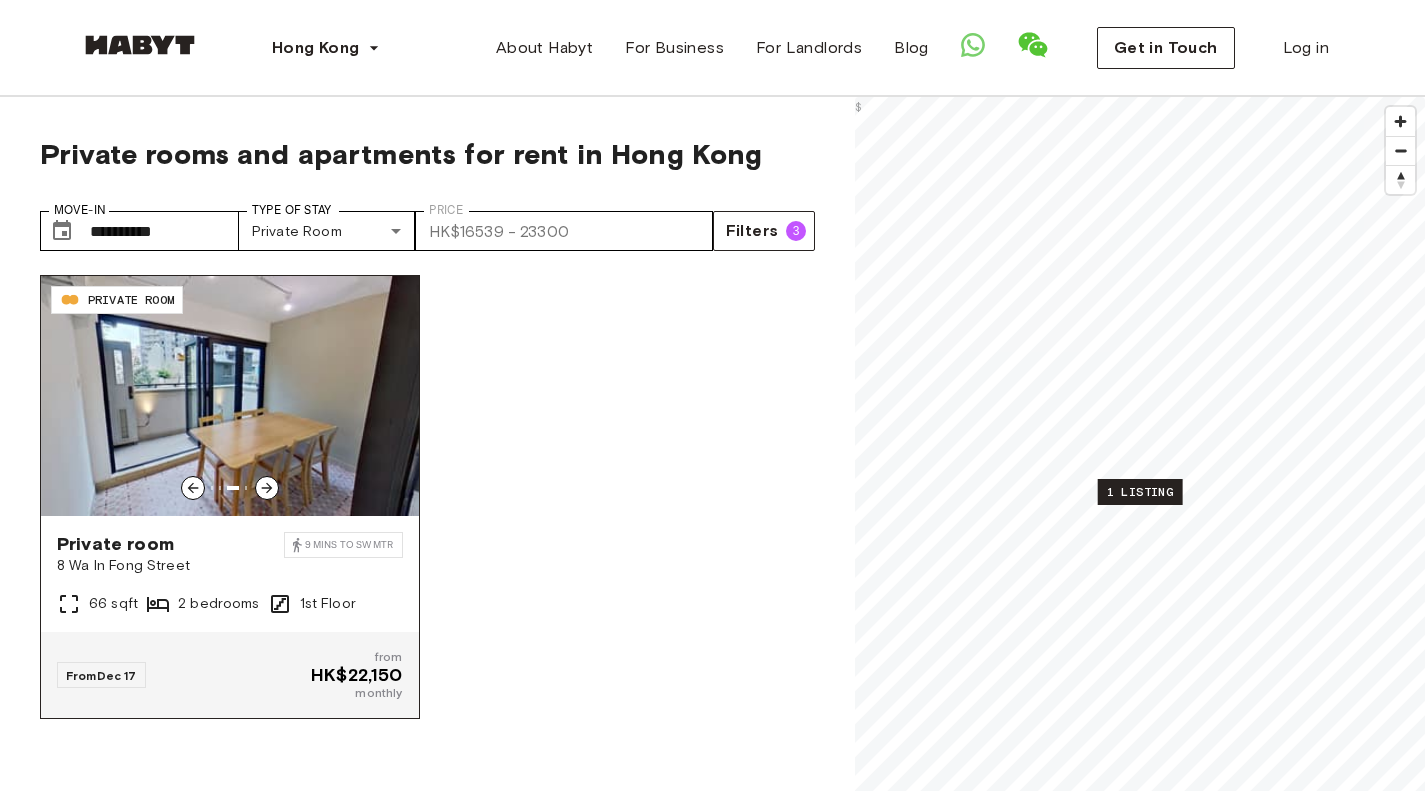 click 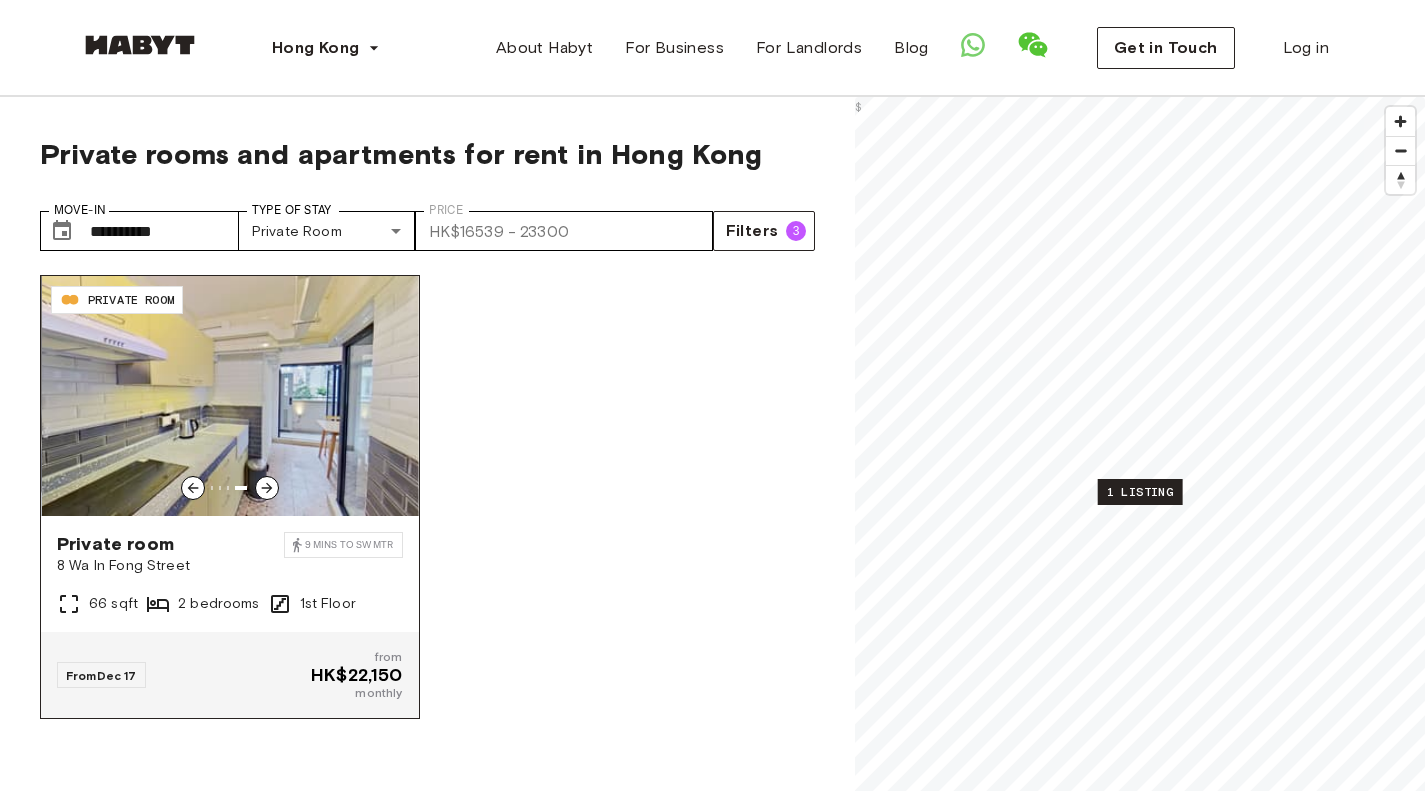 click 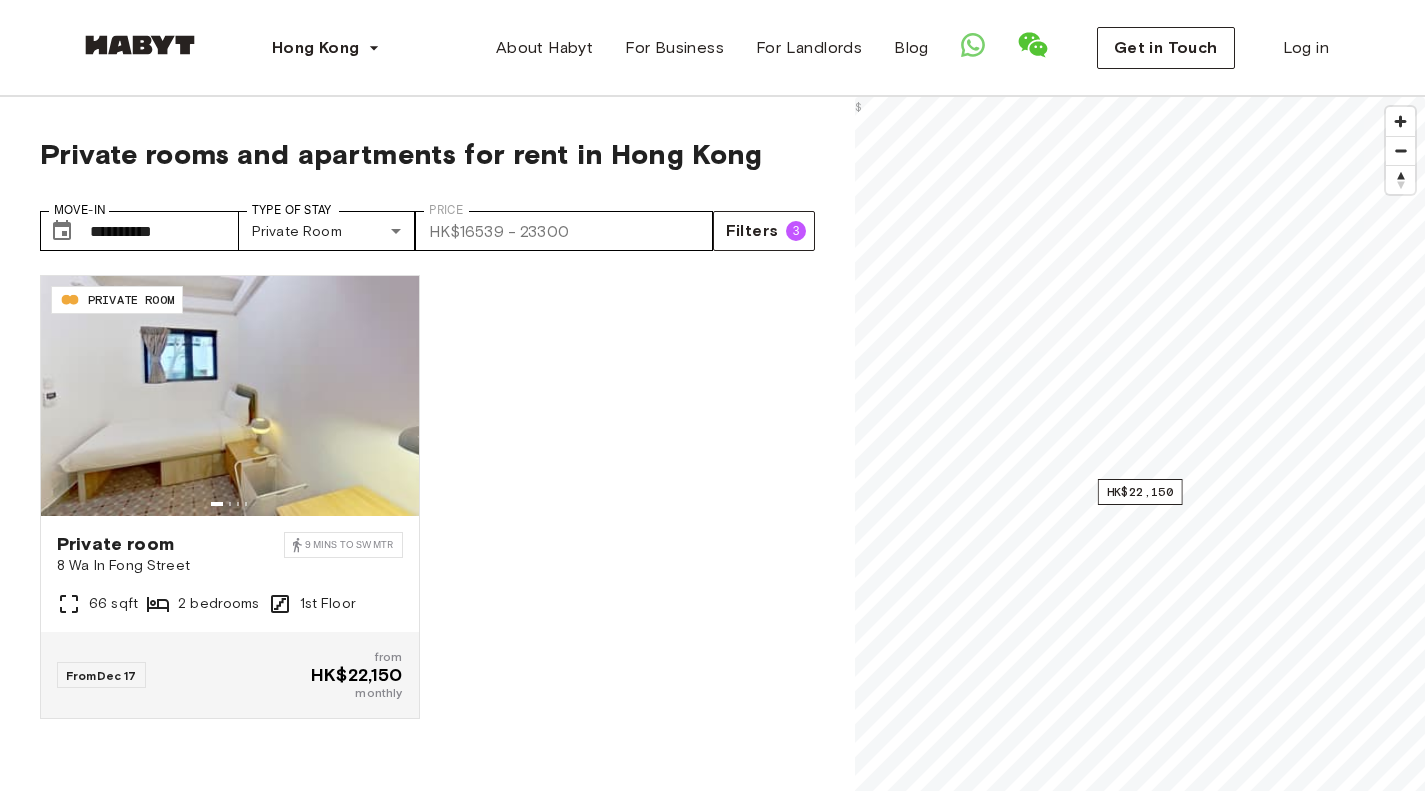 click on "**********" at bounding box center [427, 223] 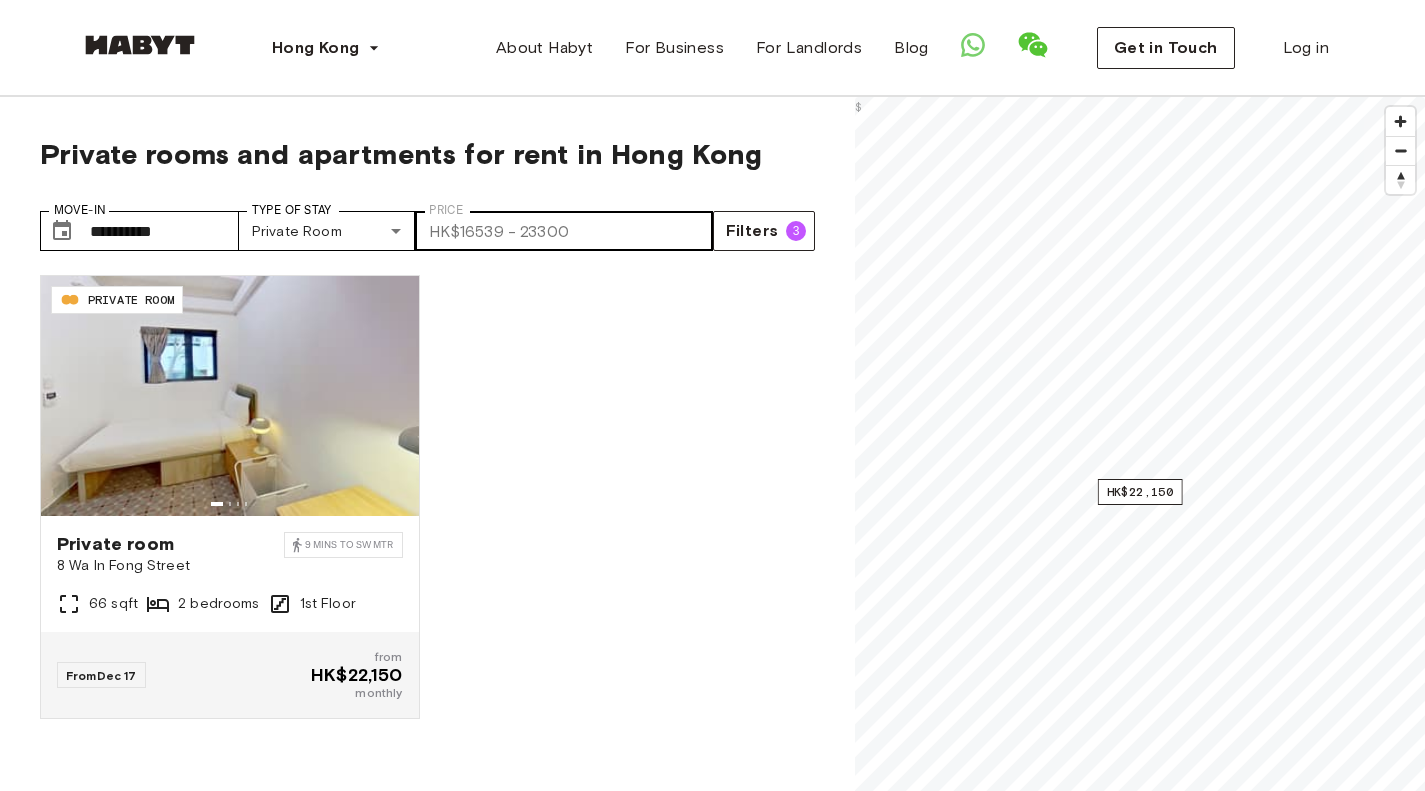 click on "​ HK$ 16539 - 23300 Price" at bounding box center (564, 231) 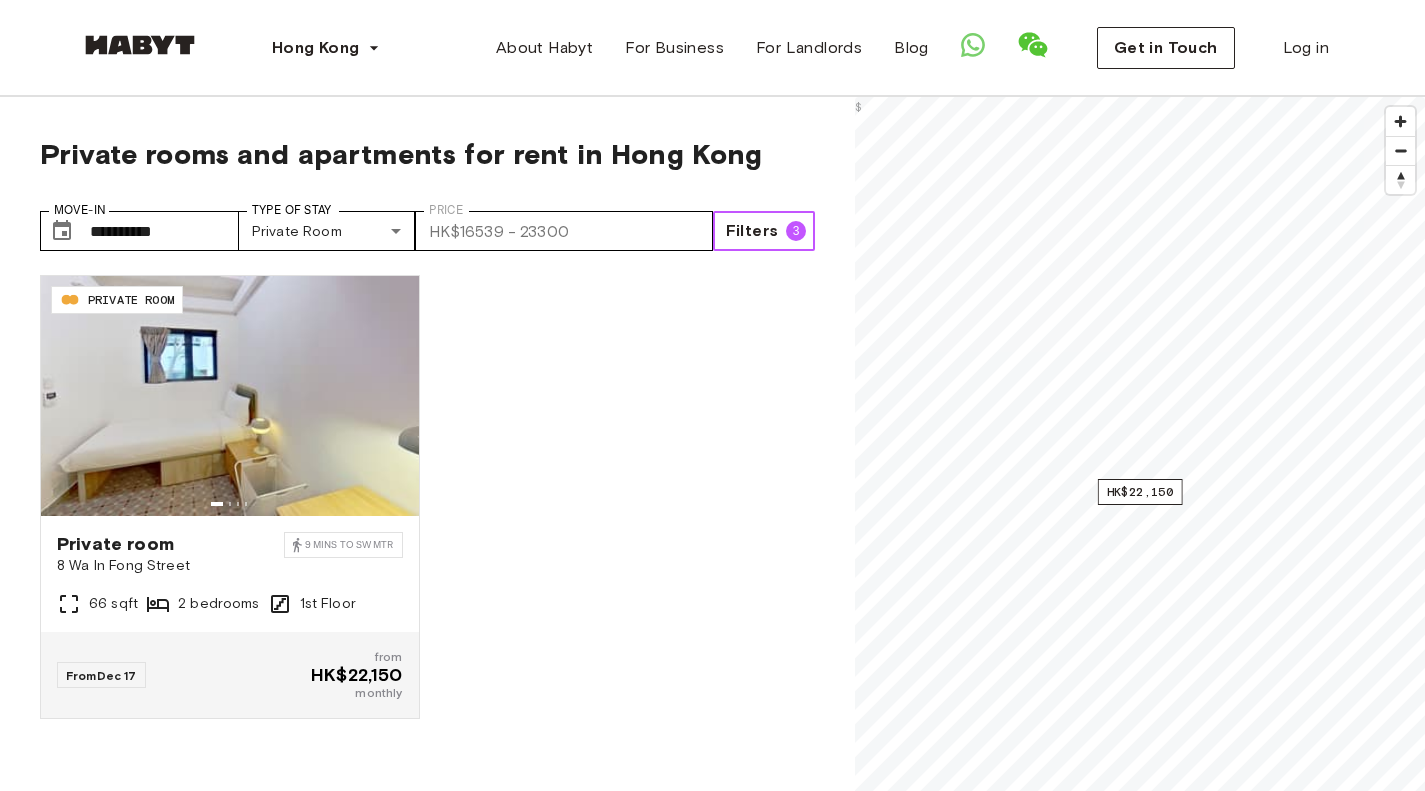 click on "Filters" at bounding box center [752, 231] 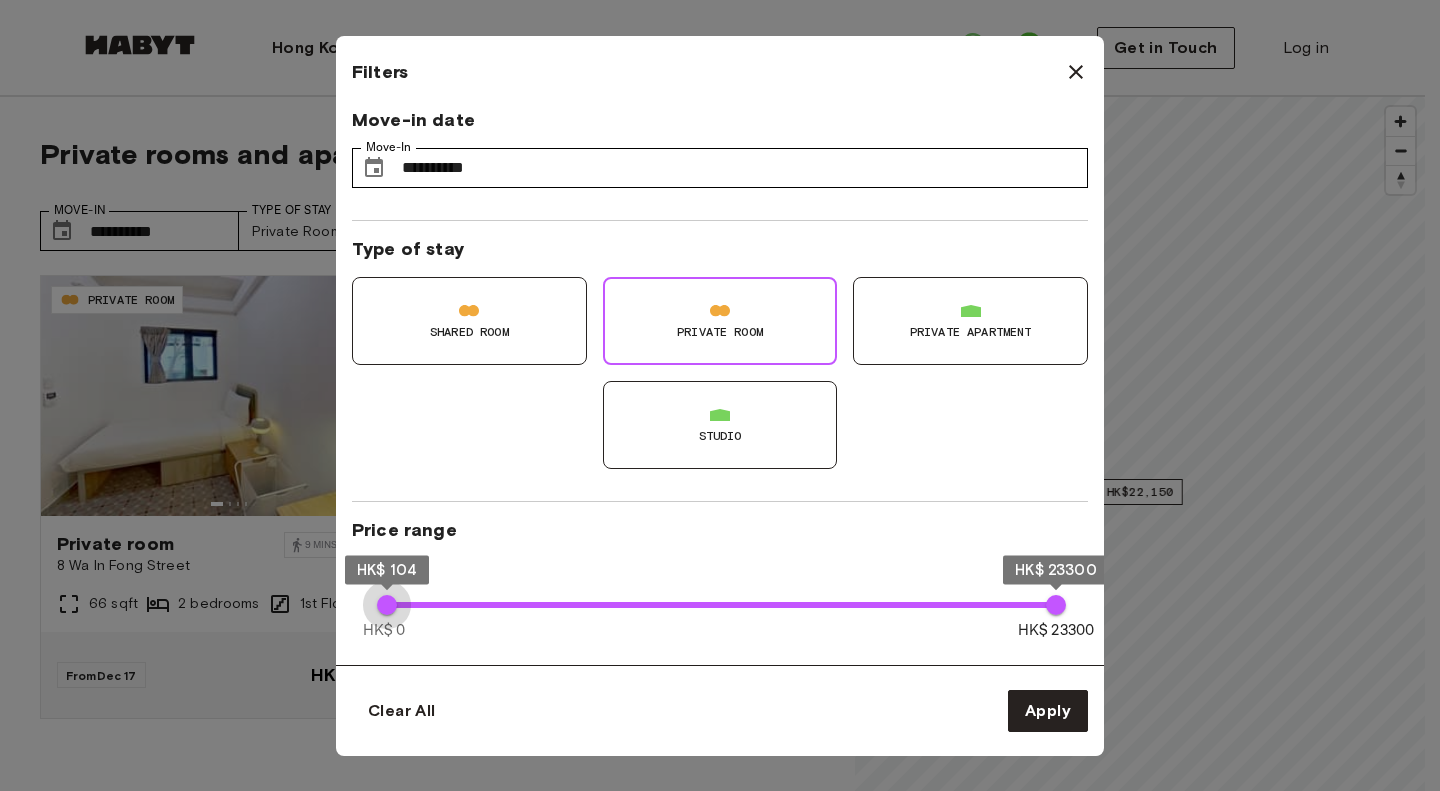 type on "*" 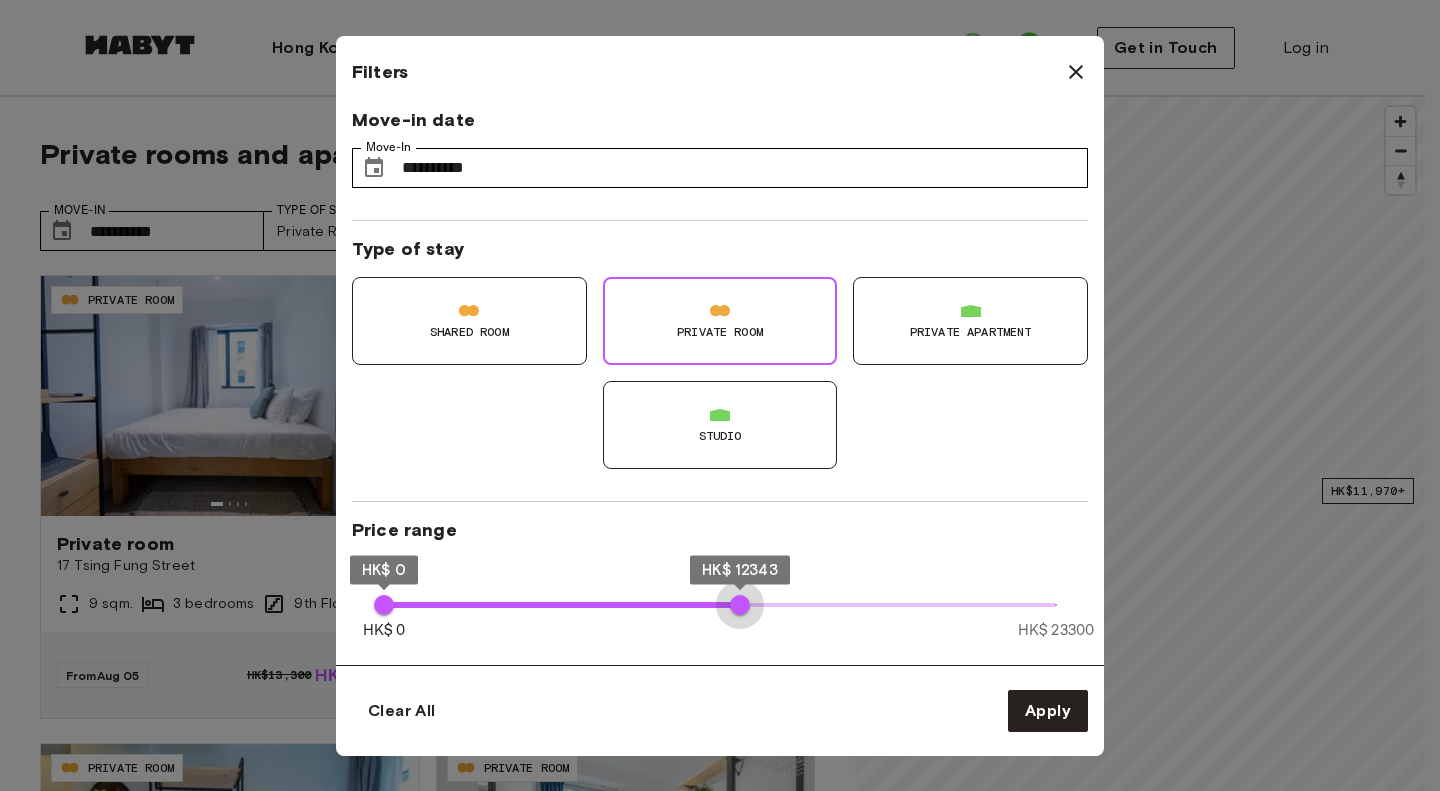type on "*****" 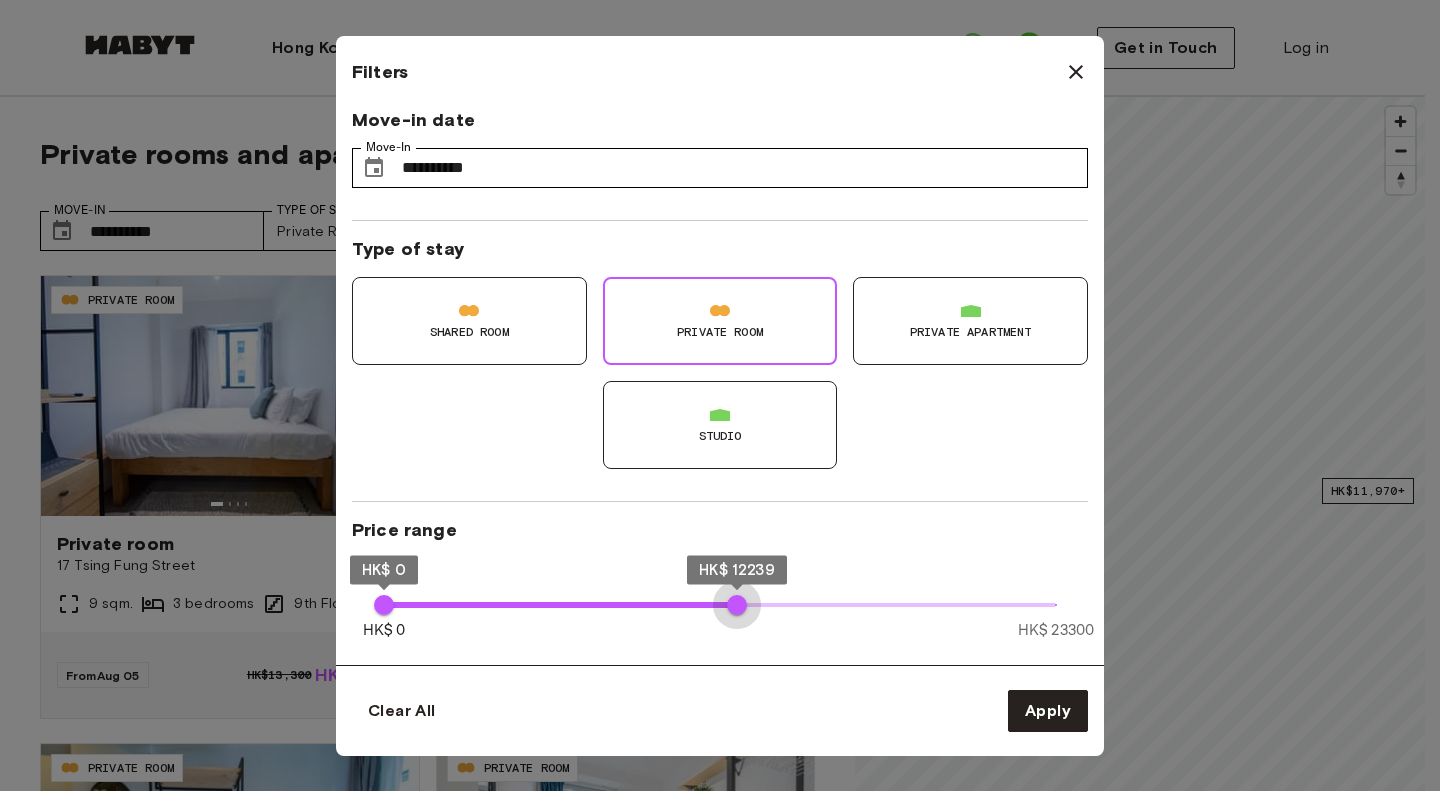 drag, startPoint x: 1060, startPoint y: 614, endPoint x: 737, endPoint y: 618, distance: 323.02478 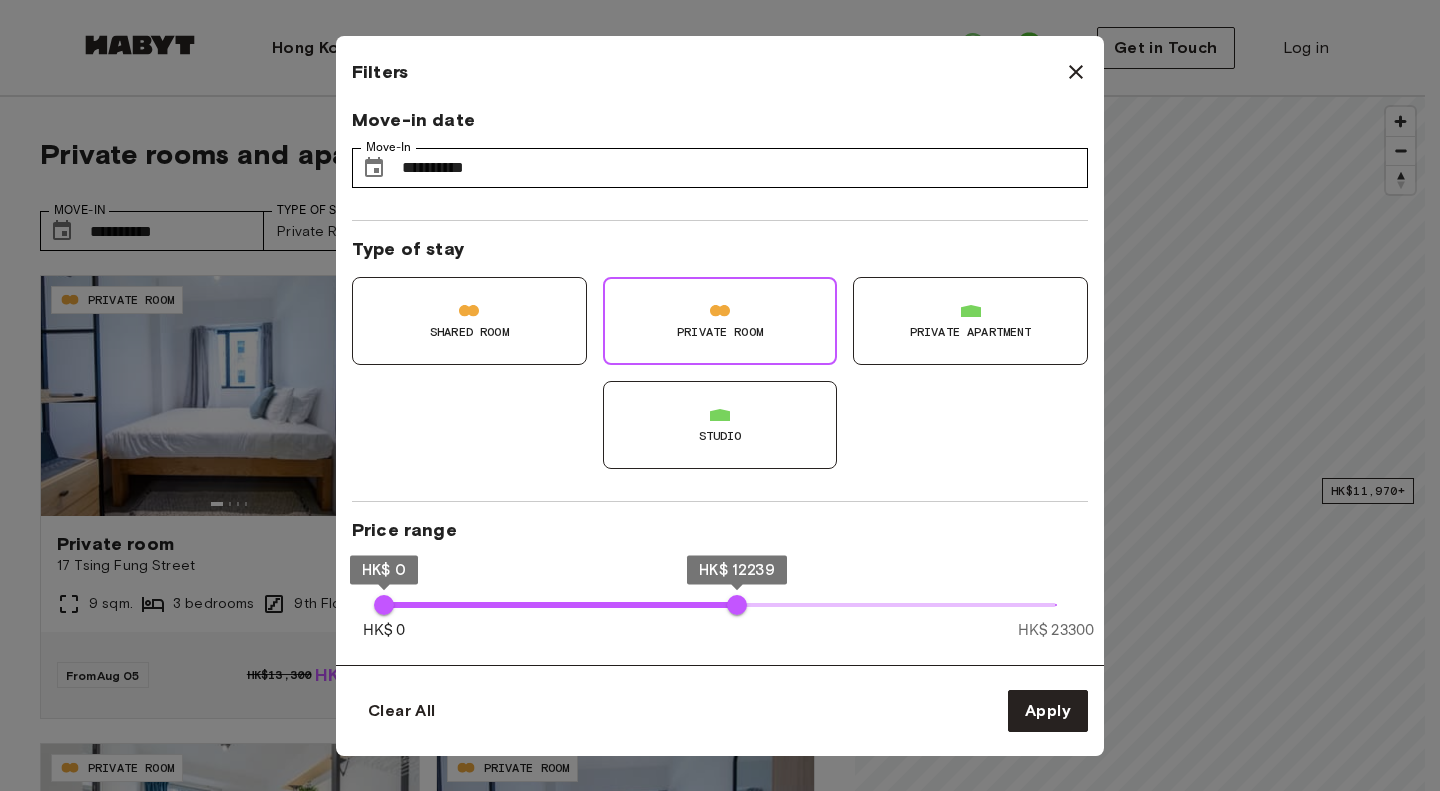 click on "Private Room" at bounding box center [720, 321] 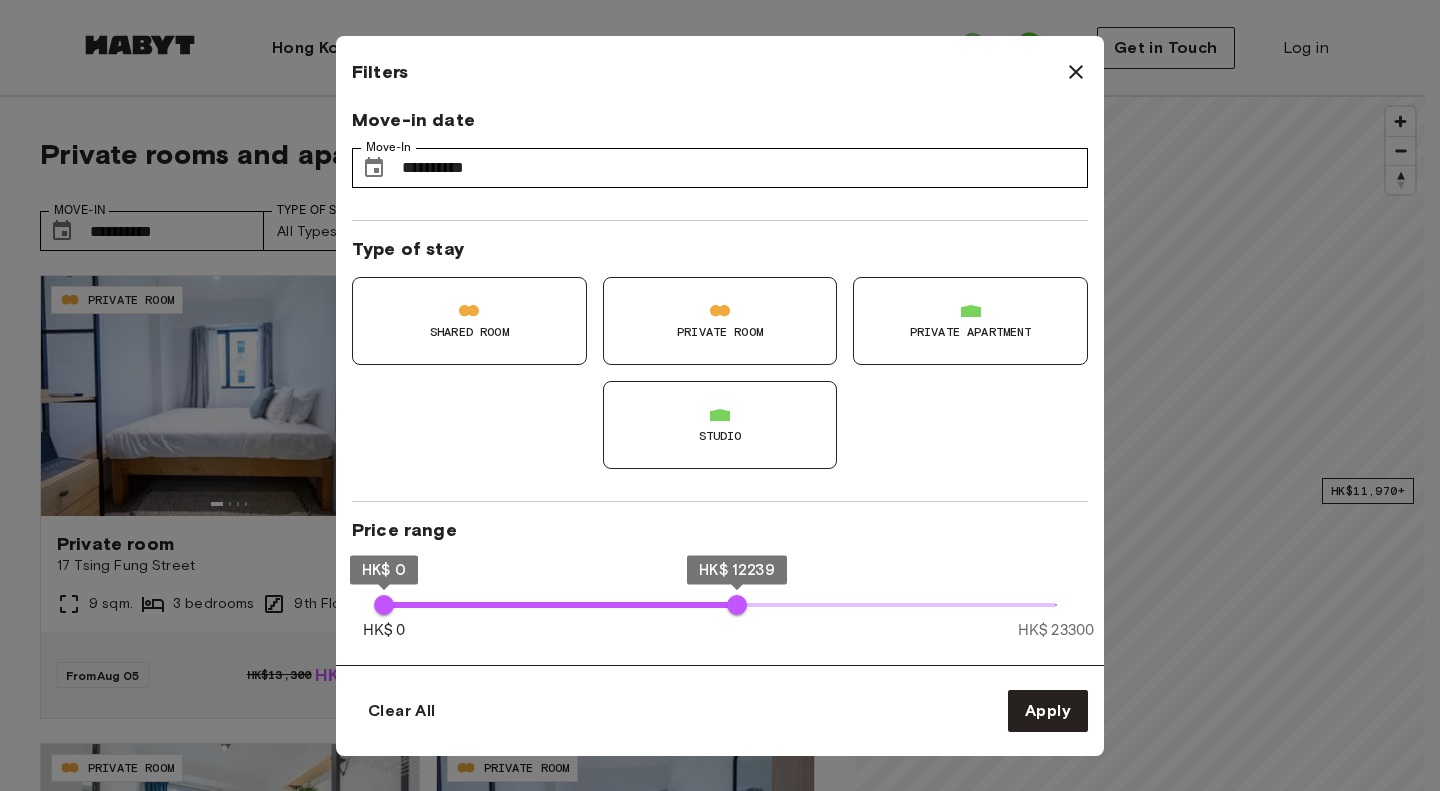 click on "Studio" at bounding box center (720, 425) 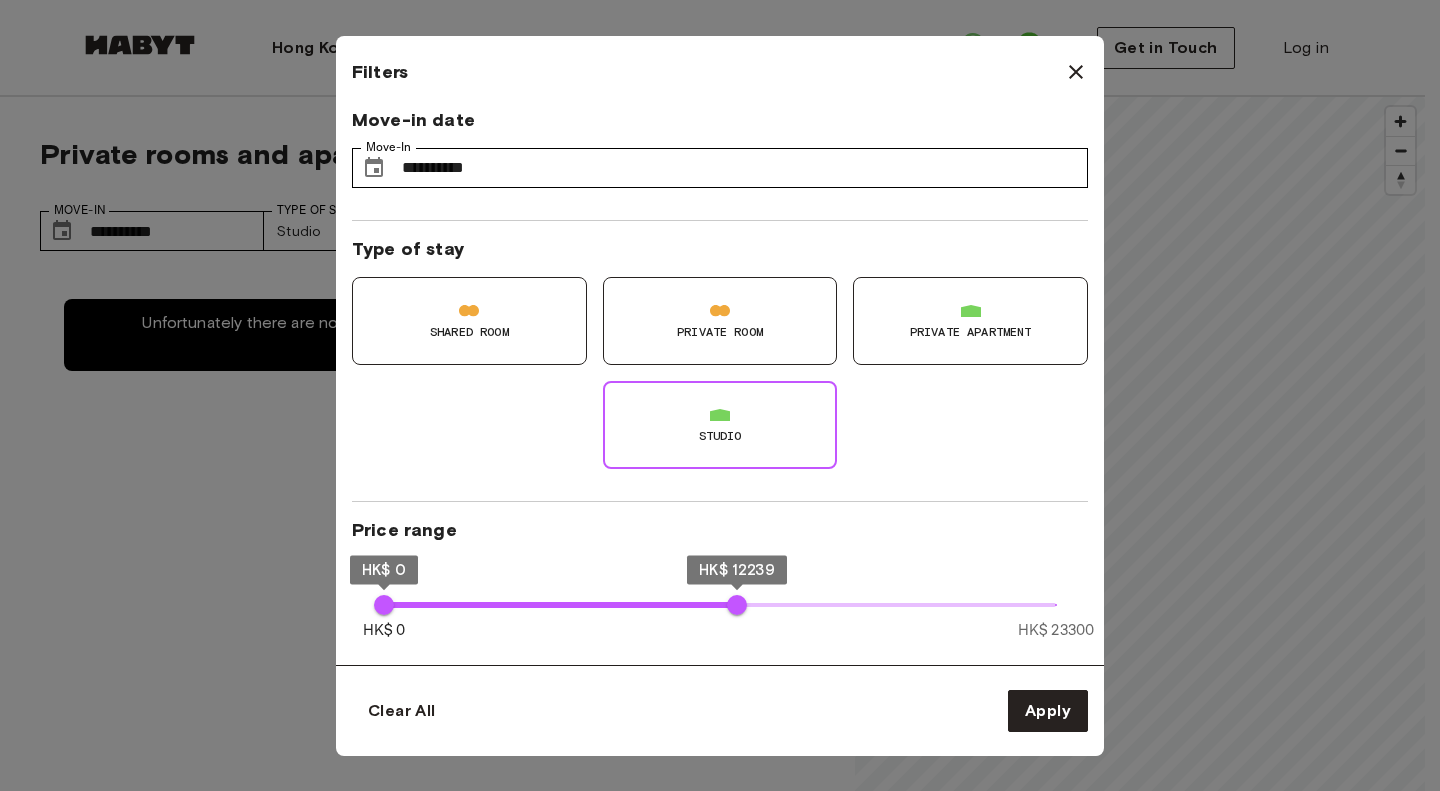 click on "Private Room" at bounding box center [720, 332] 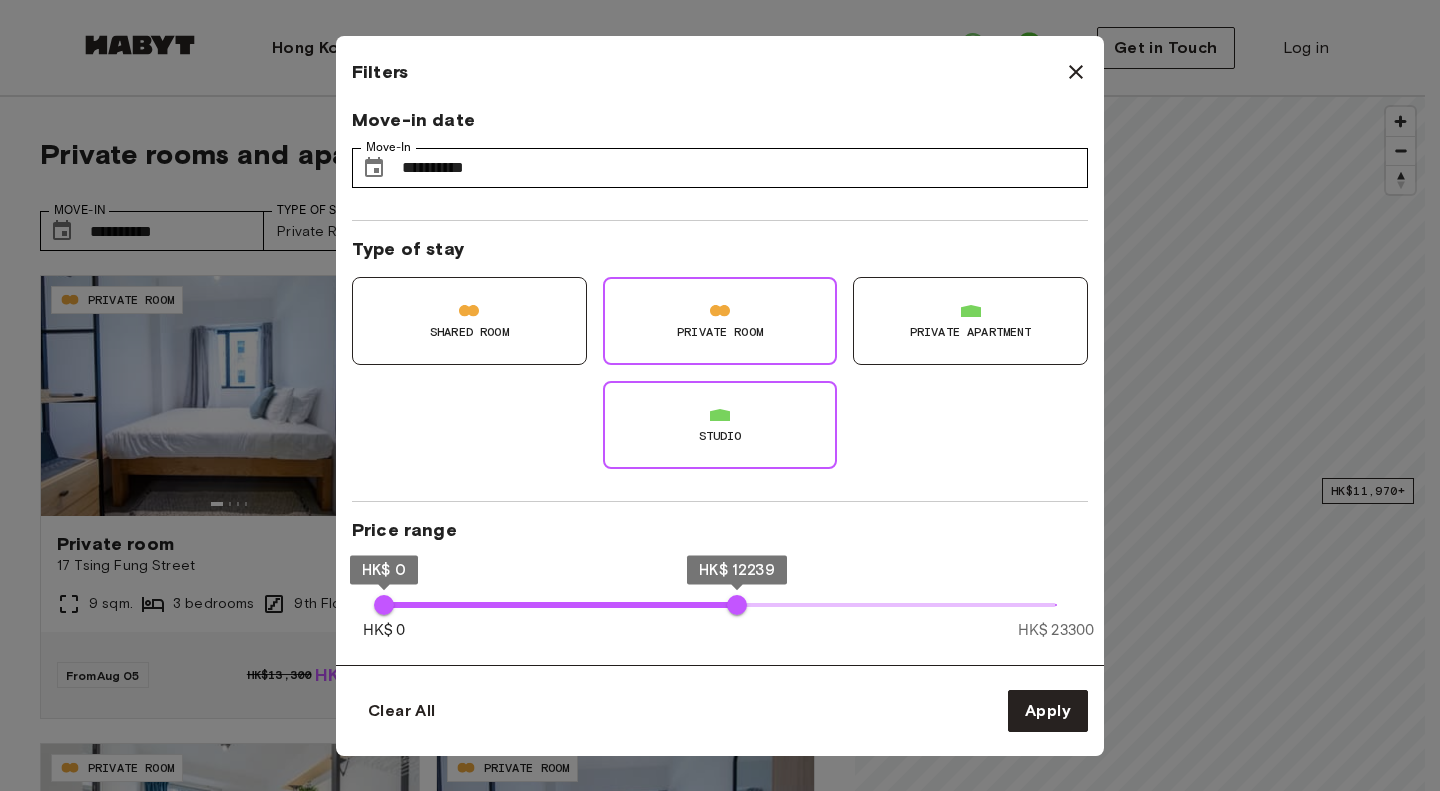 click on "Shared Room" at bounding box center [469, 321] 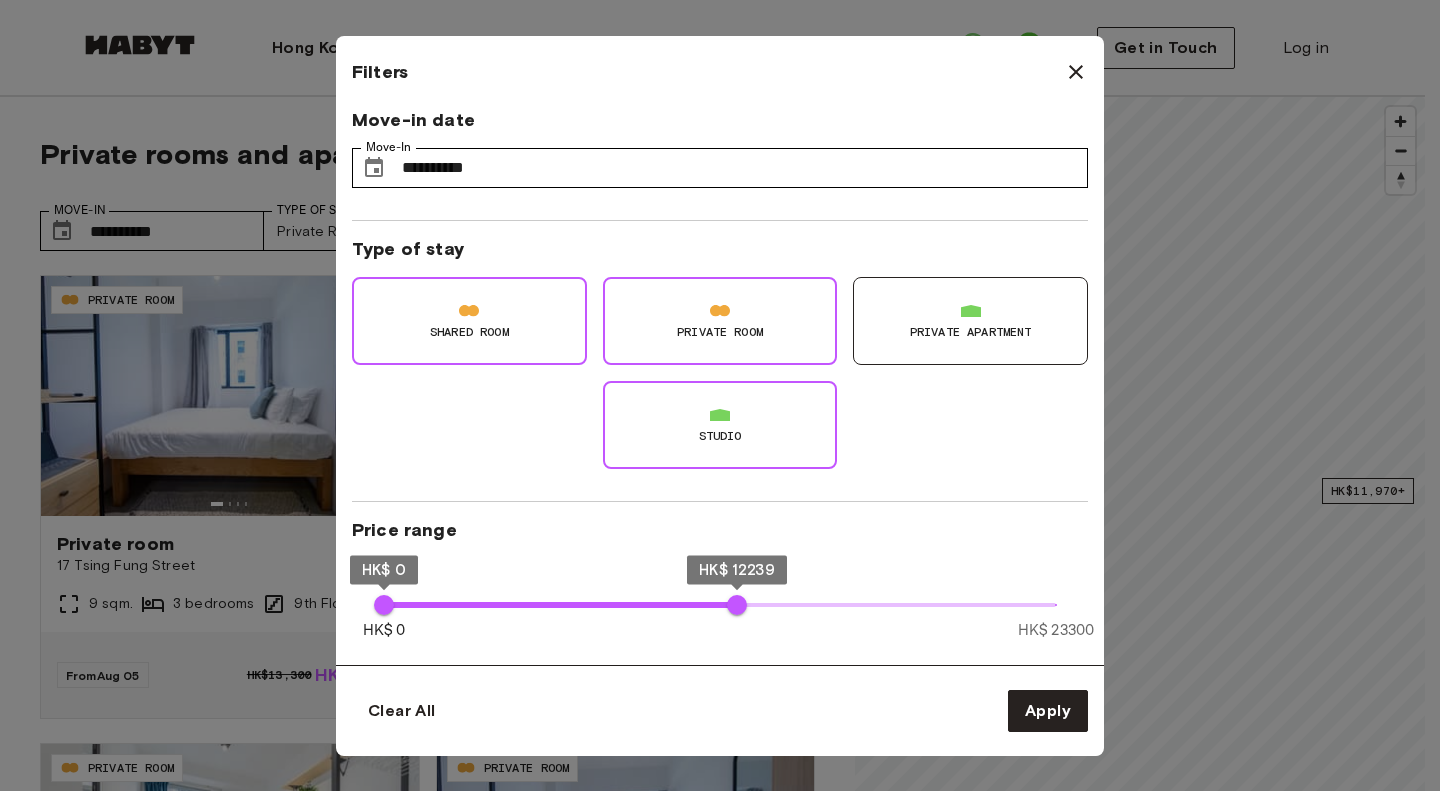 click on "Private apartment" at bounding box center [971, 332] 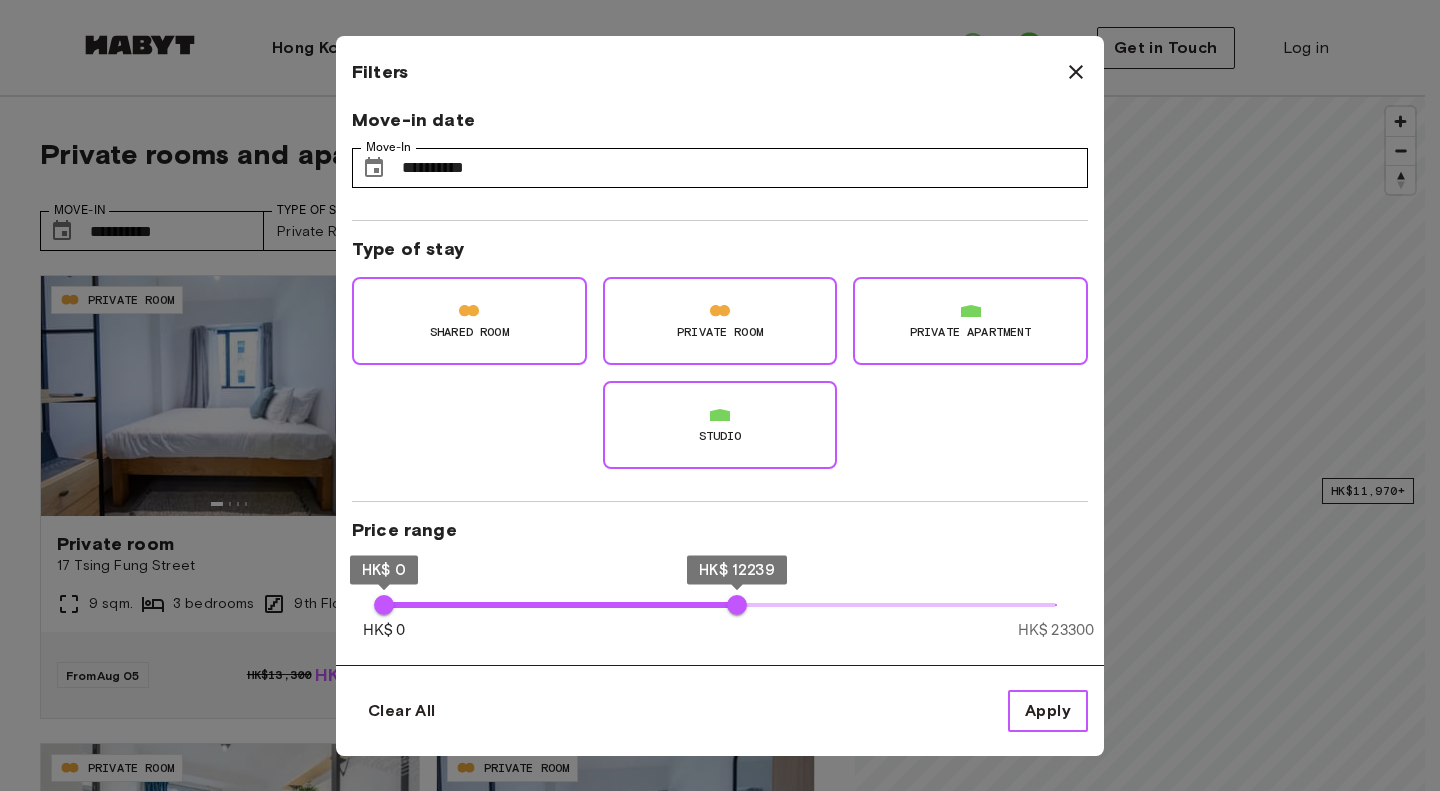 click on "Apply" at bounding box center [1048, 711] 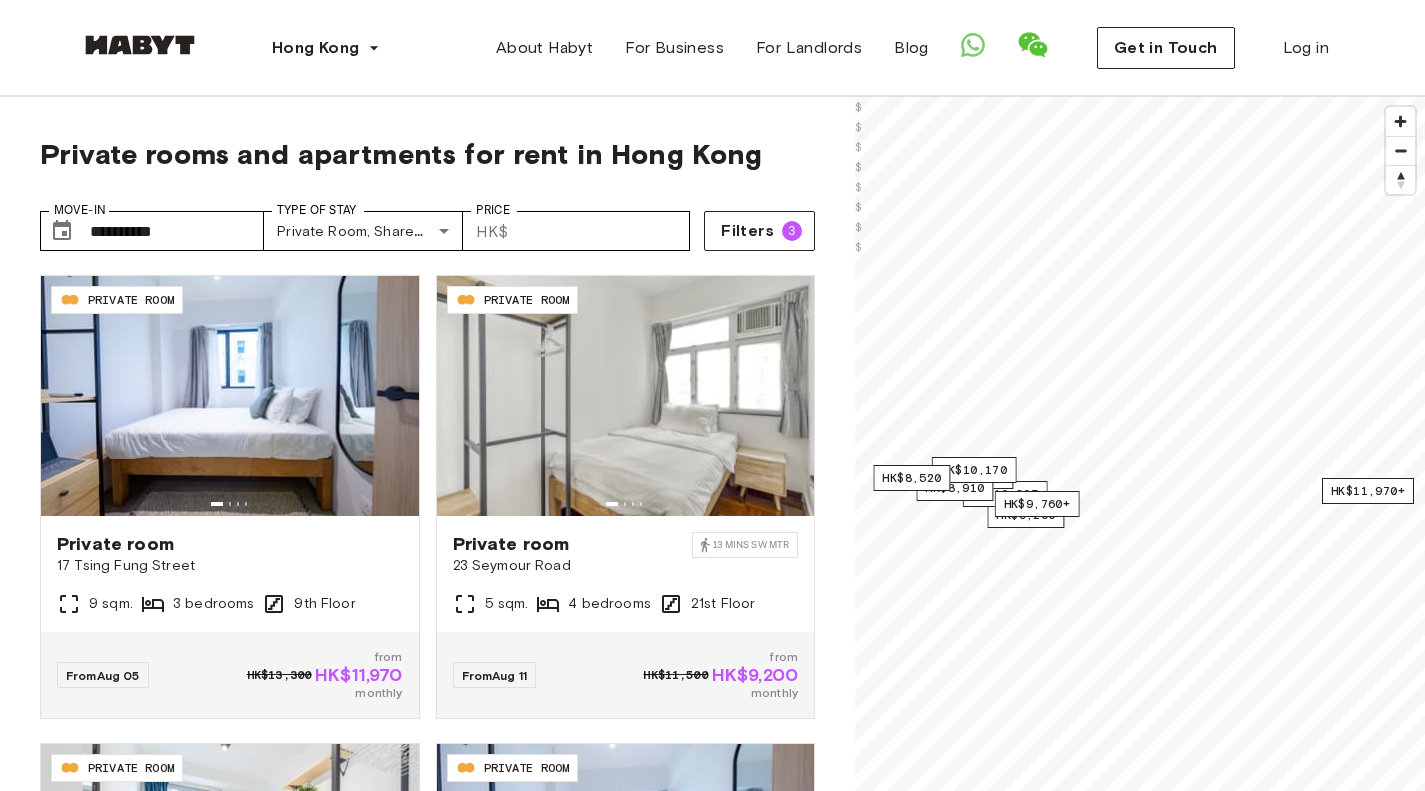 click on "**********" at bounding box center [427, 581] 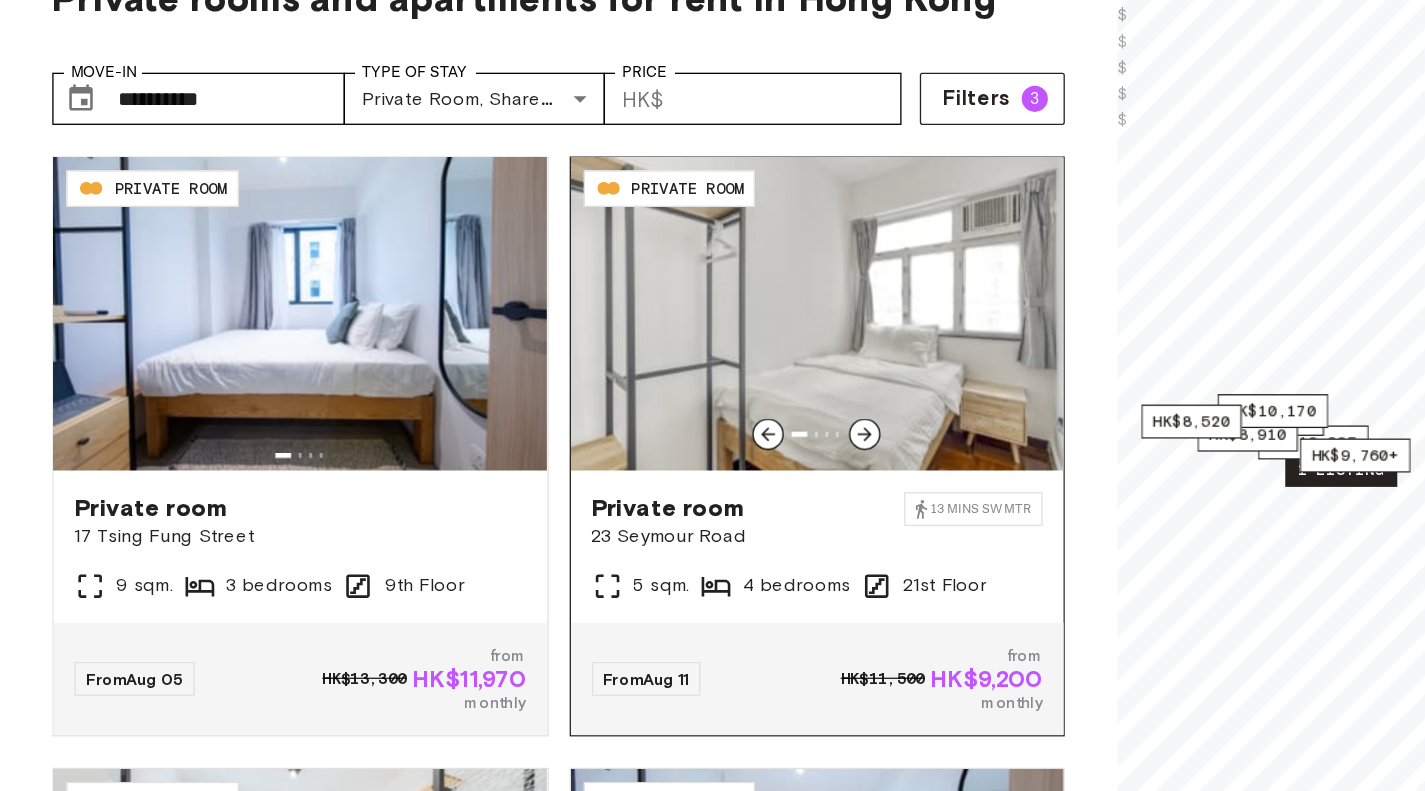 click 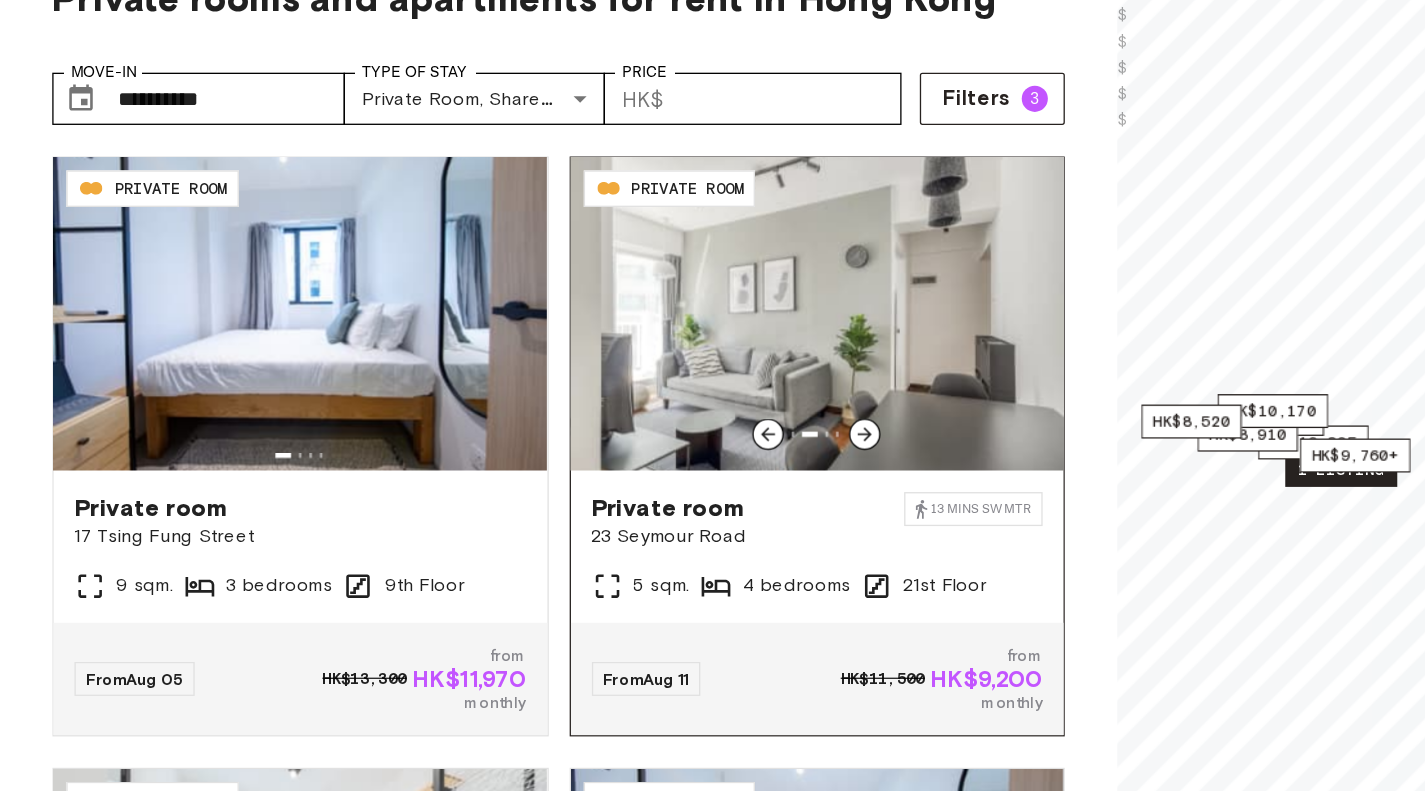 click 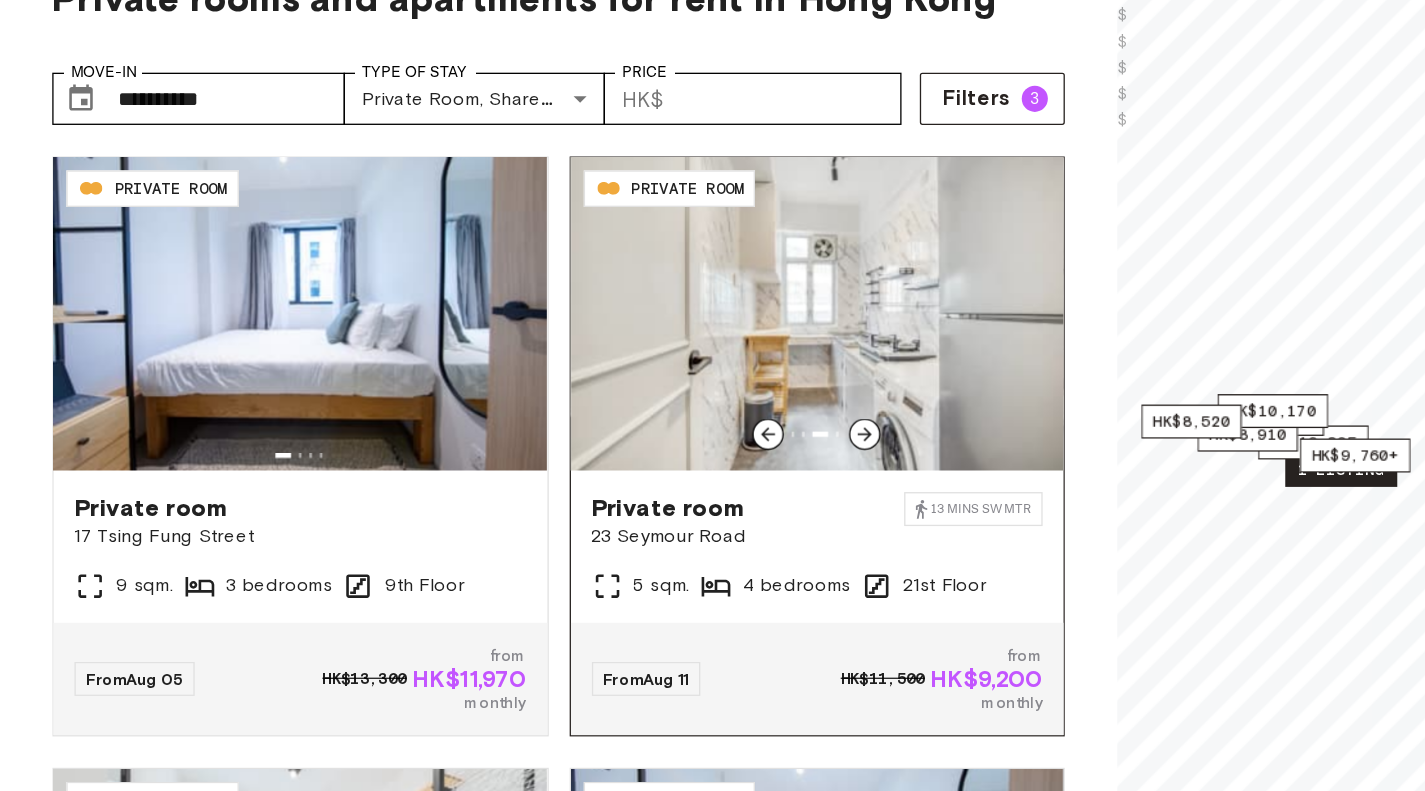 click 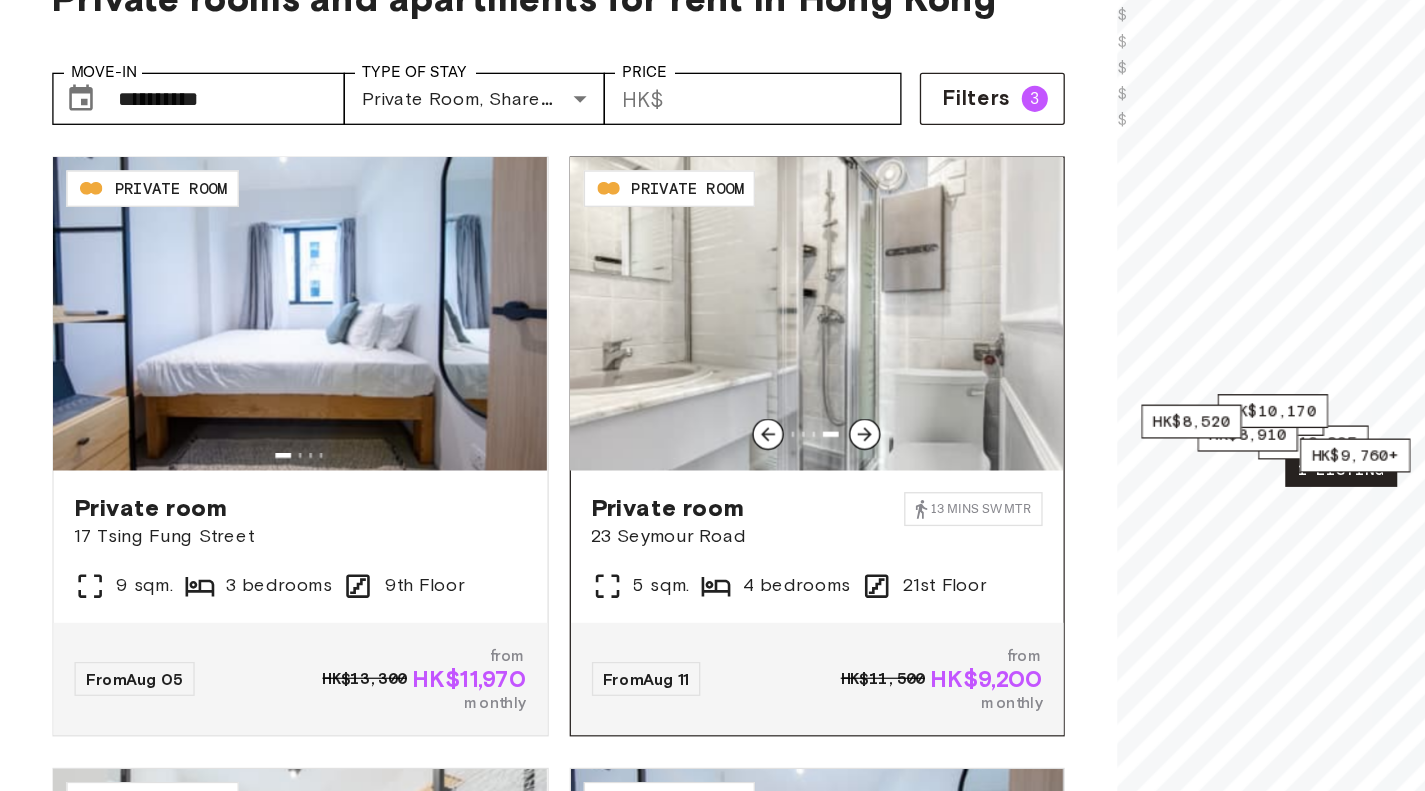 click 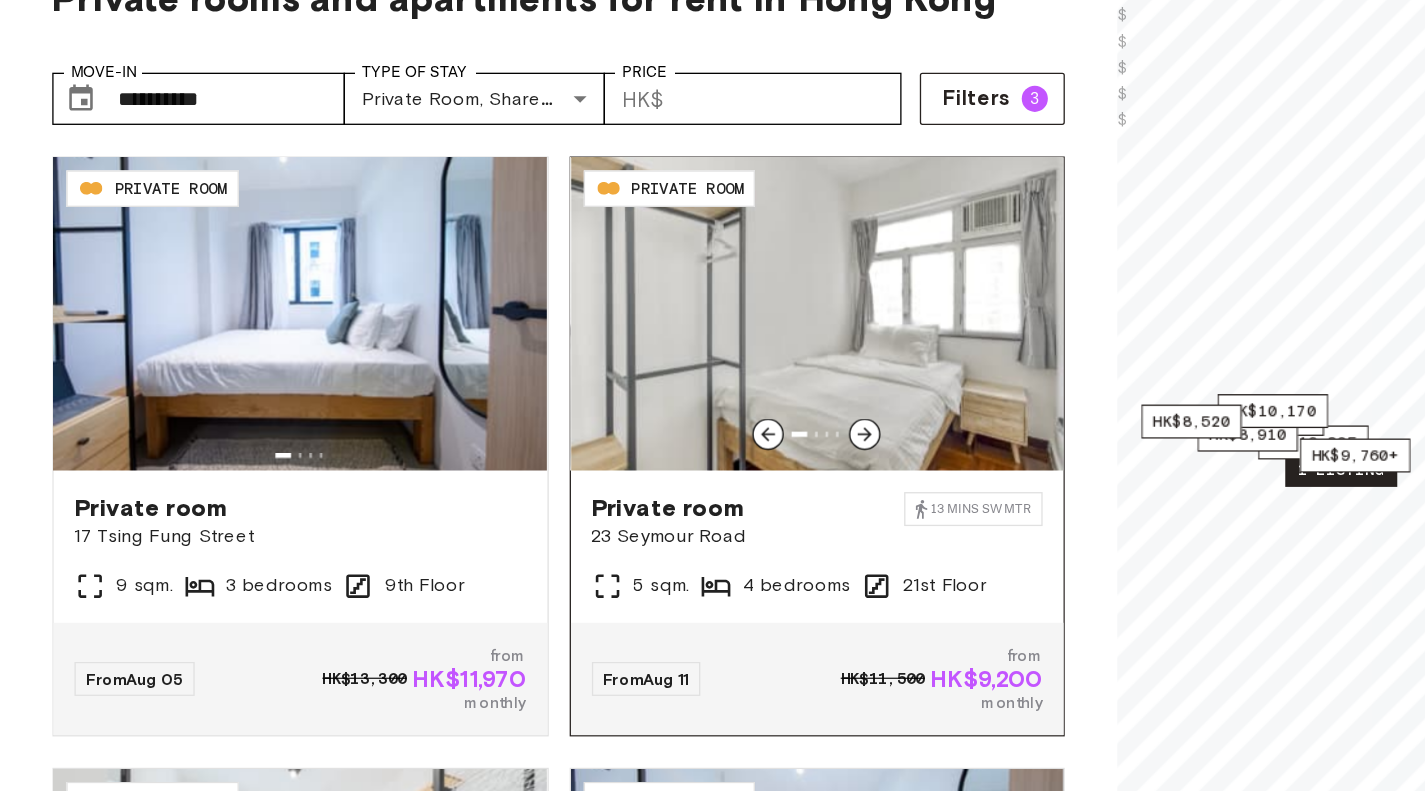 click 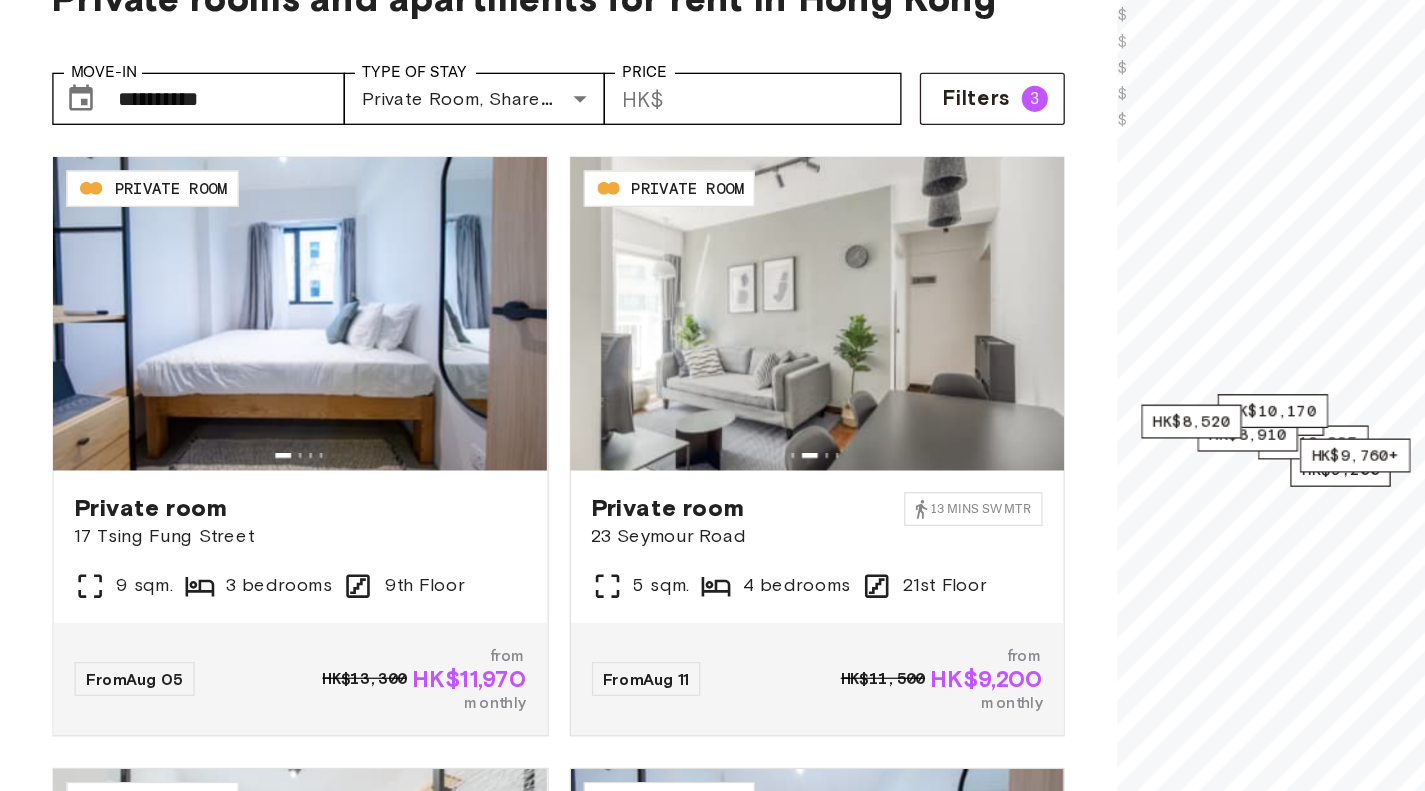 click on "**********" at bounding box center [427, 581] 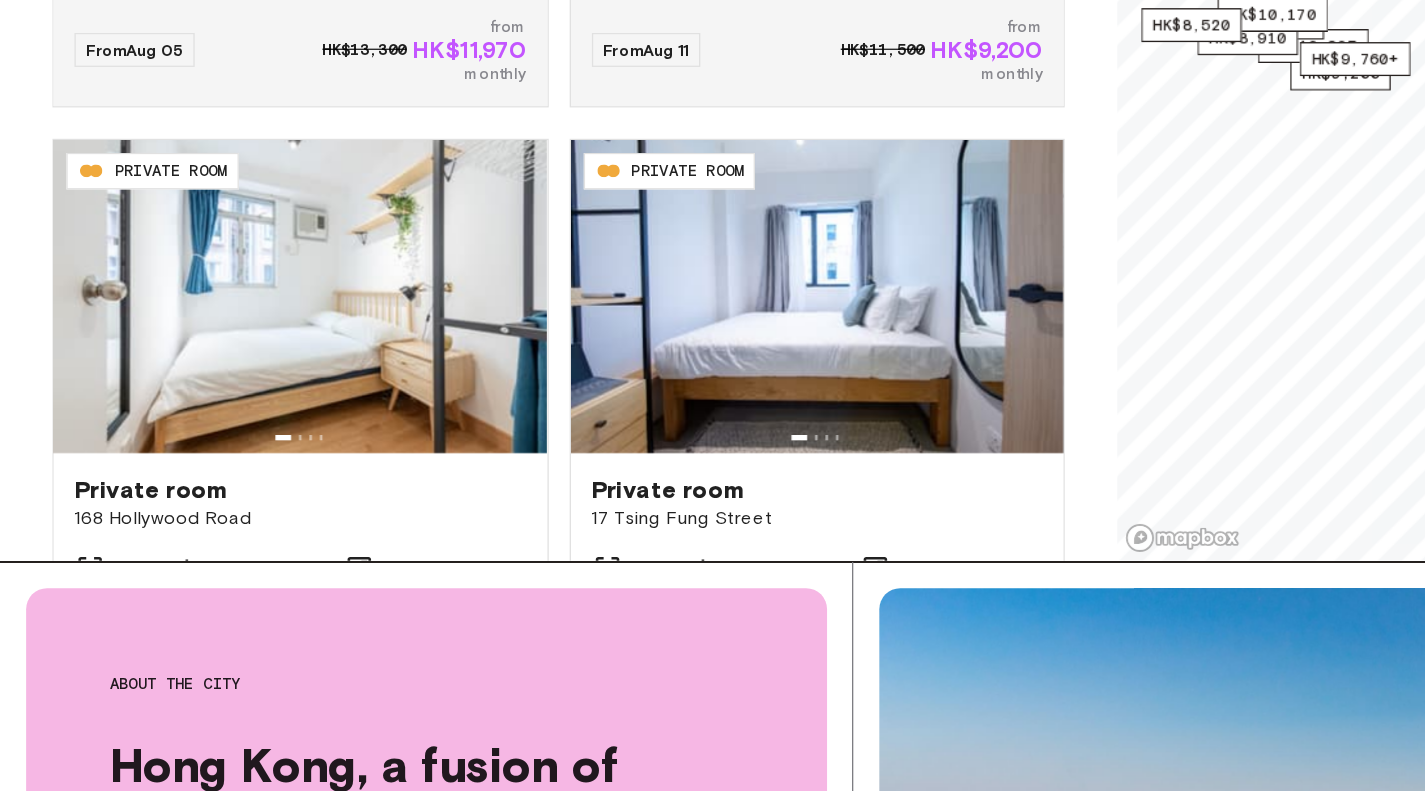scroll, scrollTop: 453, scrollLeft: 0, axis: vertical 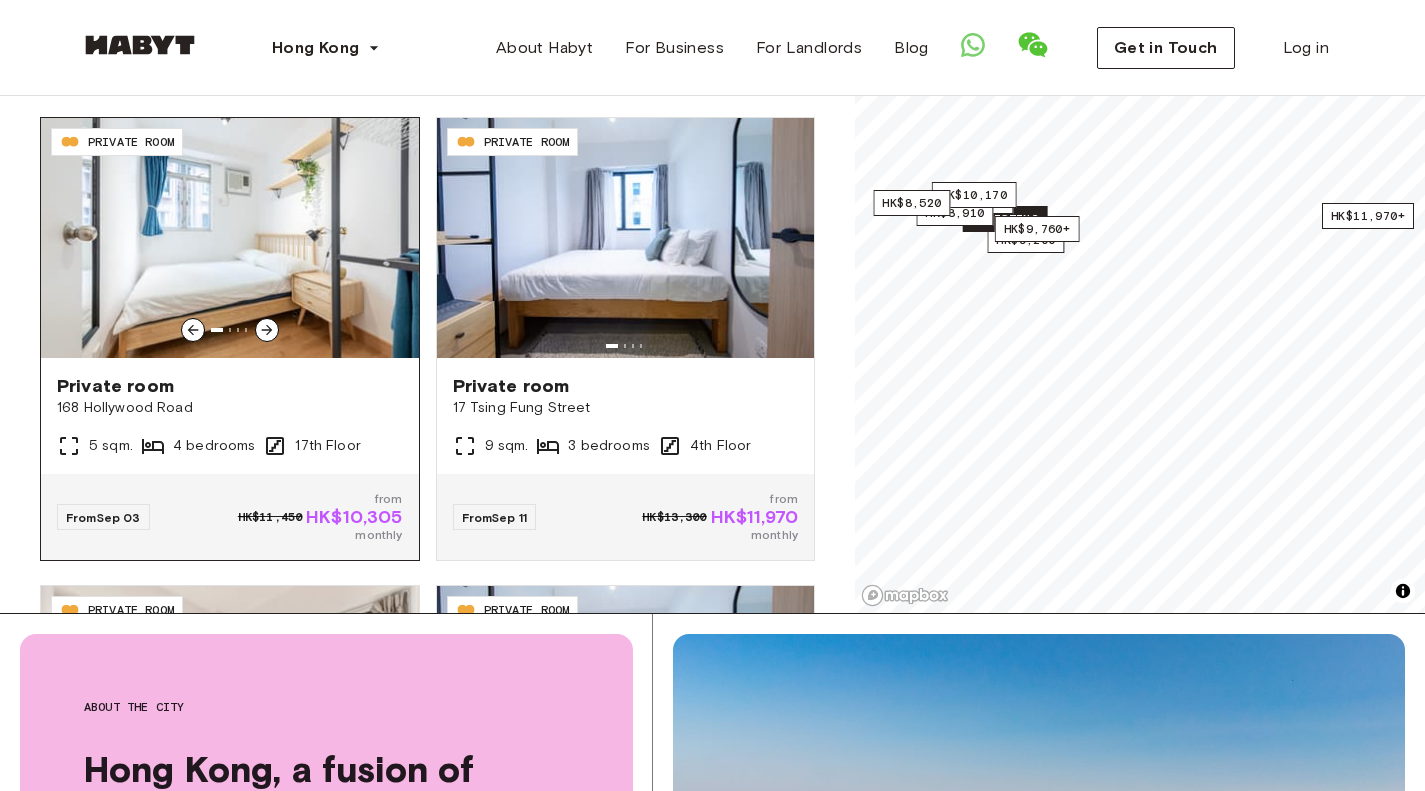click 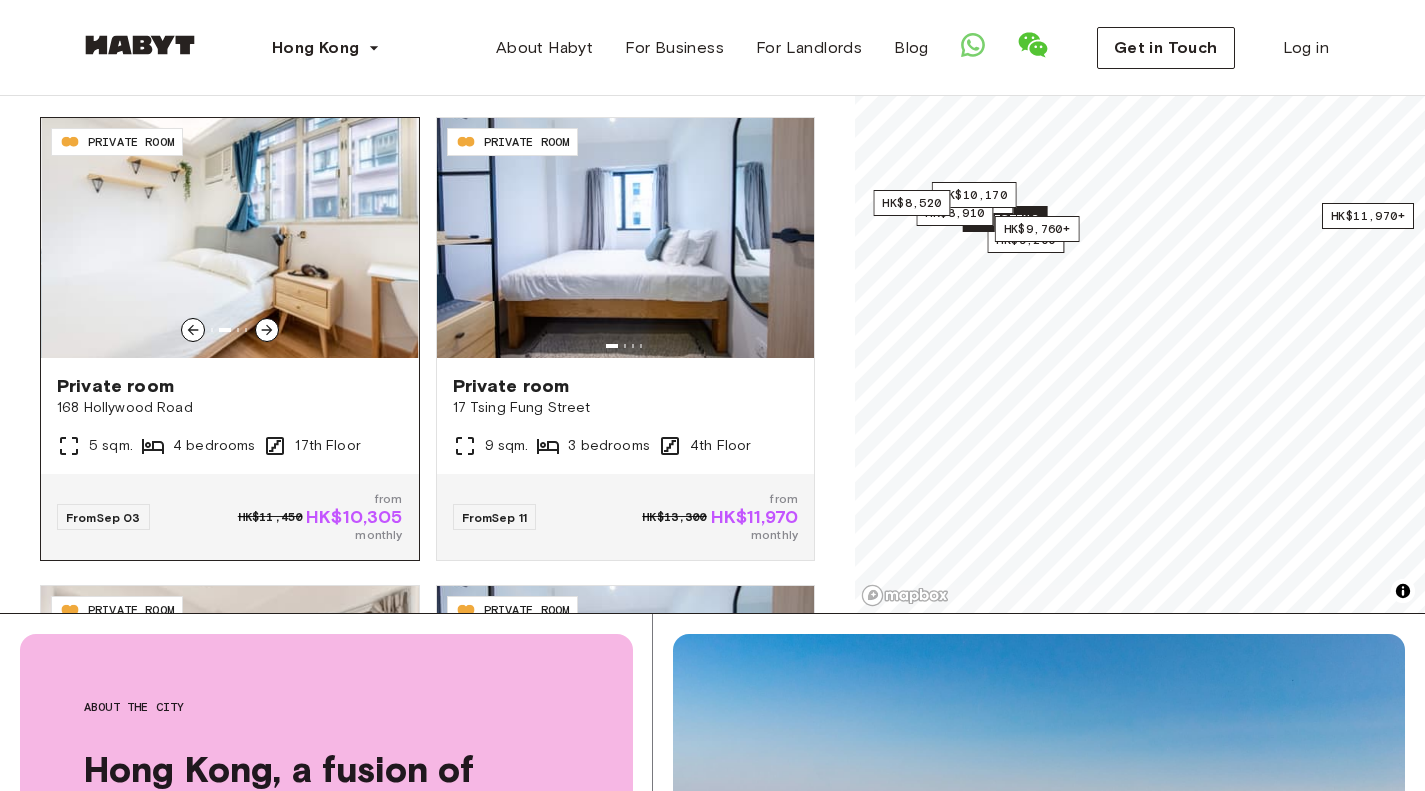 click 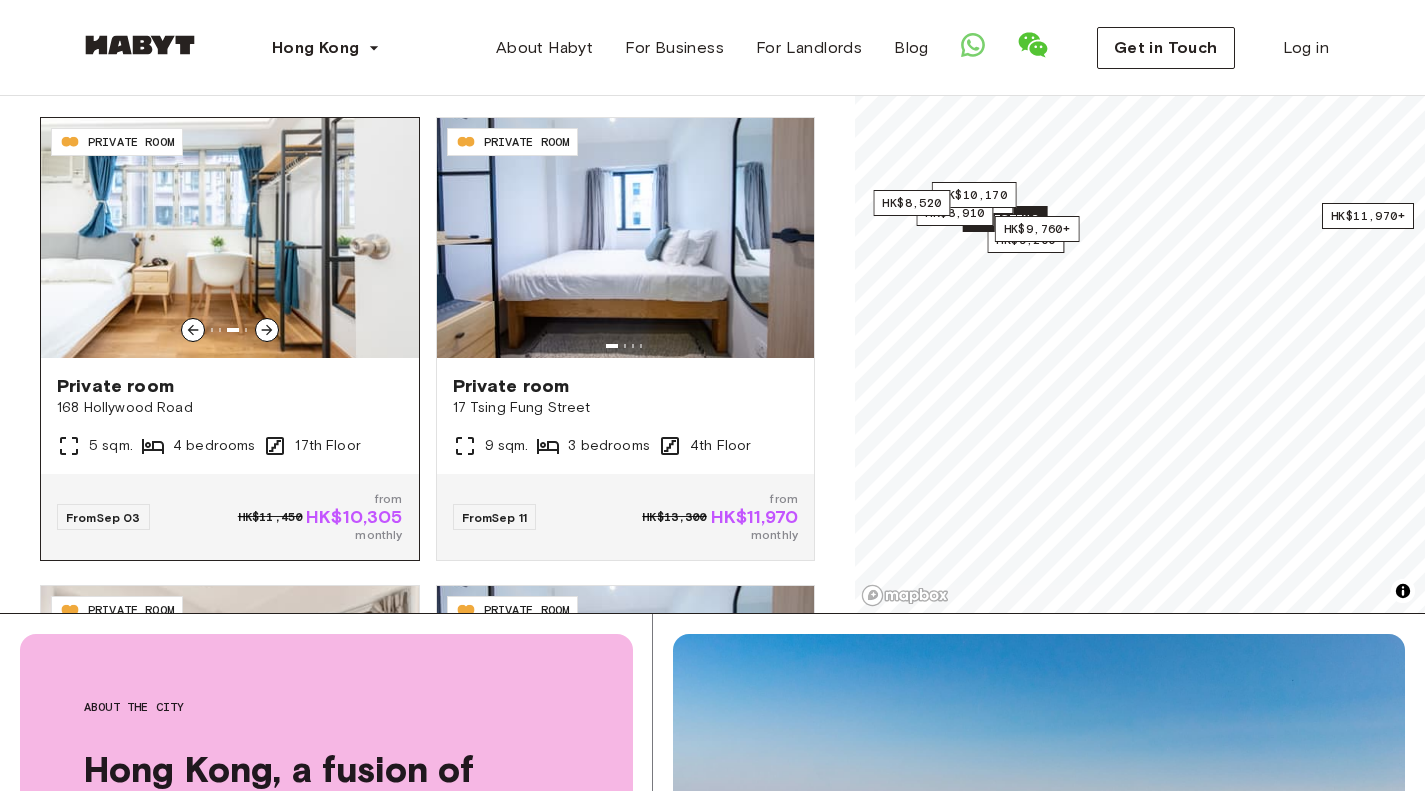 click 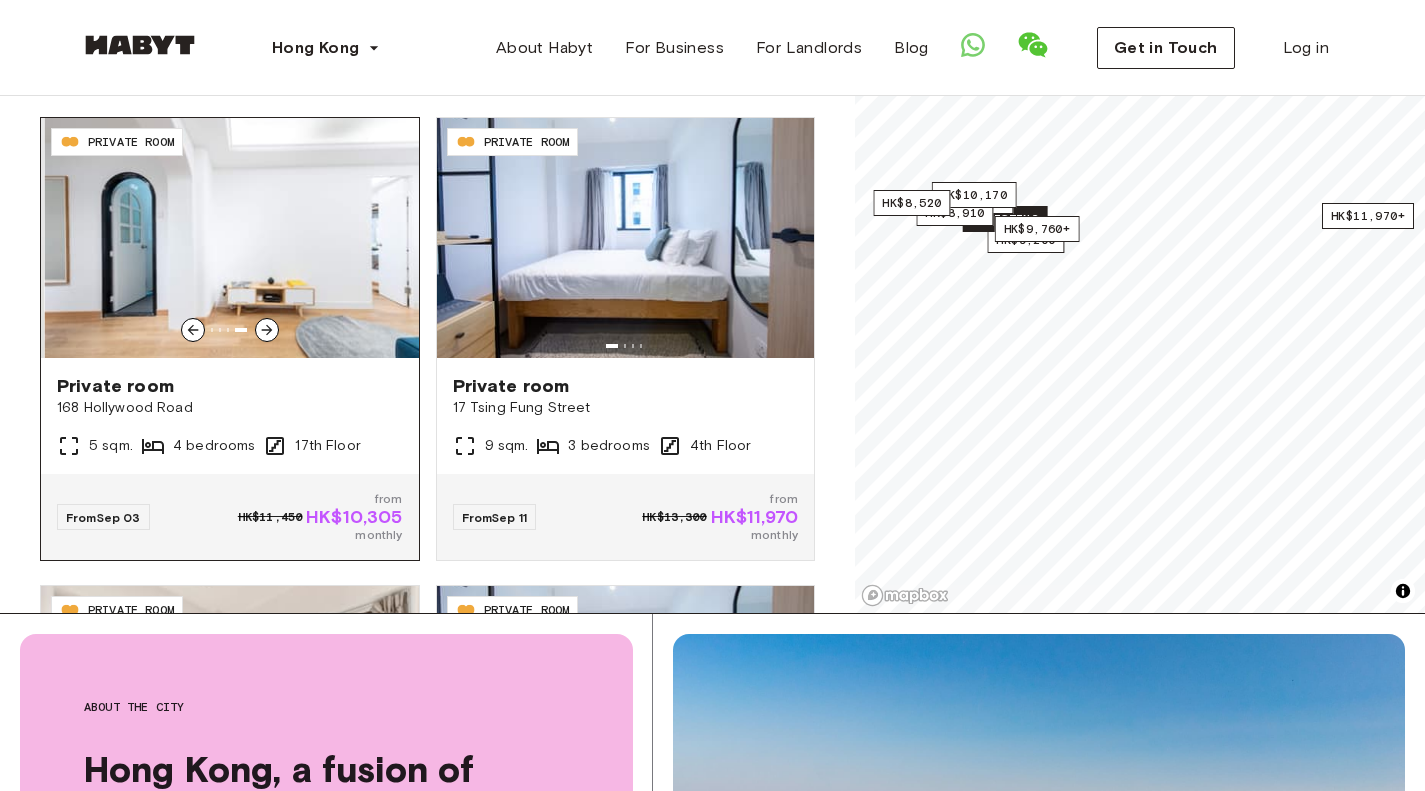 click 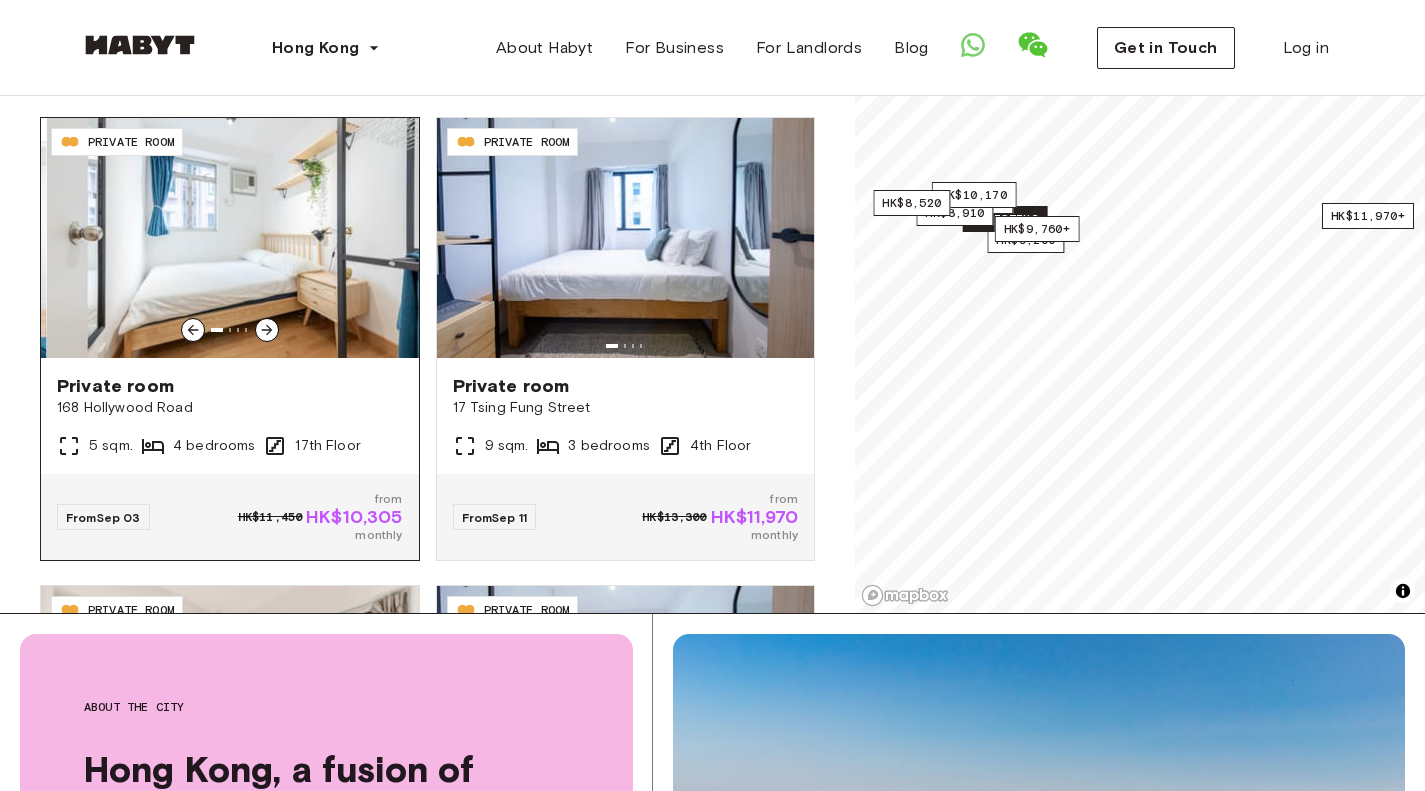 click 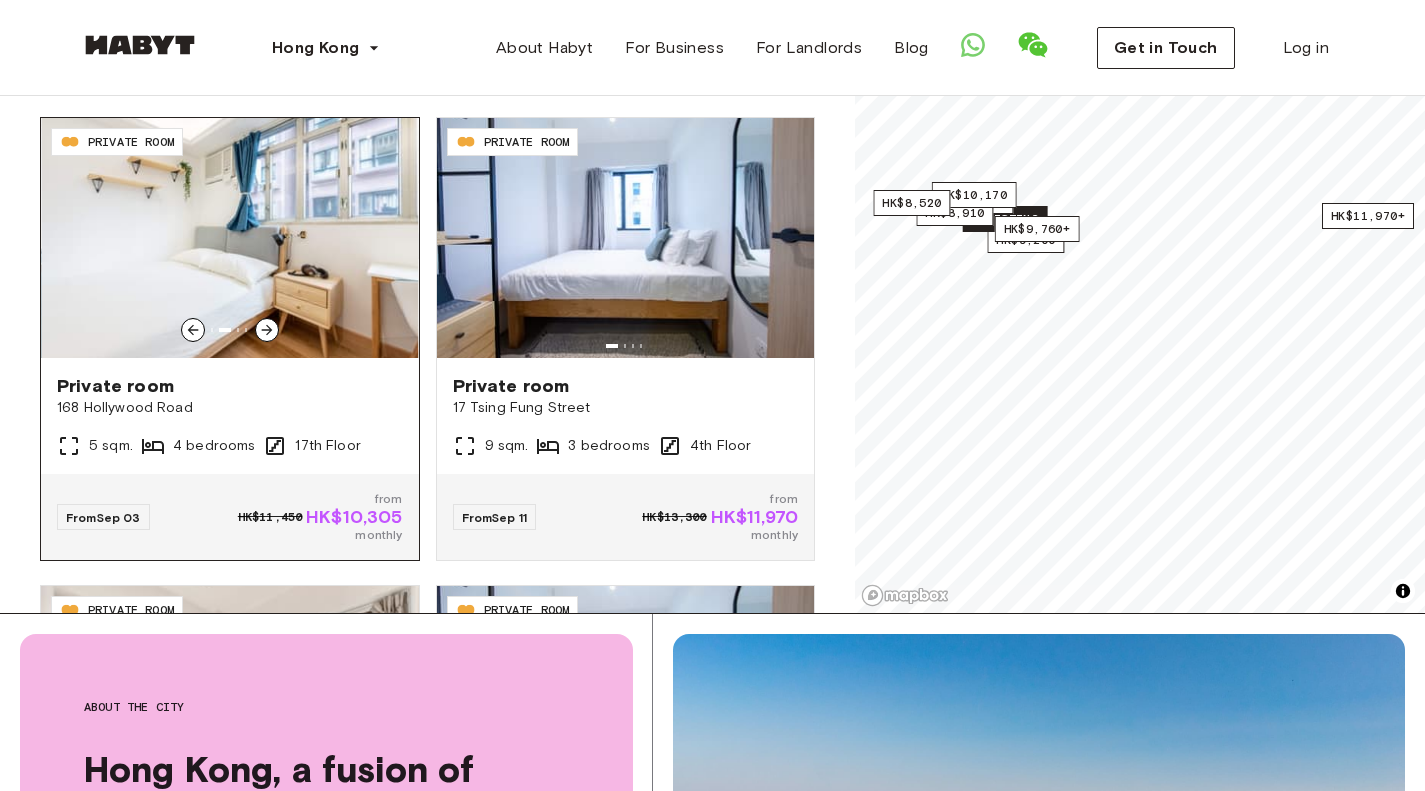 click 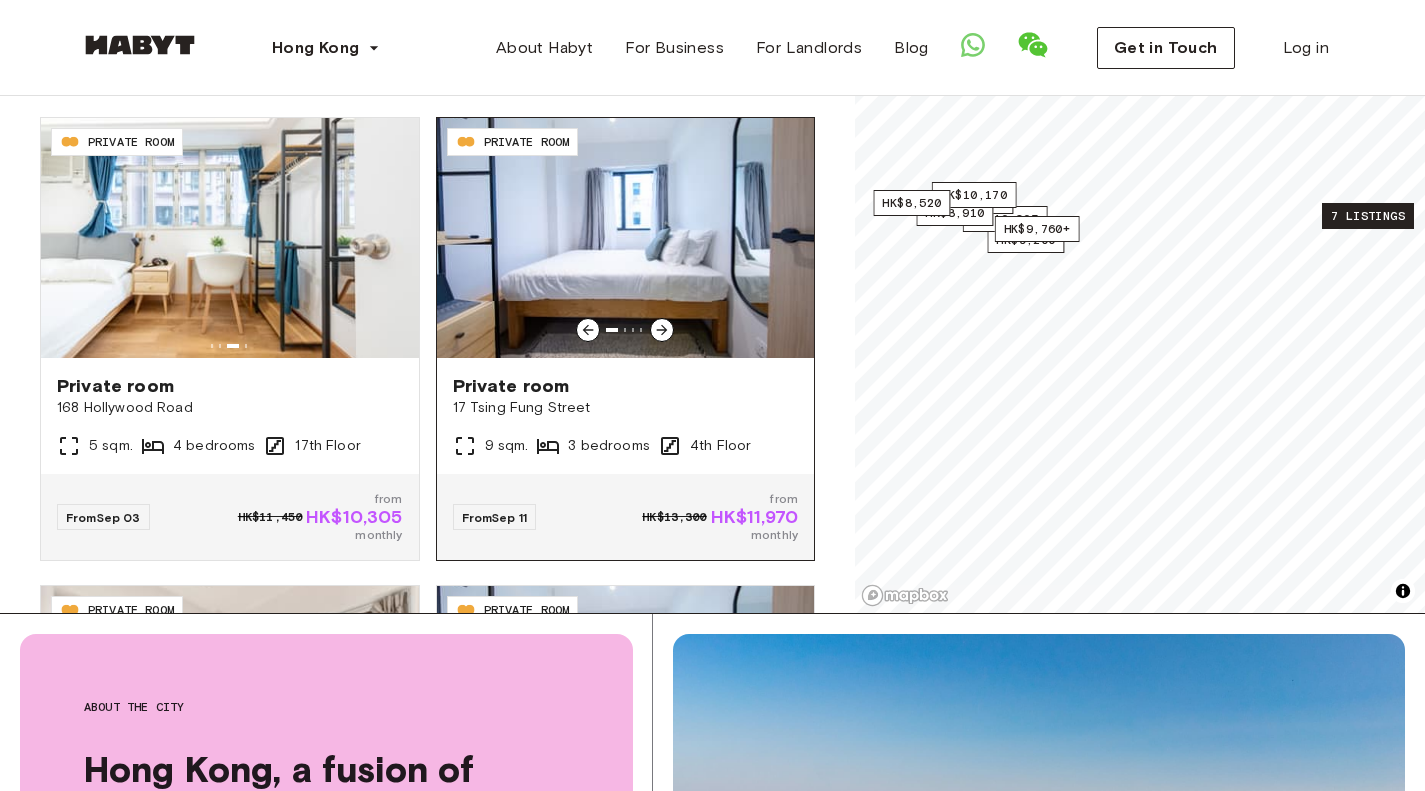 click 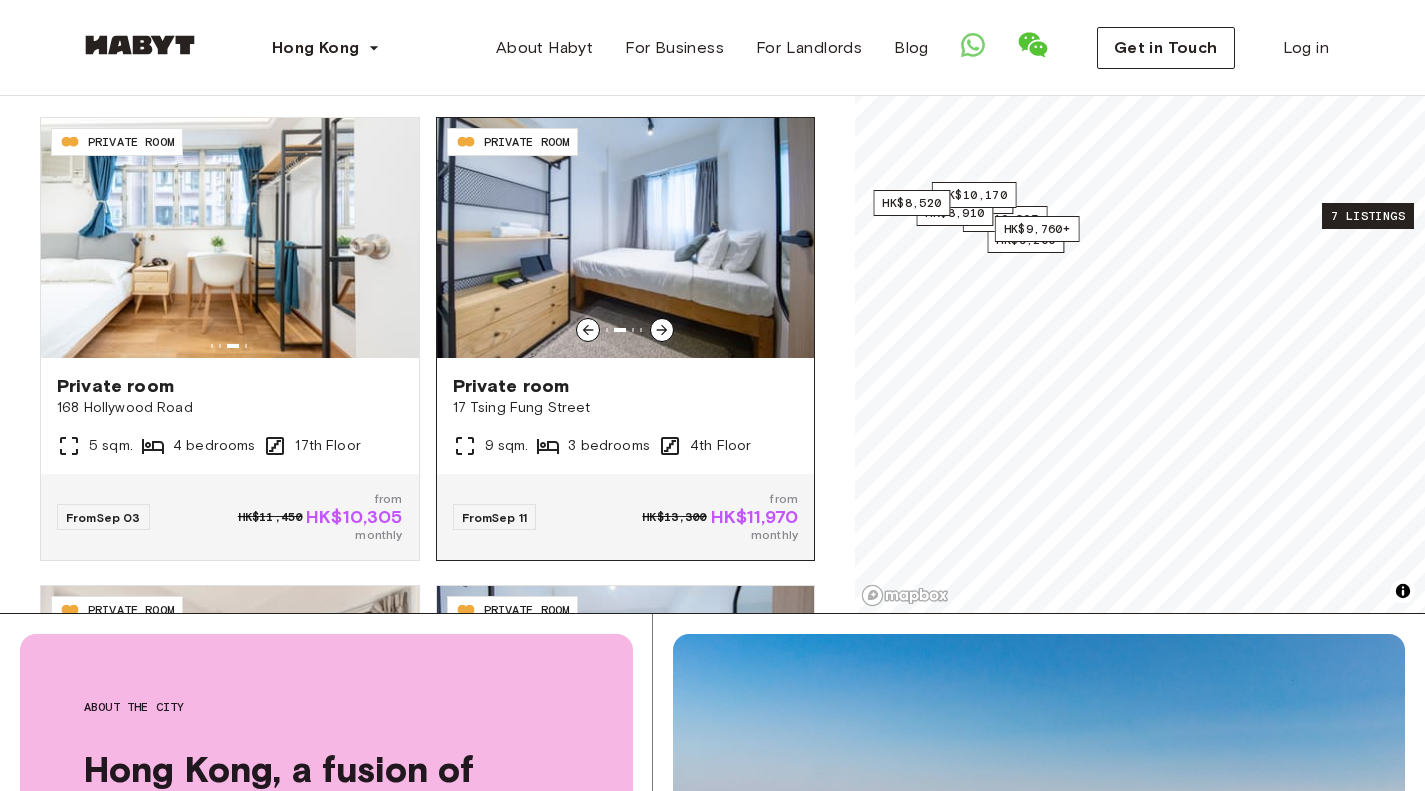 click 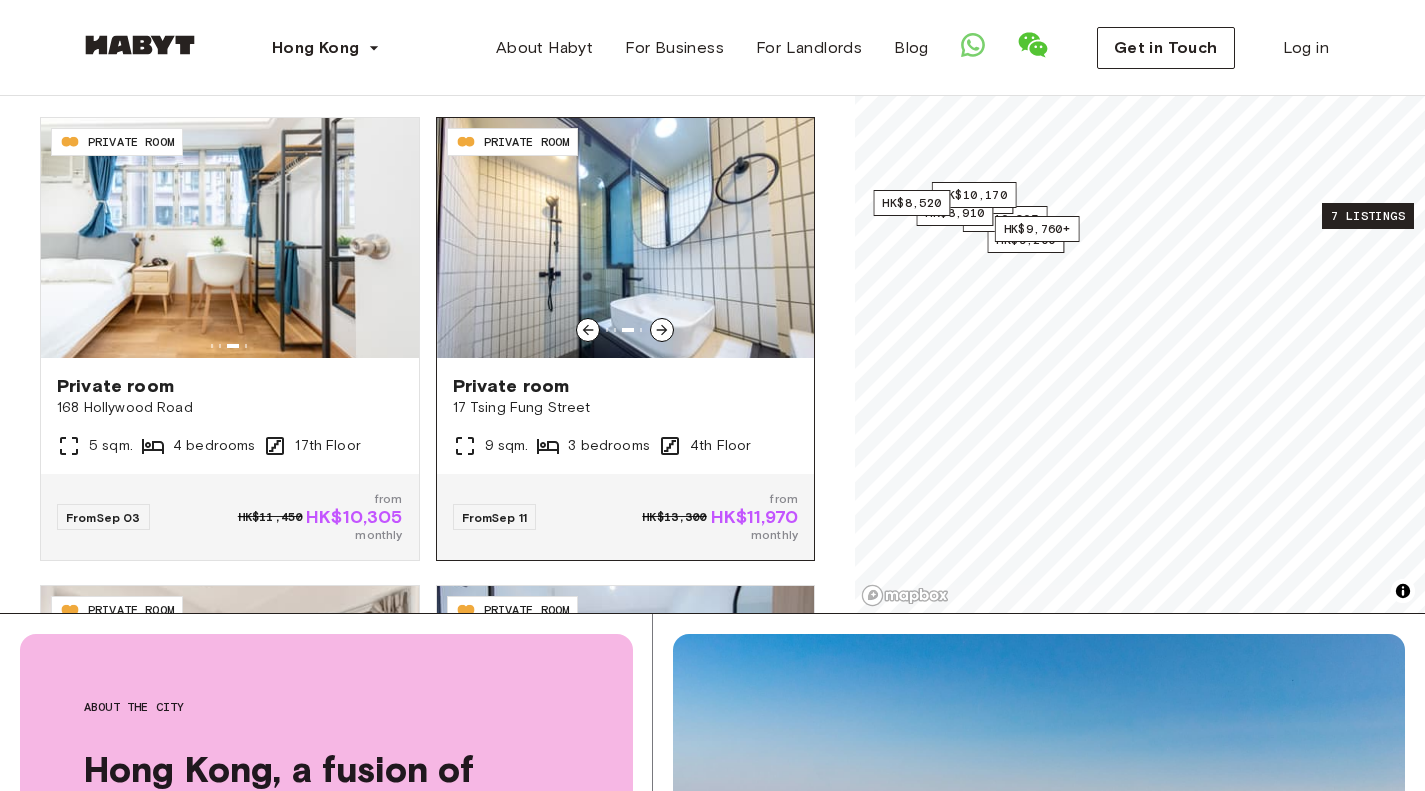 click 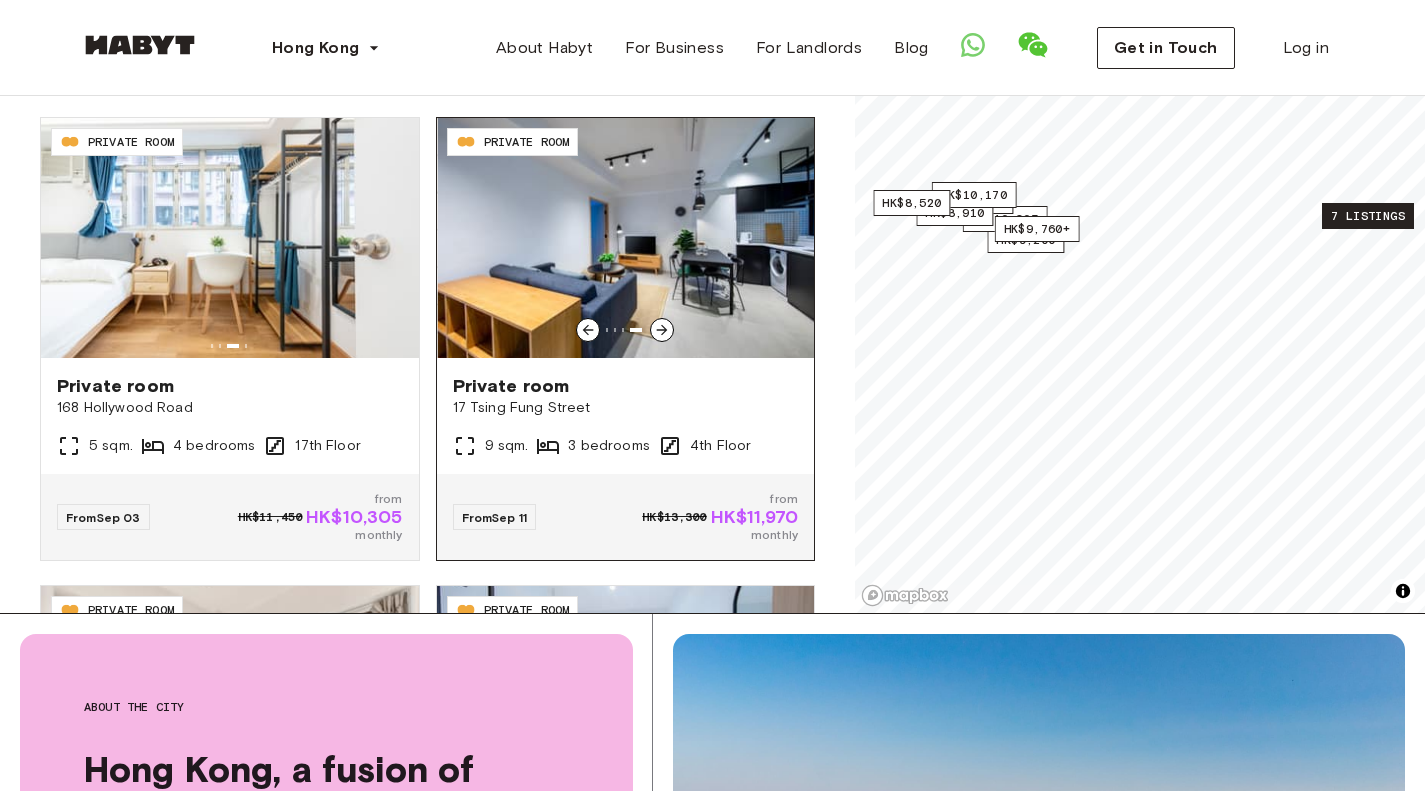 click 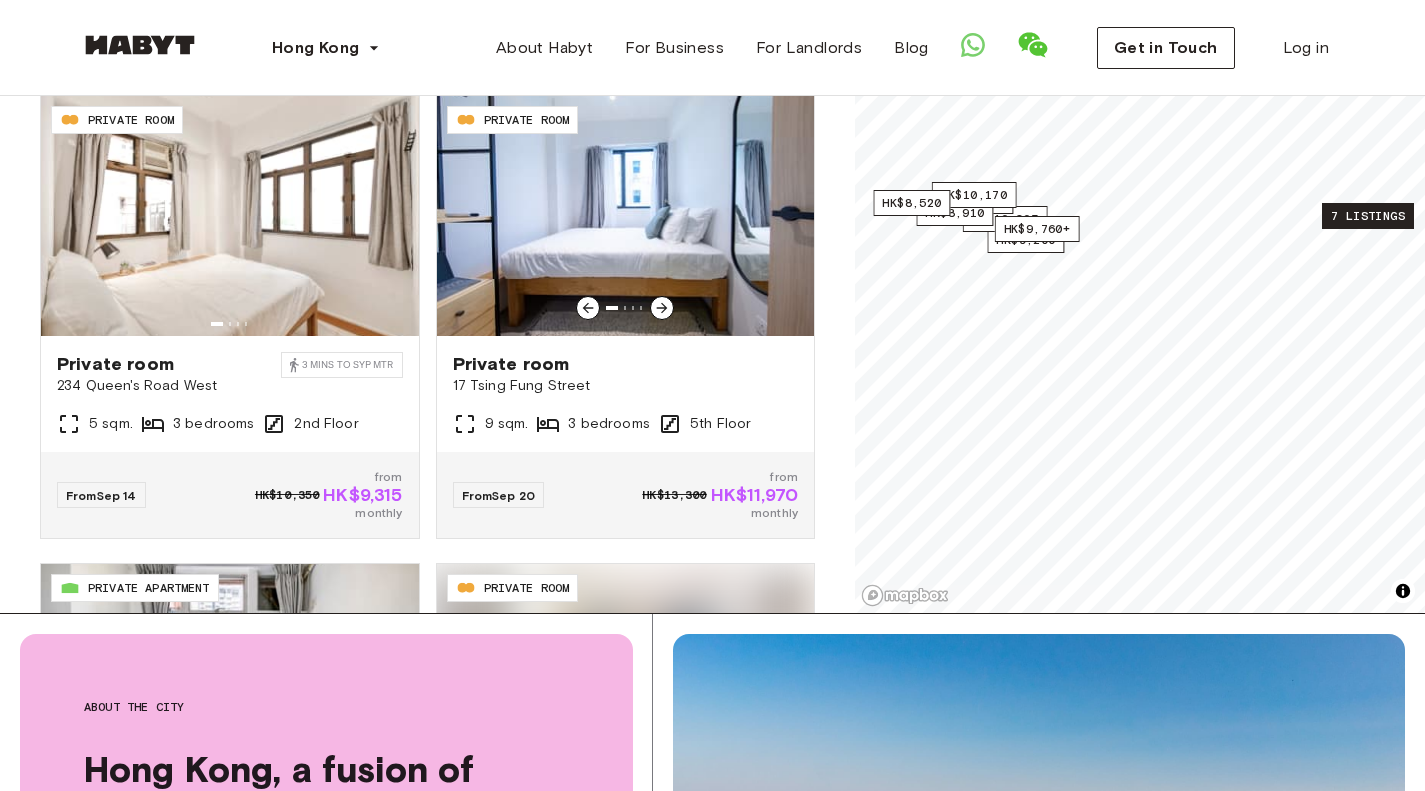 scroll, scrollTop: 663, scrollLeft: 0, axis: vertical 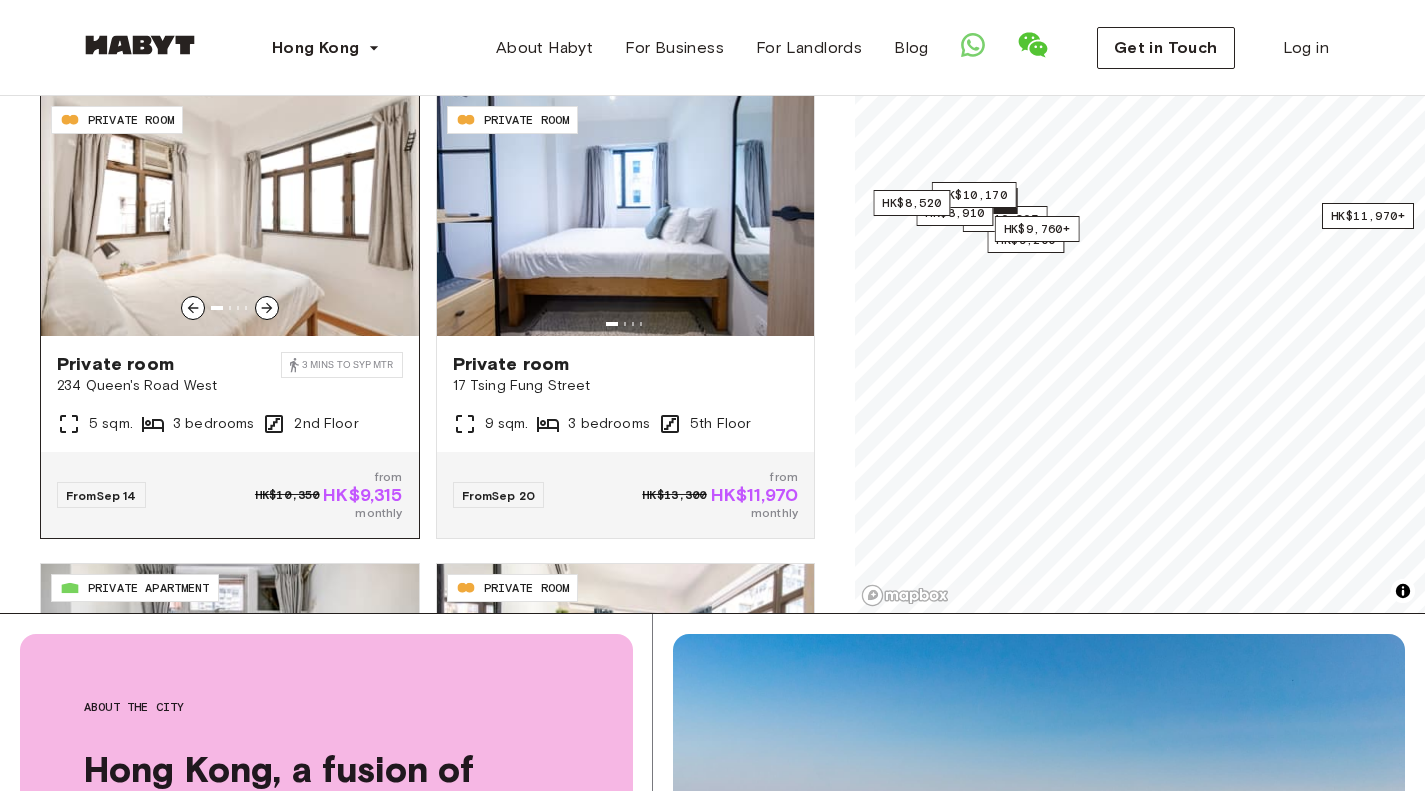click 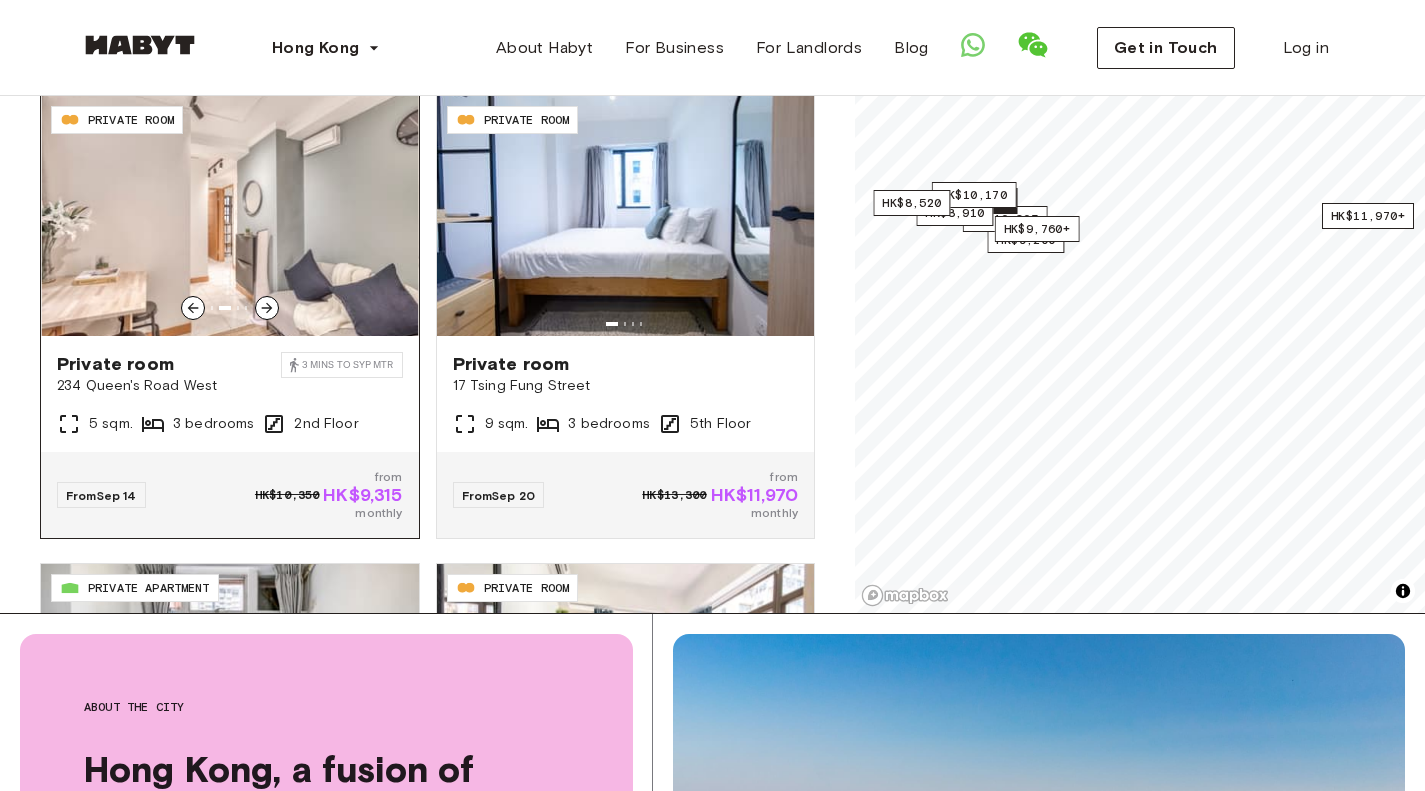 click 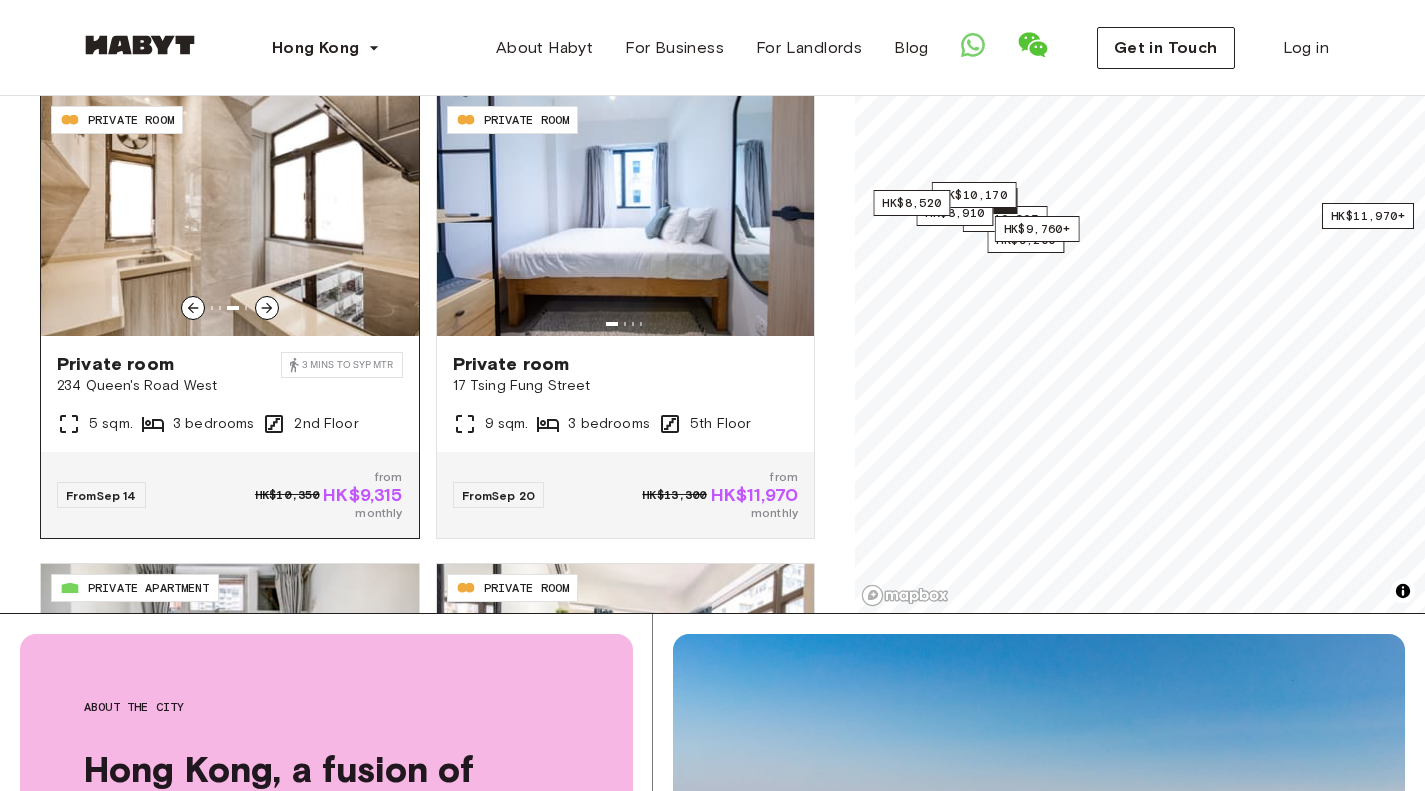 click 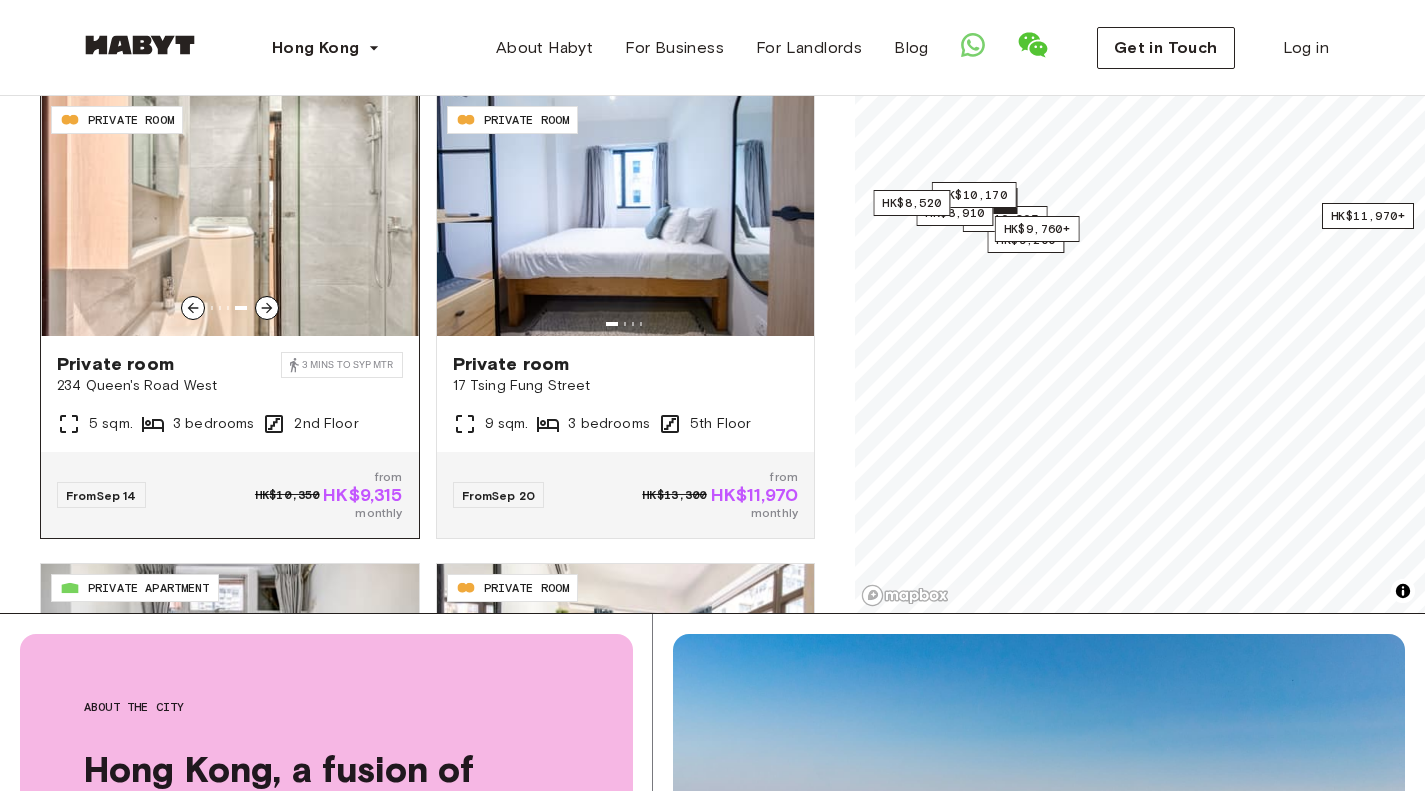 click 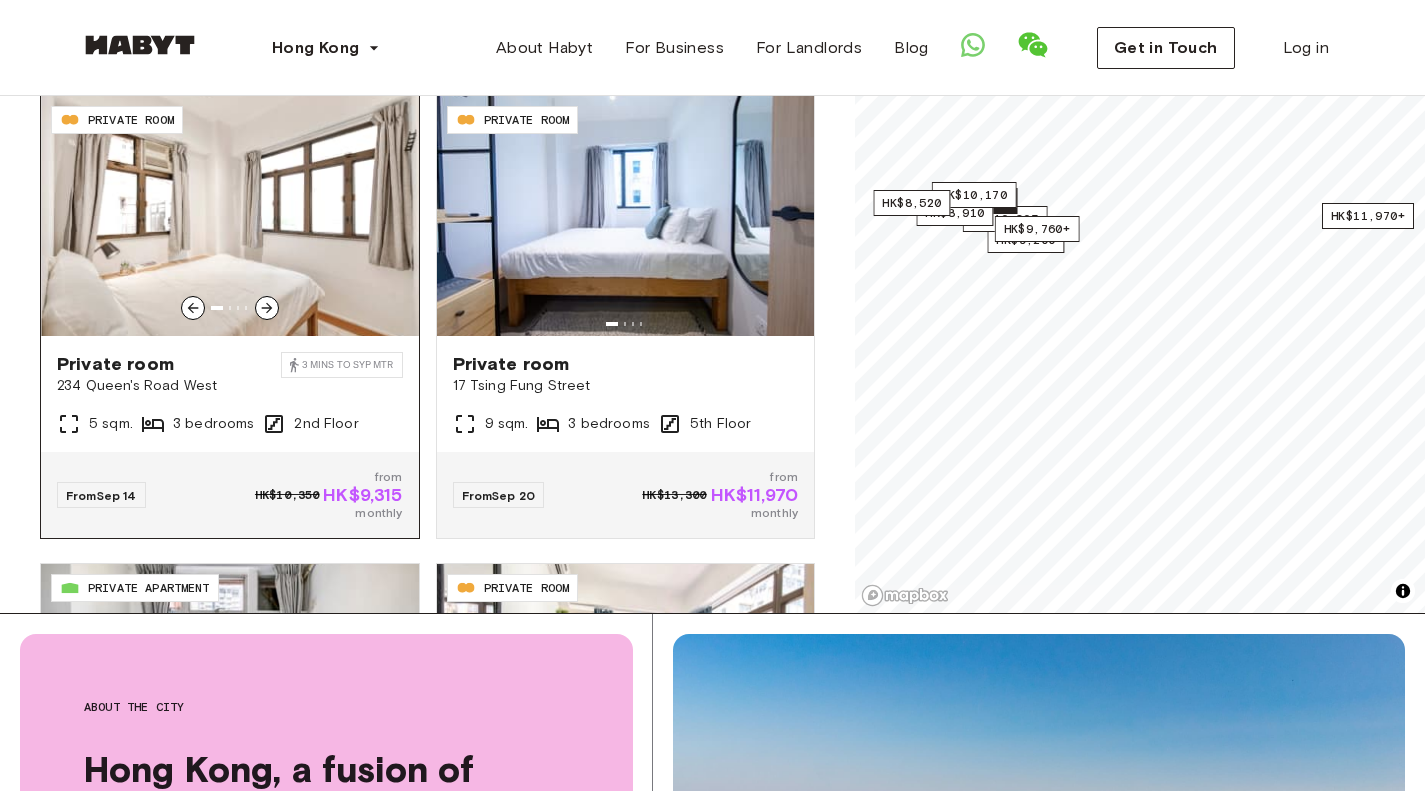 click 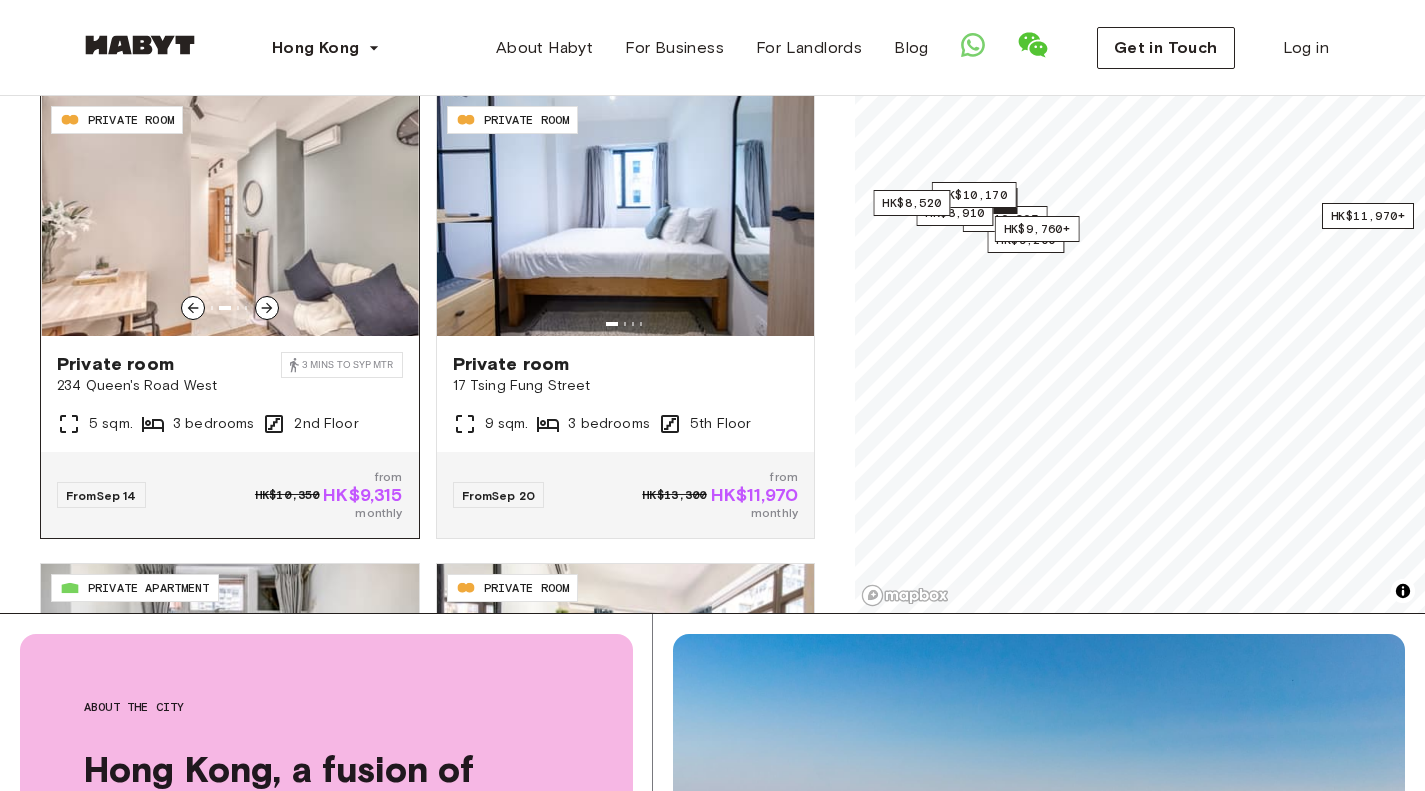 click 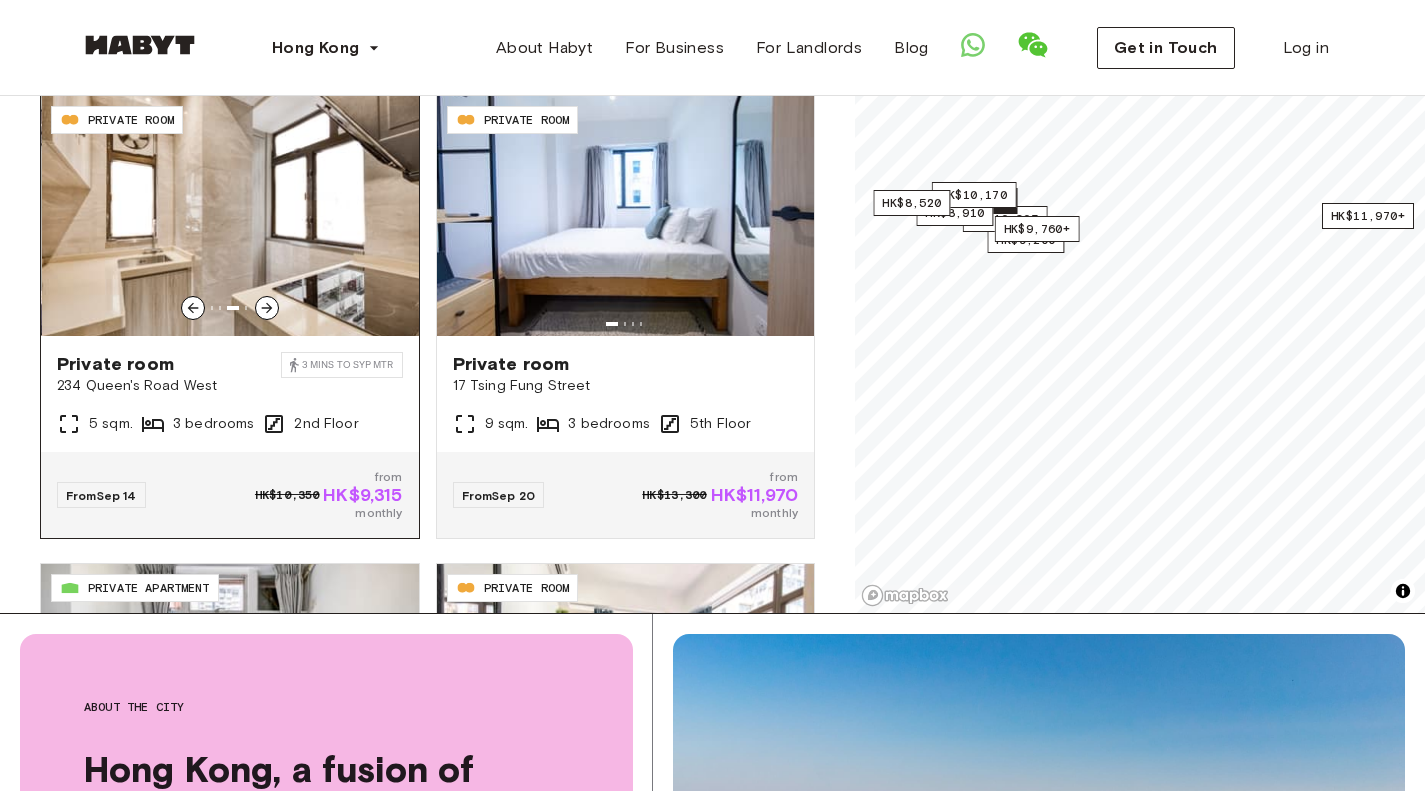 click 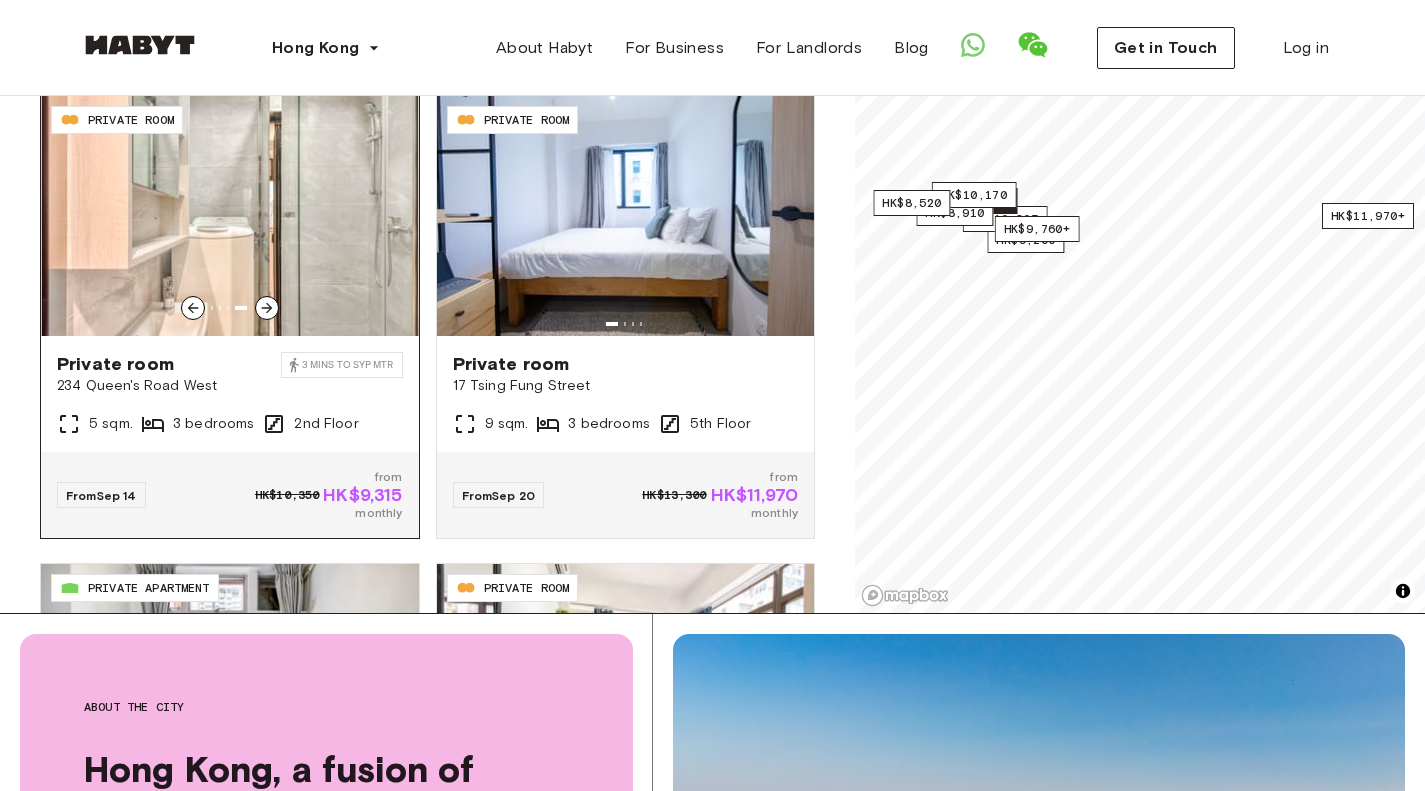 click 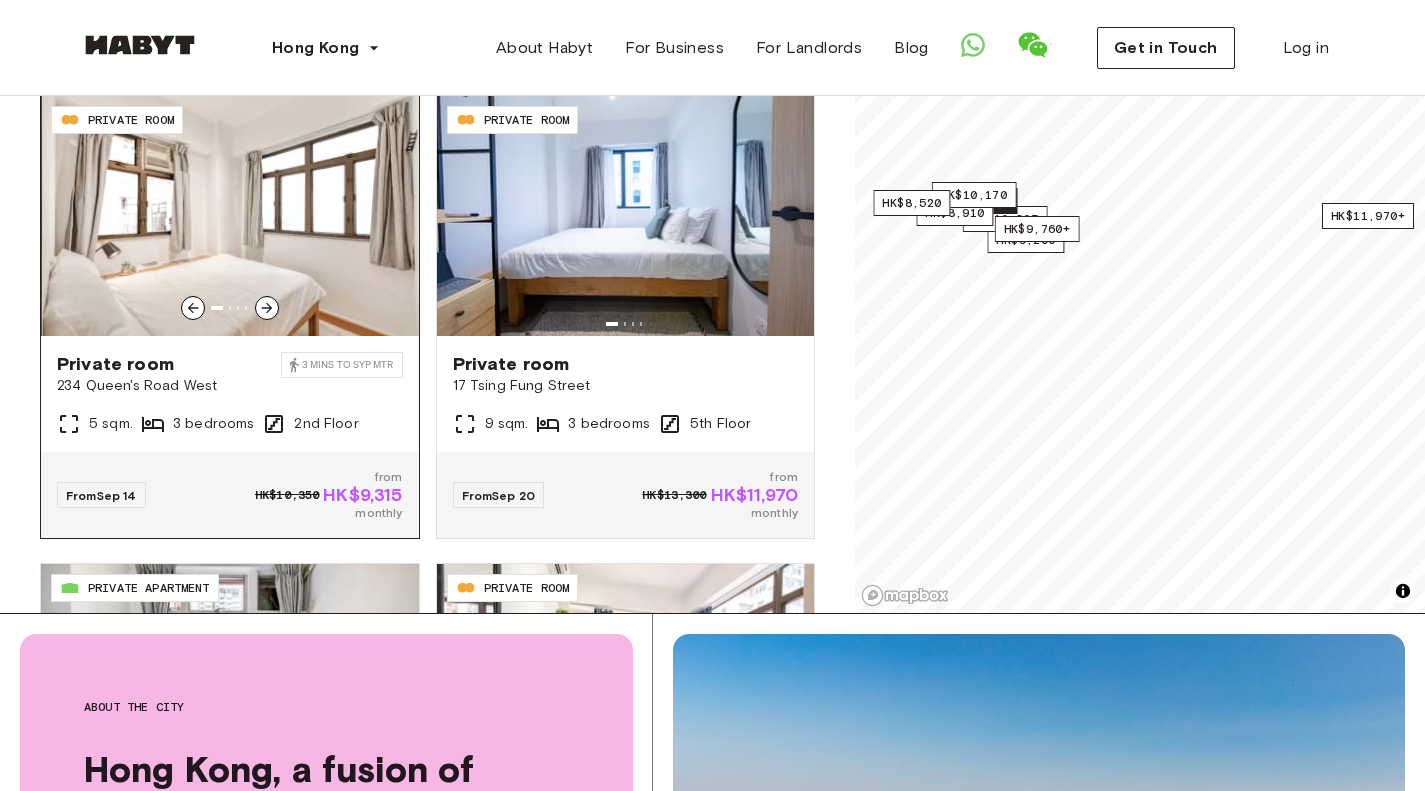 click 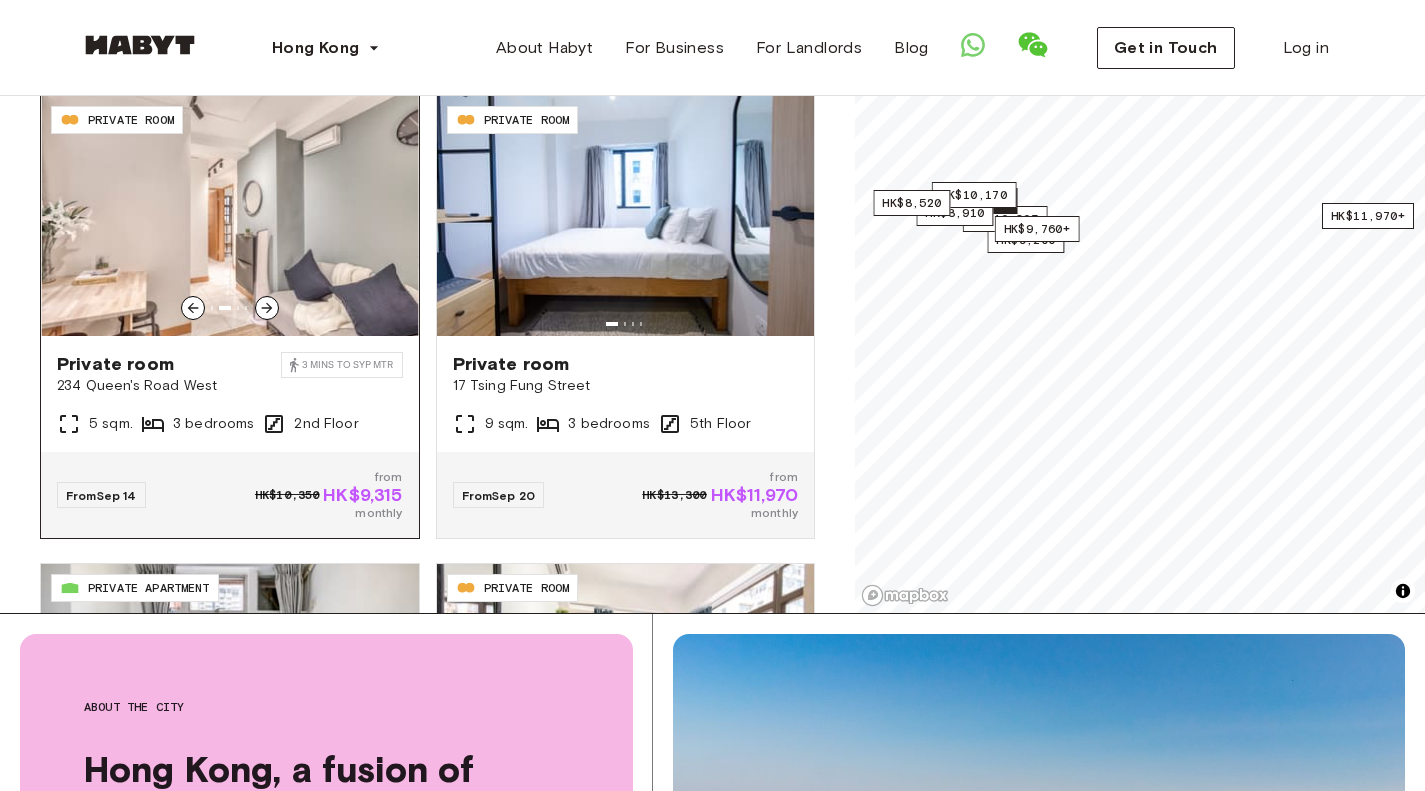 click 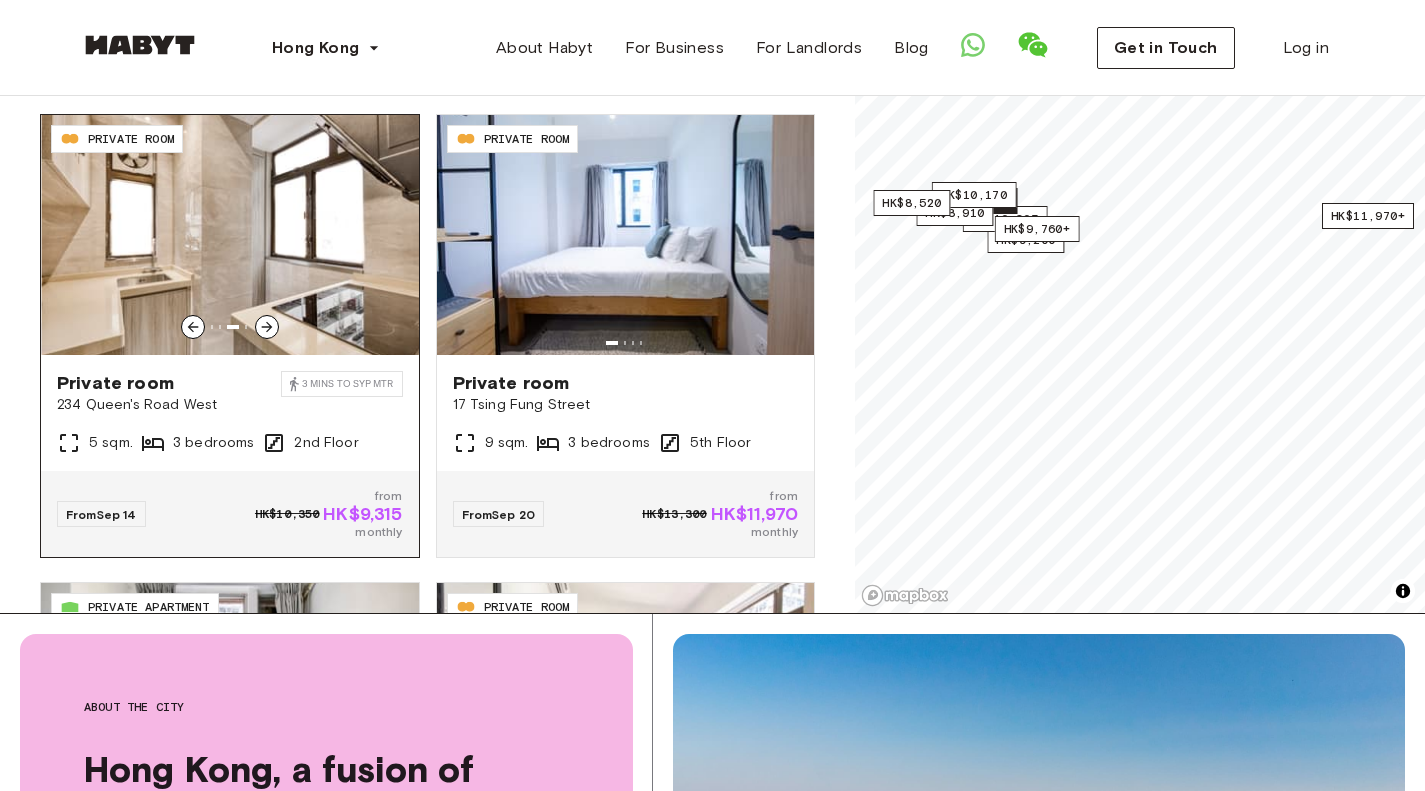 scroll, scrollTop: 644, scrollLeft: 0, axis: vertical 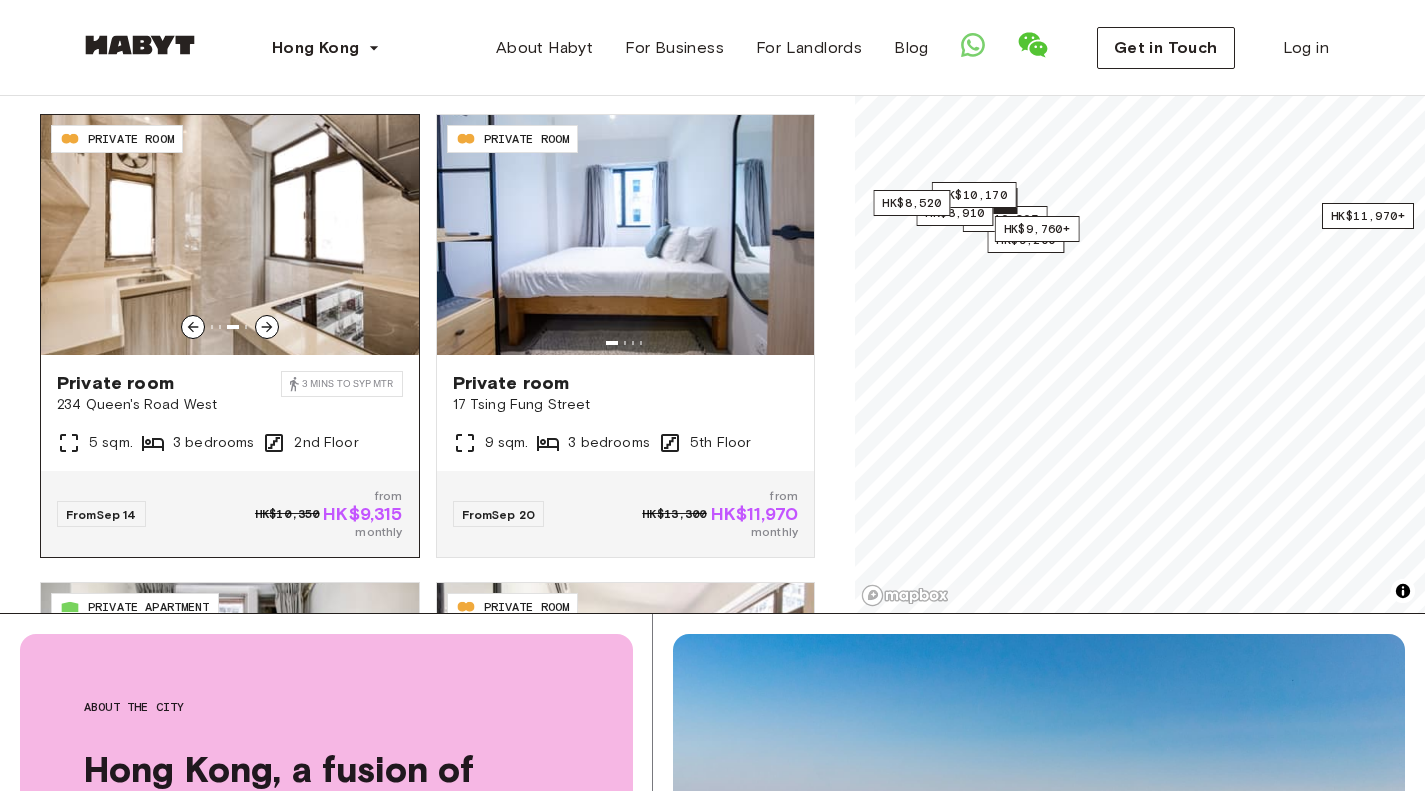click at bounding box center (230, 235) 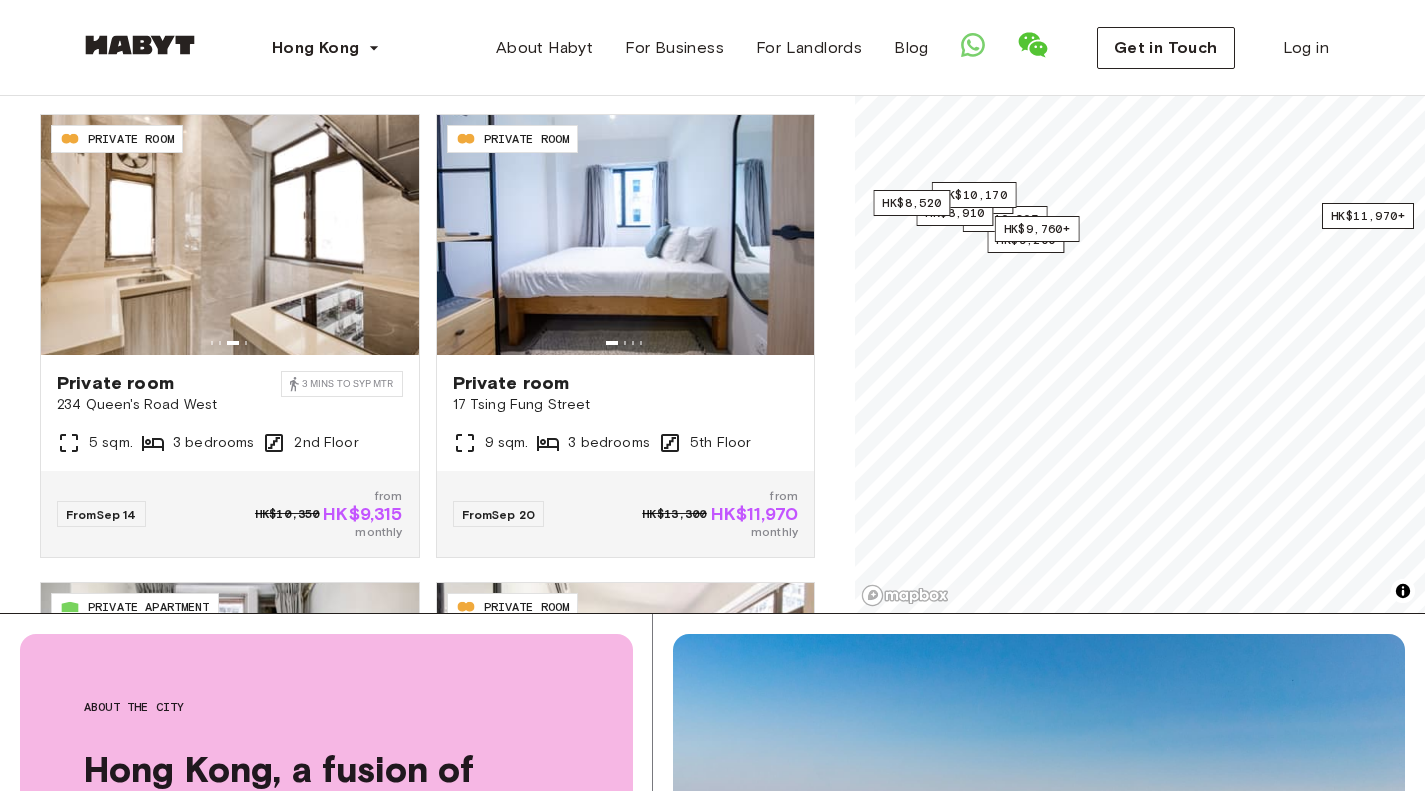 click on "**********" at bounding box center [427, 128] 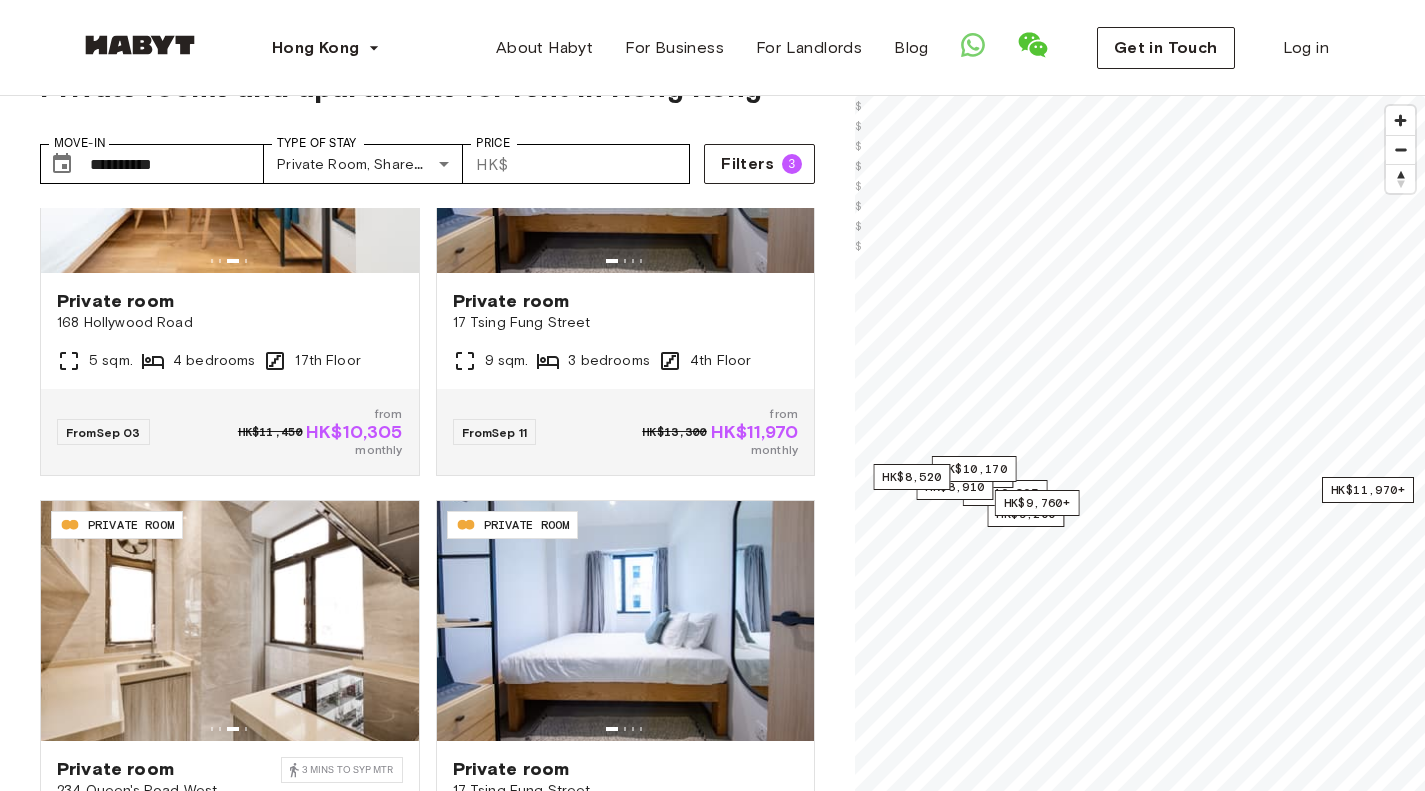 scroll, scrollTop: 0, scrollLeft: 0, axis: both 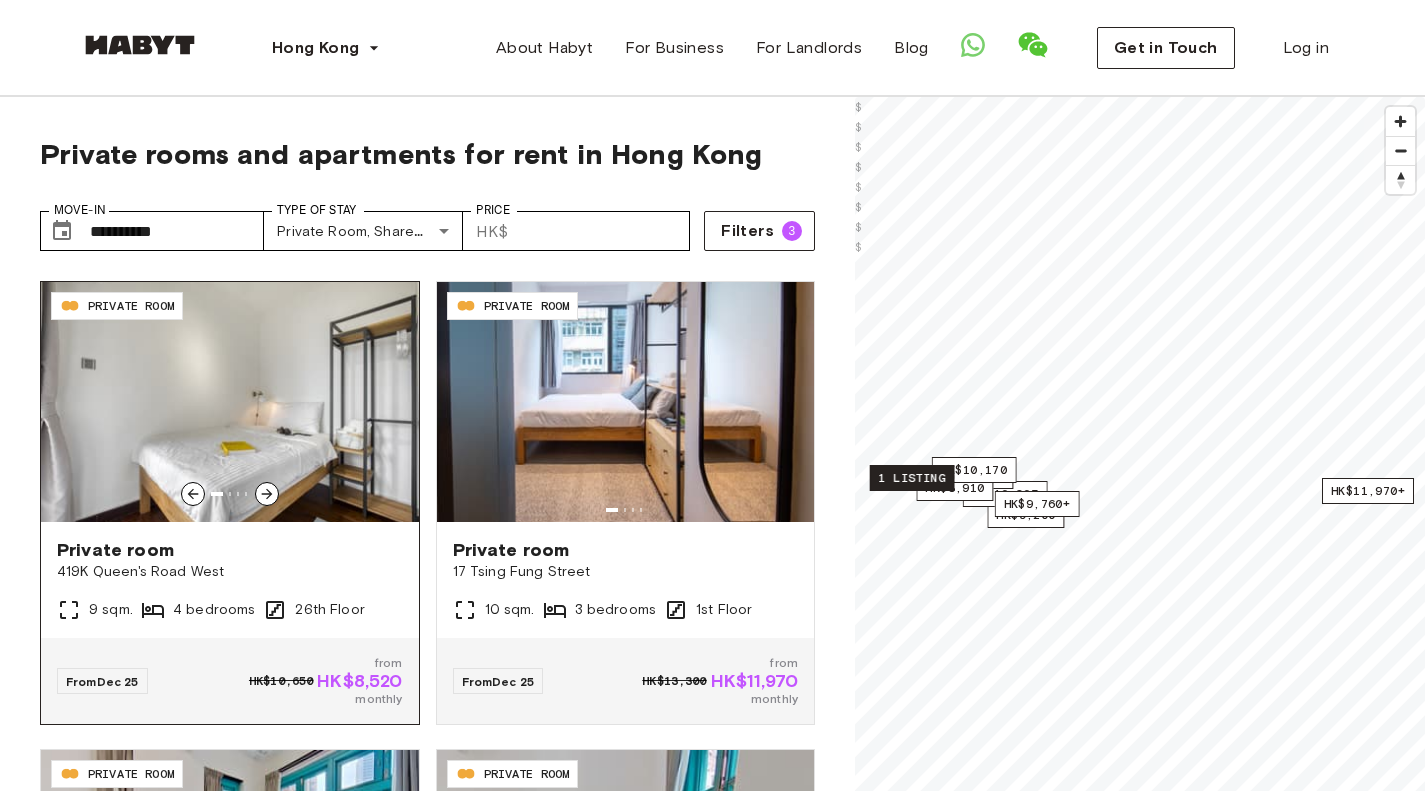 click on "Private room" at bounding box center (230, 550) 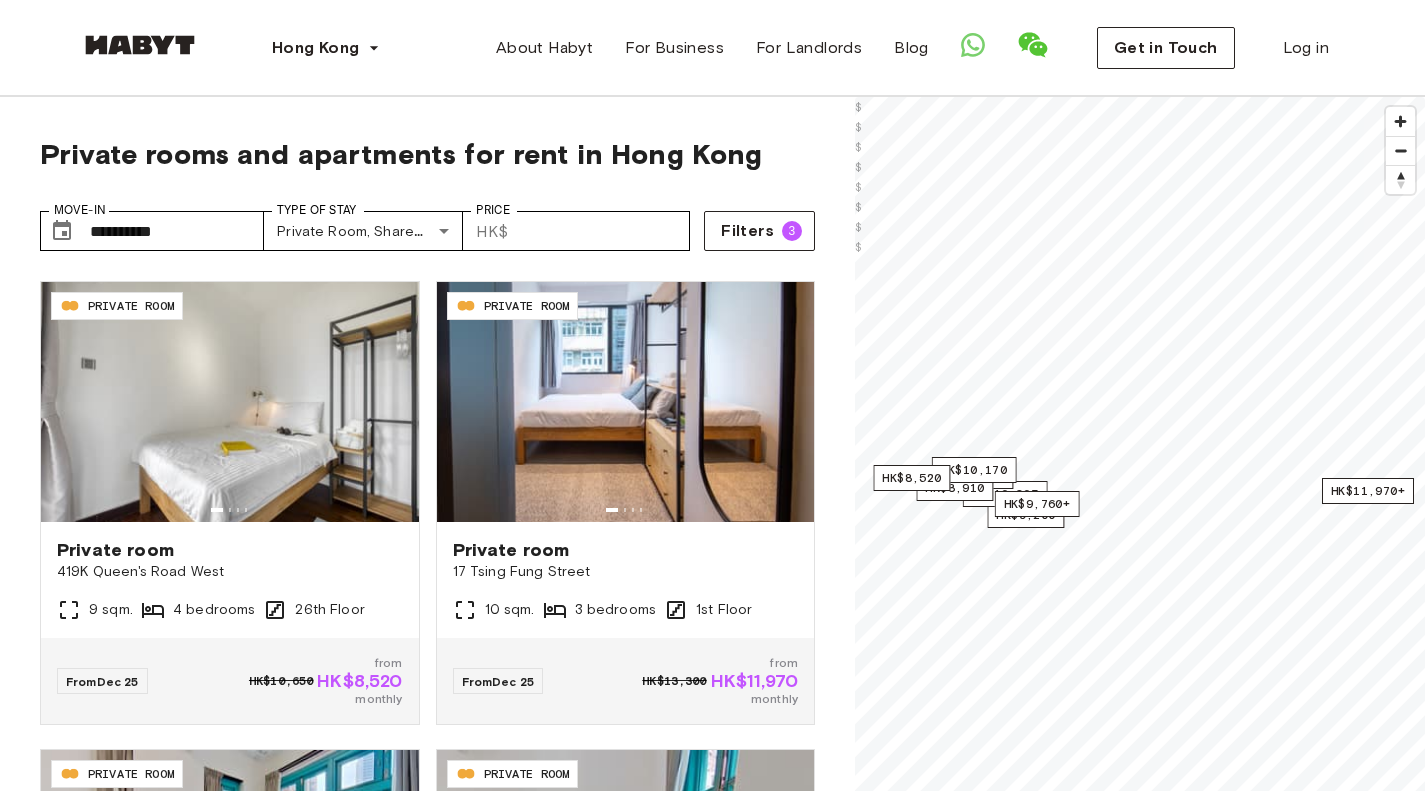 click on "**********" at bounding box center [427, 581] 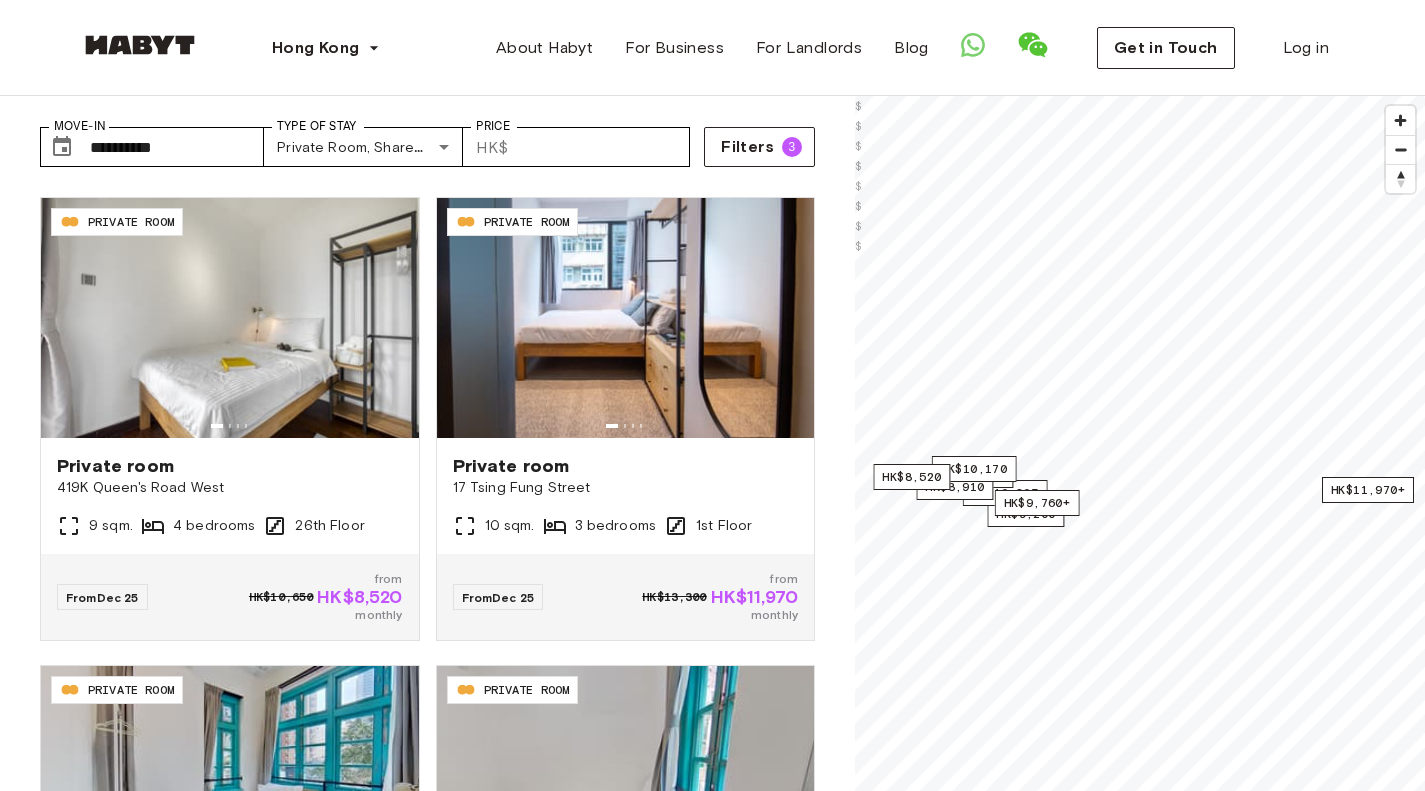 scroll, scrollTop: 86, scrollLeft: 0, axis: vertical 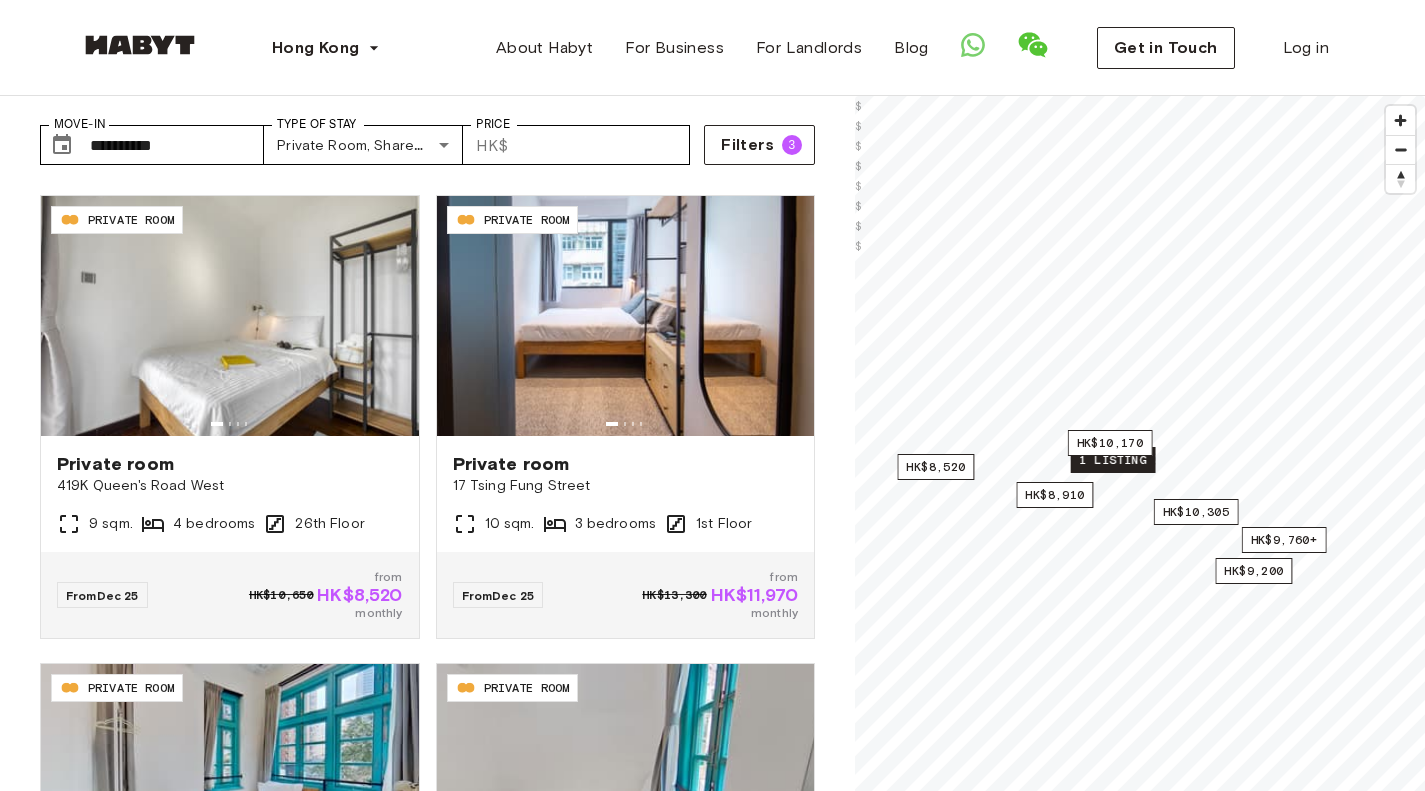 click on "1 listing" at bounding box center (1113, 460) 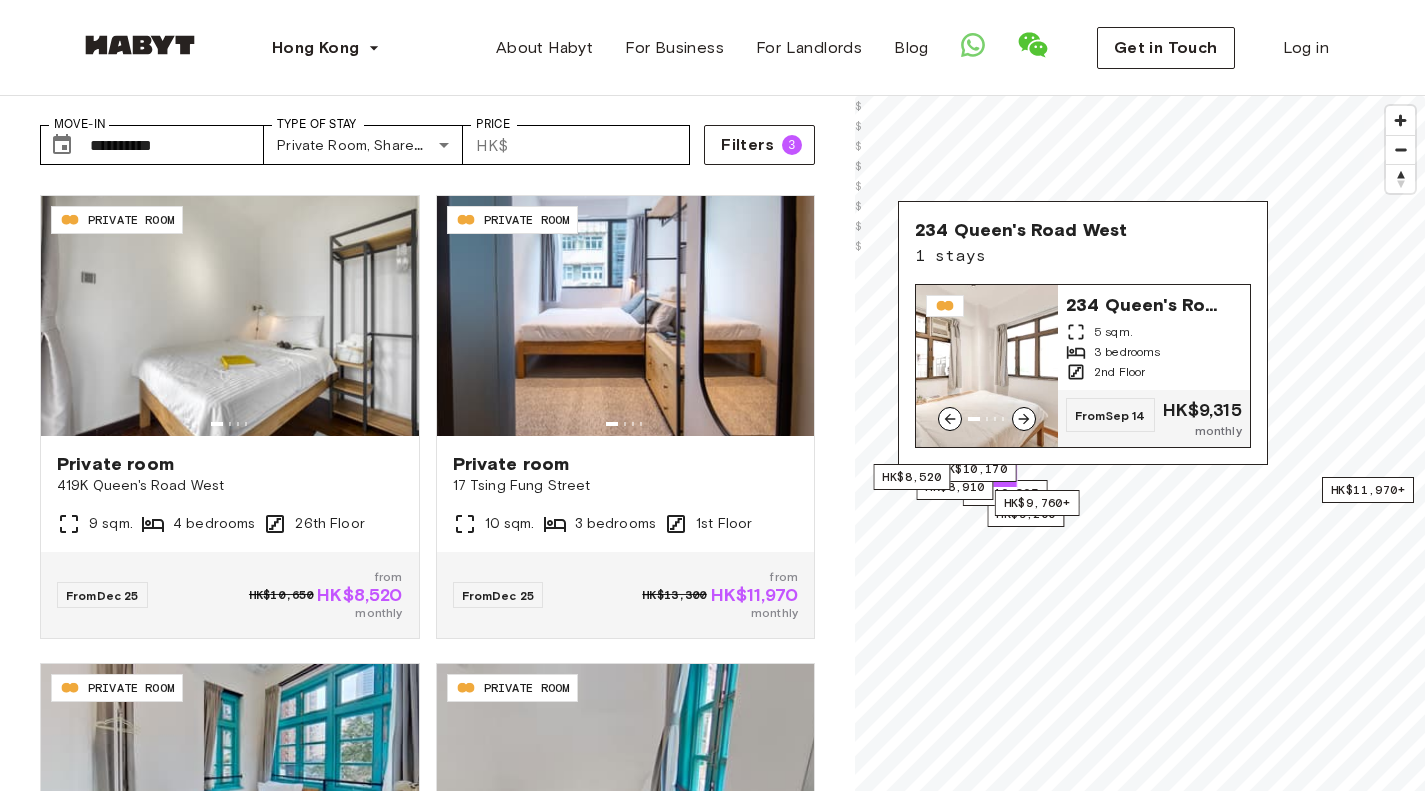 click 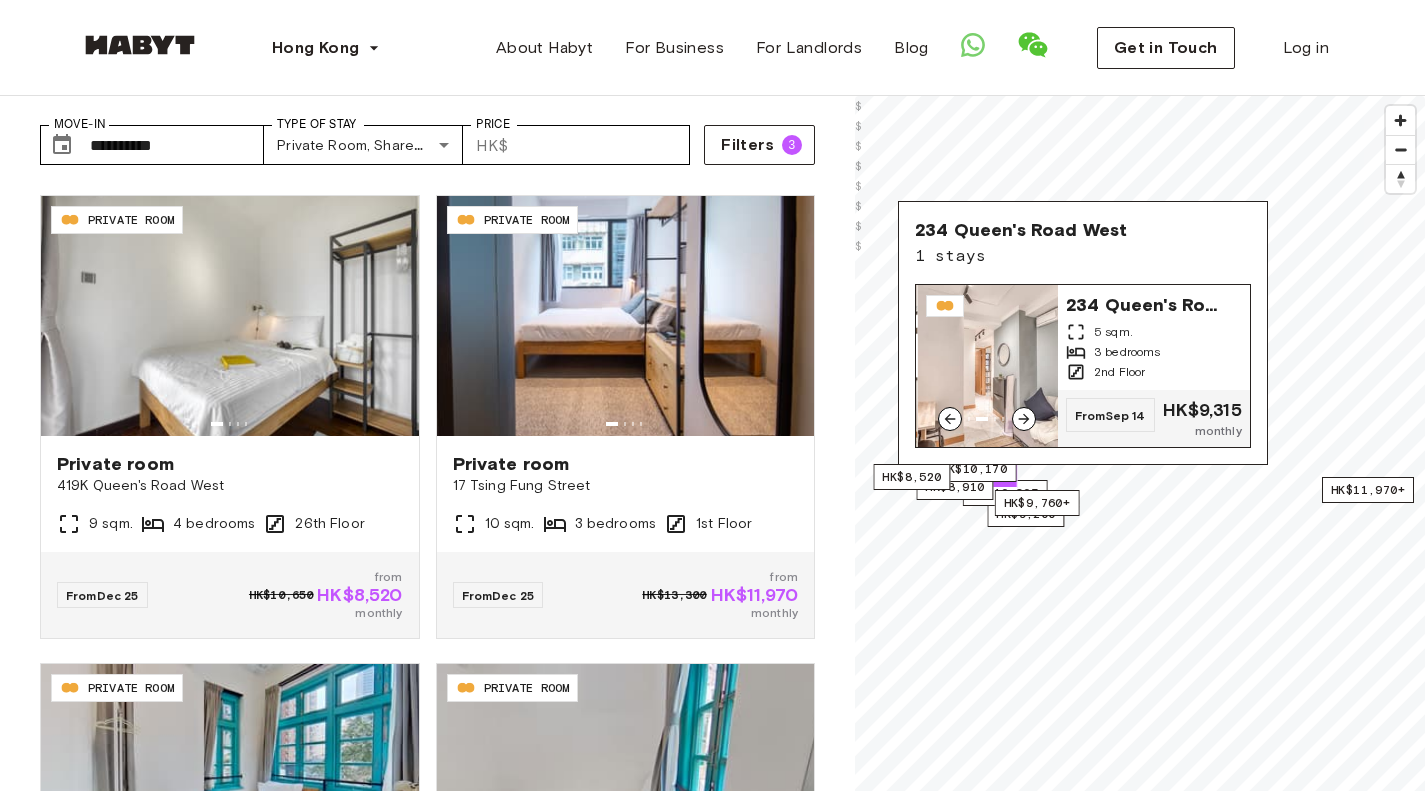 click 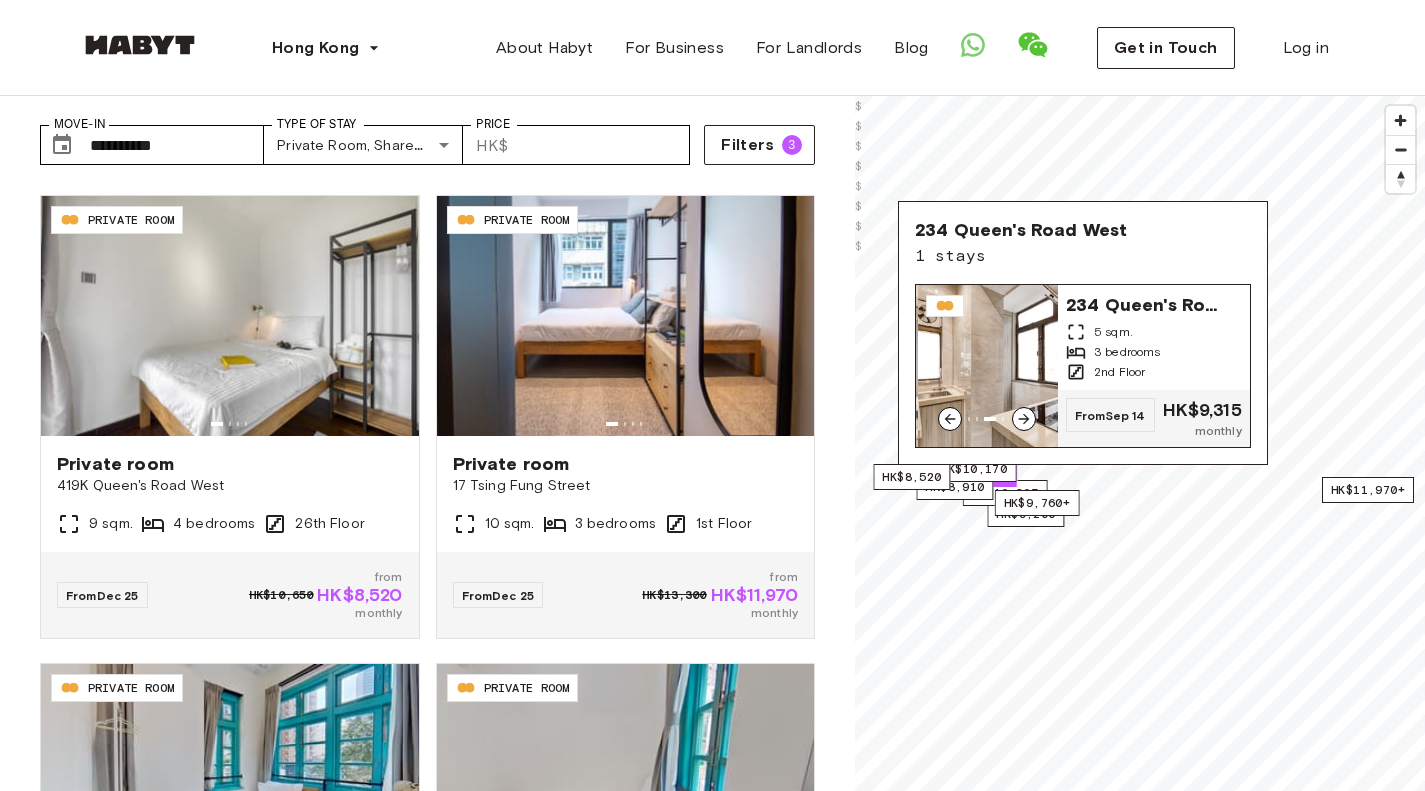 click 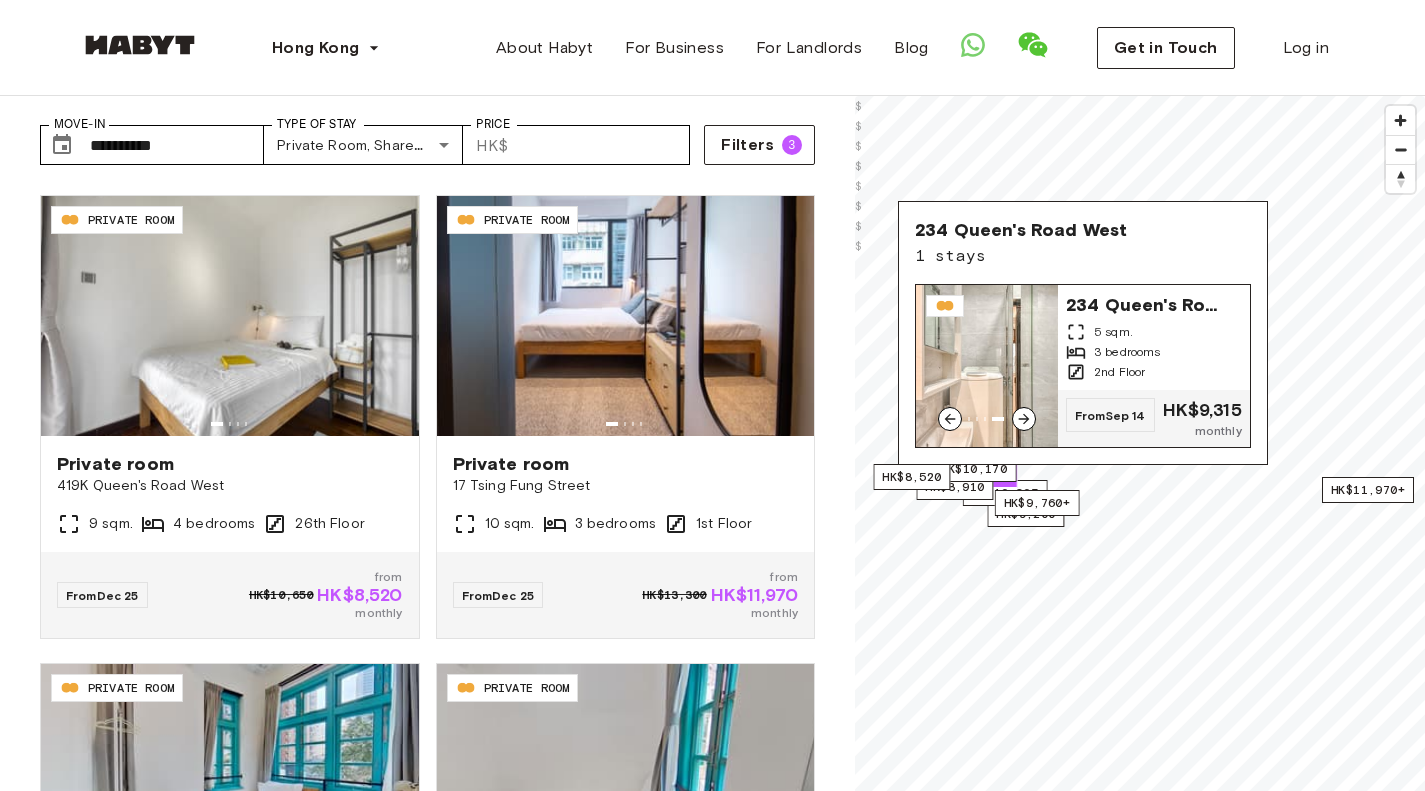 click 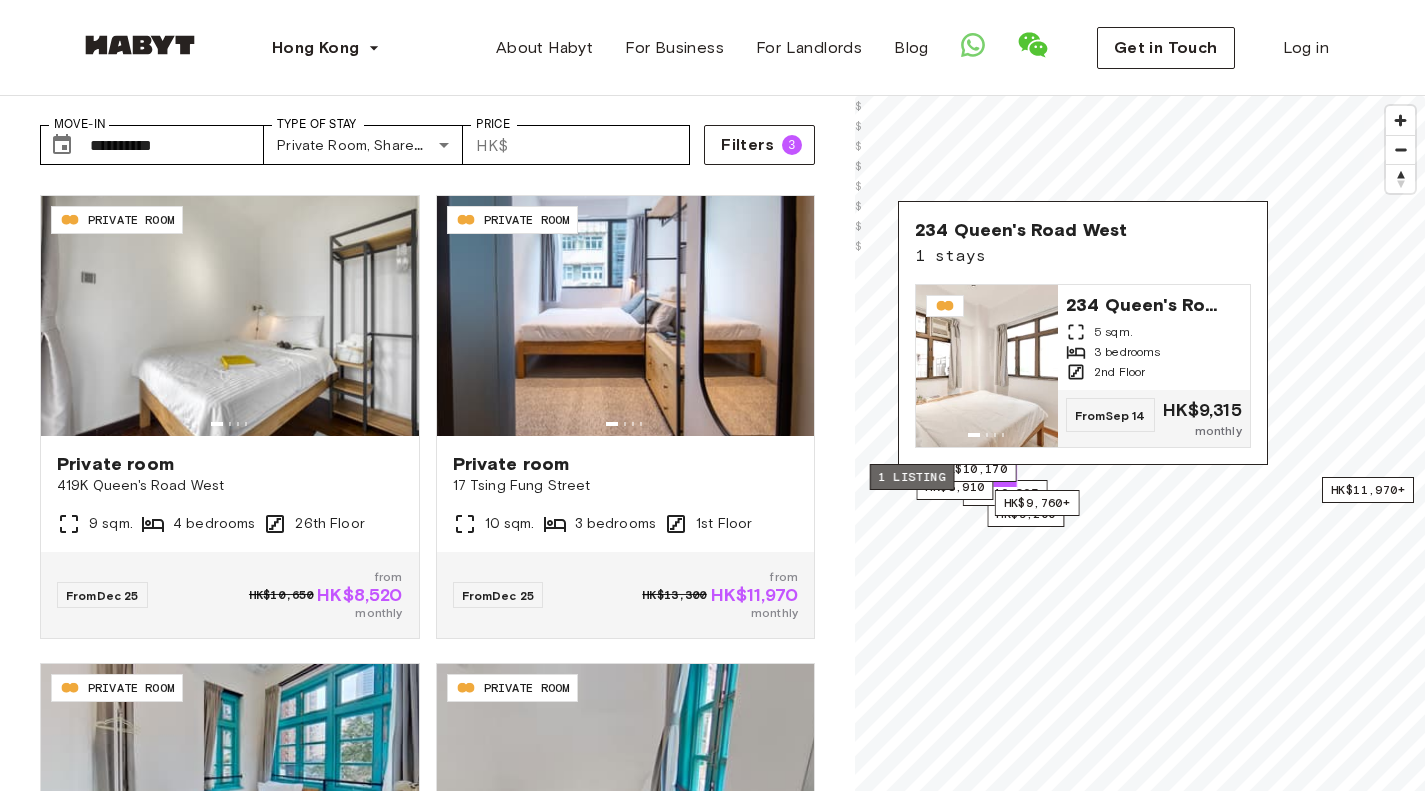 click on "1 listing" at bounding box center [912, 477] 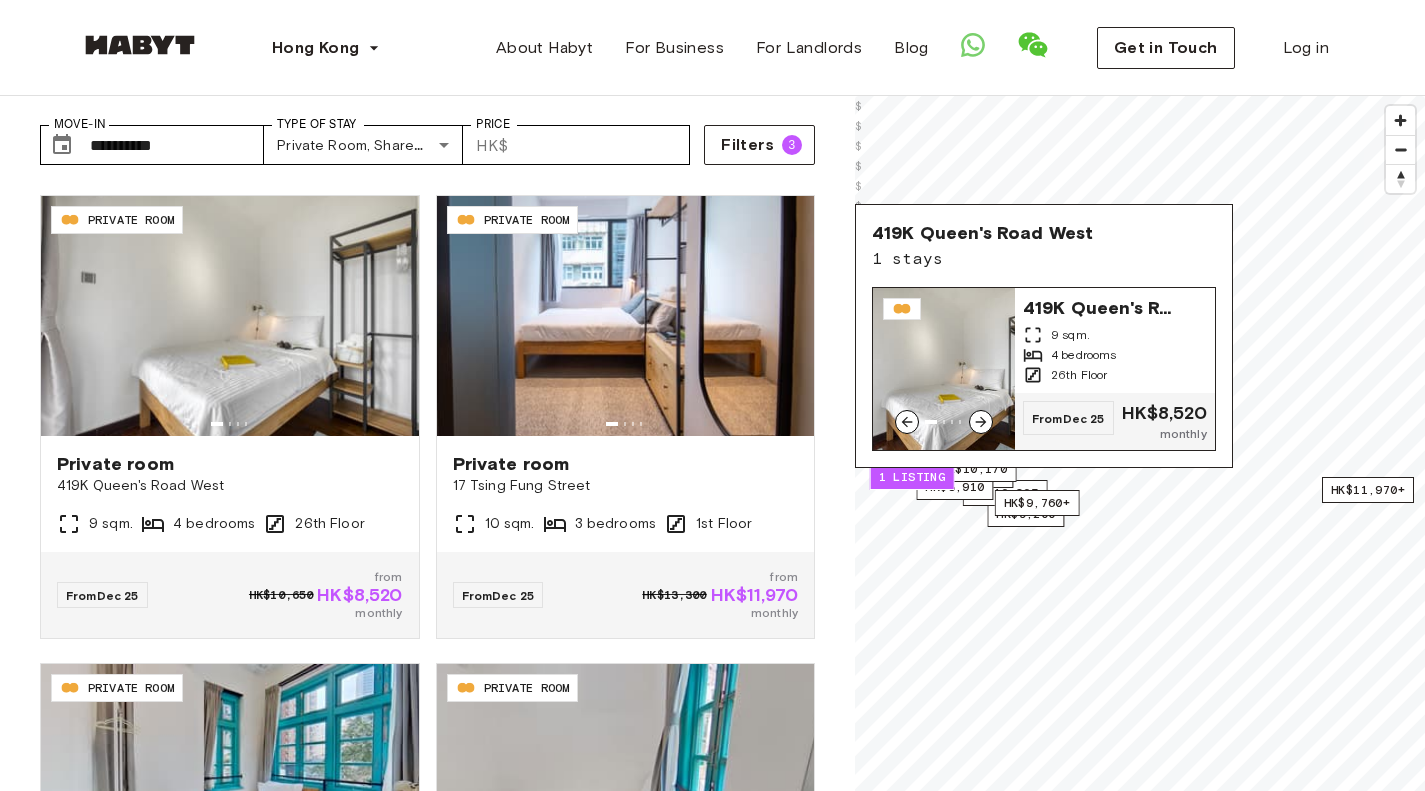 click 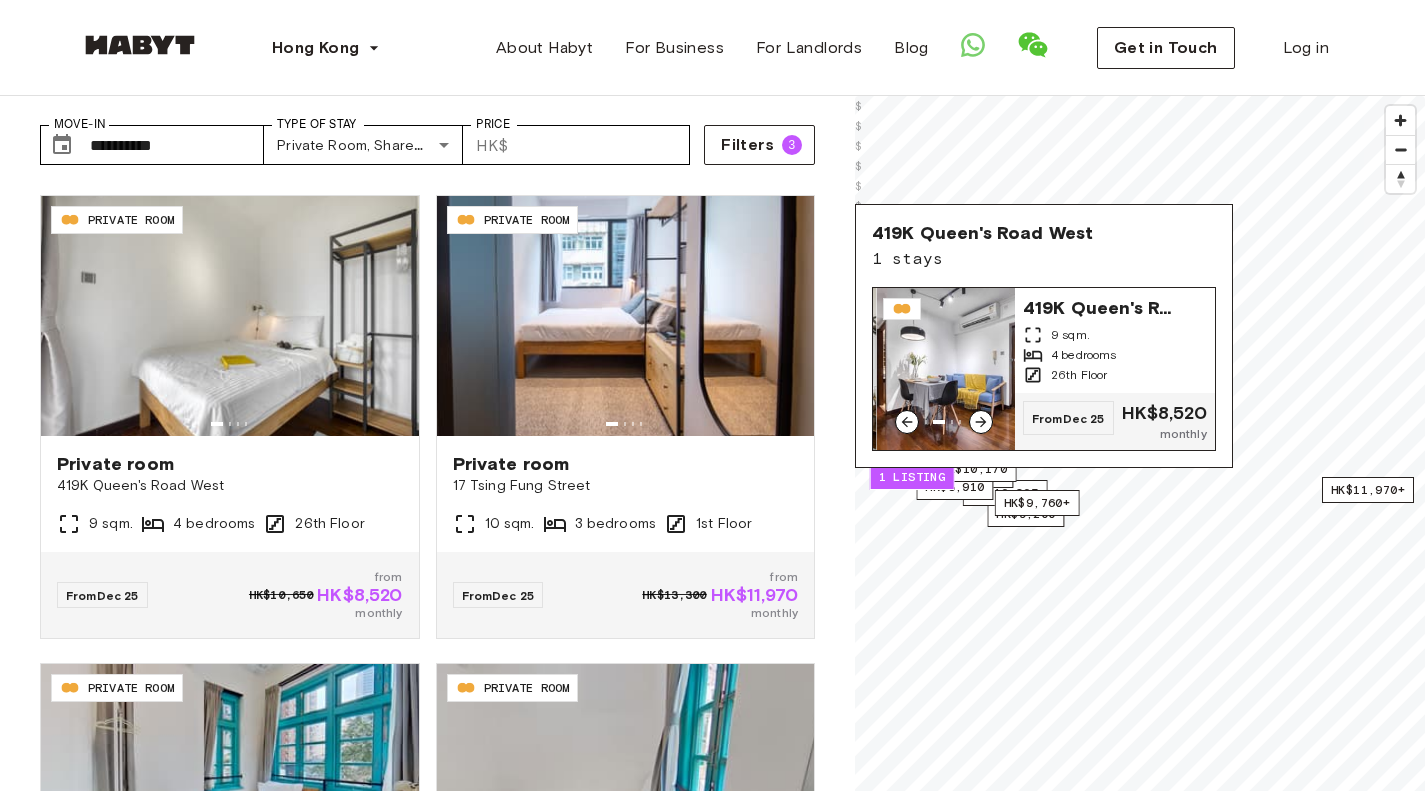 click 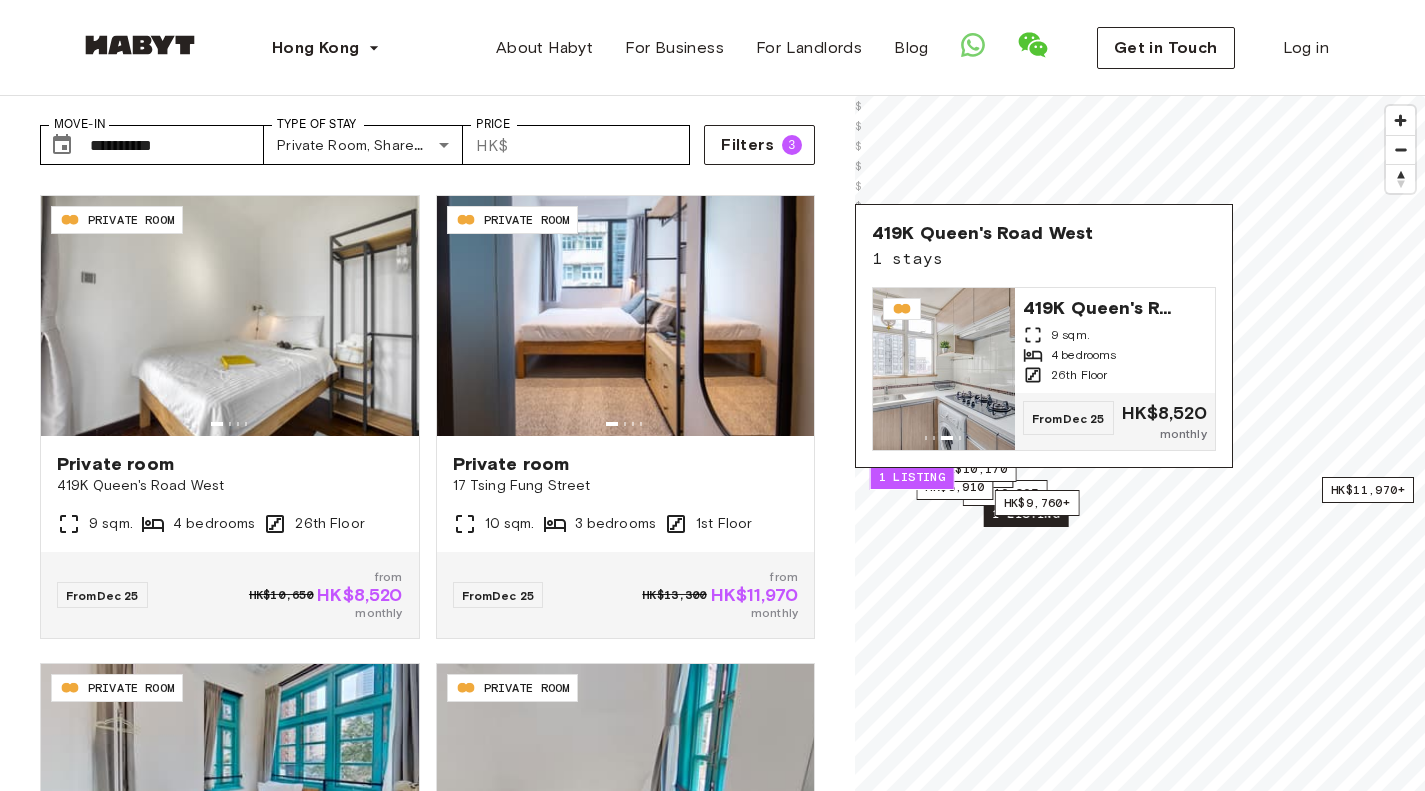 click on "1 listing" at bounding box center (1026, 514) 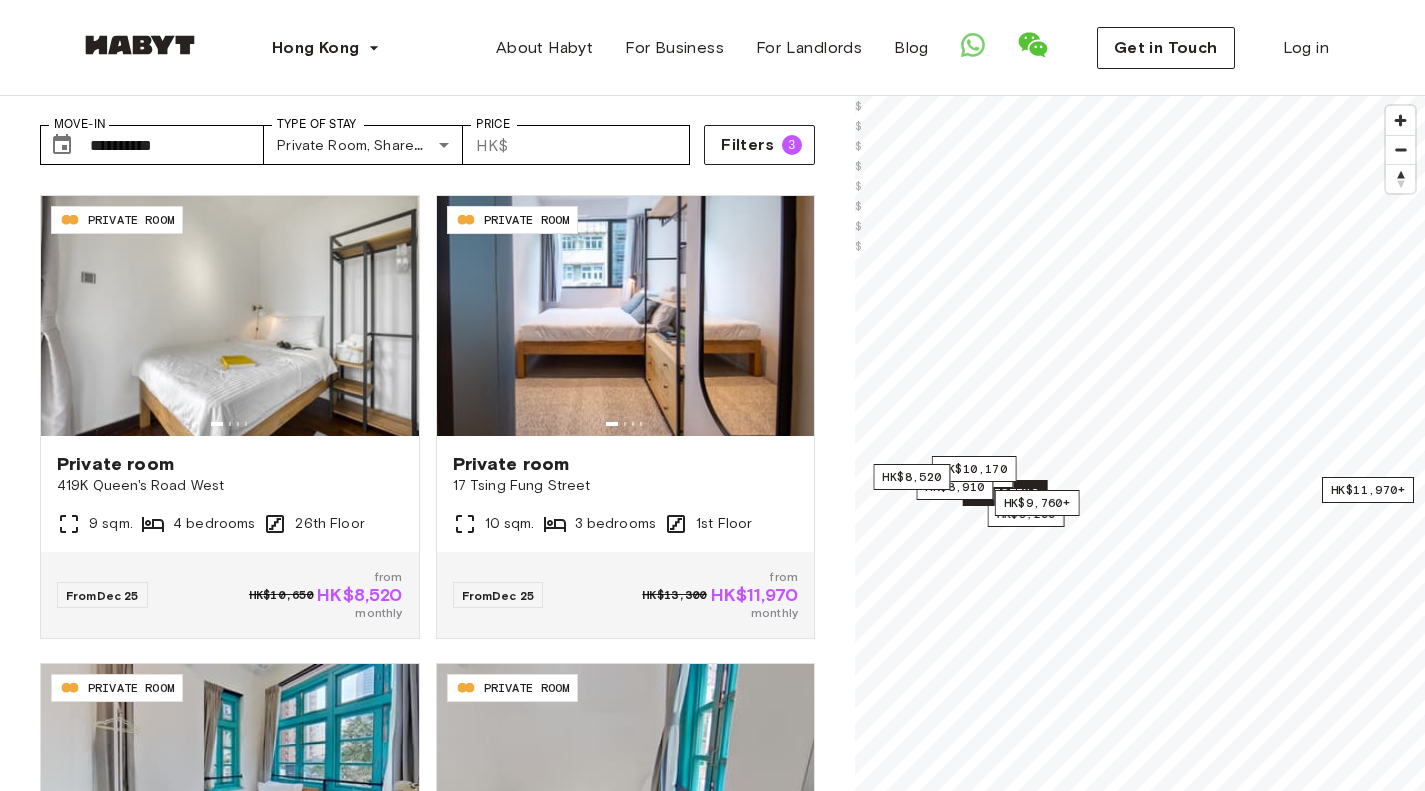 click on "1 listing" at bounding box center (1005, 493) 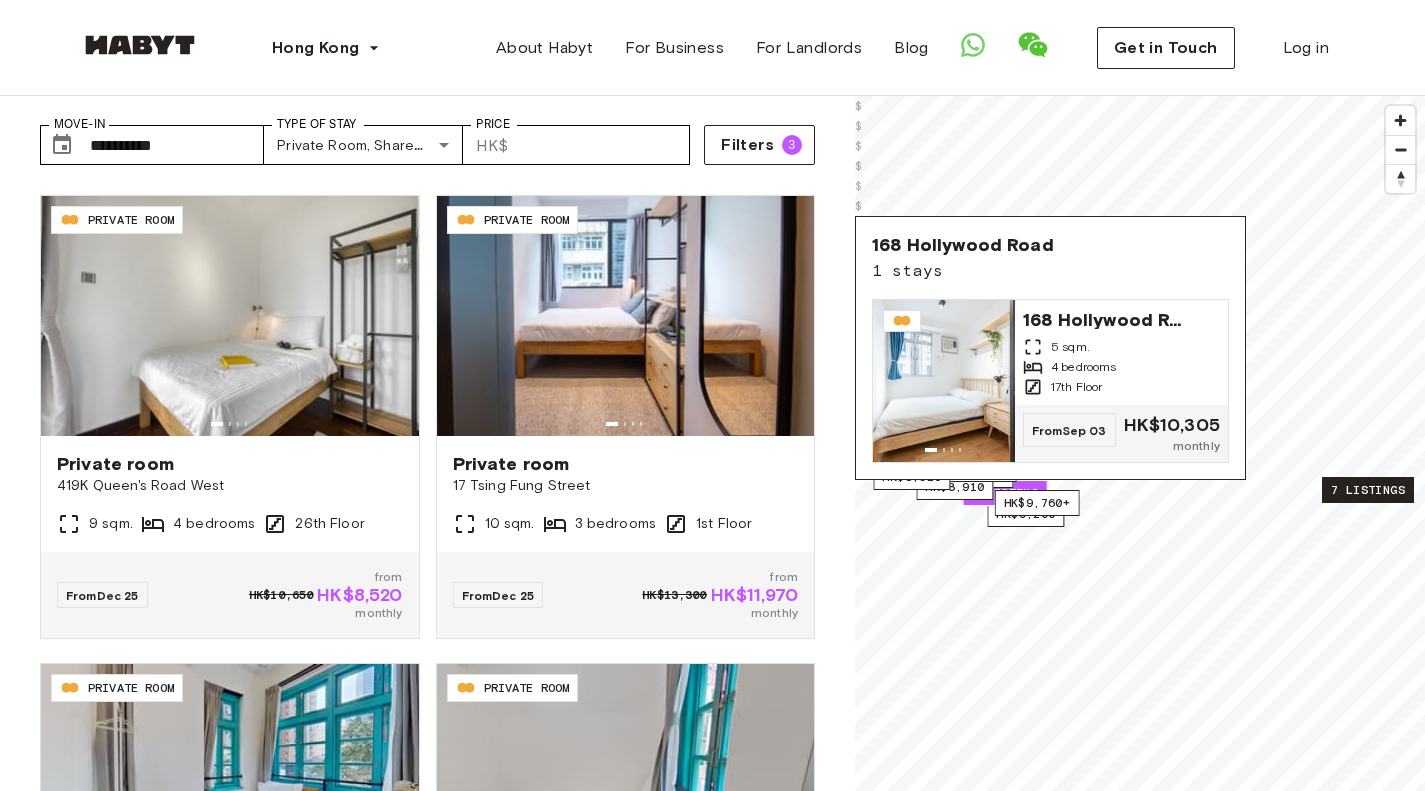 click on "7 listings" at bounding box center (1368, 490) 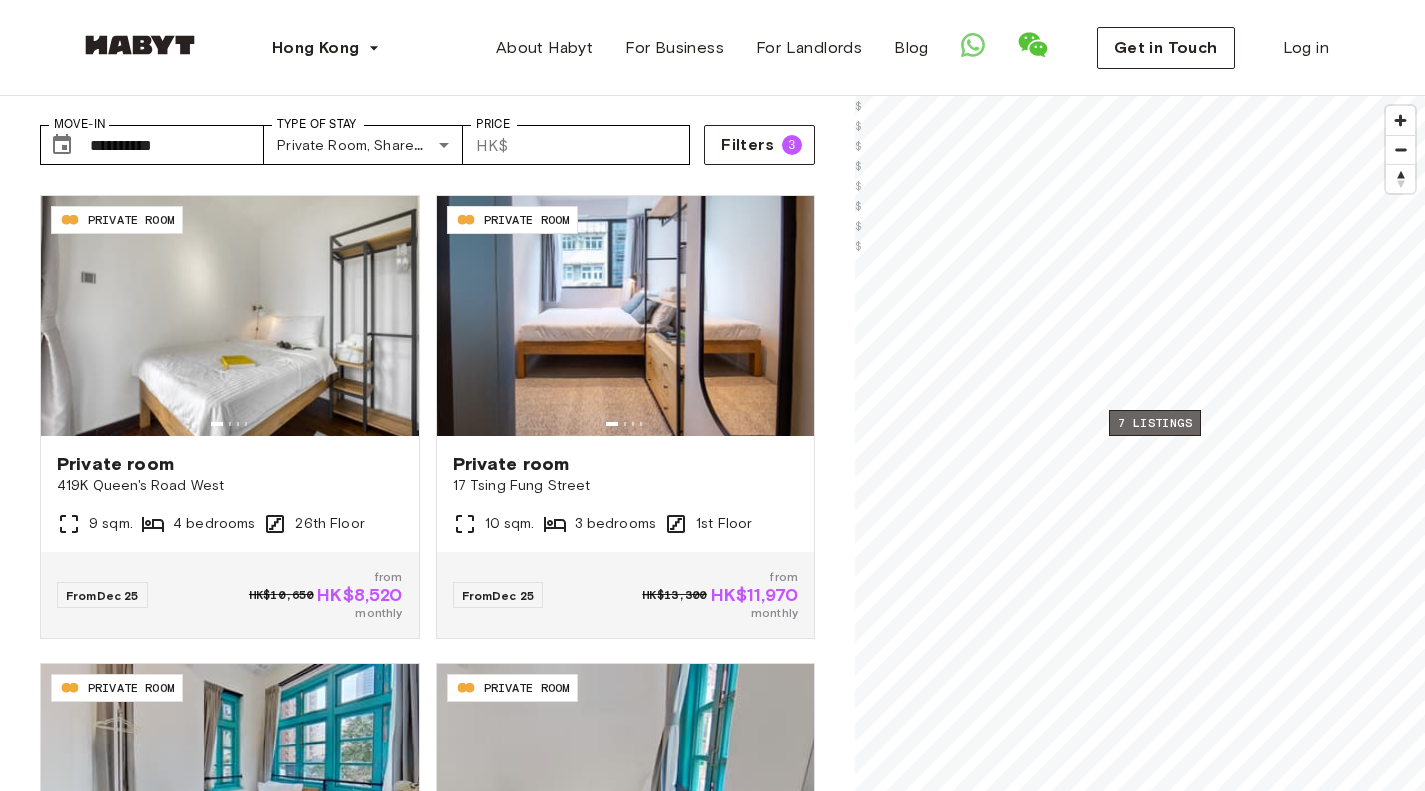 click on "7 listings" at bounding box center [1155, 423] 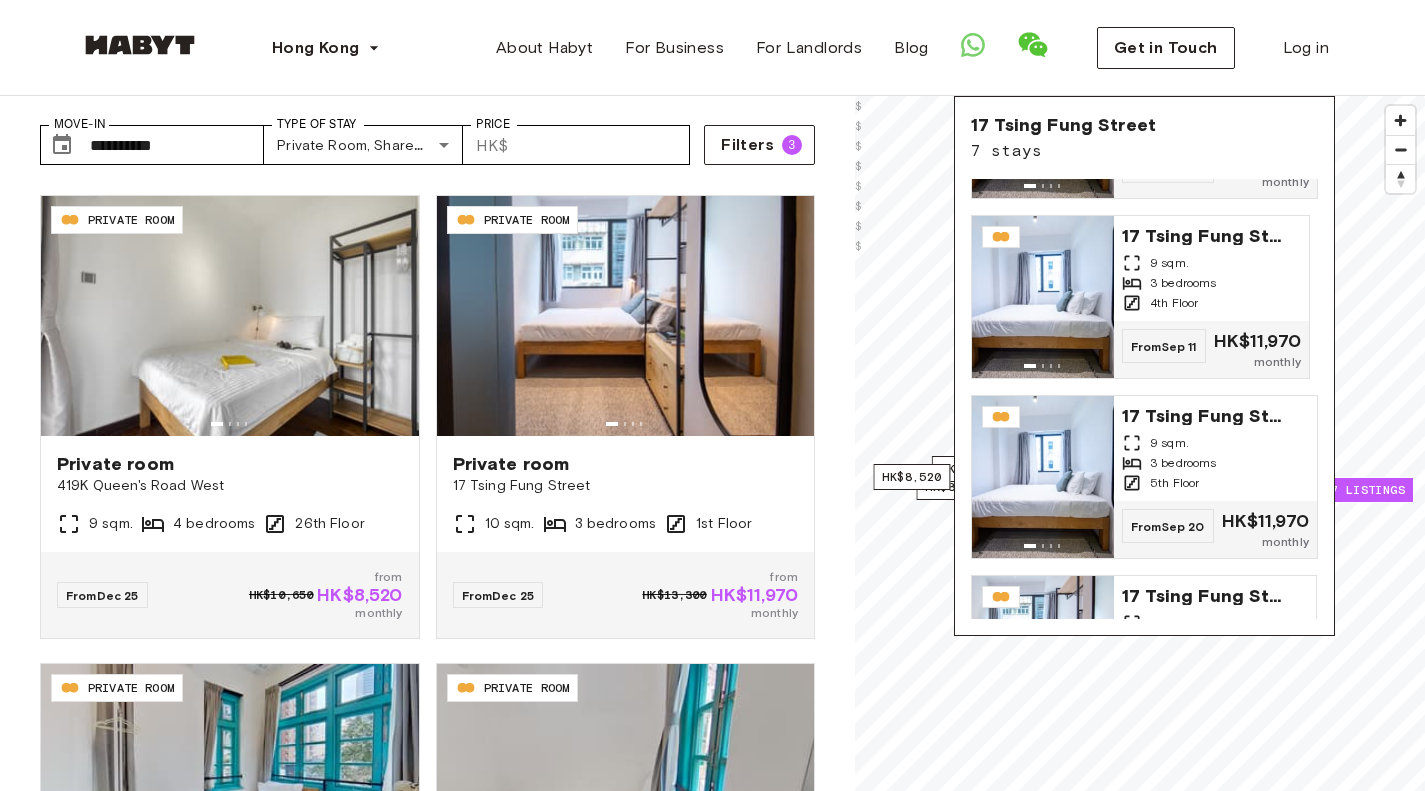 scroll, scrollTop: 0, scrollLeft: 0, axis: both 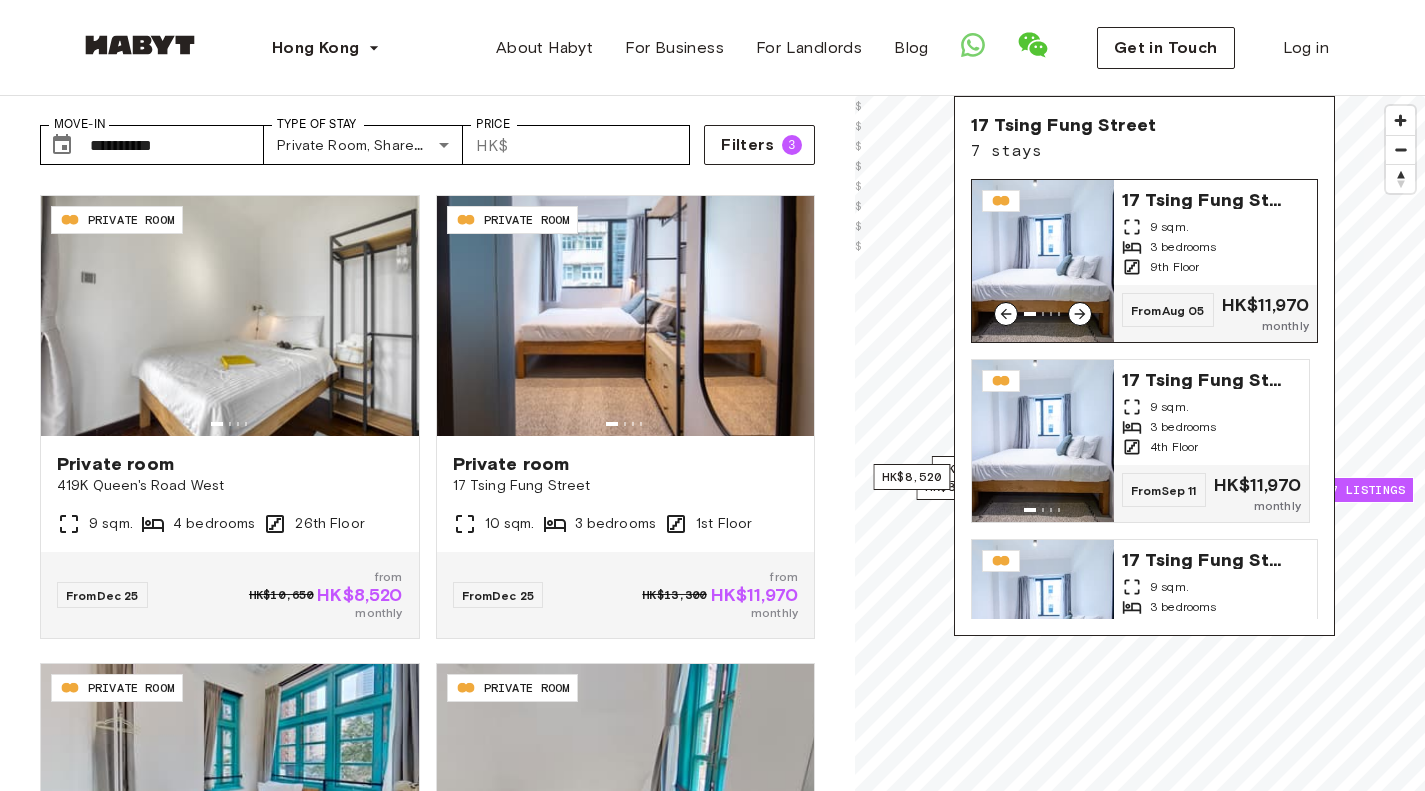 click 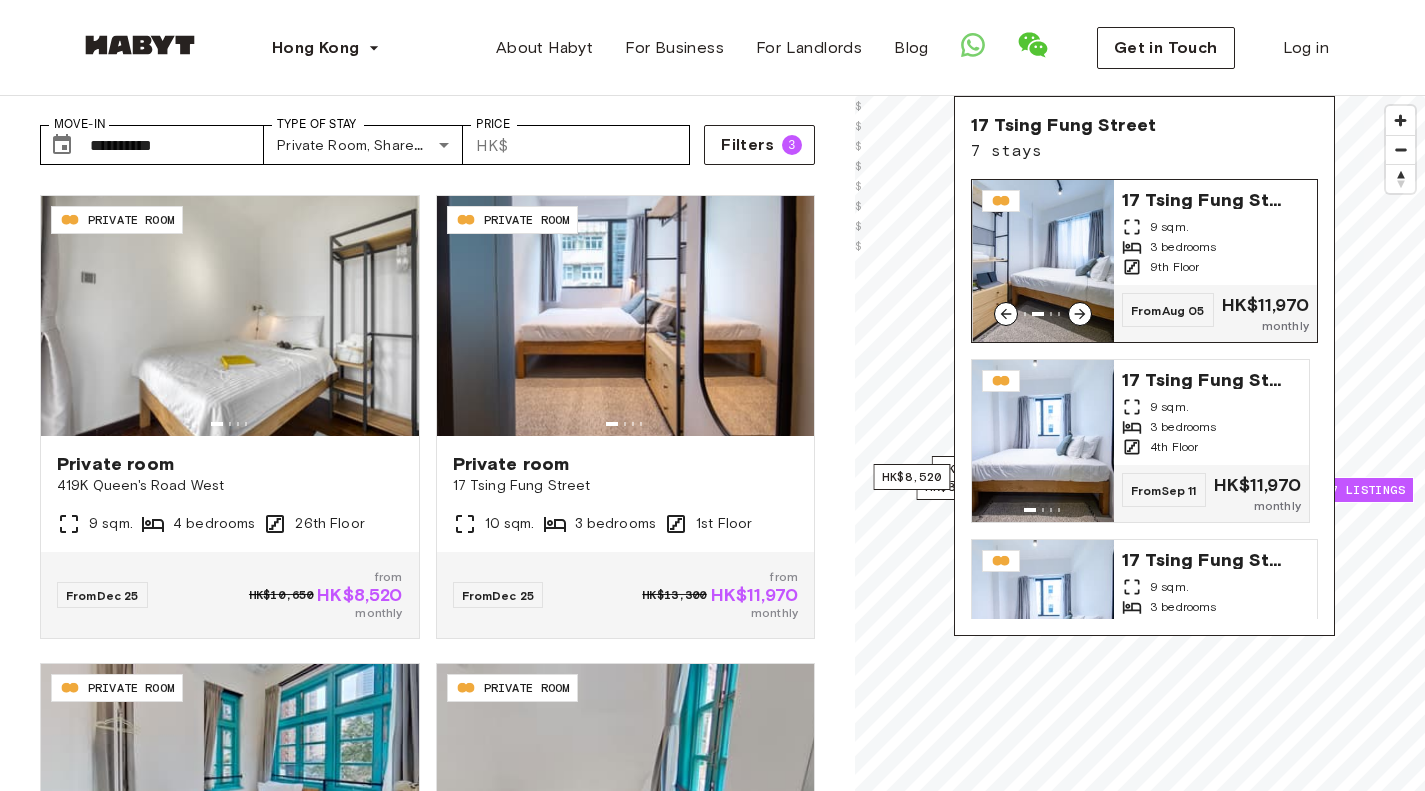 click 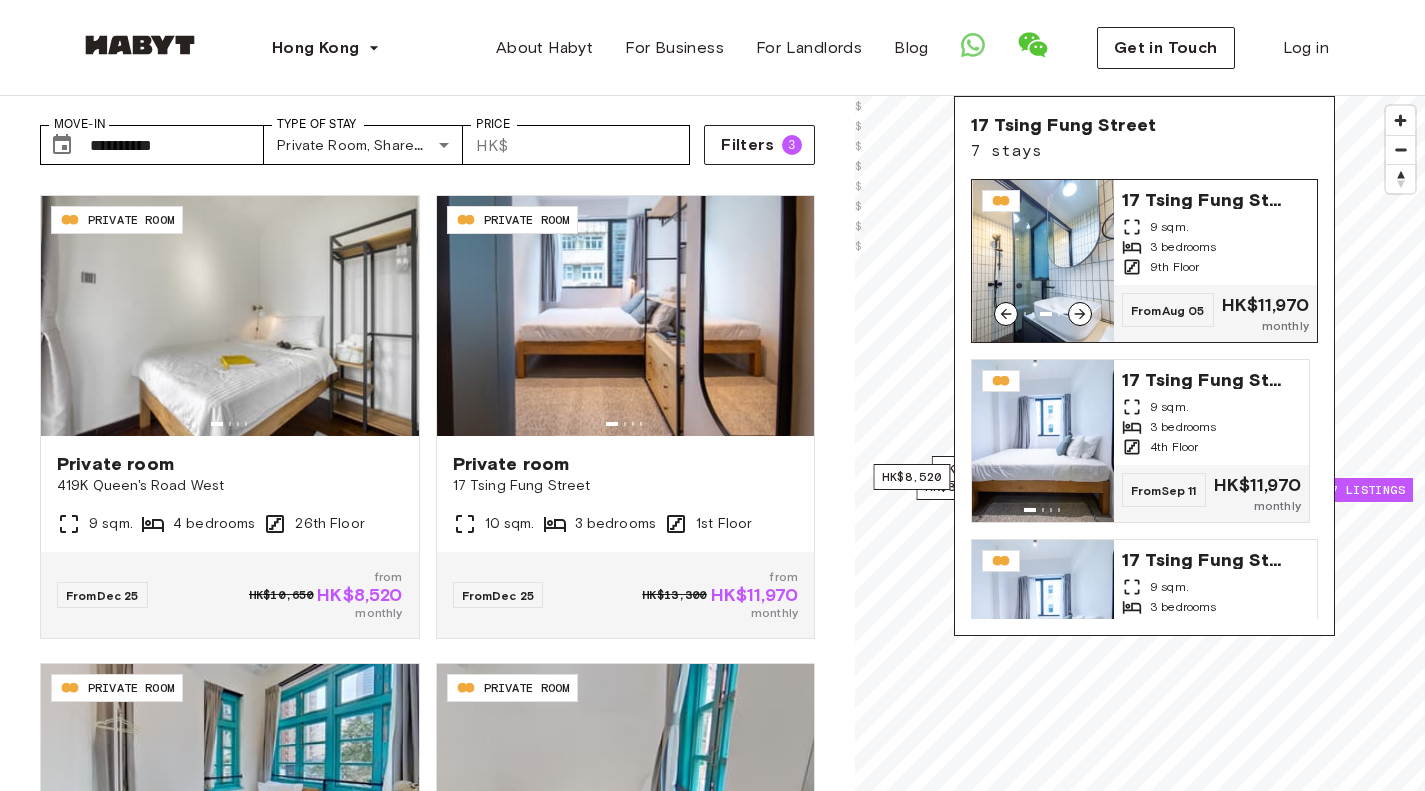 click 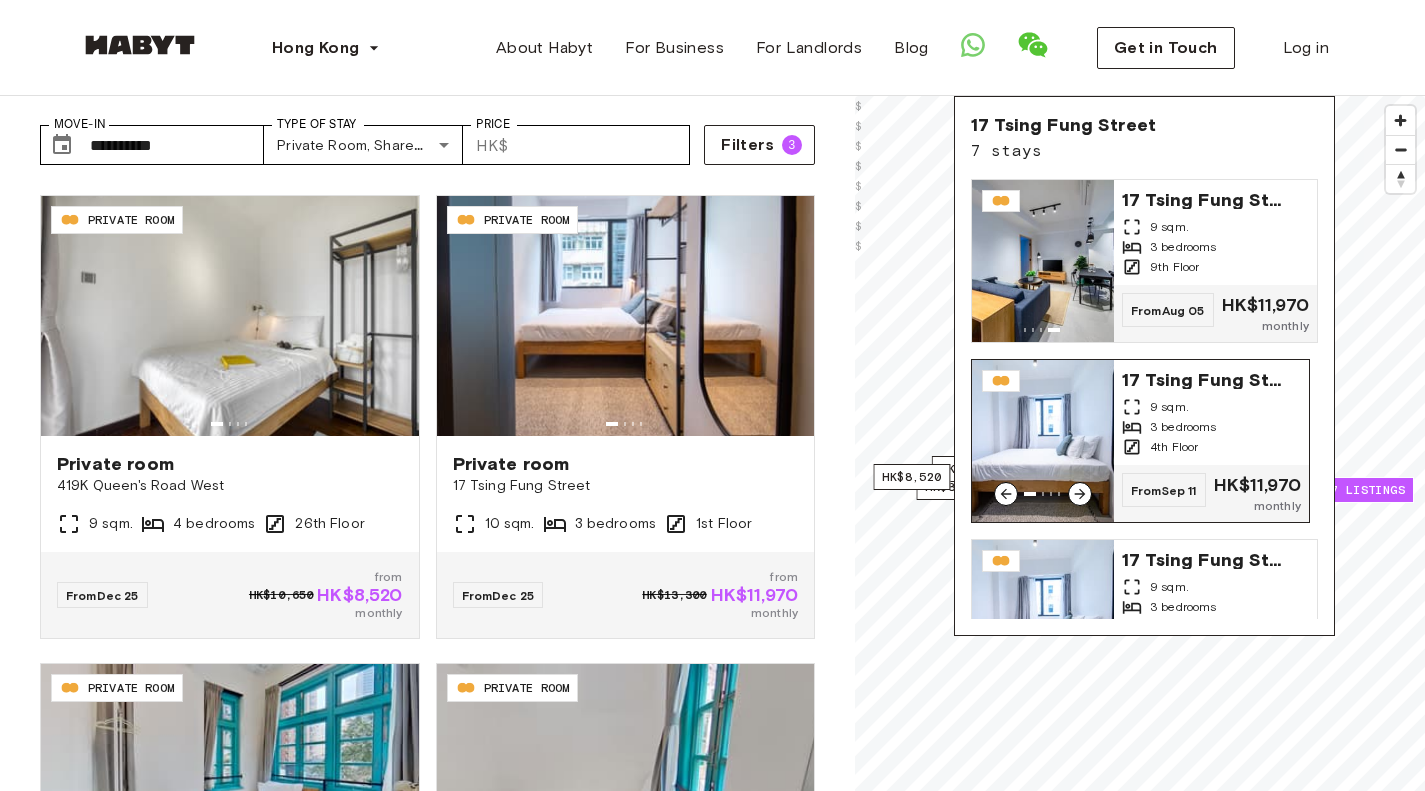 click at bounding box center (1043, 441) 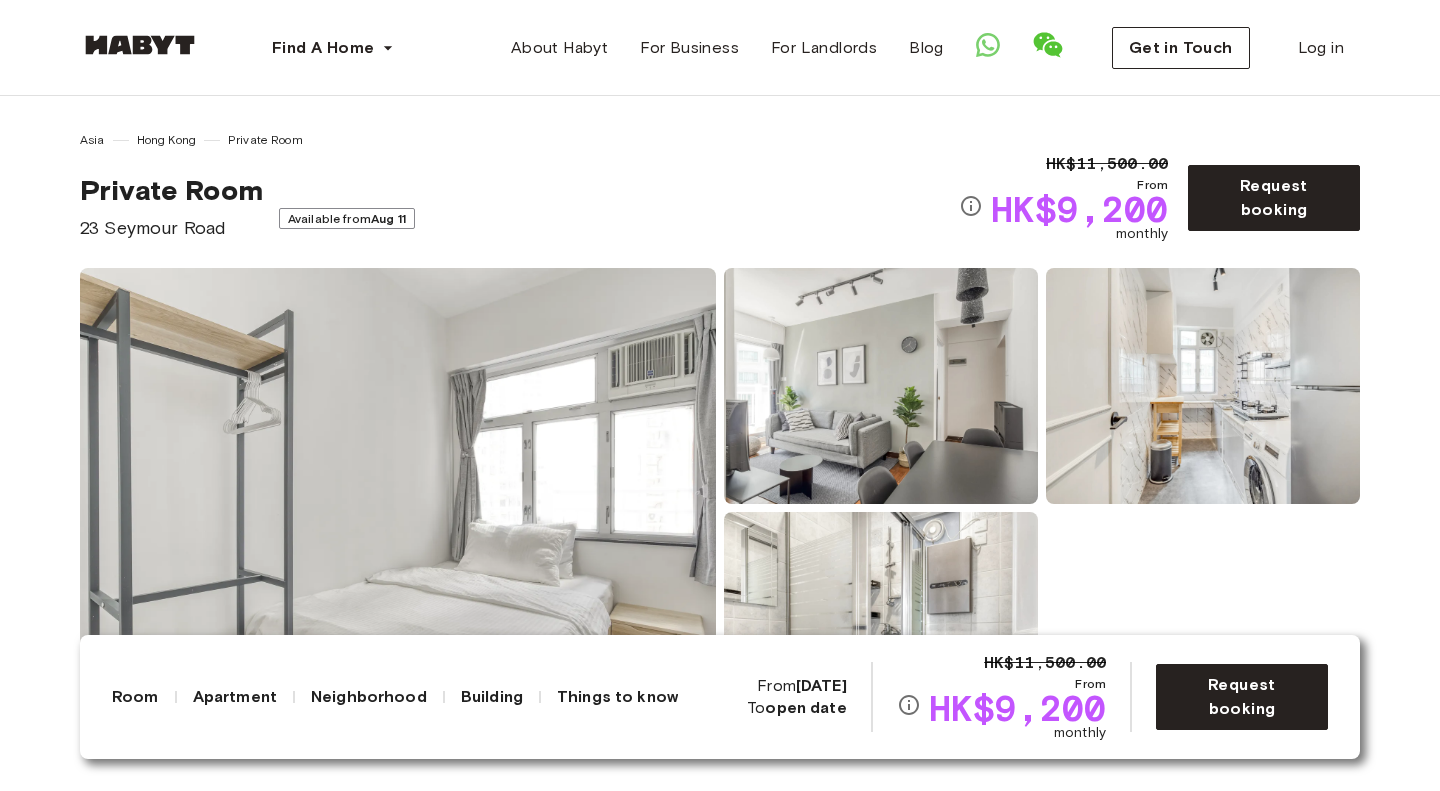scroll, scrollTop: 0, scrollLeft: 0, axis: both 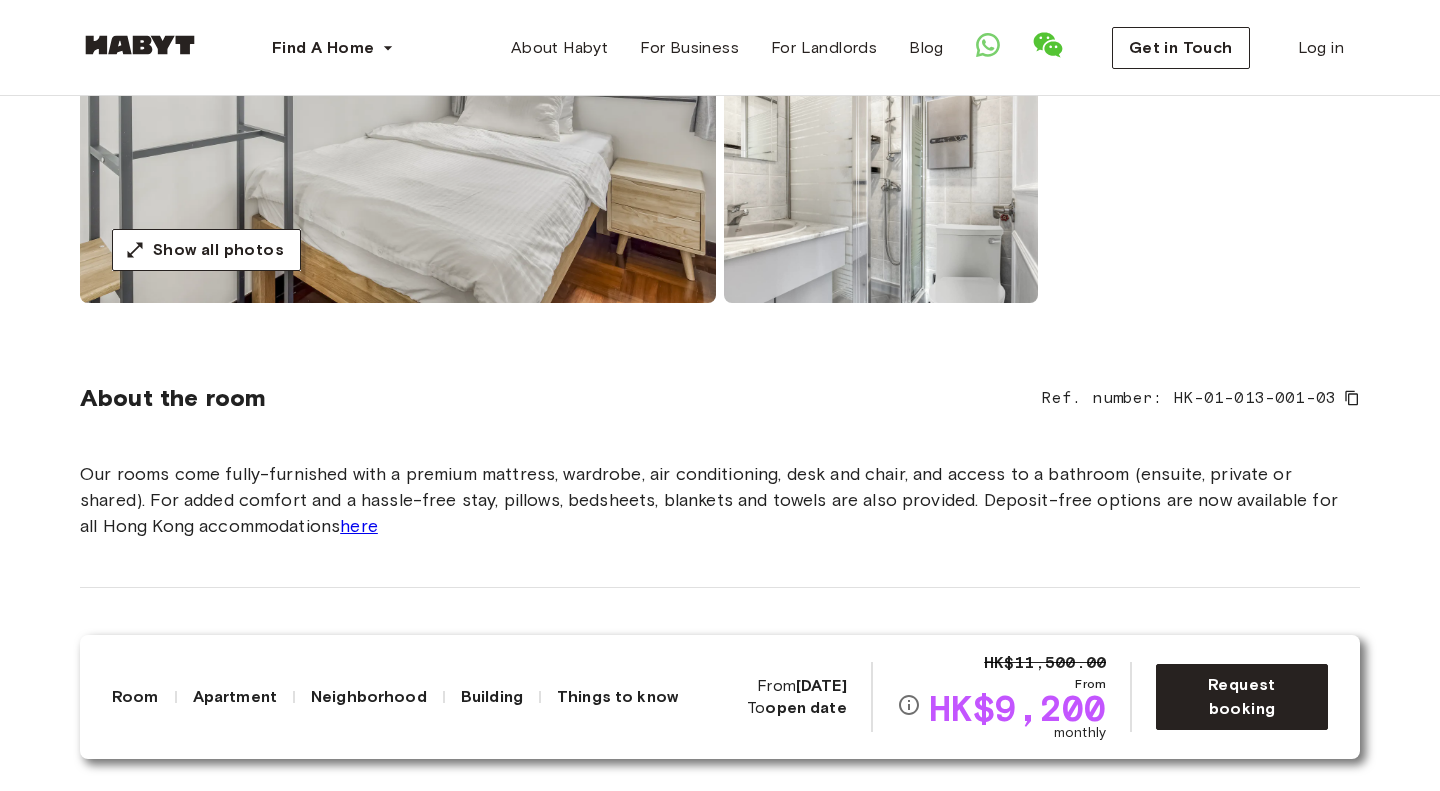 click on "About the room Ref. number:   HK-01-013-001-03 Our rooms come fully-furnished with a premium mattress, wardrobe, air conditioning, desk and chair, and access to a bathroom (ensuite, private or shared). For added comfort and a hassle-free stay, pillows, bedsheets, blankets and towels are also provided.  Deposit-free options are now available for all Hong Kong accommodations  here 5 sqm. Wardrobe 1 shared bathroom Air conditioning 100 x 200cm mattress" at bounding box center [720, 560] 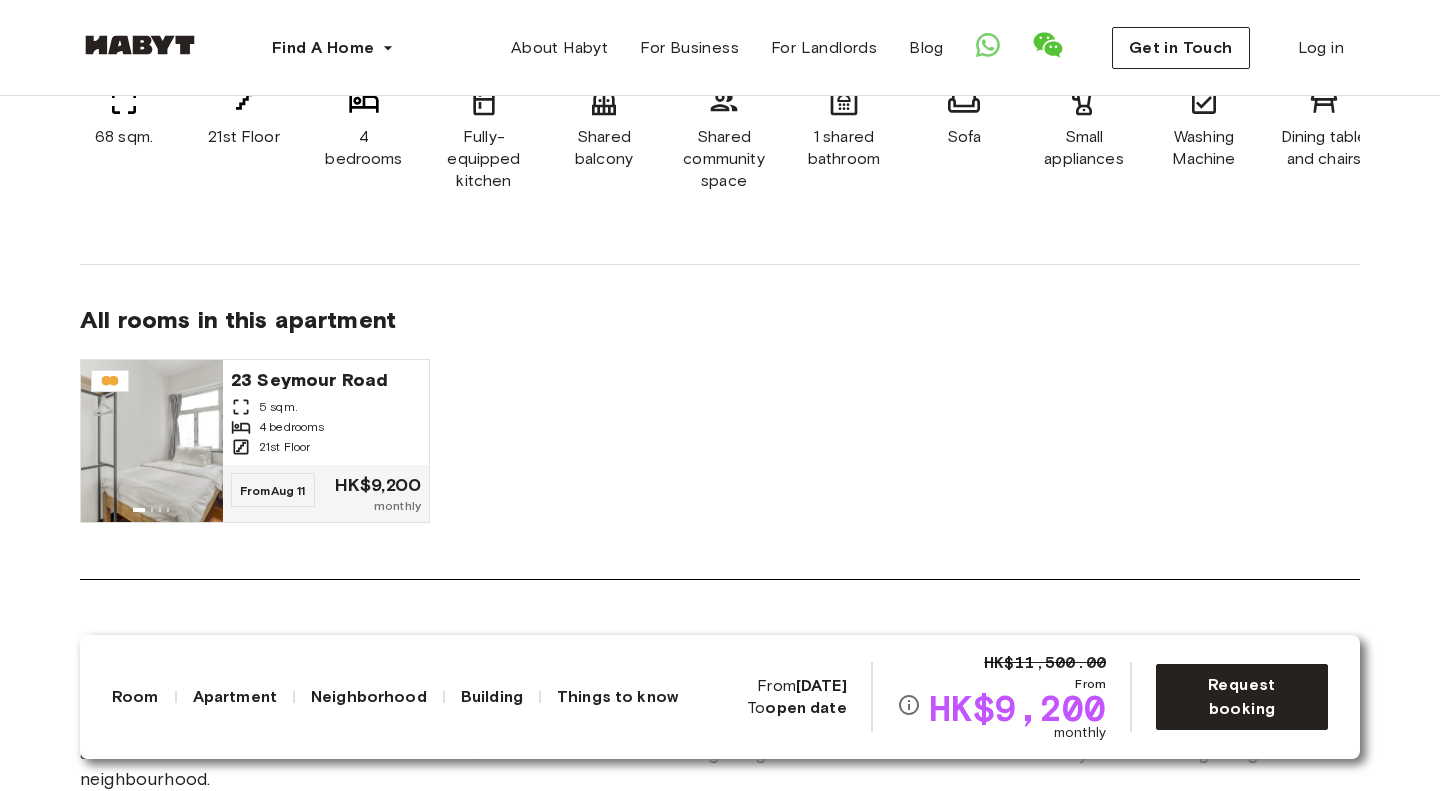 scroll, scrollTop: 1507, scrollLeft: 0, axis: vertical 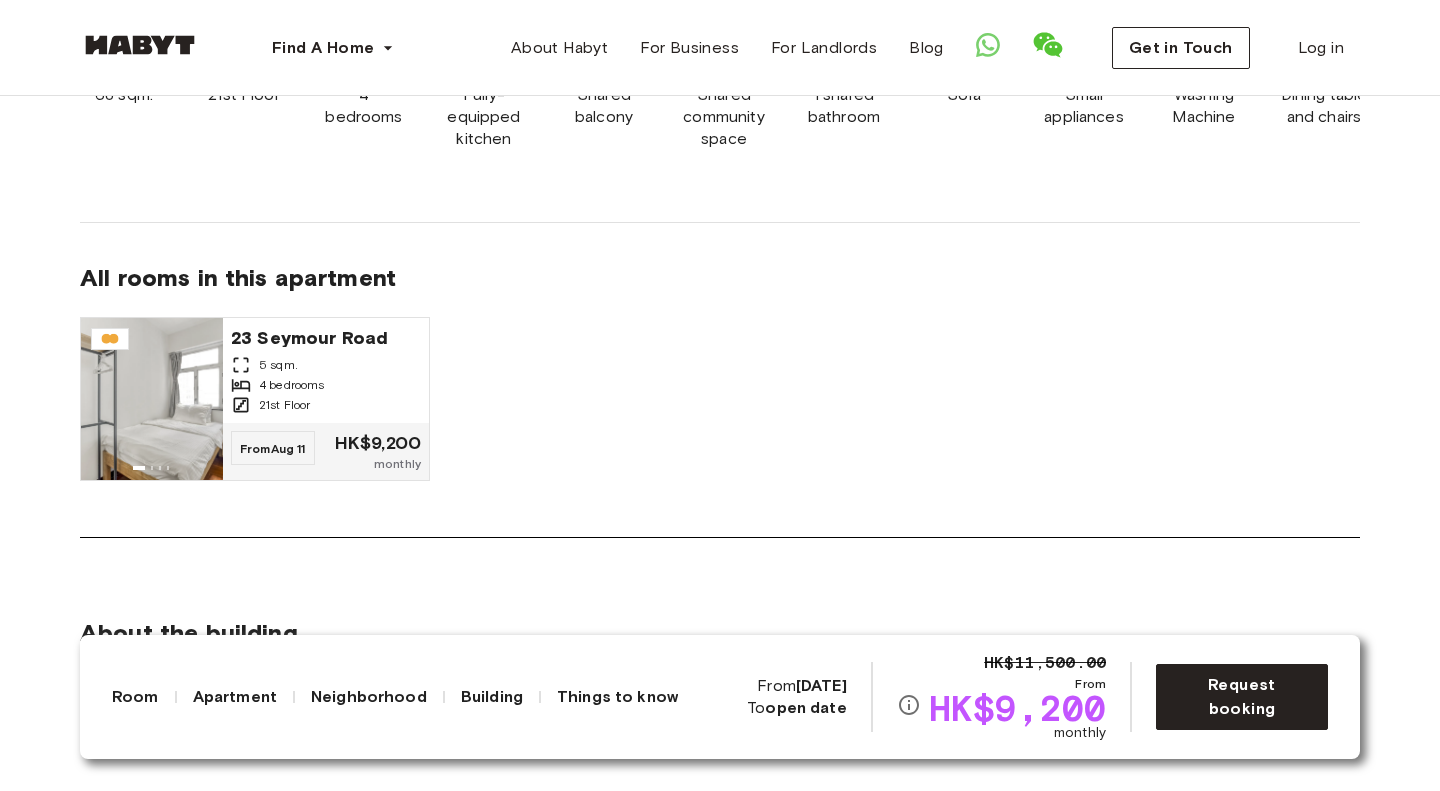 click on "About the apartment   HK$0 Deposit options are now available for all Hong Kong accommodations. Learn more  here . 68 sqm. 21st Floor 4 bedrooms Fully-equipped kitchen Shared balcony Shared community space 1 shared bathroom Sofa Small appliances Washing Machine Dining table and chairs Smart TV Refrigerator All rooms in this apartment 23 Seymour Road 5 sqm. 4 bedrooms 21st Floor From  Aug 11 HK$9,200 monthly" at bounding box center [720, 166] 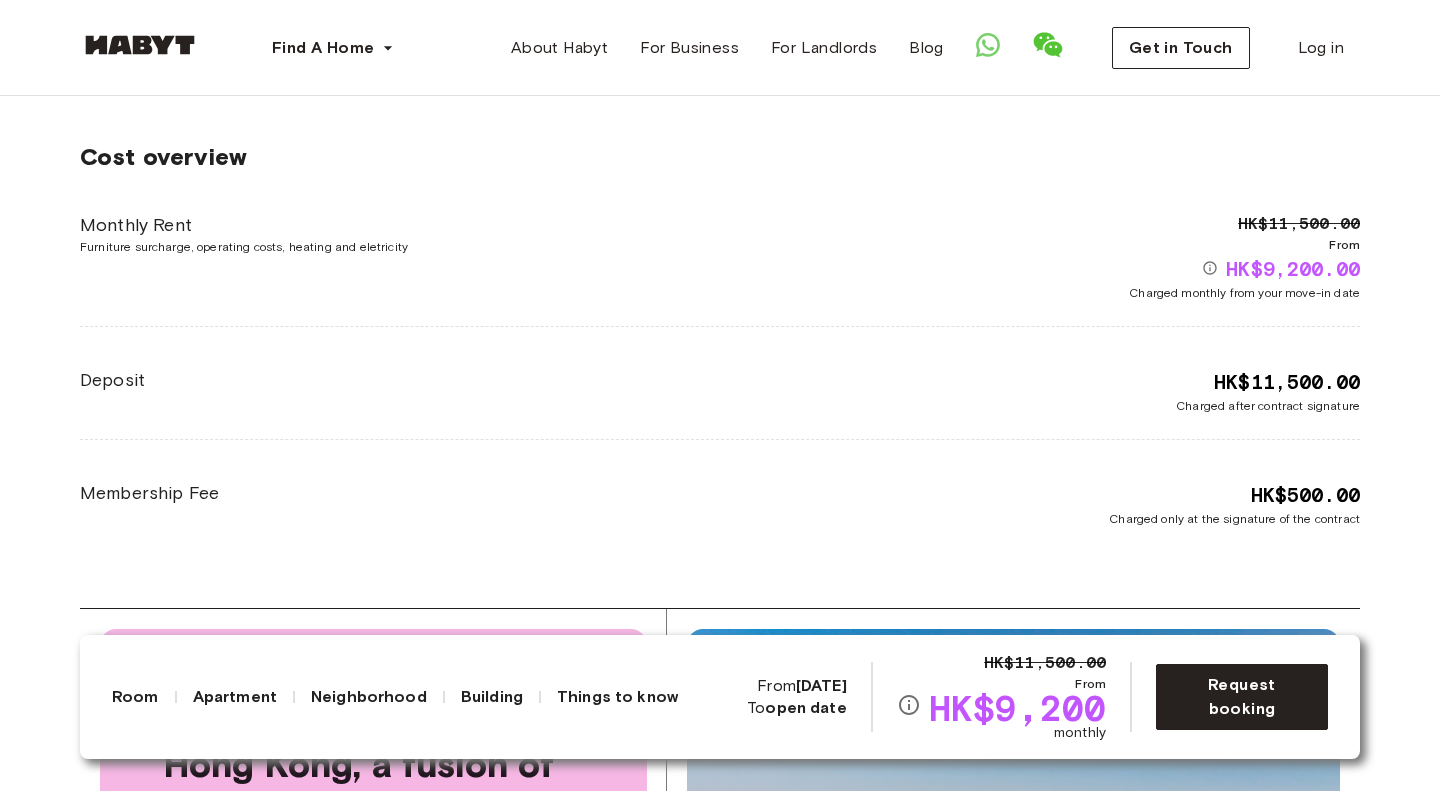 scroll, scrollTop: 3304, scrollLeft: 0, axis: vertical 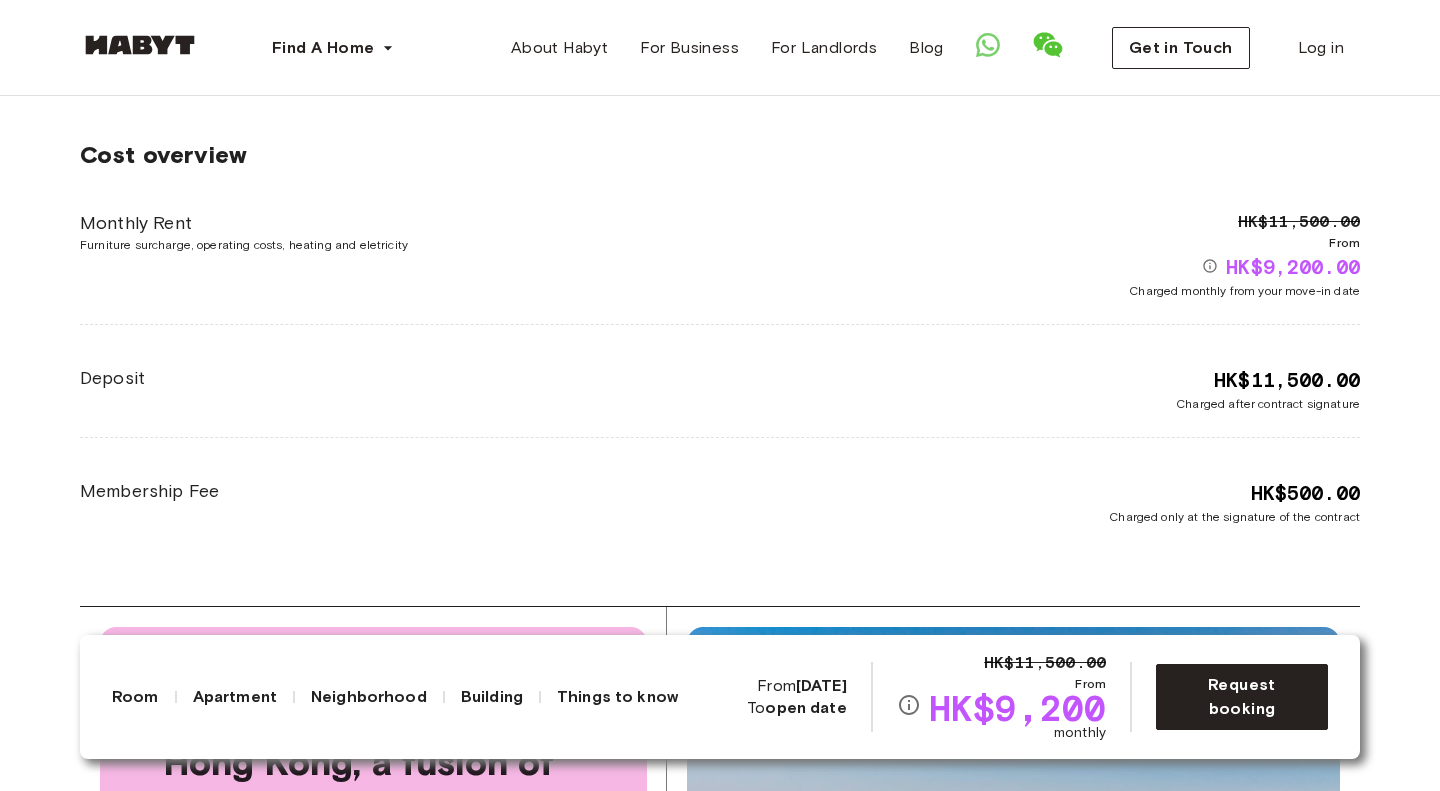 click on "Cost overview Monthly Rent Furniture surcharge, operating costs, heating and eletricity HK$11,500.00 From  HK$9,200.00 Charged monthly from your move-in date Deposit HK$11,500.00 Charged after contract signature Membership Fee HK$500.00 Charged only at the signature of the contract" at bounding box center [720, 333] 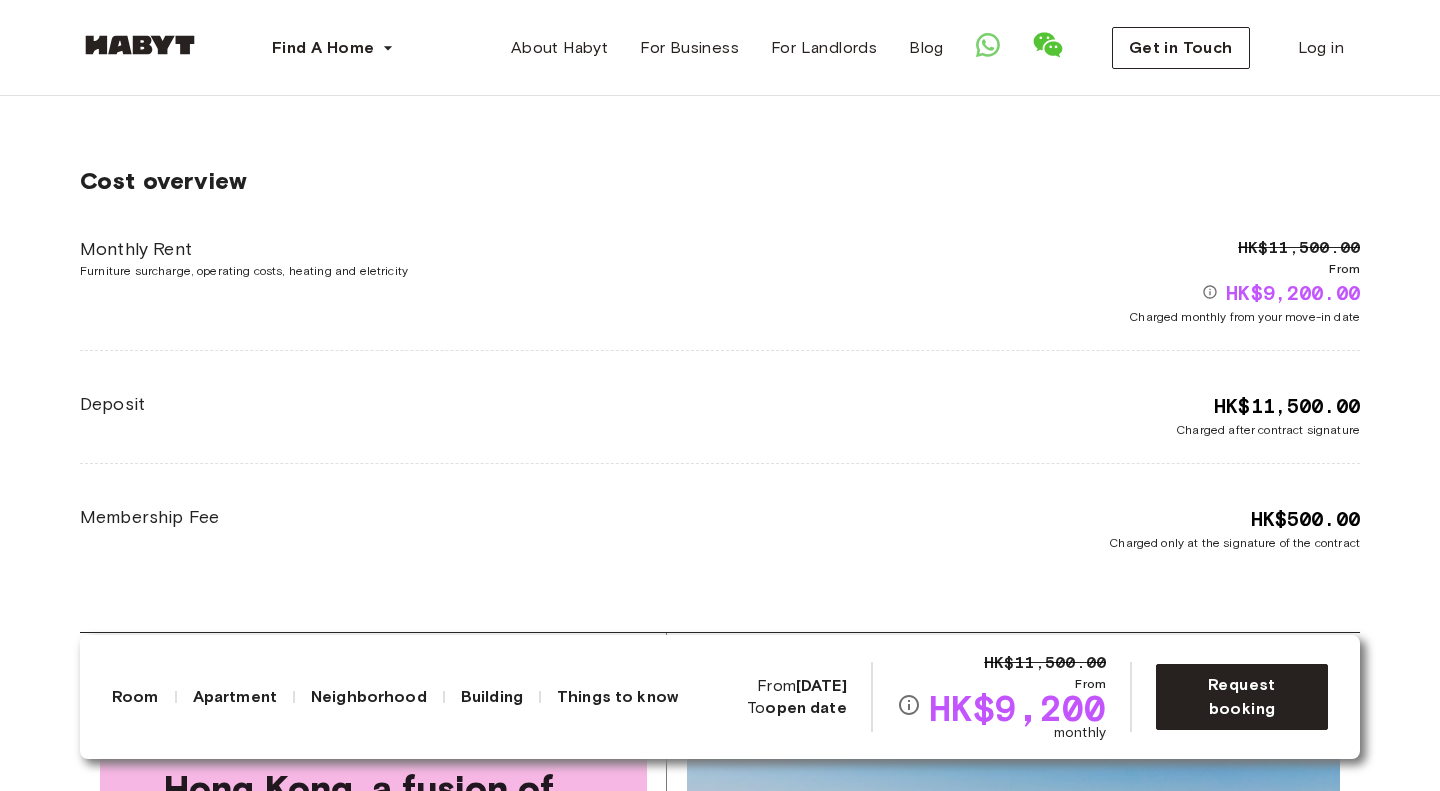 scroll, scrollTop: 3279, scrollLeft: 0, axis: vertical 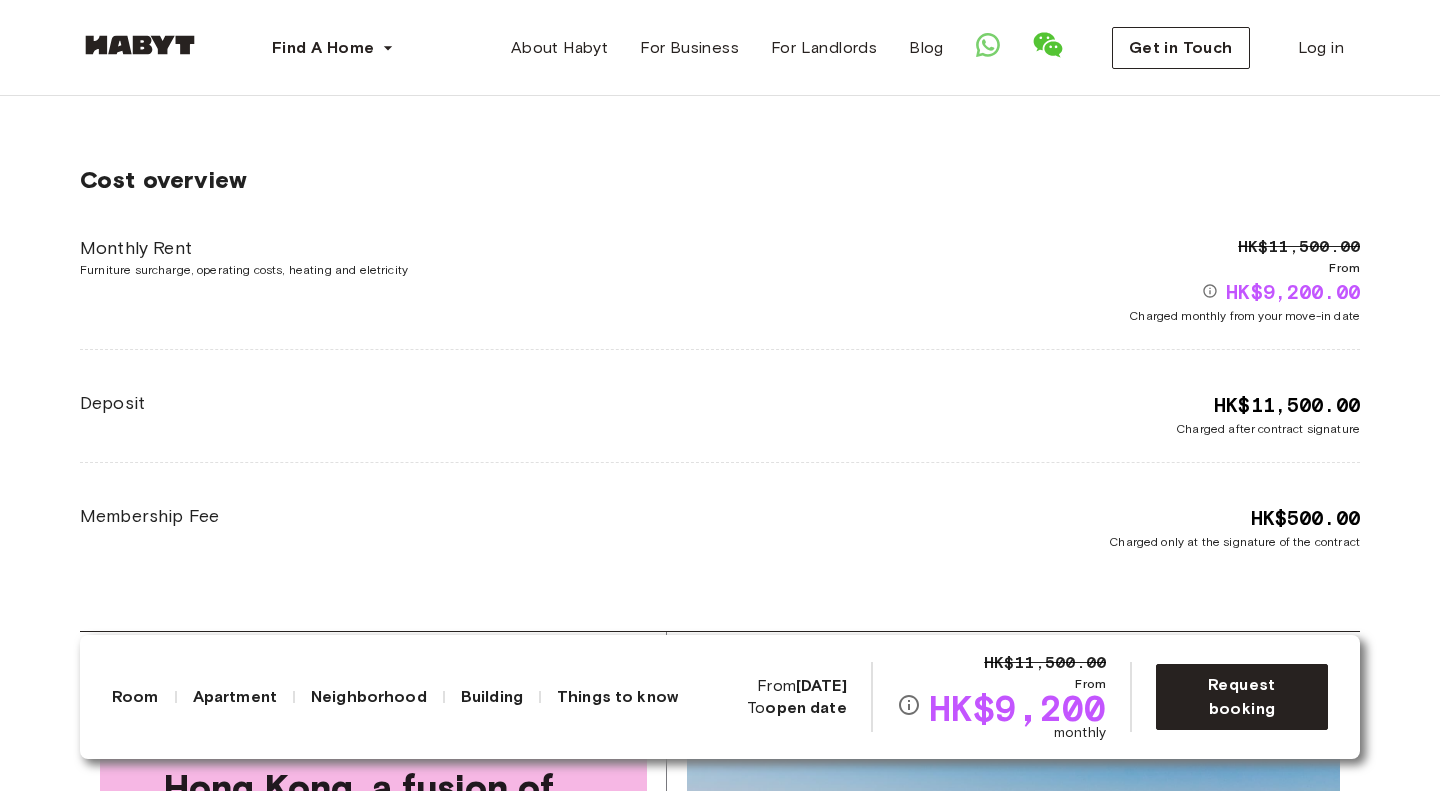 click on "Cost overview Monthly Rent Furniture surcharge, operating costs, heating and eletricity HK$11,500.00 From  HK$9,200.00 Charged monthly from your move-in date Deposit HK$11,500.00 Charged after contract signature Membership Fee HK$500.00 Charged only at the signature of the contract" at bounding box center (720, 358) 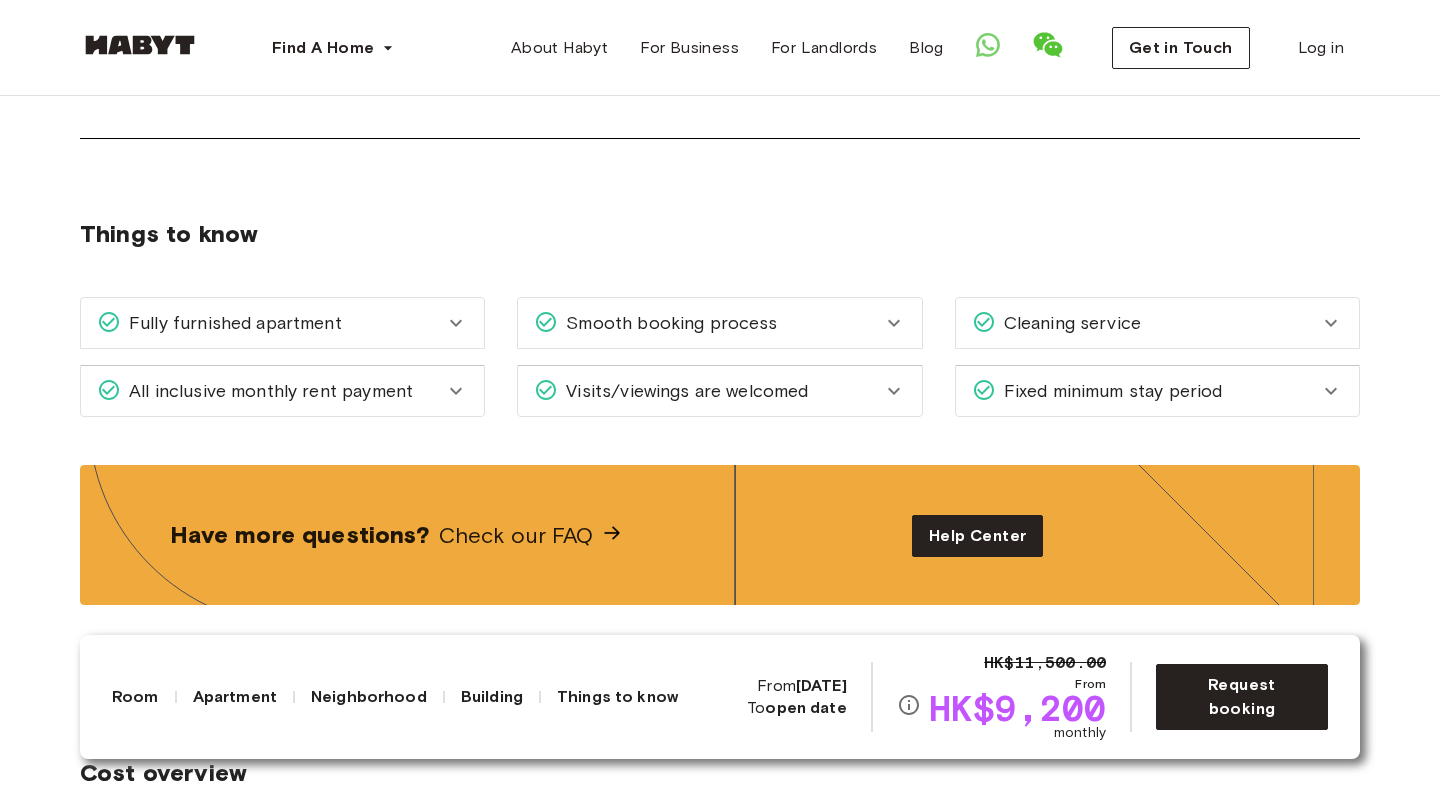 scroll, scrollTop: 2685, scrollLeft: 0, axis: vertical 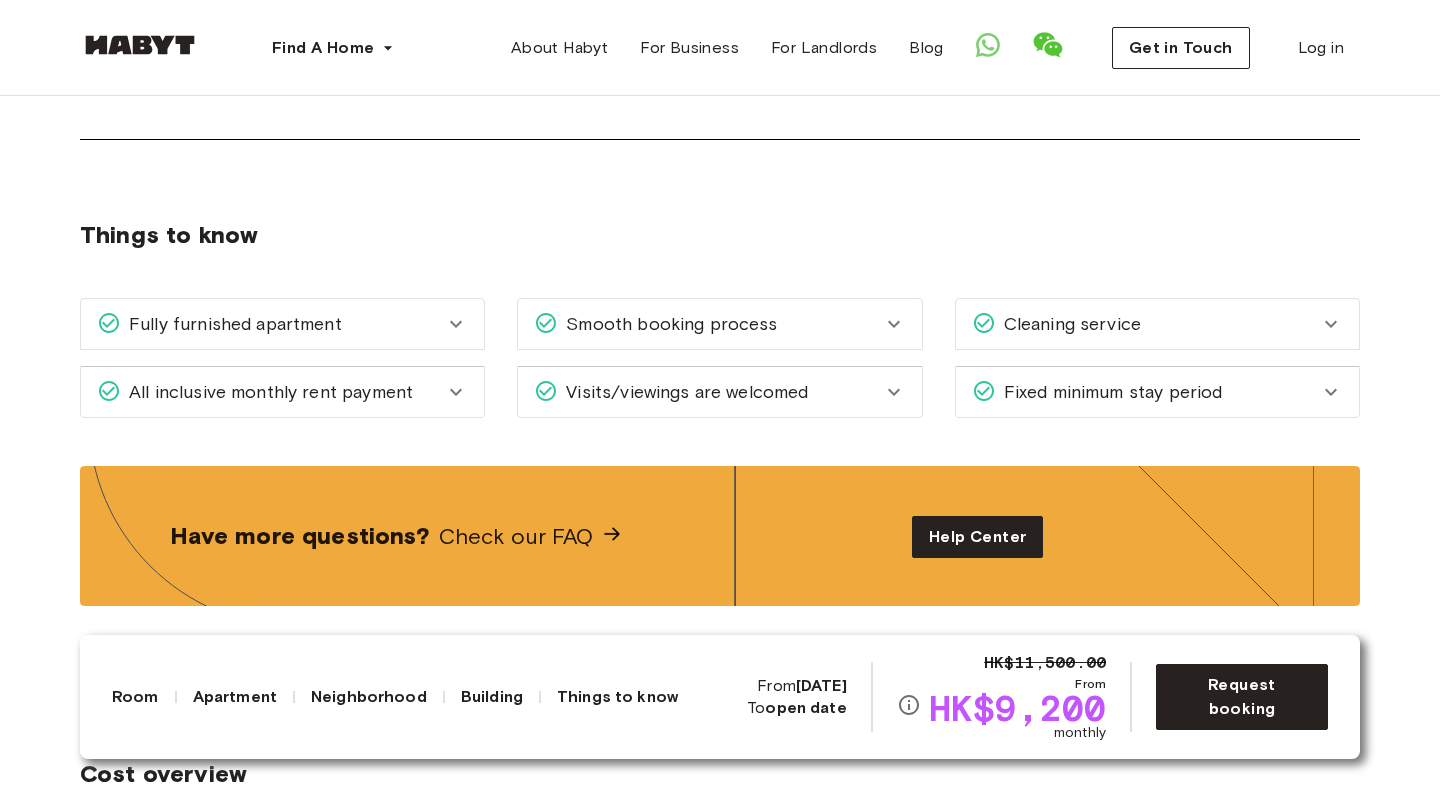 click on "Fixed minimum stay period" at bounding box center (1157, 392) 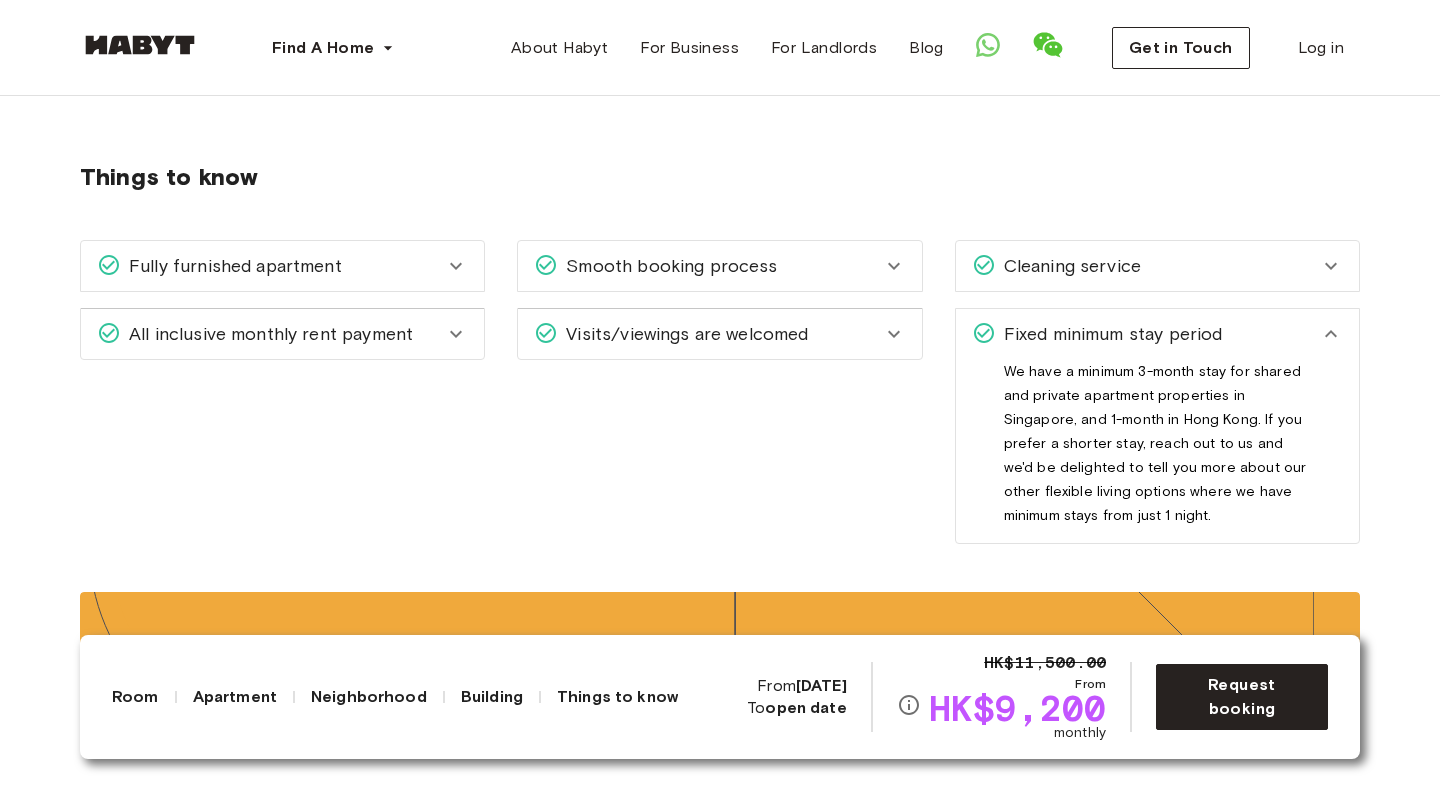scroll, scrollTop: 2748, scrollLeft: 0, axis: vertical 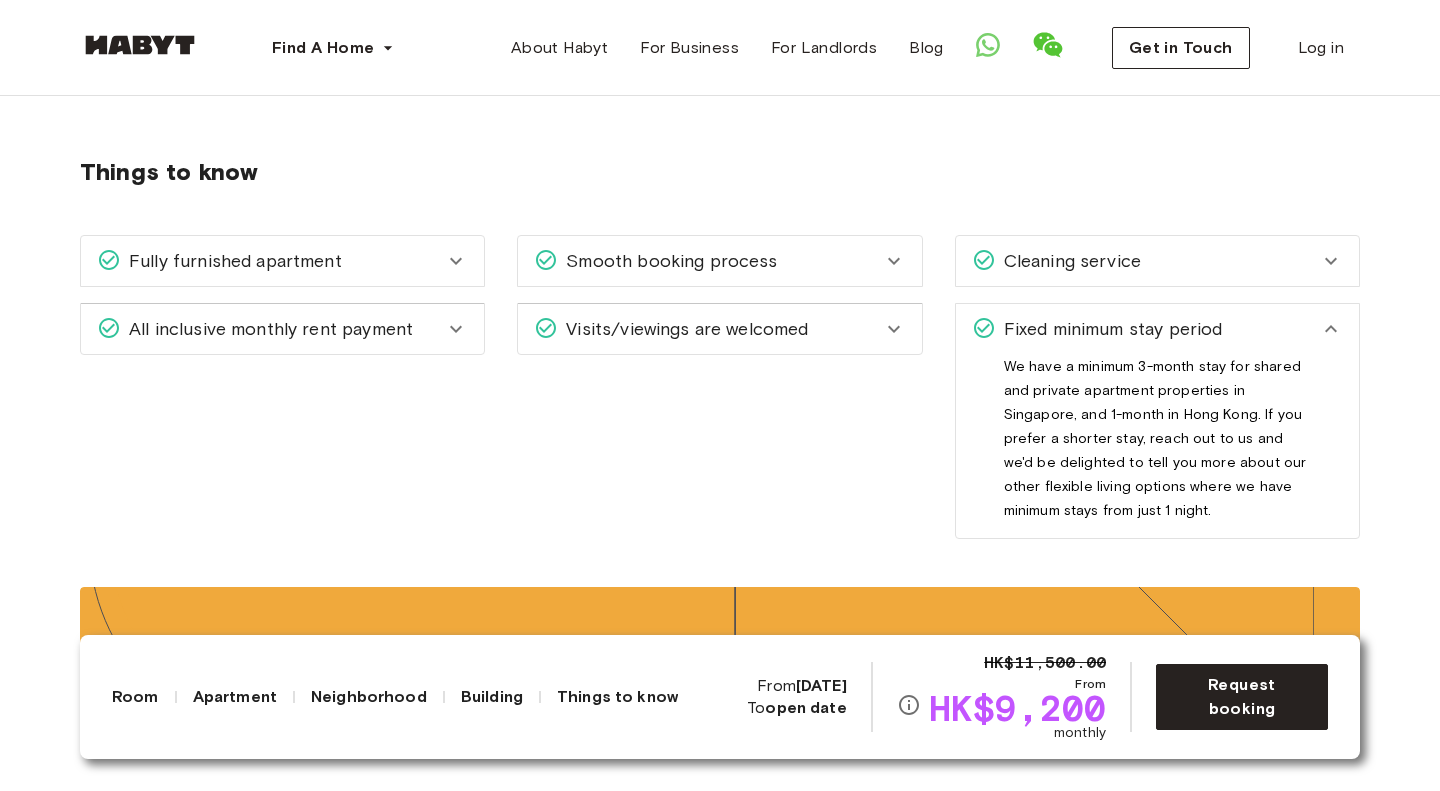 click on "All inclusive monthly rent payment" at bounding box center [267, 329] 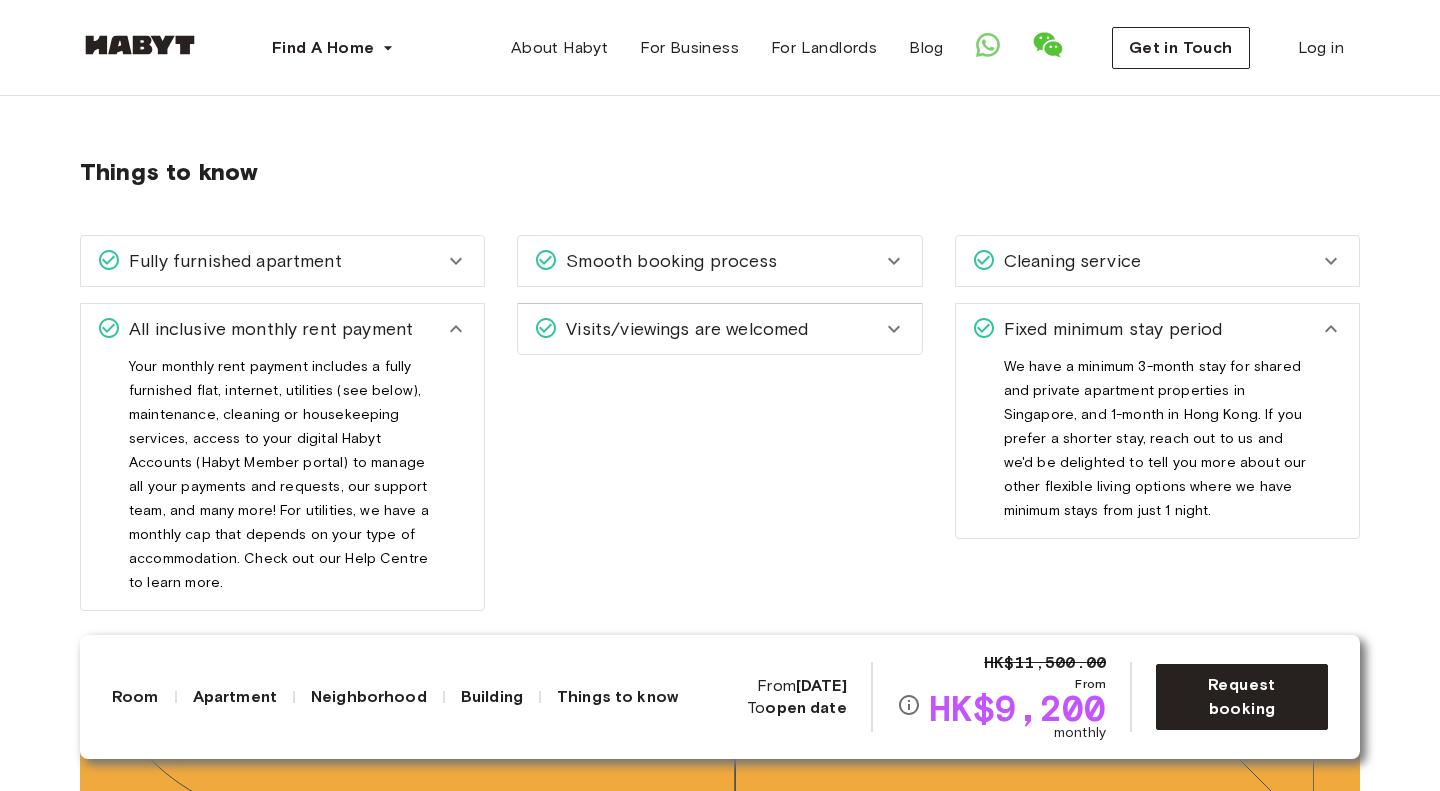 click on "All inclusive monthly rent payment" at bounding box center [267, 329] 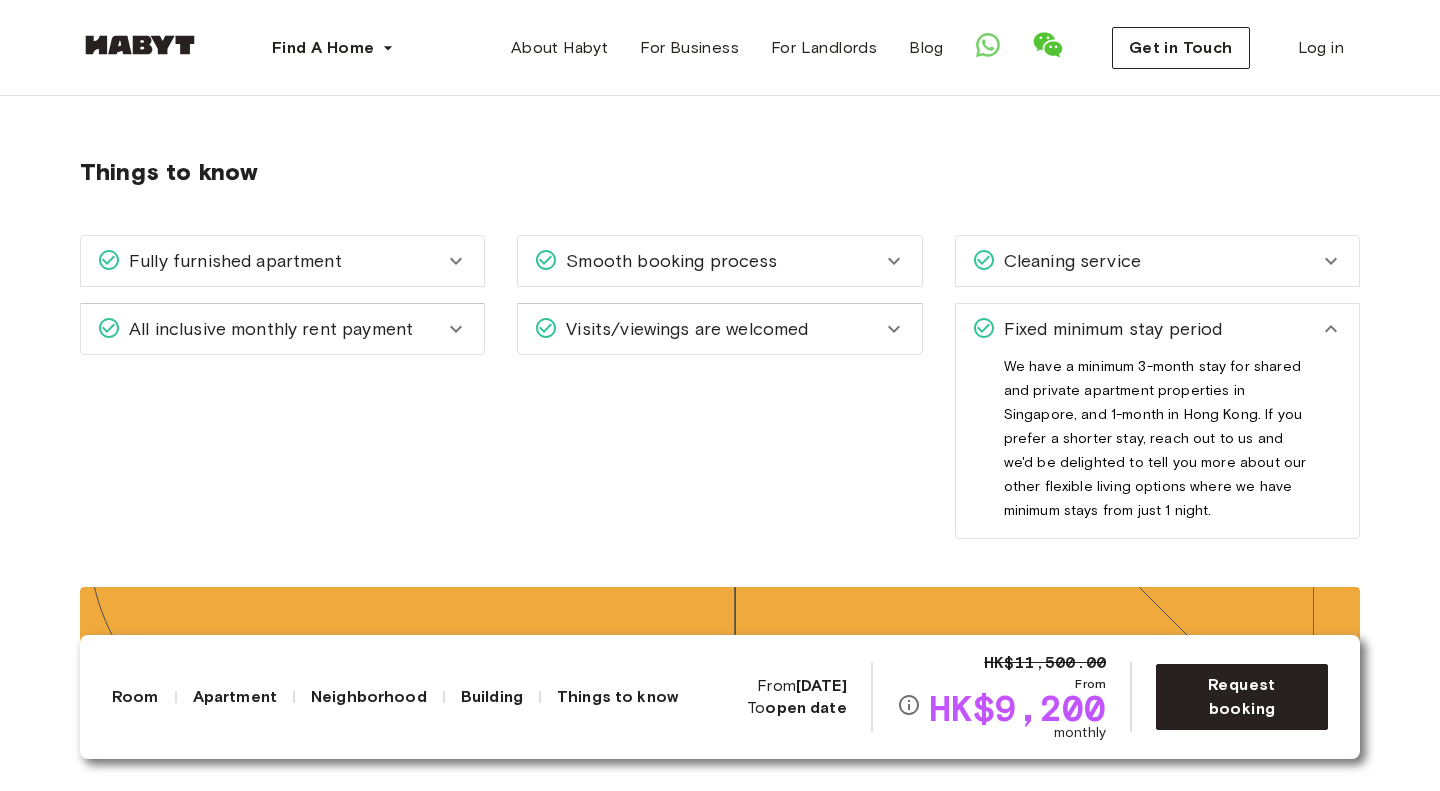 click on "Visits/viewings are welcomed" at bounding box center (683, 329) 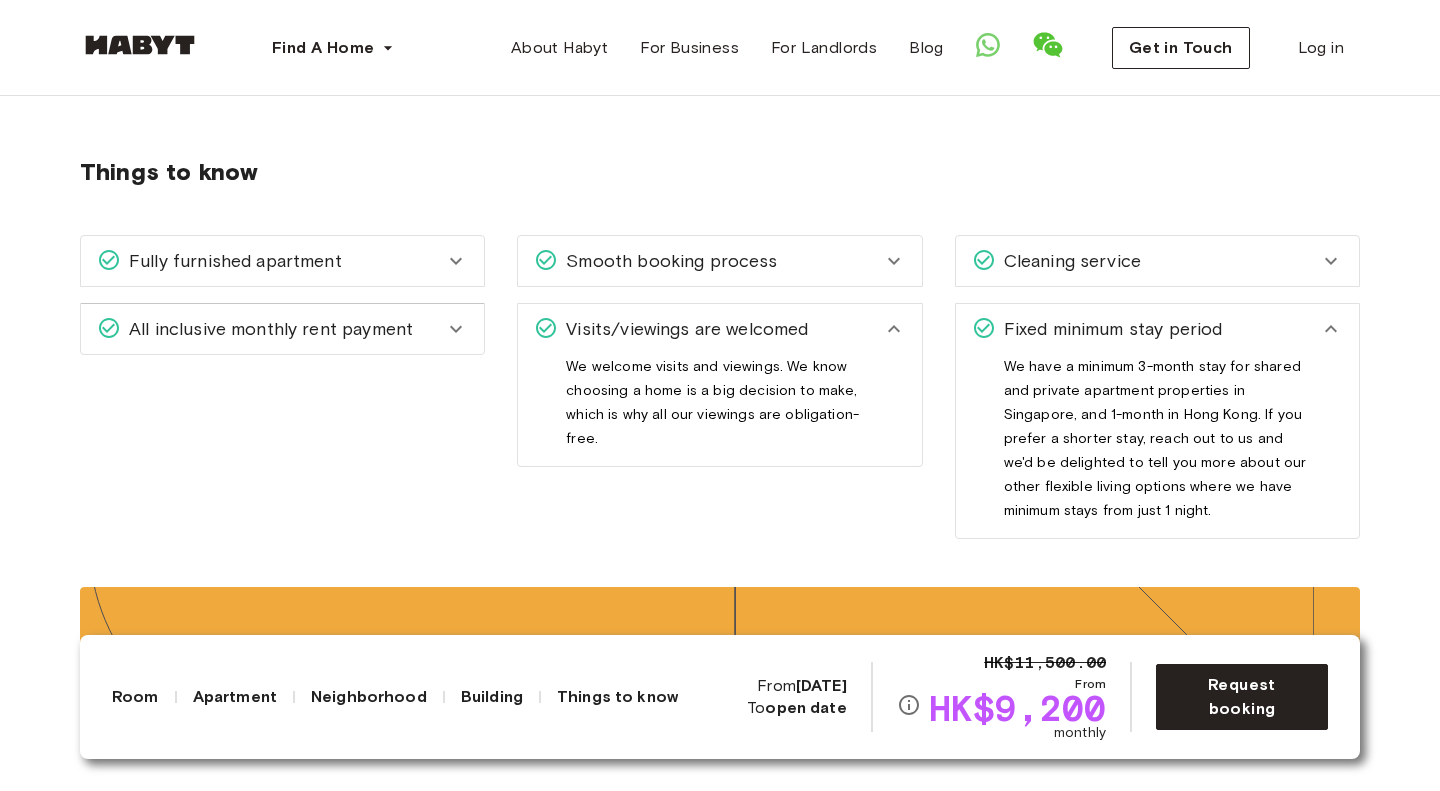 click on "Visits/viewings are welcomed" at bounding box center (683, 329) 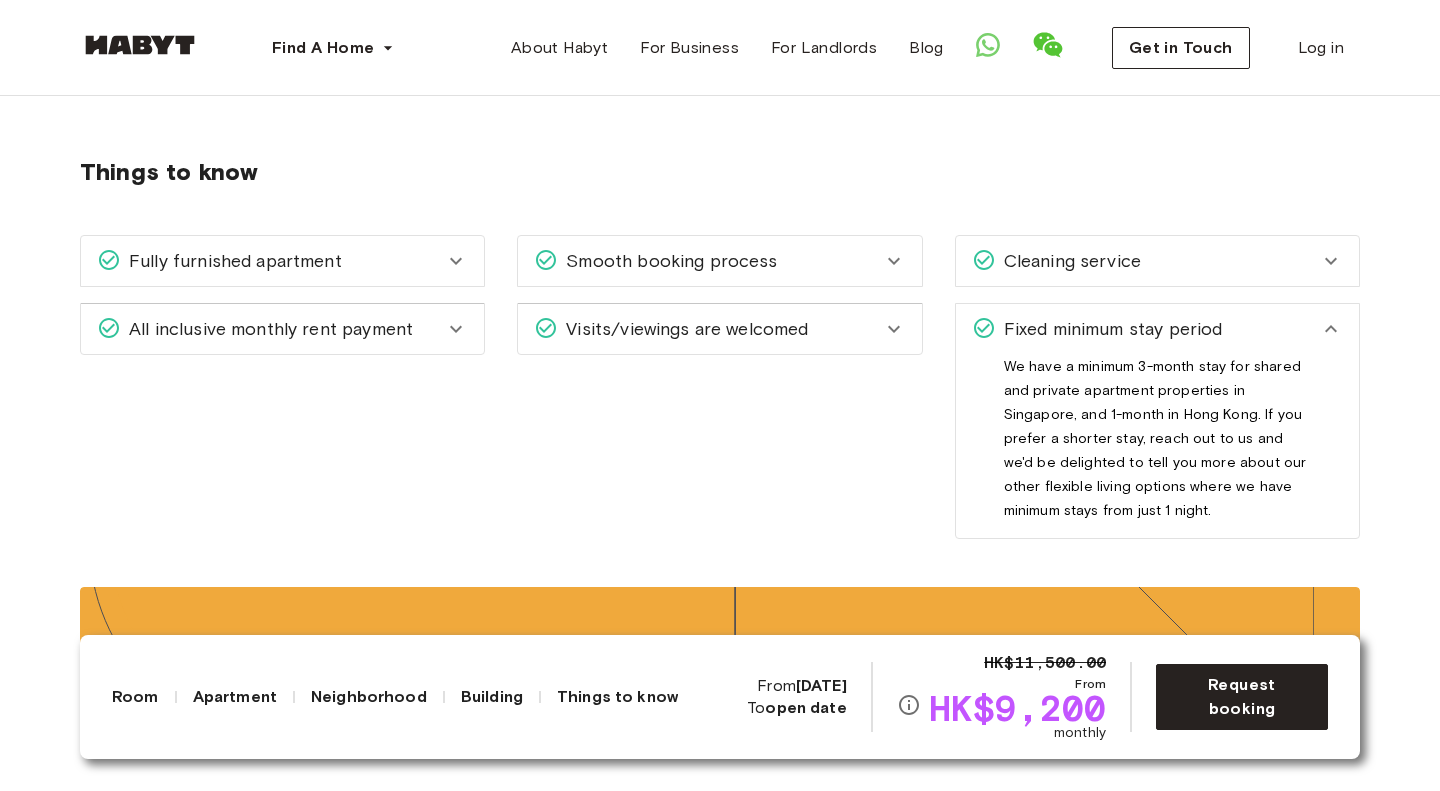 click on "Smooth booking process" at bounding box center [667, 261] 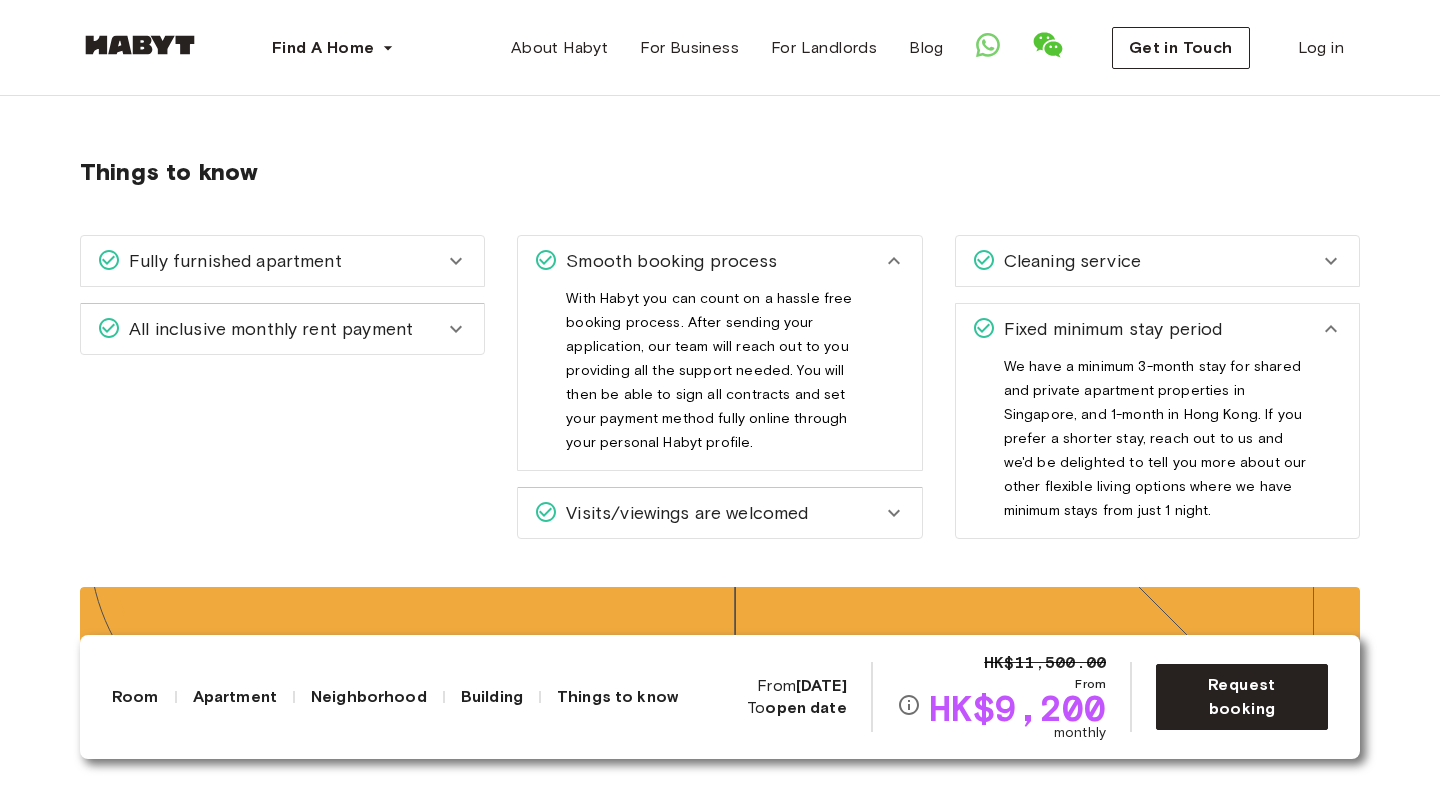 click on "Smooth booking process" at bounding box center (667, 261) 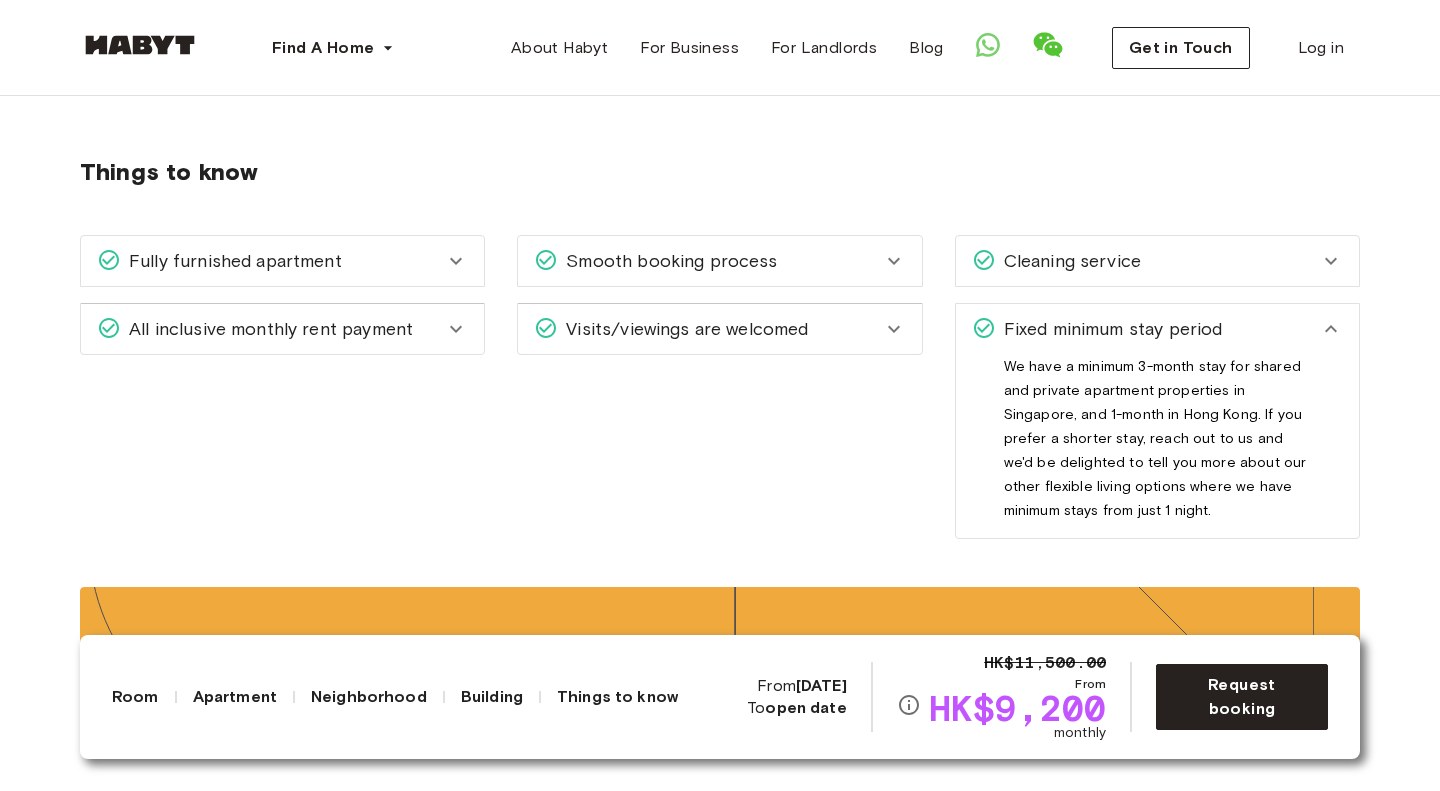 click on "Cleaning service" at bounding box center [1068, 261] 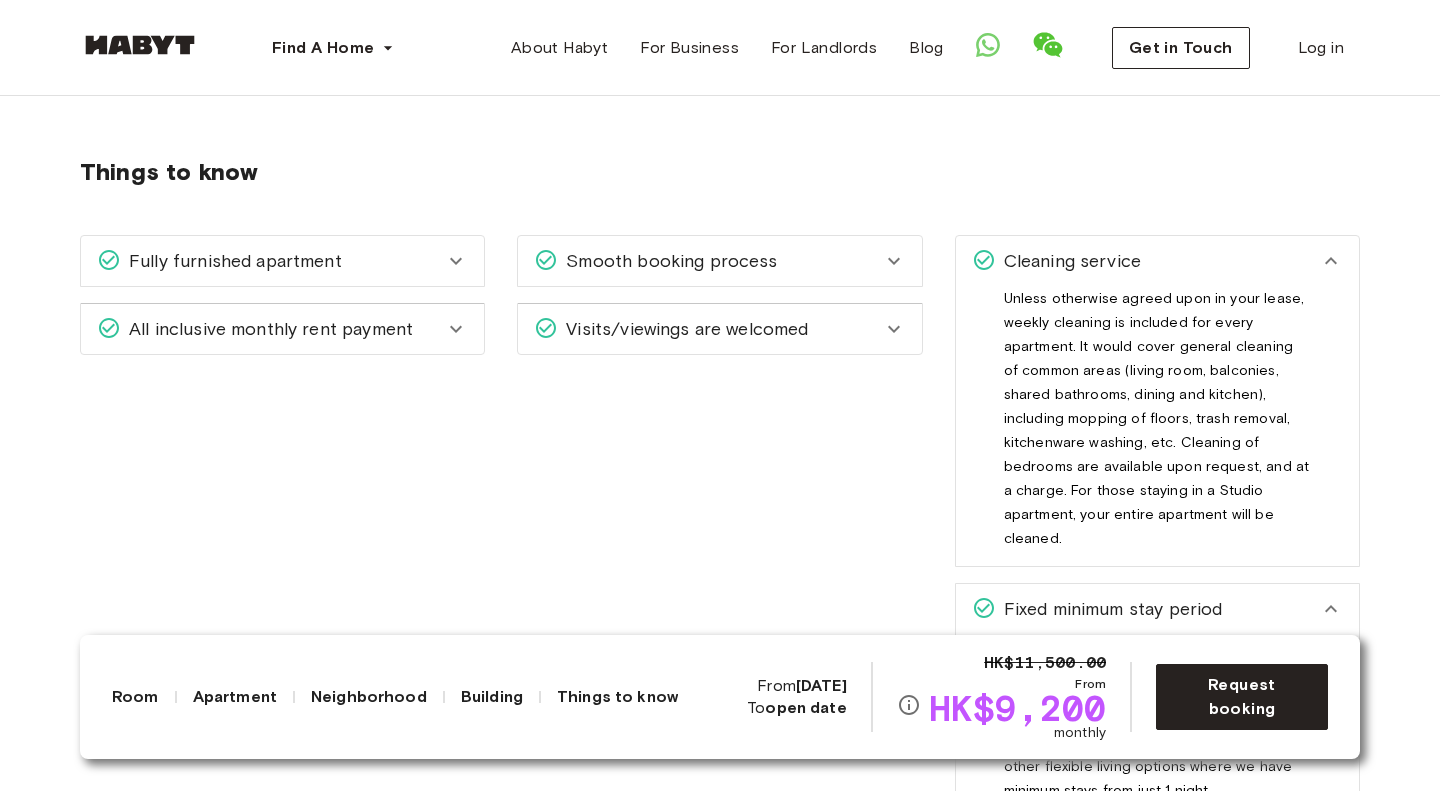 click on "Cleaning service" at bounding box center [1068, 261] 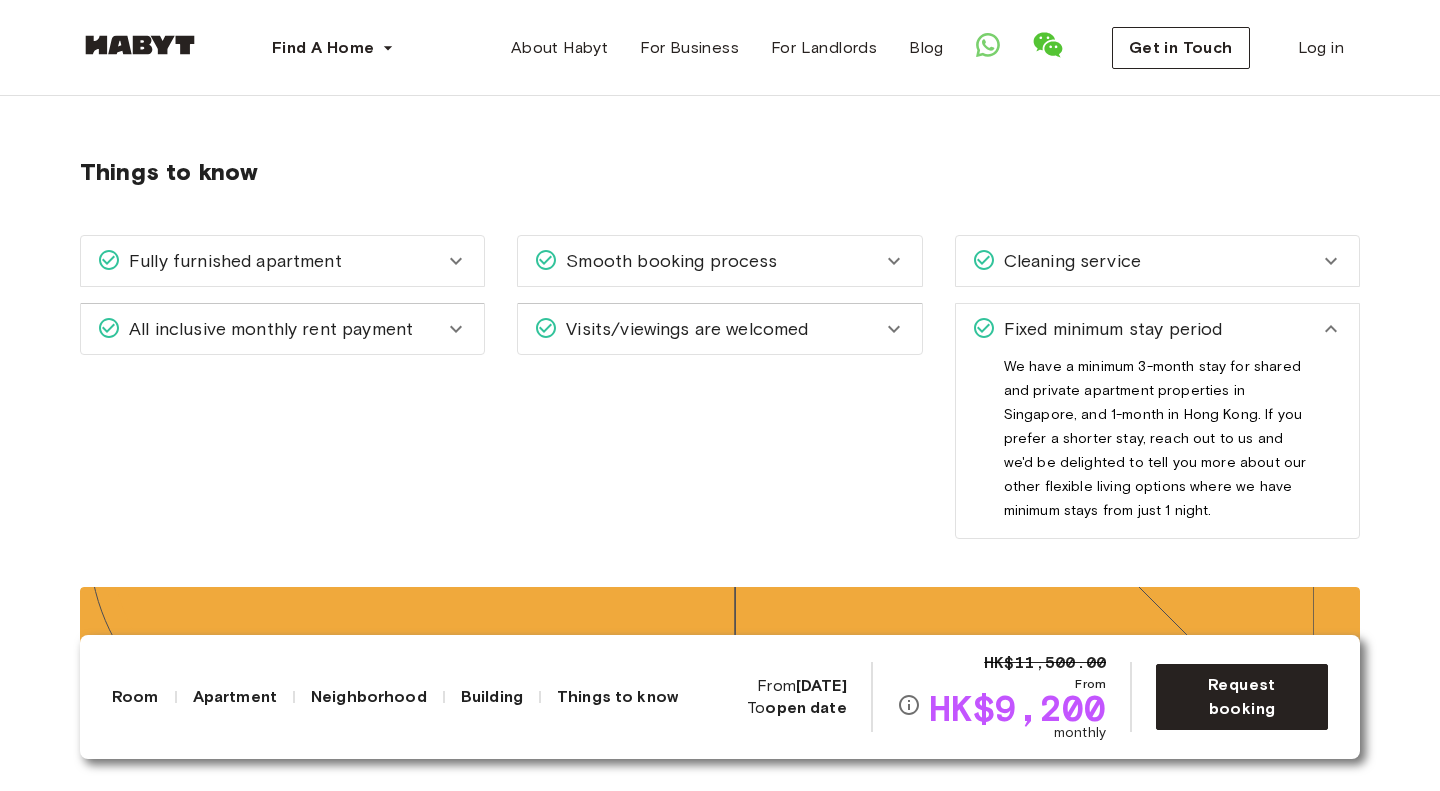click on "Things to know Fully furnished apartment Your apartment comes fully furnished with a bed, access to a bathroom, basic appliances, aircon, a refrigerator, wardrobe, a communal/dining/living area, and access to a washer-dryer. Certain rooms or apartments may also come with extra amenities like access to a pool/gym, a desk & chair, or a balcony. All inclusive monthly rent payment Your monthly rent payment includes a fully furnished flat, internet, utilities (see below), maintenance, cleaning or housekeeping services, access to your digital Habyt Accounts (Habyt Member portal) to manage all your payments and requests, our support team, and many more! For utilities, we have a monthly cap that depends on your type of accommodation. Check out our Help Centre to learn more. Smooth booking process Visits/viewings are welcomed We welcome visits and viewings. We know choosing a home is a big decision to make, which is why all our viewings are obligation-free. Cleaning service Fixed minimum stay period" at bounding box center (720, 320) 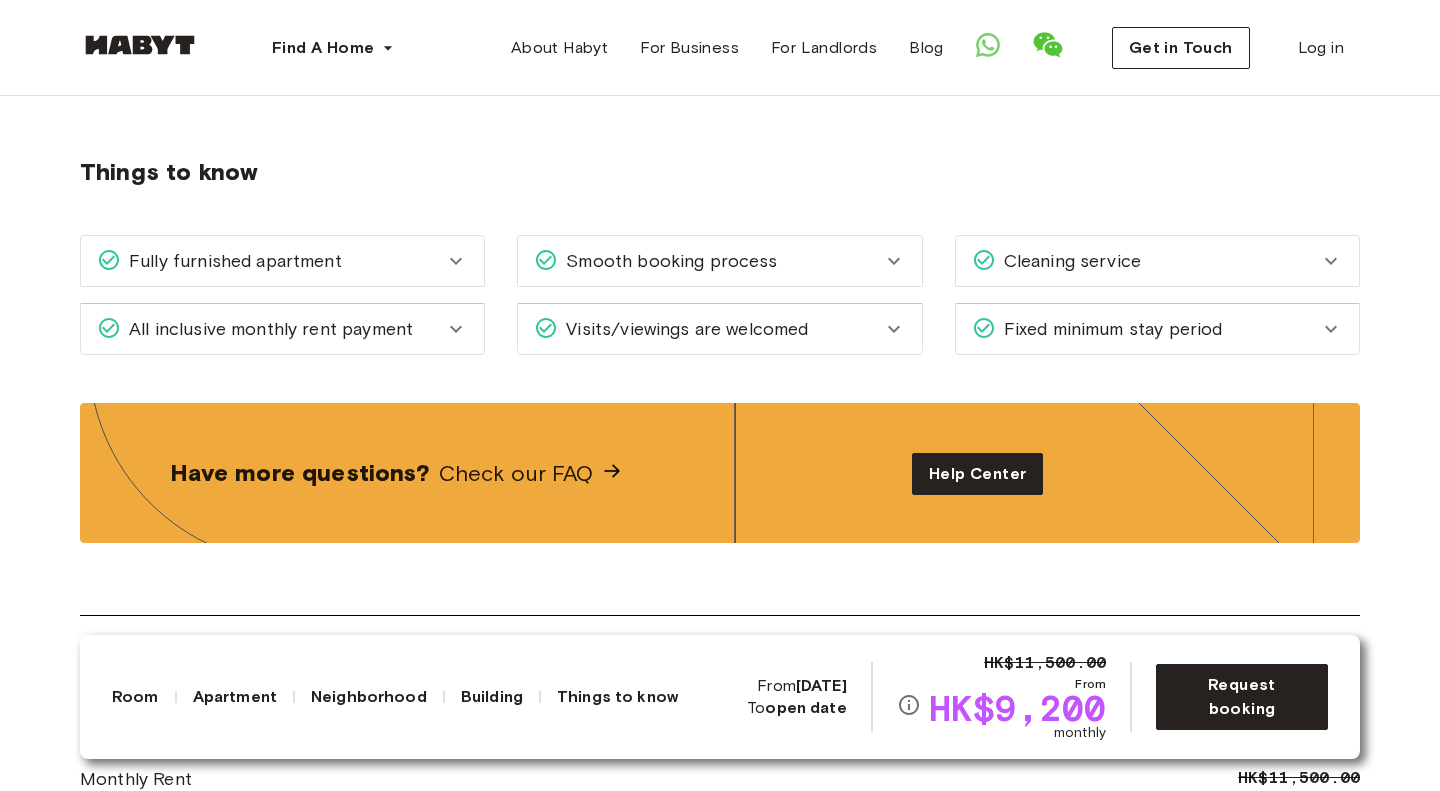 click on "Asia Hong Kong Private Room Private Room 23 Seymour Road Available from  Aug 11 HK$11,500.00 From HK$9,200 monthly Request booking Show all photos About the room Ref. number:   HK-01-013-001-03 Our rooms come fully-furnished with a premium mattress, wardrobe, air conditioning, desk and chair, and access to a bathroom (ensuite, private or shared). For added comfort and a hassle-free stay, pillows, bedsheets, blankets and towels are also provided.  Deposit-free options are now available for all Hong Kong accommodations  here 5 sqm. Wardrobe 1 shared bathroom Air conditioning 100 x 200cm mattress About the apartment   HK$0 Deposit options are now available for all Hong Kong accommodations. Learn more  here . 68 sqm. 21st Floor 4 bedrooms Fully-equipped kitchen Shared balcony Shared community space 1 shared bathroom Sofa Small appliances Washing Machine Dining table and chairs Smart TV Refrigerator All rooms in this apartment 23 Seymour Road 5 sqm. 4 bedrooms 21st Floor From  Aug 11 HK$9,200 monthly Hong Kong ," at bounding box center (720, 266) 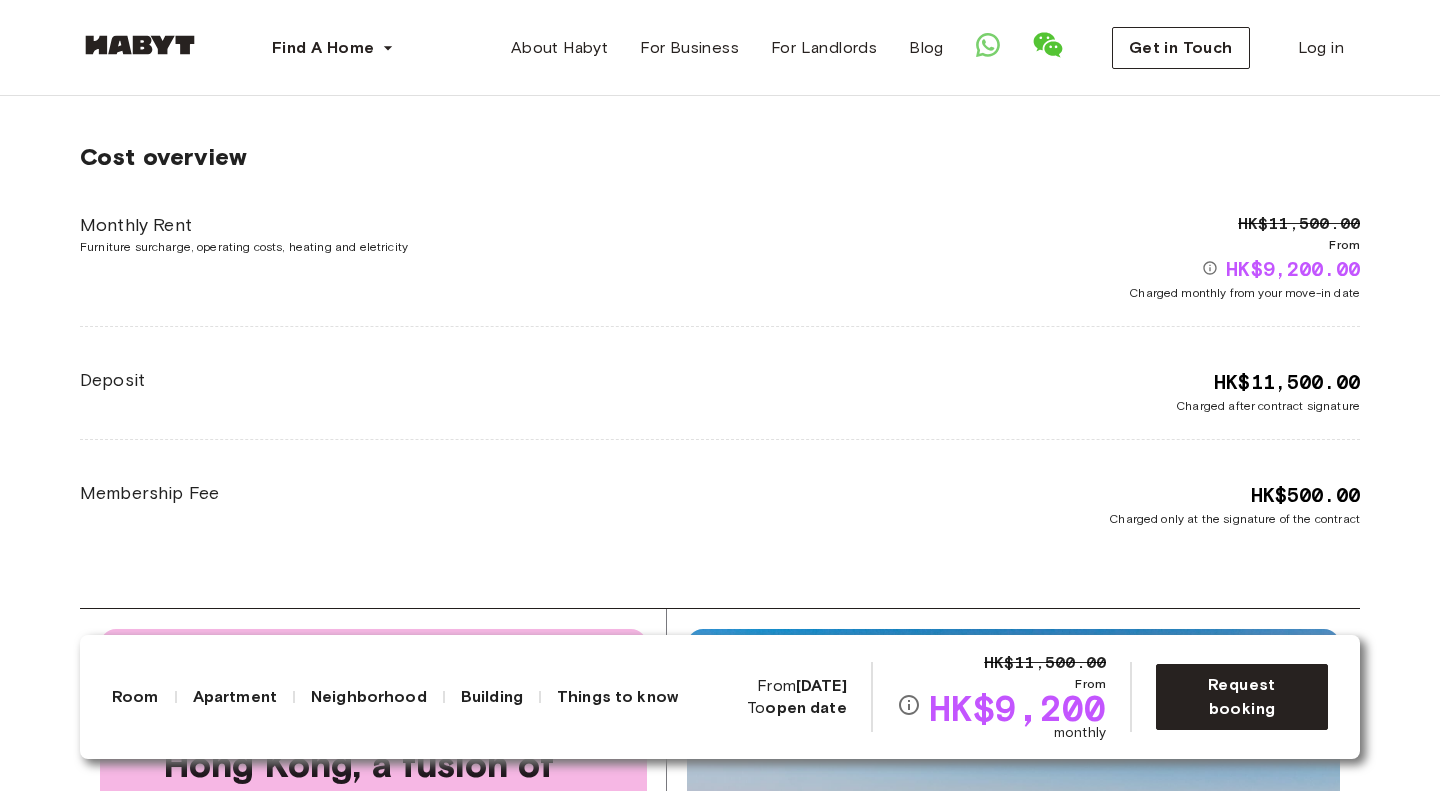 scroll, scrollTop: 3301, scrollLeft: 0, axis: vertical 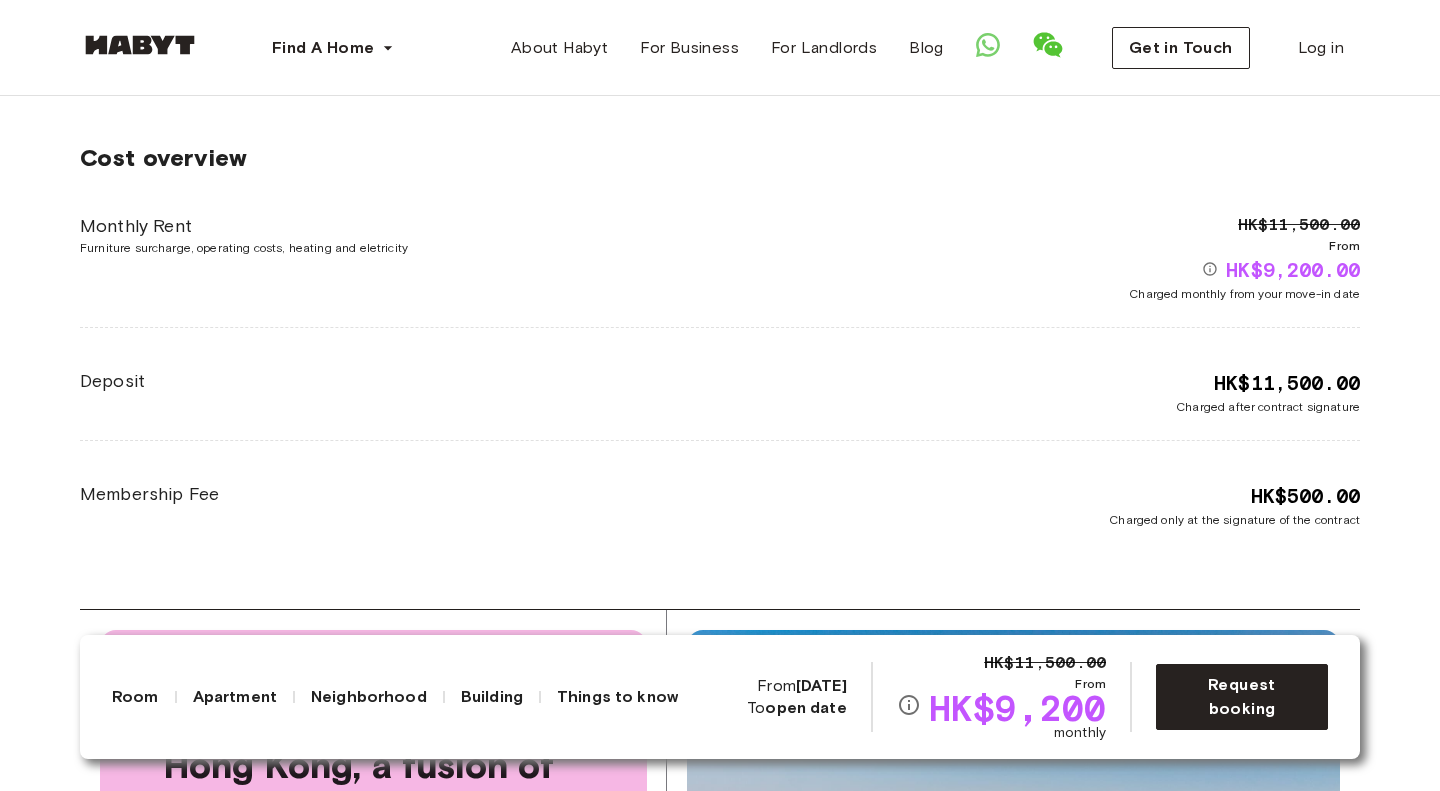 click on "Cost overview Monthly Rent Furniture surcharge, operating costs, heating and eletricity HK$11,500.00 From  HK$9,200.00 Charged monthly from your move-in date Deposit HK$11,500.00 Charged after contract signature Membership Fee HK$500.00 Charged only at the signature of the contract" at bounding box center [720, 336] 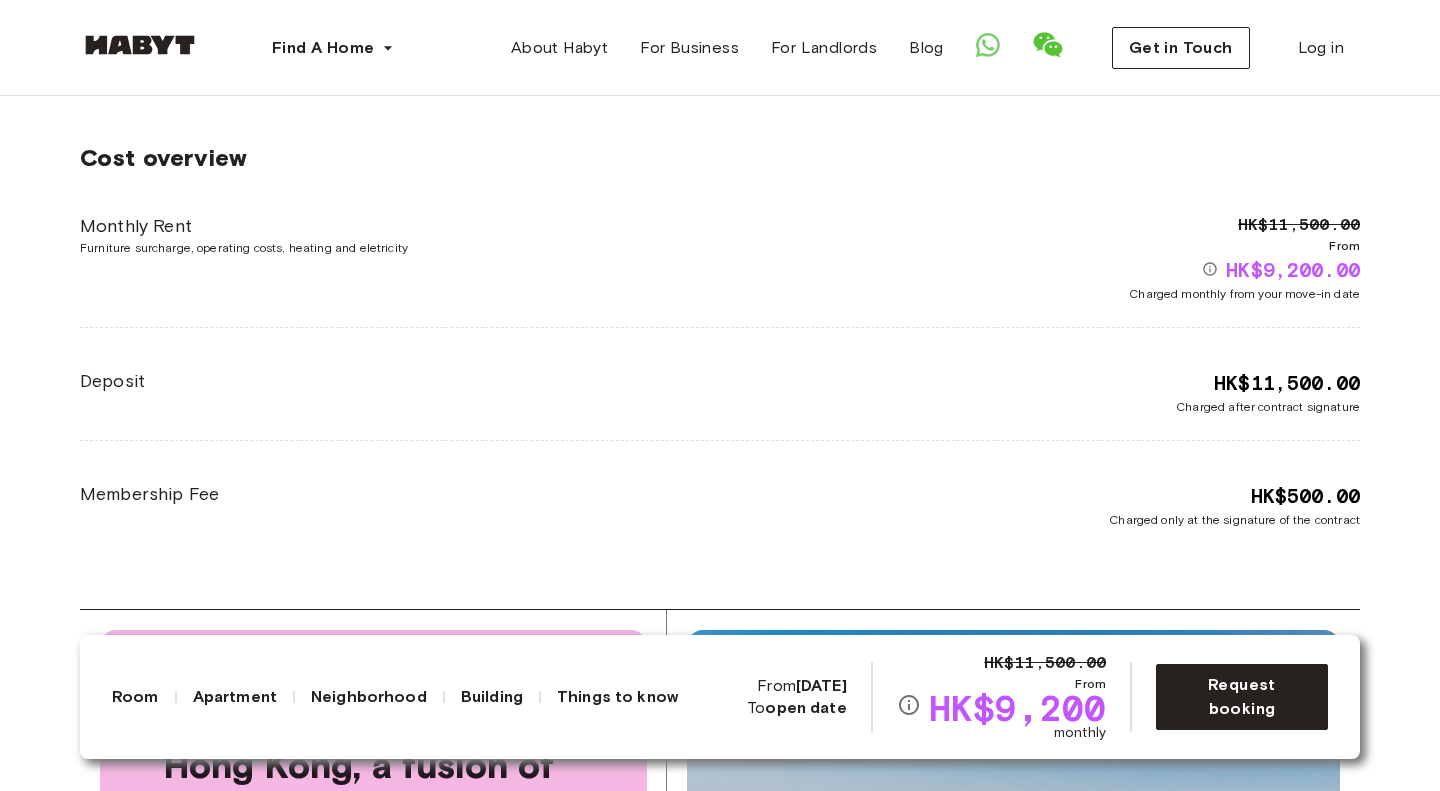 click on "Cost overview Monthly Rent Furniture surcharge, operating costs, heating and eletricity HK$11,500.00 From  HK$9,200.00 Charged monthly from your move-in date Deposit HK$11,500.00 Charged after contract signature Membership Fee HK$500.00 Charged only at the signature of the contract" at bounding box center (720, 336) 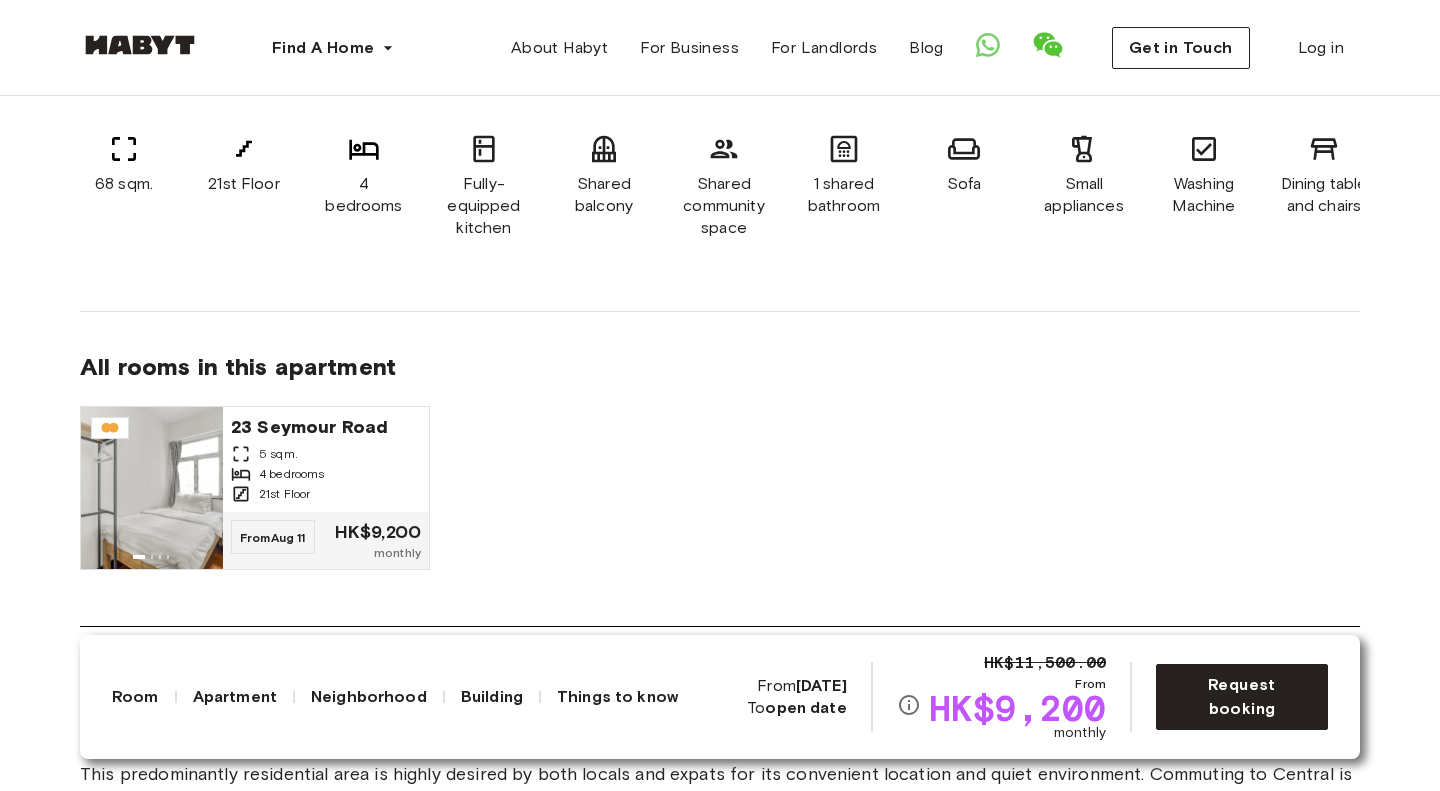 scroll, scrollTop: 1417, scrollLeft: 0, axis: vertical 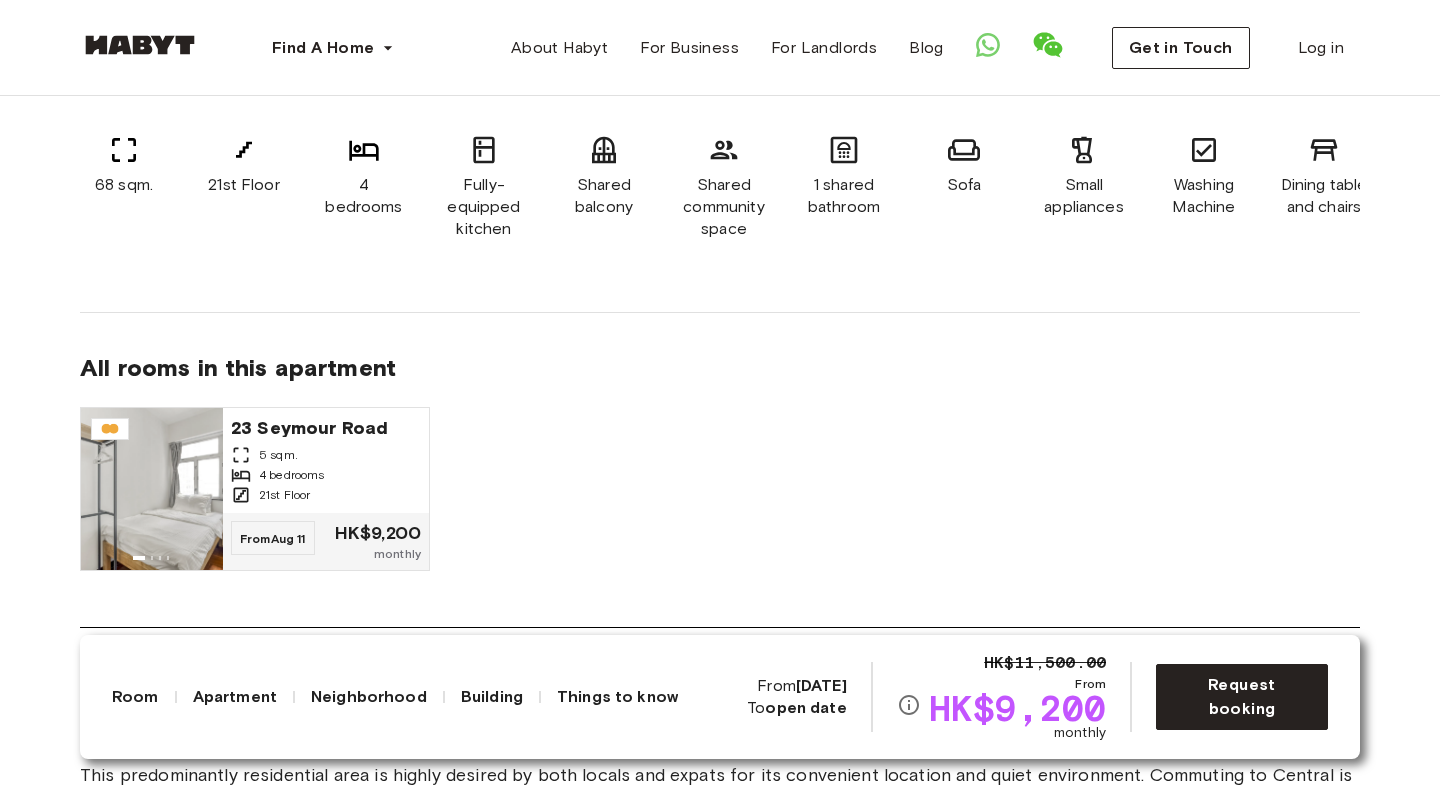 click on "About the apartment   HK$0 Deposit options are now available for all Hong Kong accommodations. Learn more  here . 68 sqm. 21st Floor 4 bedrooms Fully-equipped kitchen Shared balcony Shared community space 1 shared bathroom Sofa Small appliances Washing Machine Dining table and chairs Smart TV Refrigerator All rooms in this apartment 23 Seymour Road 5 sqm. 4 bedrooms 21st Floor From  Aug 11 HK$9,200 monthly" at bounding box center (720, 256) 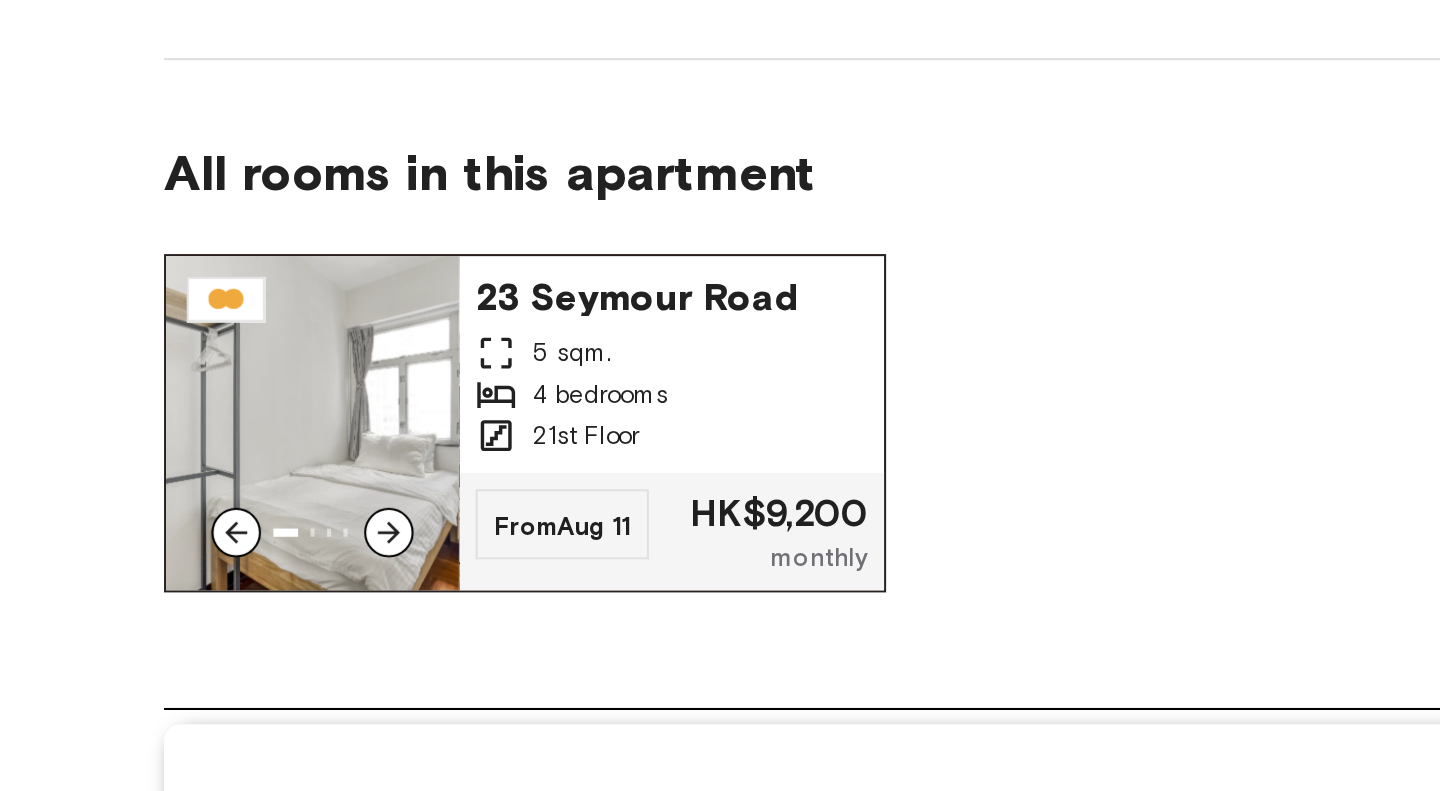 click 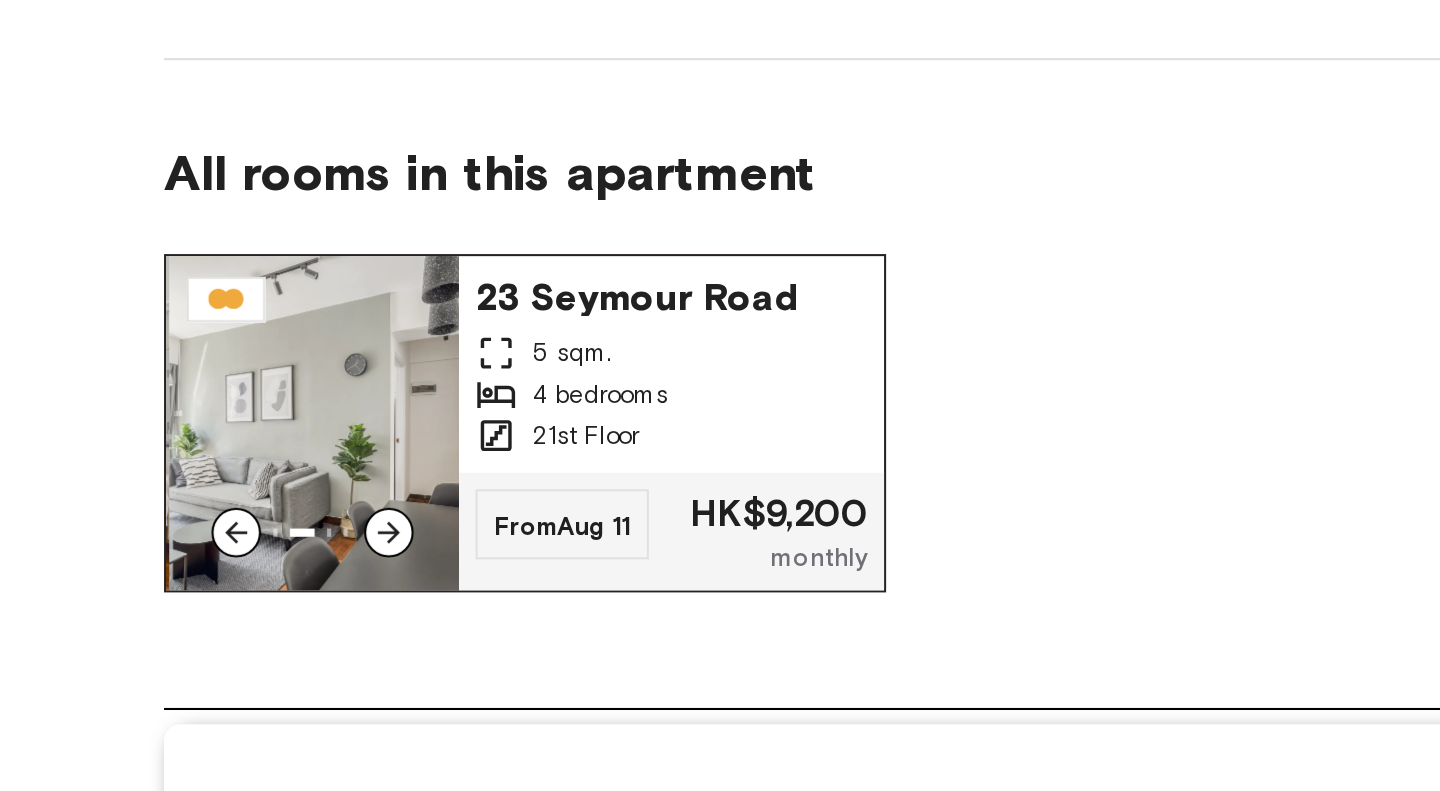 click at bounding box center (154, 489) 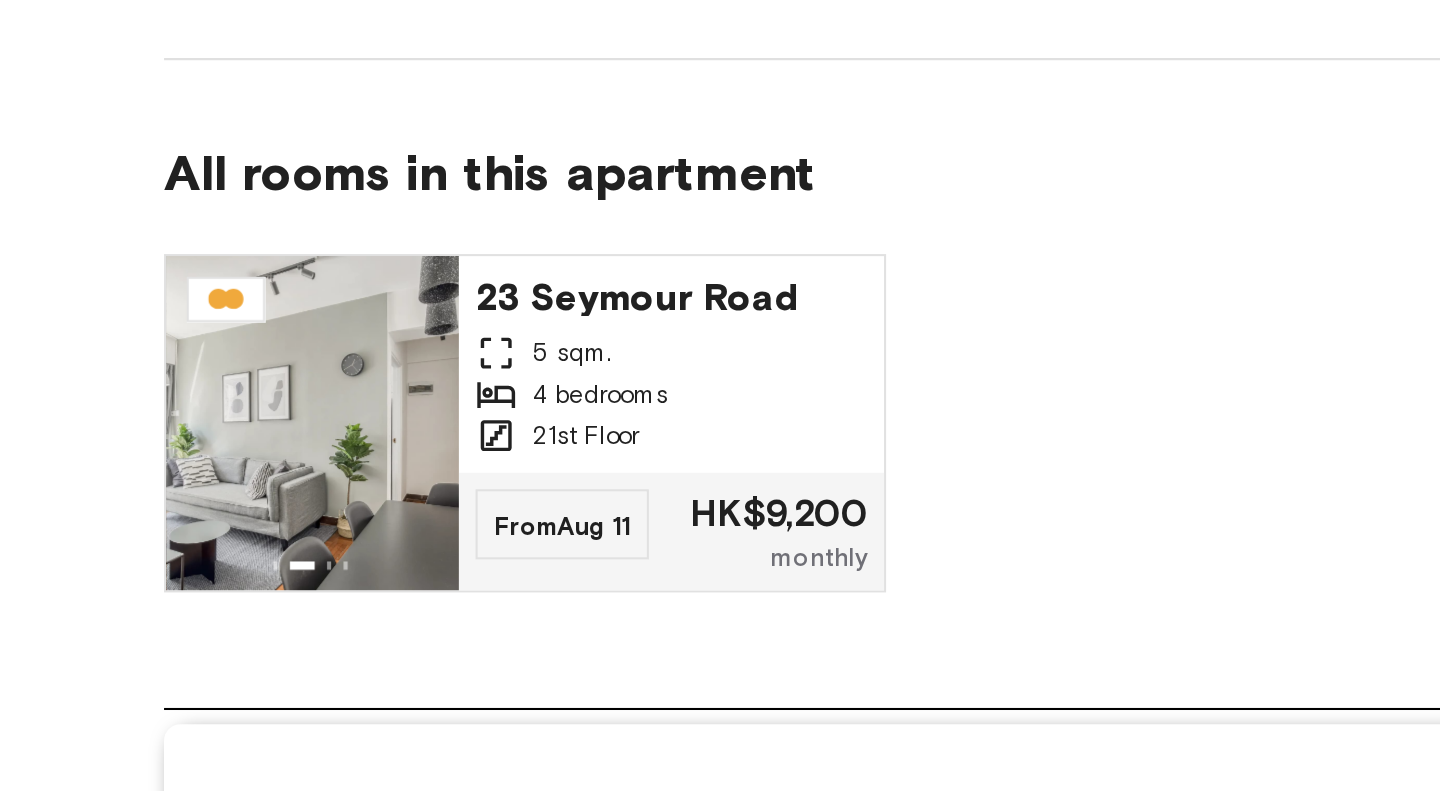click on "All rooms in this apartment" at bounding box center [720, 372] 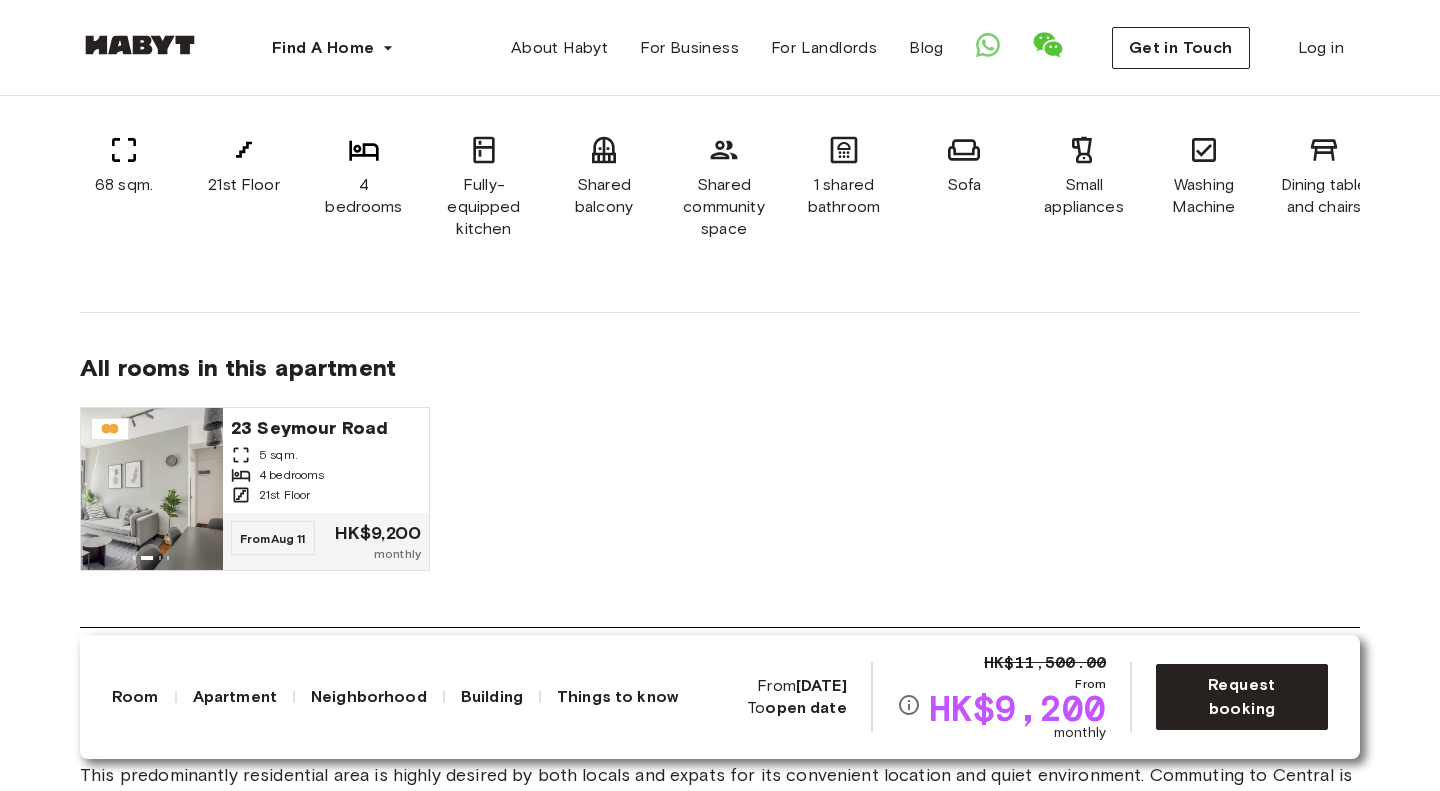 click on "All rooms in this apartment" at bounding box center (720, 372) 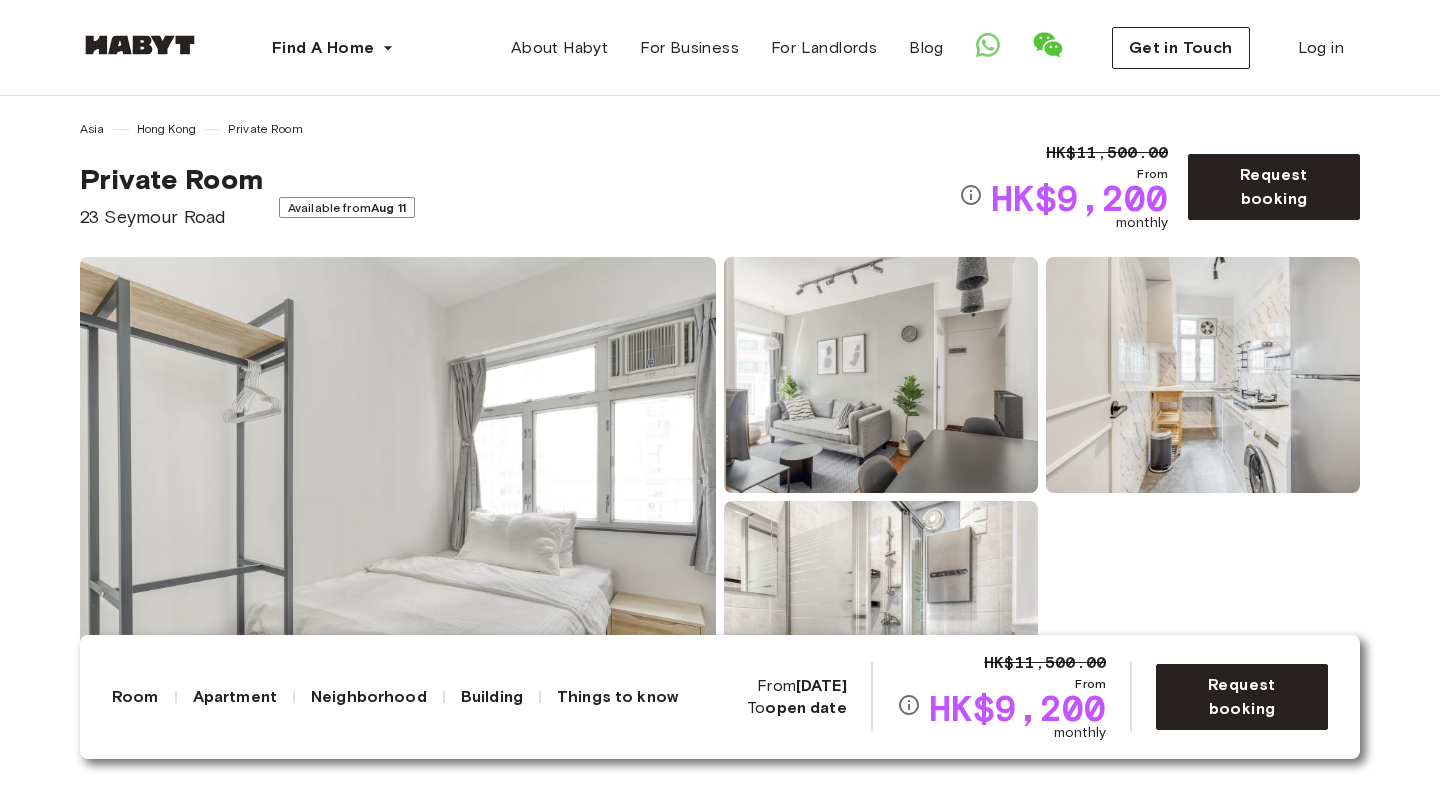 scroll, scrollTop: 0, scrollLeft: 0, axis: both 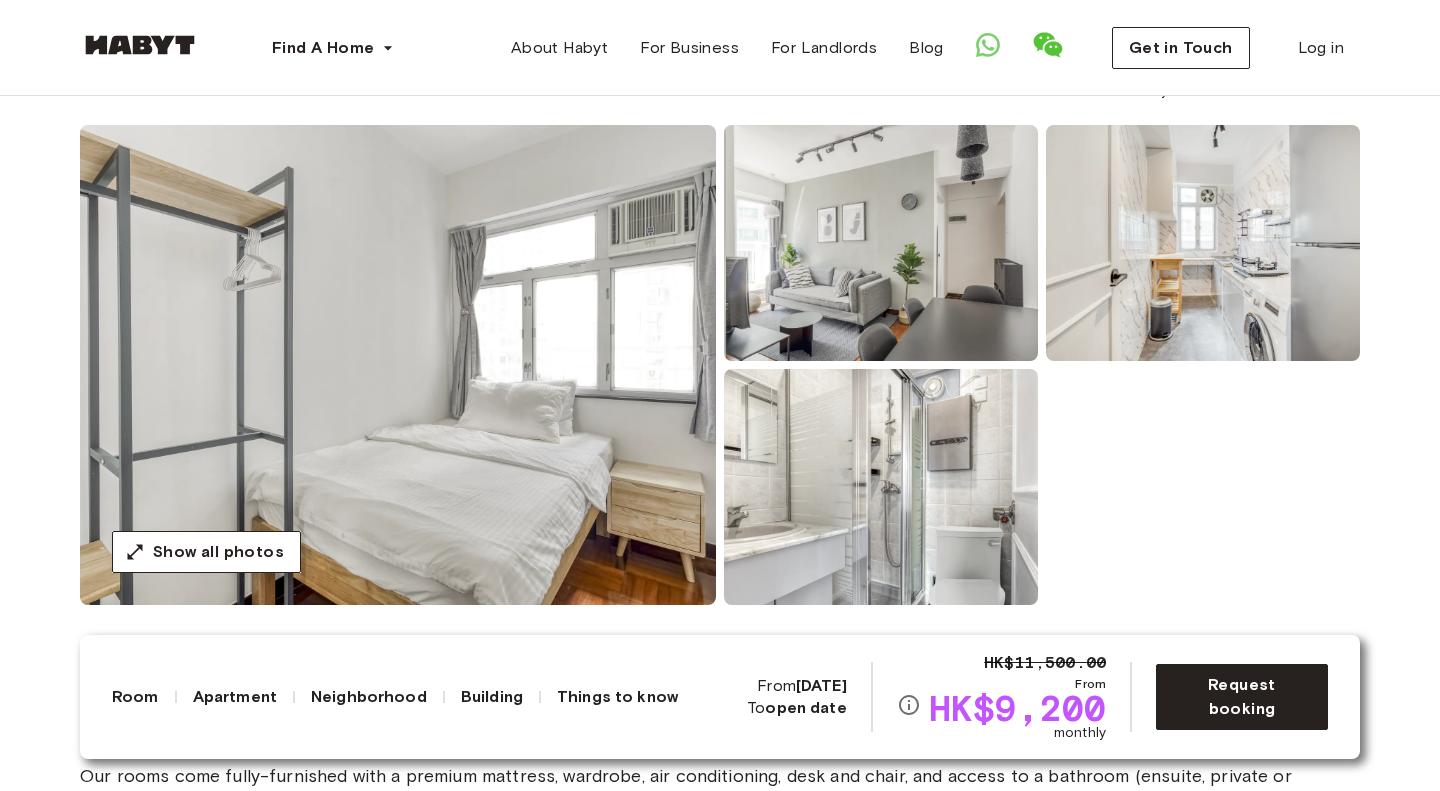 click at bounding box center [398, 365] 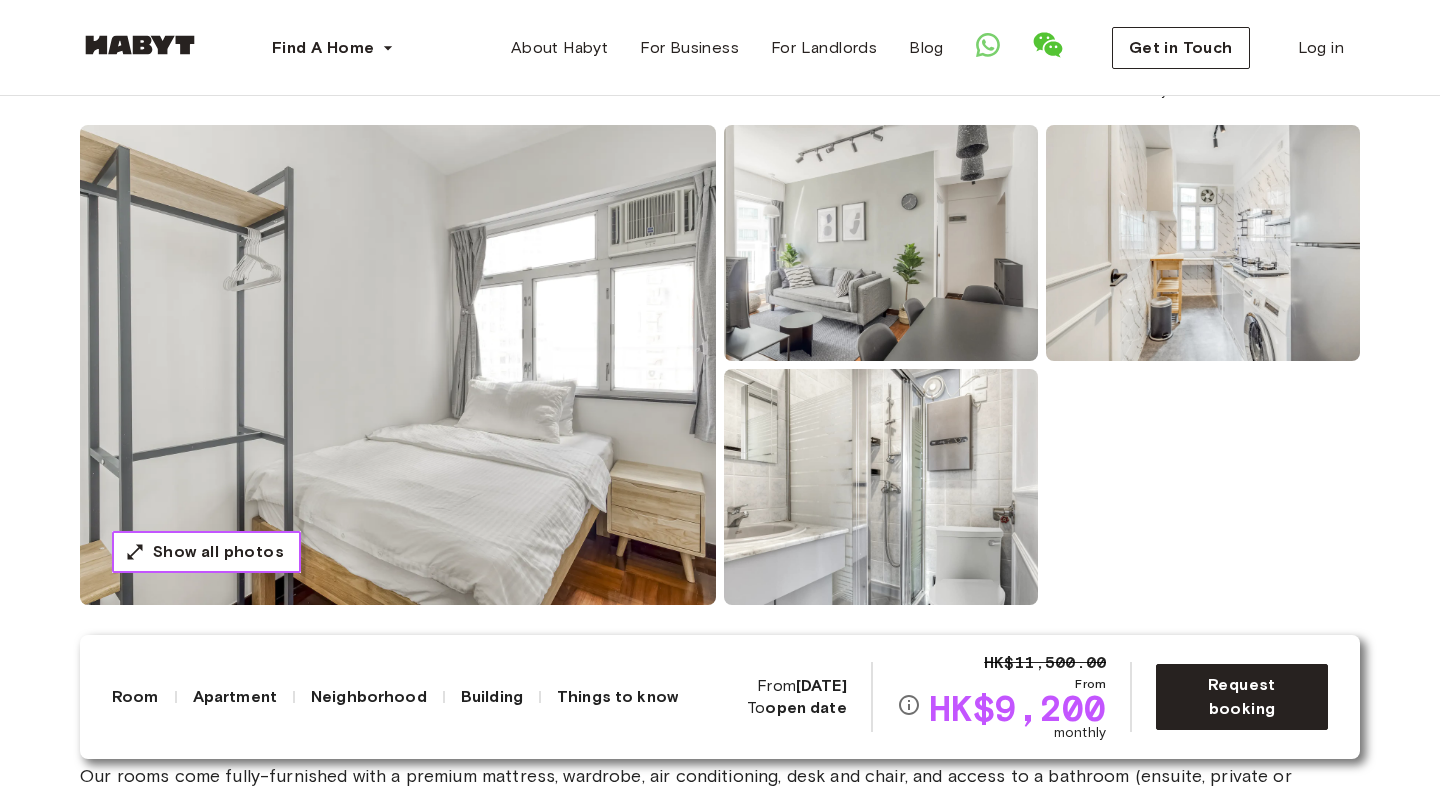 click on "Show all photos" at bounding box center (218, 552) 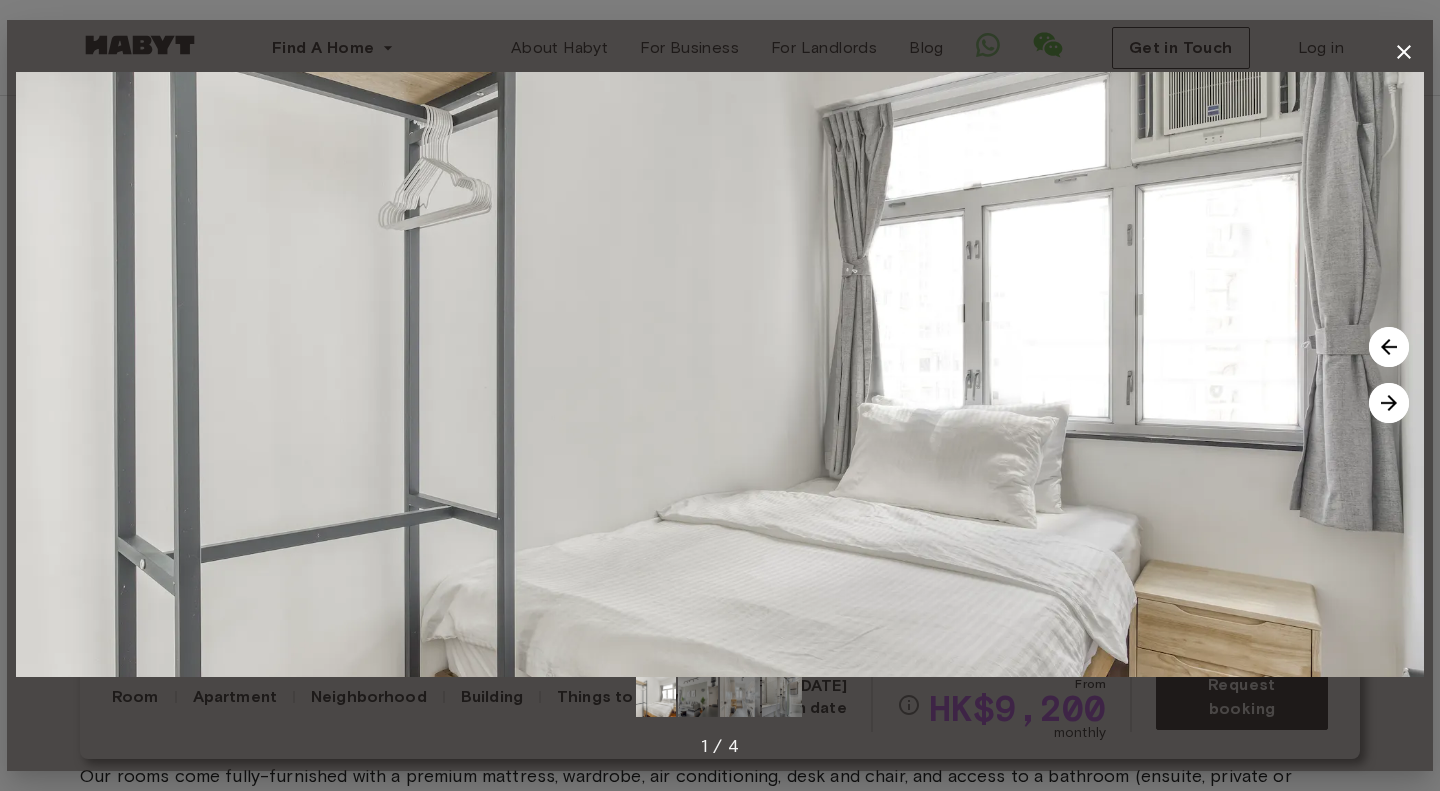 click at bounding box center [1389, 403] 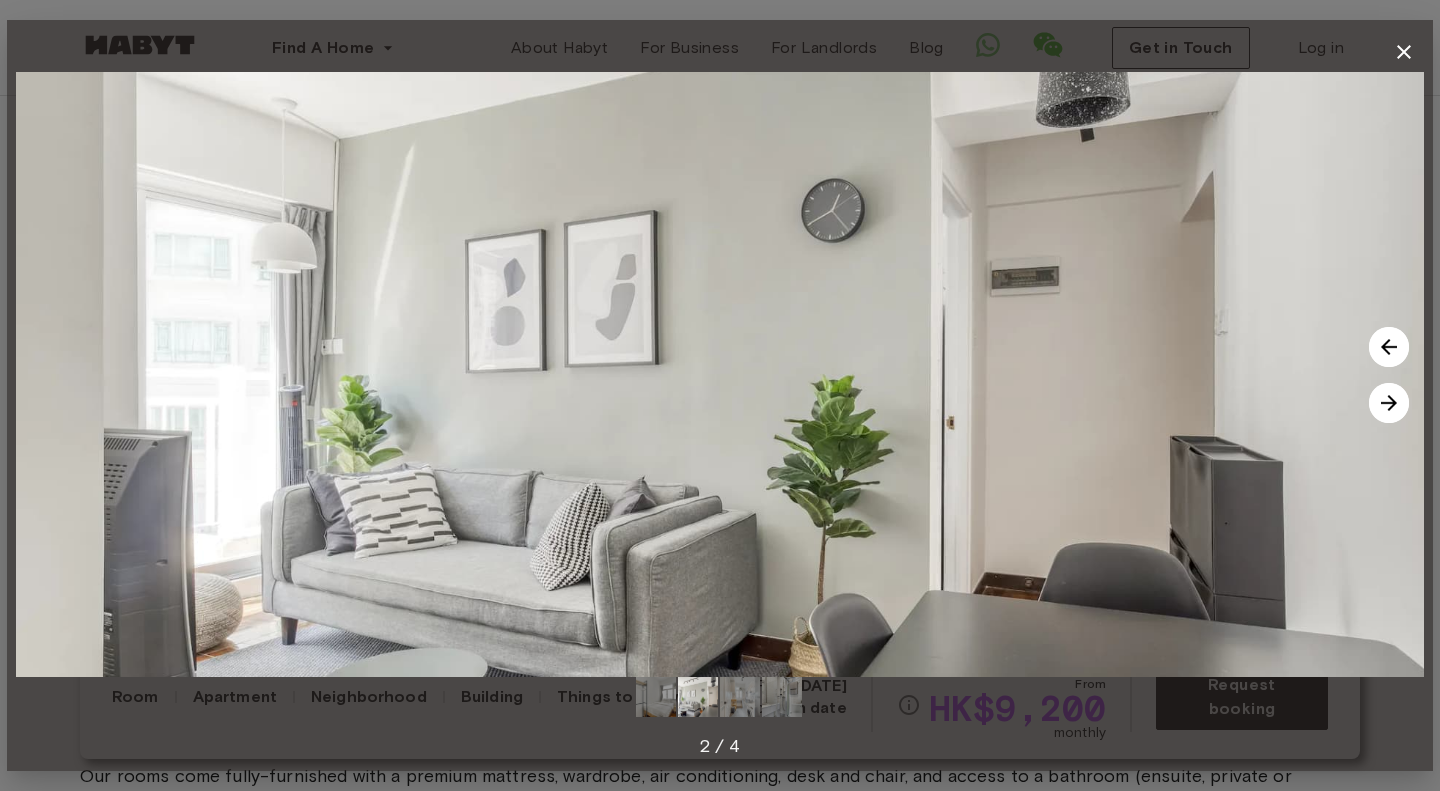 click at bounding box center (1389, 403) 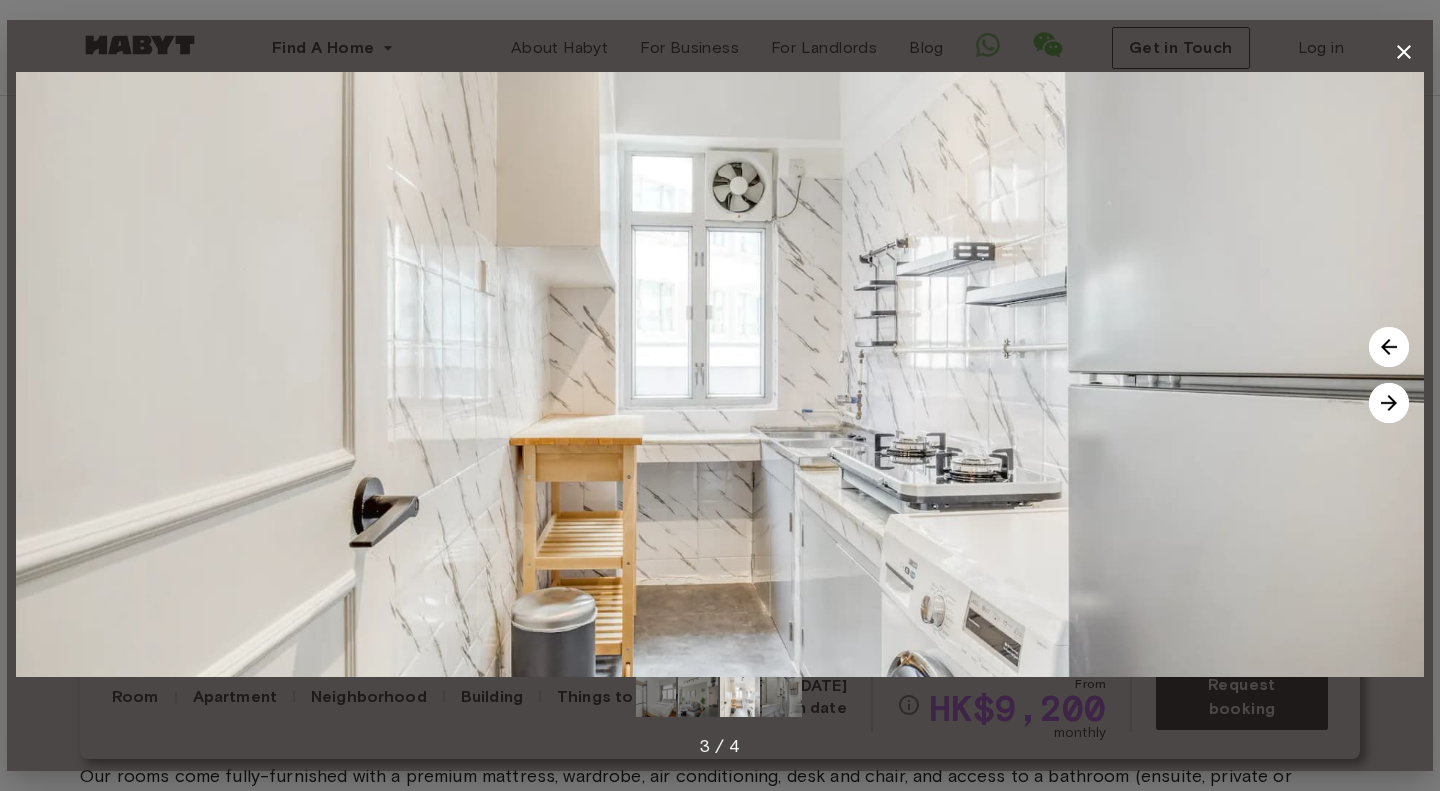 click at bounding box center [1389, 403] 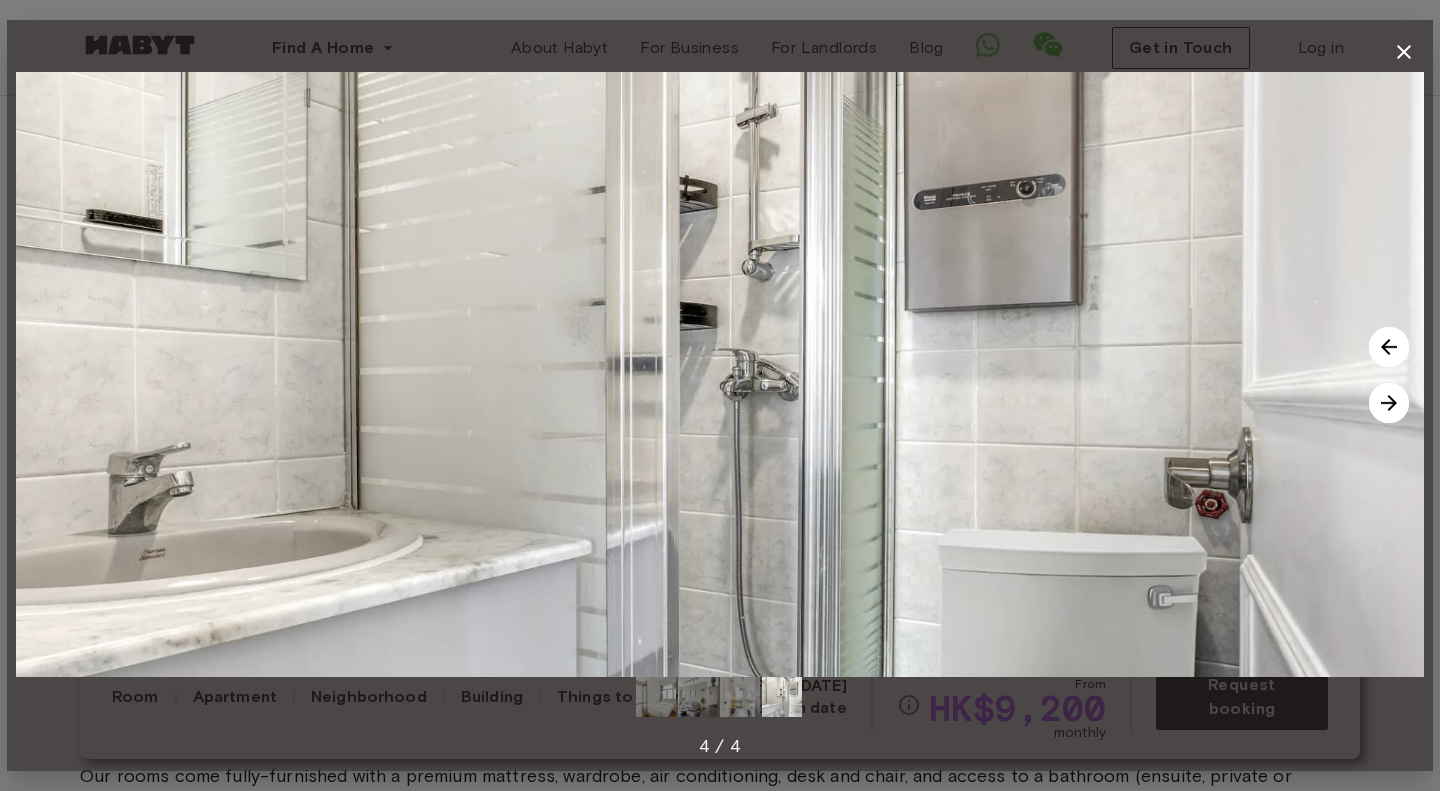 click at bounding box center (1389, 403) 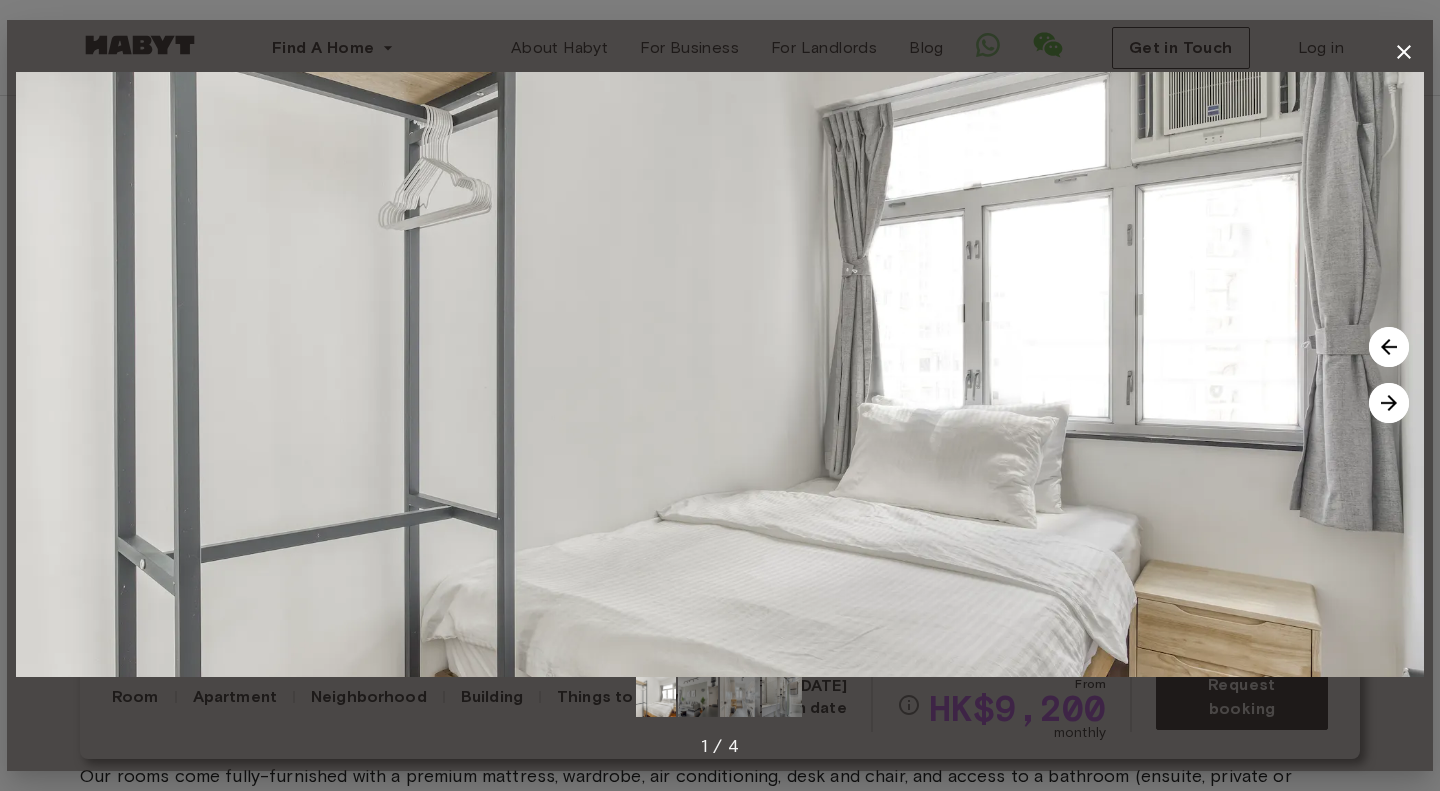 click at bounding box center [1389, 403] 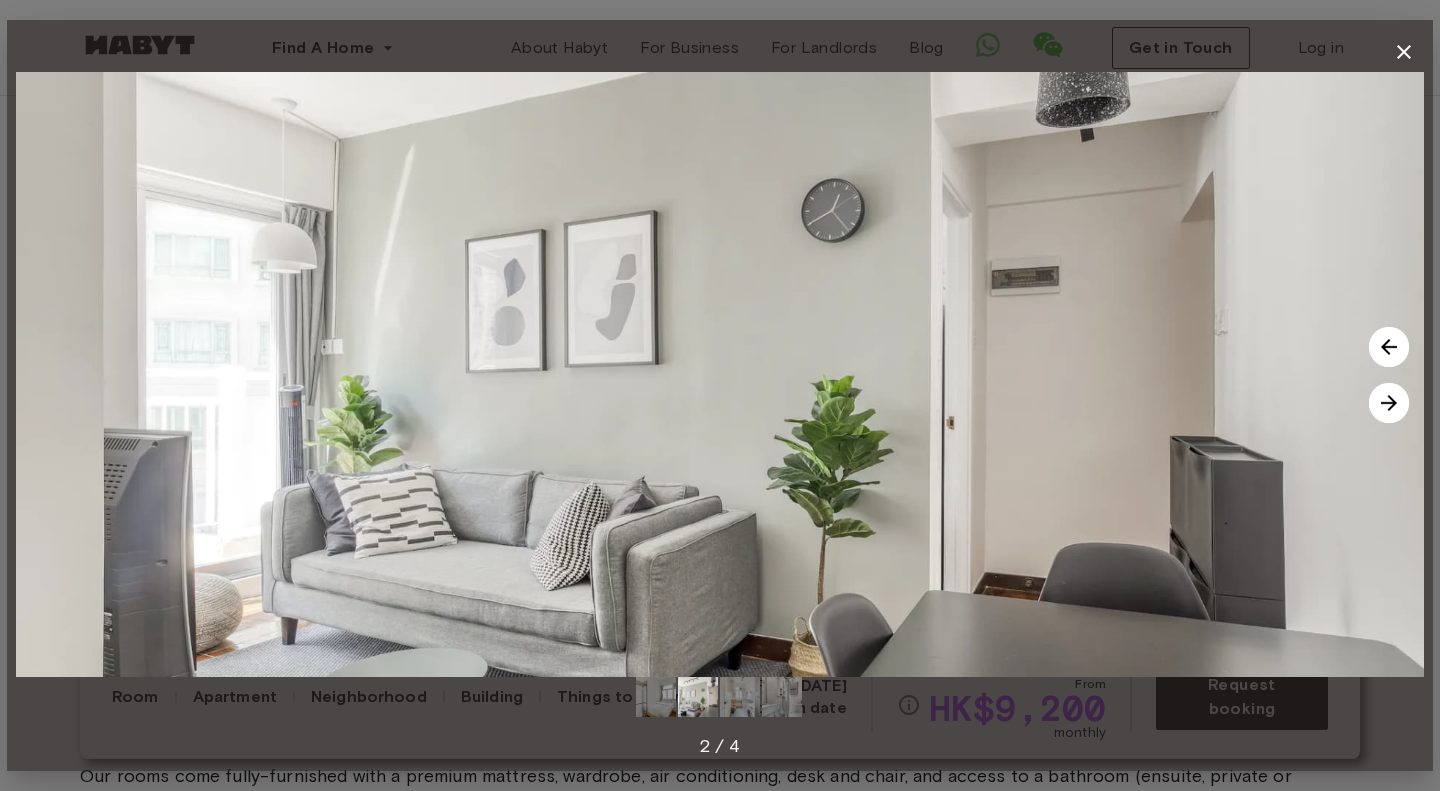 click at bounding box center [1389, 403] 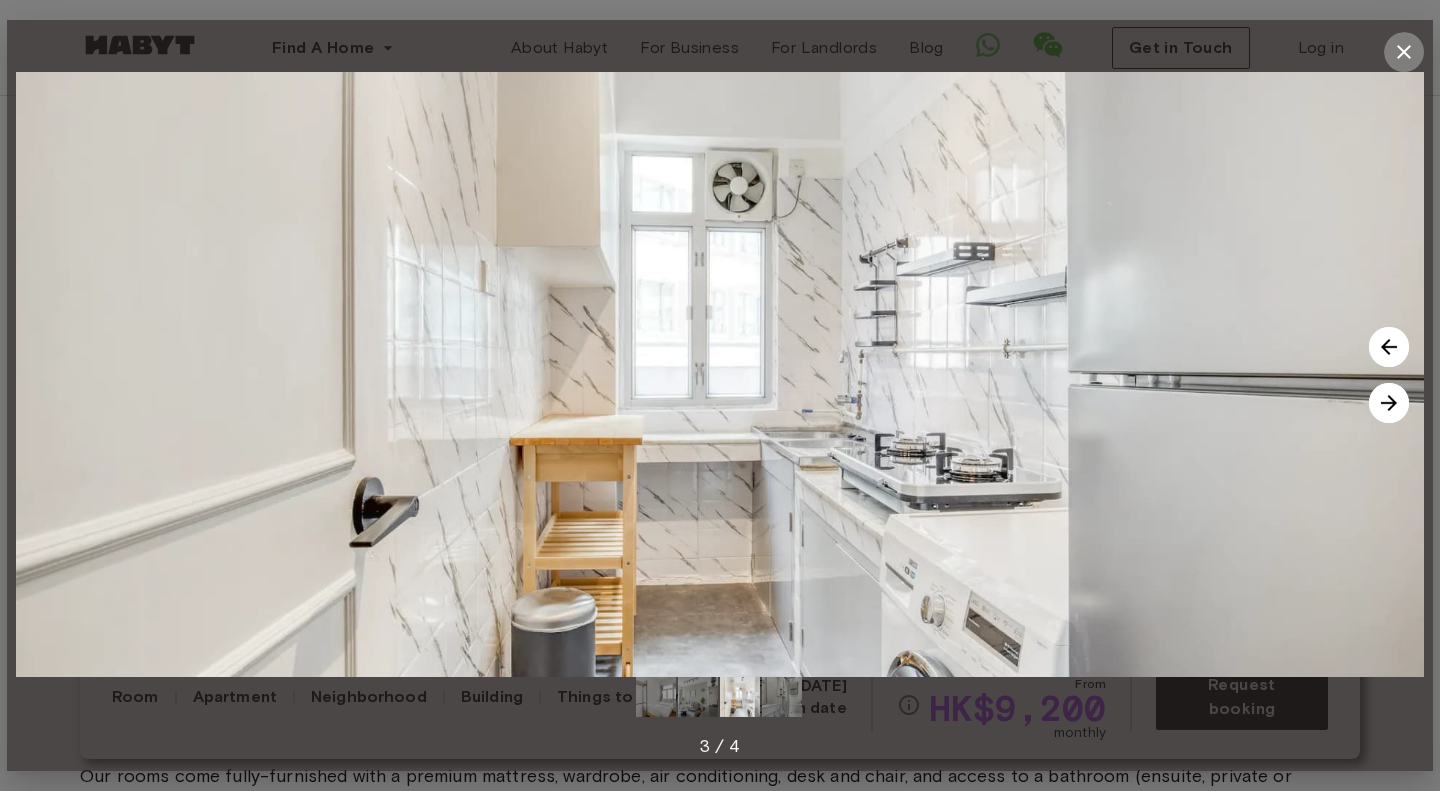 click 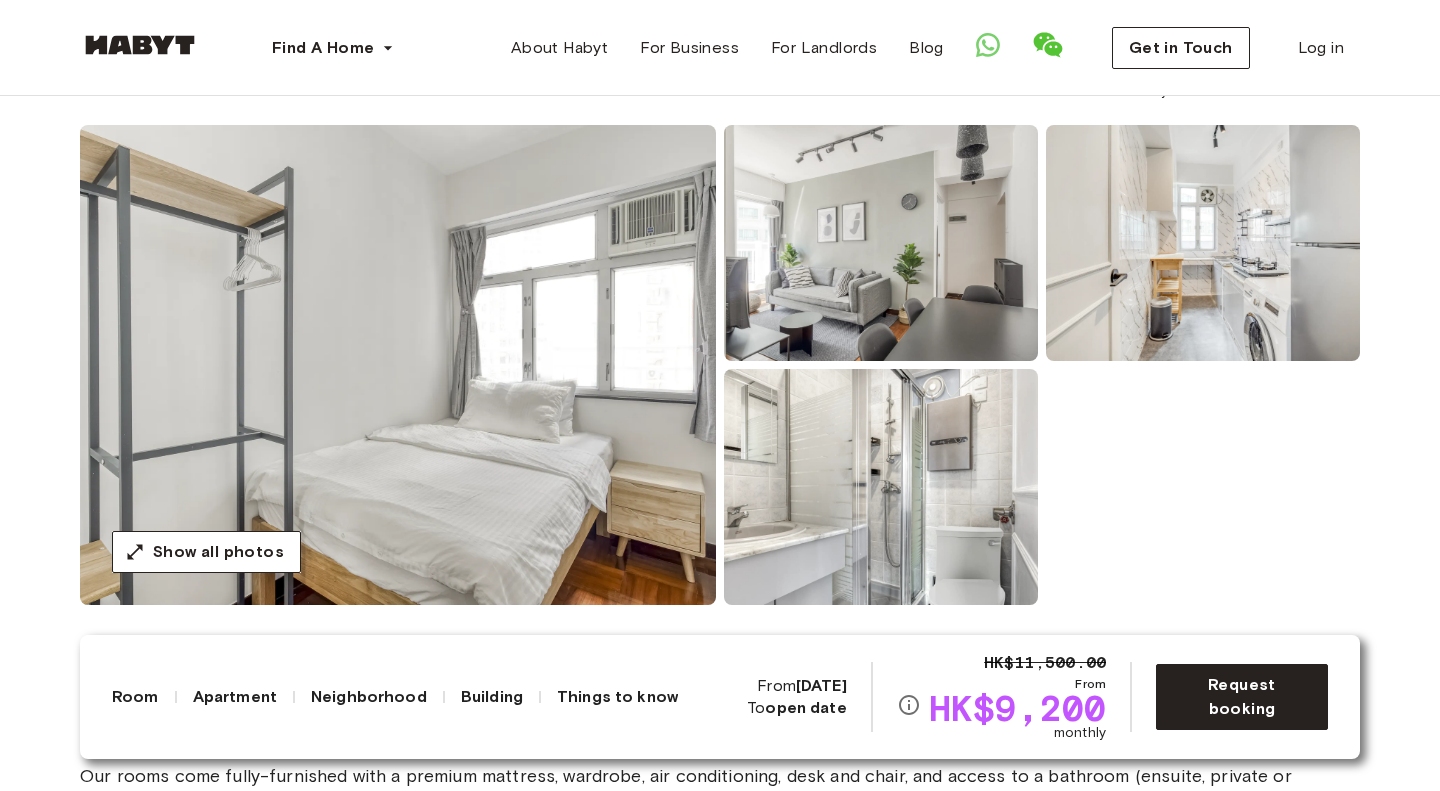 click at bounding box center (1038, 361) 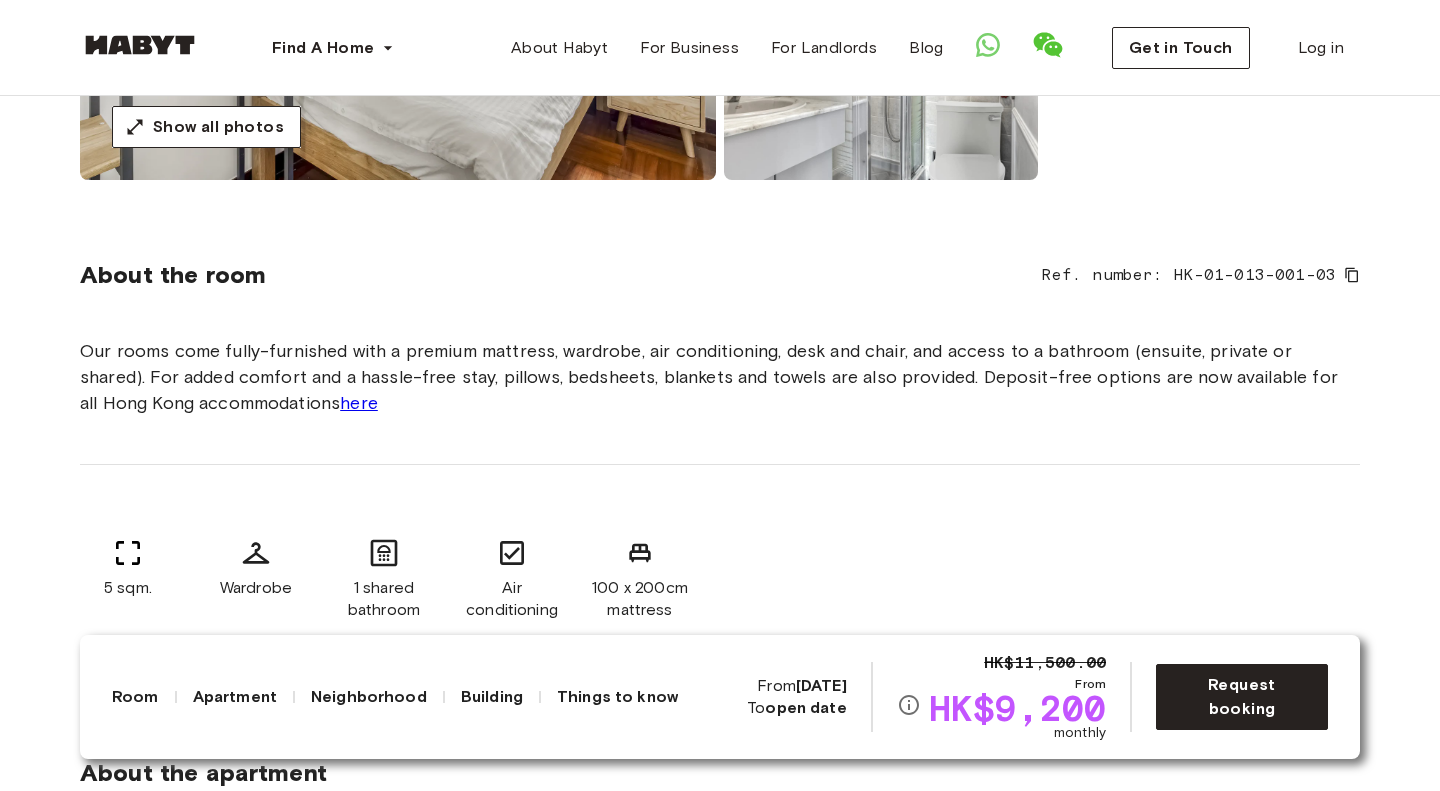 scroll, scrollTop: 569, scrollLeft: 0, axis: vertical 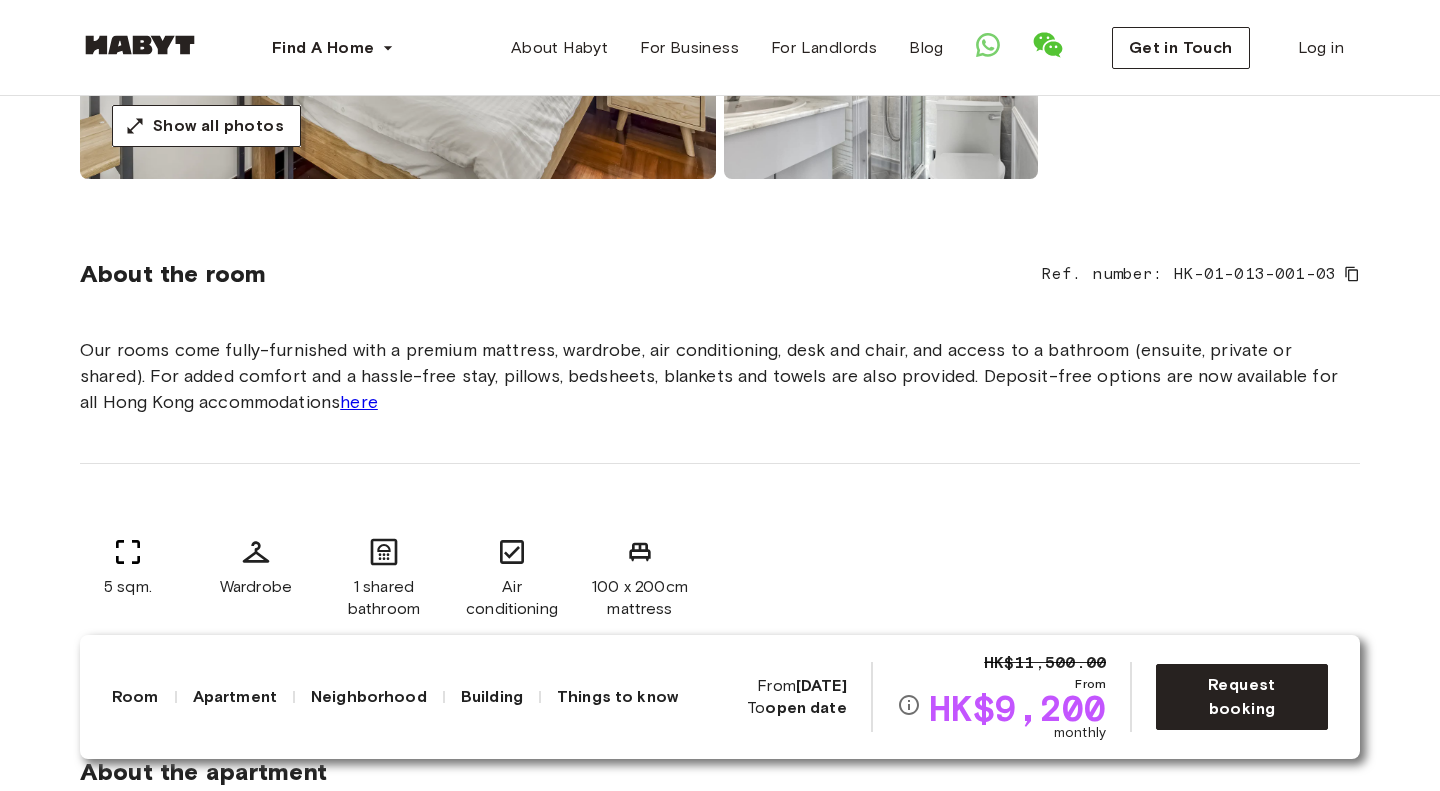 click on "About the room Ref. number:   HK-01-013-001-03 Our rooms come fully-furnished with a premium mattress, wardrobe, air conditioning, desk and chair, and access to a bathroom (ensuite, private or shared). For added comfort and a hassle-free stay, pillows, bedsheets, blankets and towels are also provided.  Deposit-free options are now available for all Hong Kong accommodations  here 5 sqm. Wardrobe 1 shared bathroom Air conditioning 100 x 200cm mattress" at bounding box center (720, 436) 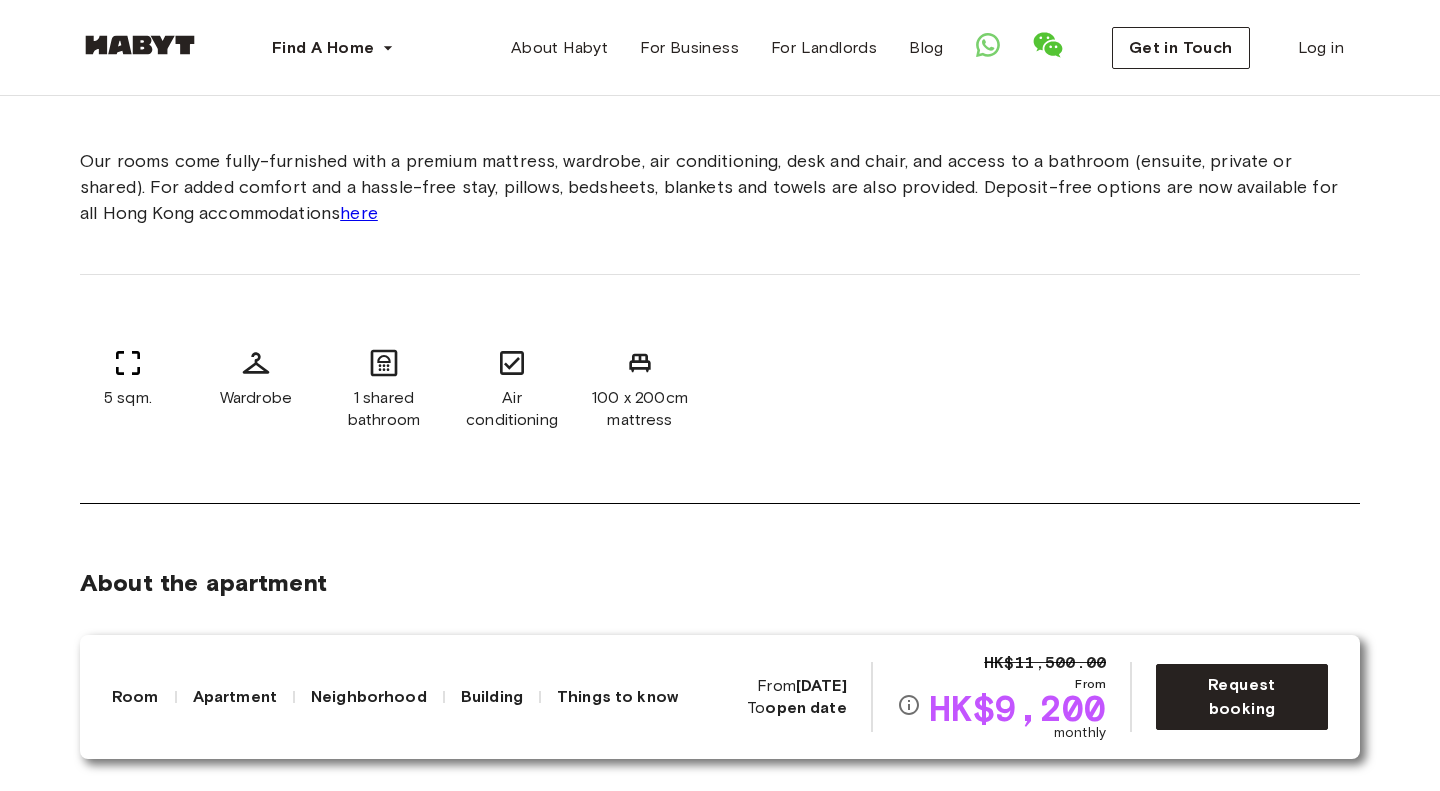 scroll, scrollTop: 759, scrollLeft: 0, axis: vertical 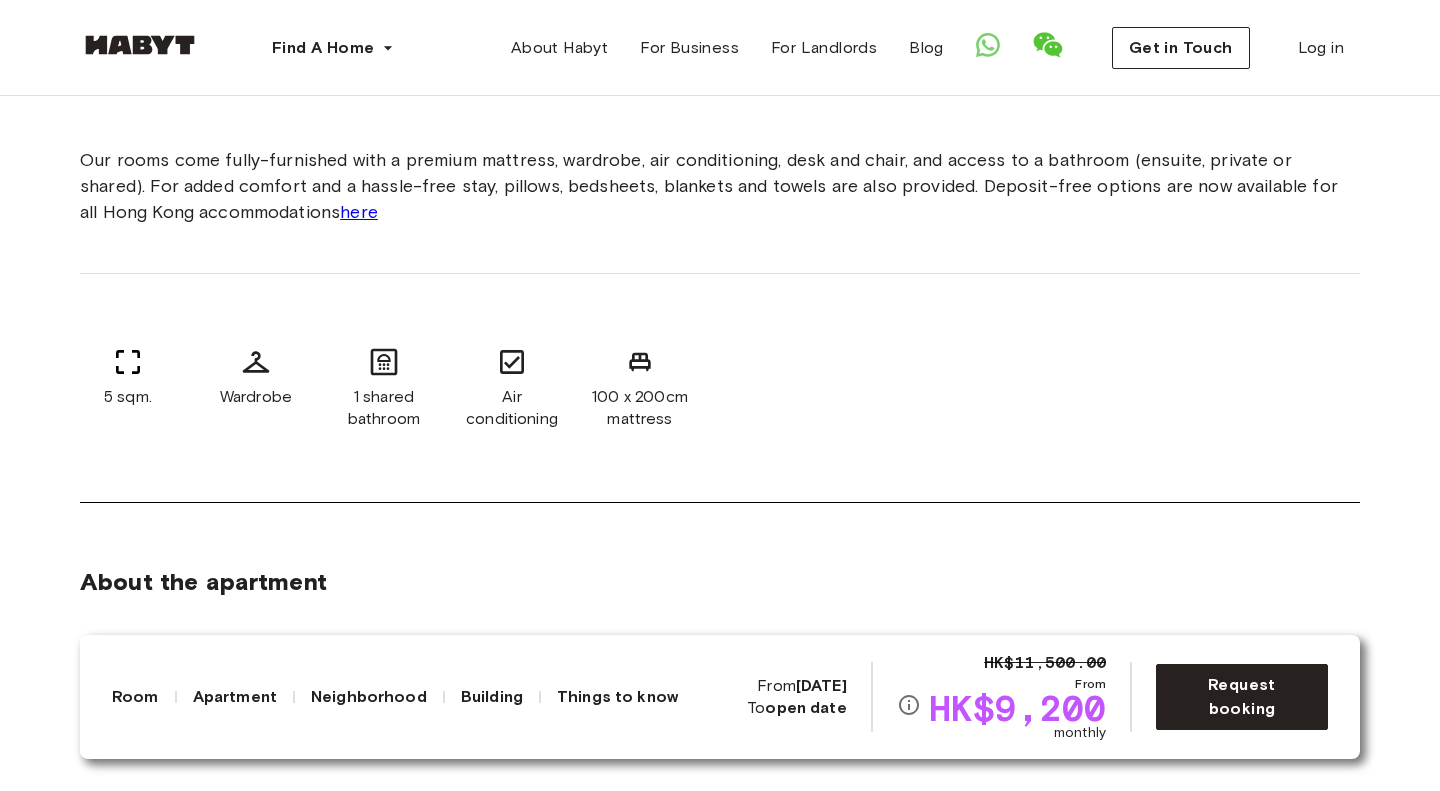 click on "About the room Ref. number:   HK-01-013-001-03 Our rooms come fully-furnished with a premium mattress, wardrobe, air conditioning, desk and chair, and access to a bathroom (ensuite, private or shared). For added comfort and a hassle-free stay, pillows, bedsheets, blankets and towels are also provided.  Deposit-free options are now available for all Hong Kong accommodations  here 5 sqm. Wardrobe 1 shared bathroom Air conditioning 100 x 200cm mattress" at bounding box center (720, 246) 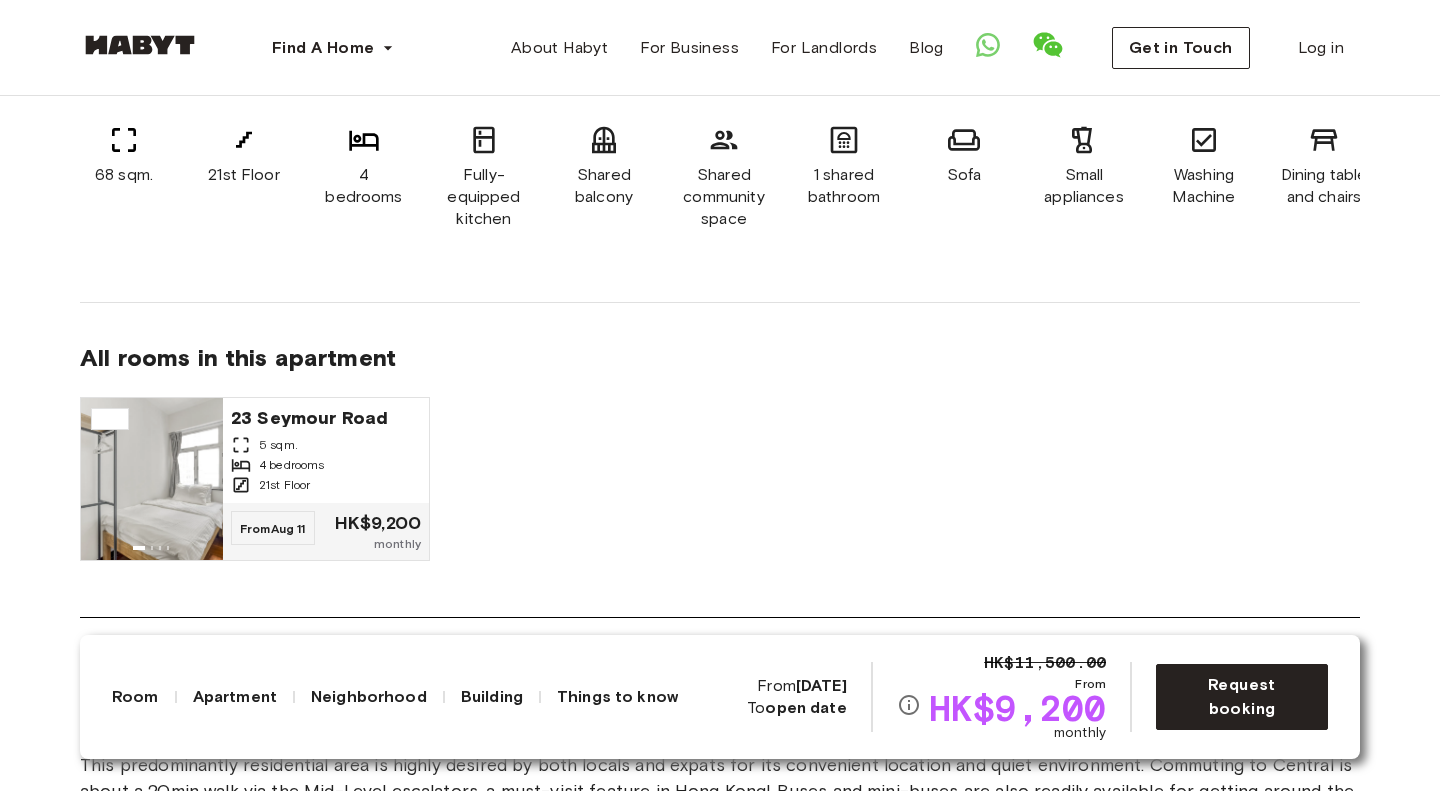 scroll, scrollTop: 1428, scrollLeft: 0, axis: vertical 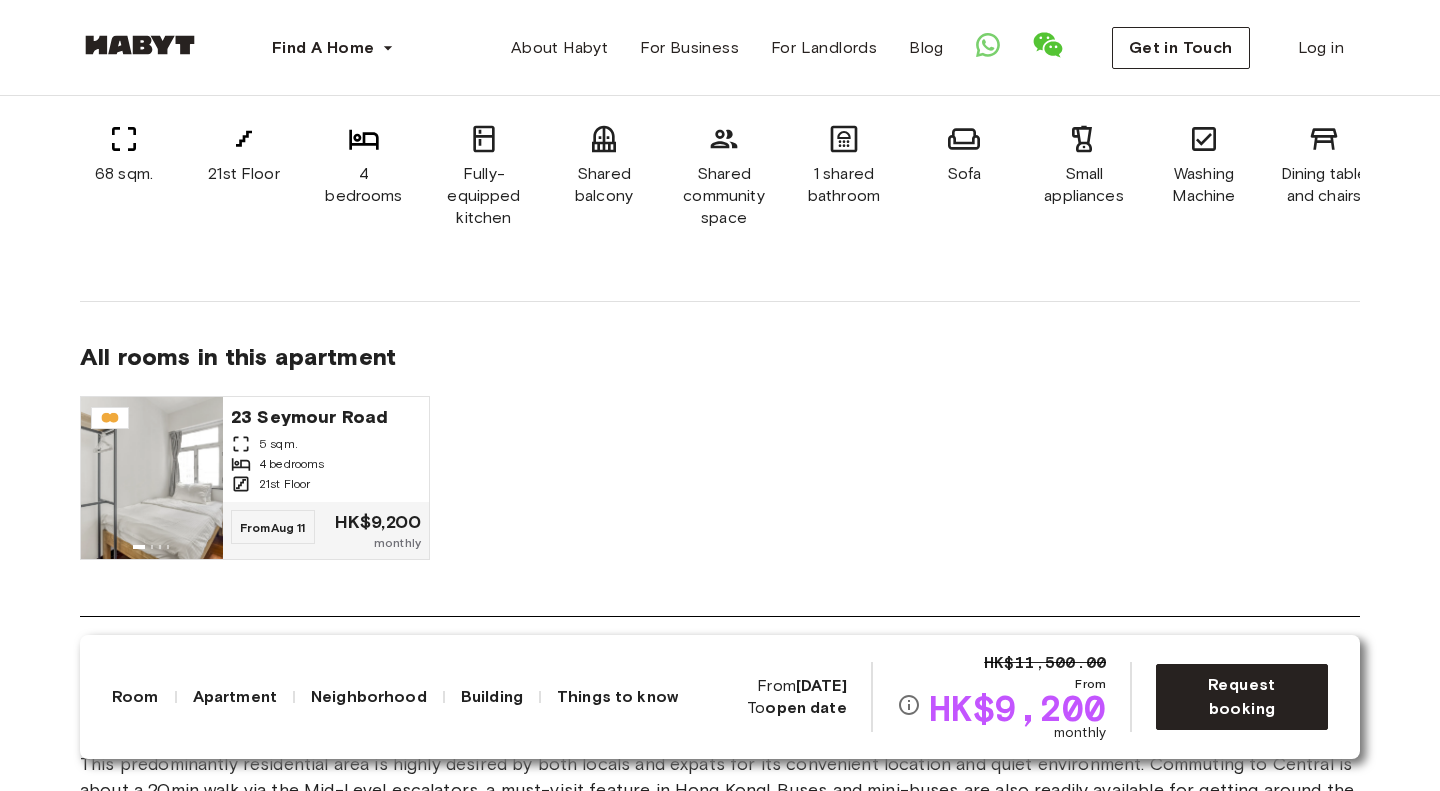 click on "About the apartment   HK$0 Deposit options are now available for all Hong Kong accommodations. Learn more  here . 68 sqm. 21st Floor 4 bedrooms Fully-equipped kitchen Shared balcony Shared community space 1 shared bathroom Sofa Small appliances Washing Machine Dining table and chairs Smart TV Refrigerator All rooms in this apartment 23 Seymour Road 5 sqm. 4 bedrooms 21st Floor From  Aug 11 HK$9,200 monthly" at bounding box center [720, 245] 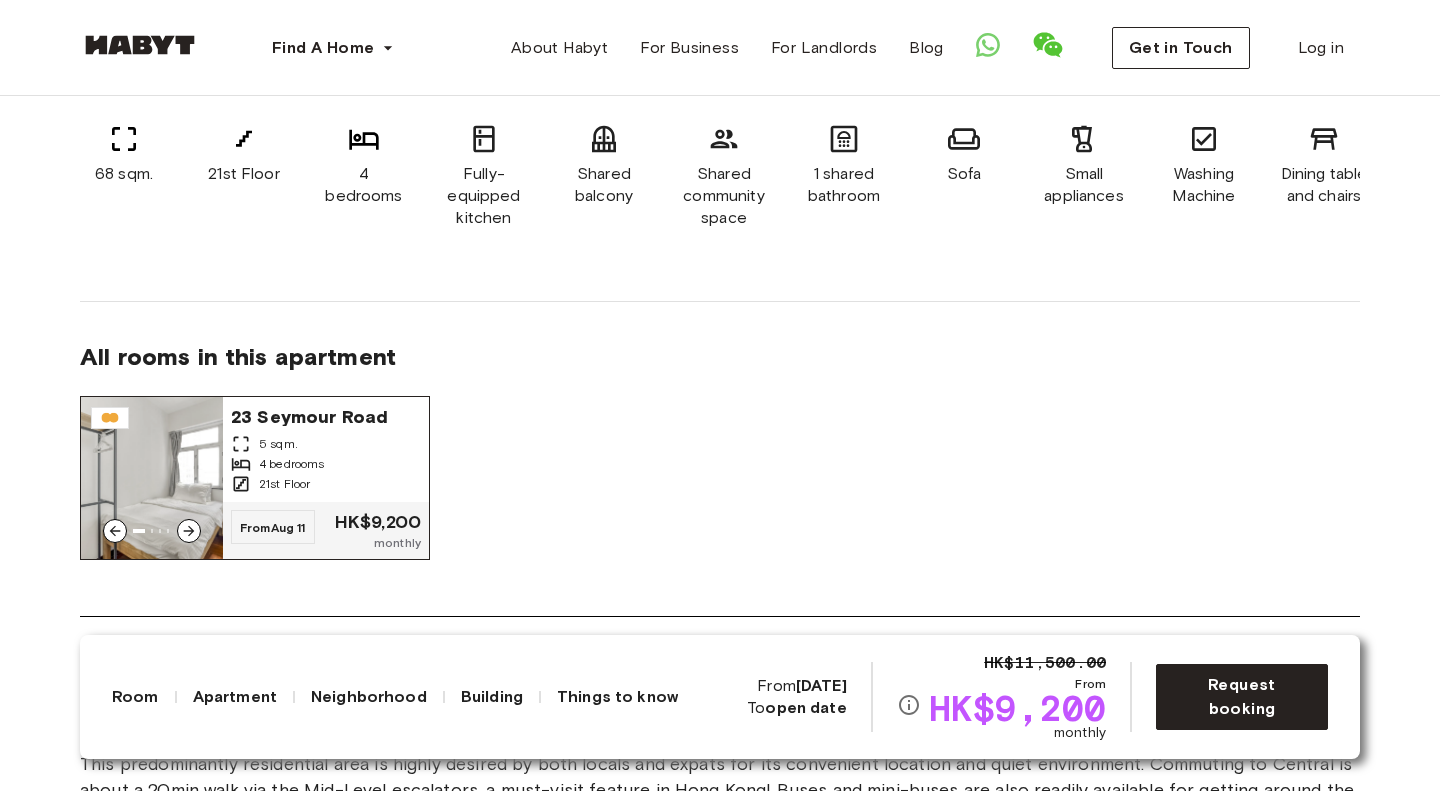 click on "Aug 11" at bounding box center [288, 527] 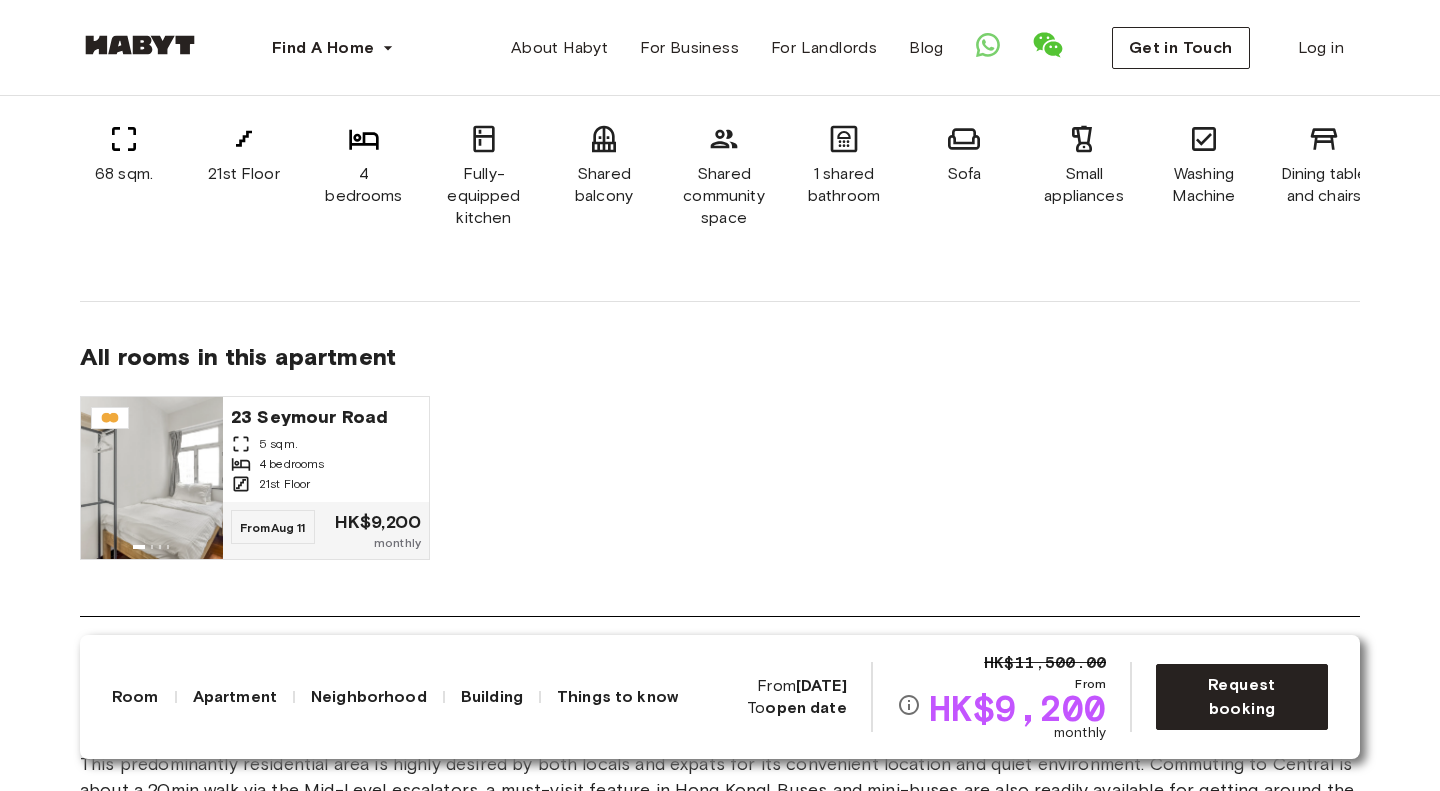 click on "23 Seymour Road 5 sqm. 4 bedrooms 21st Floor From  Aug 11 HK$9,200 monthly" at bounding box center [720, 494] 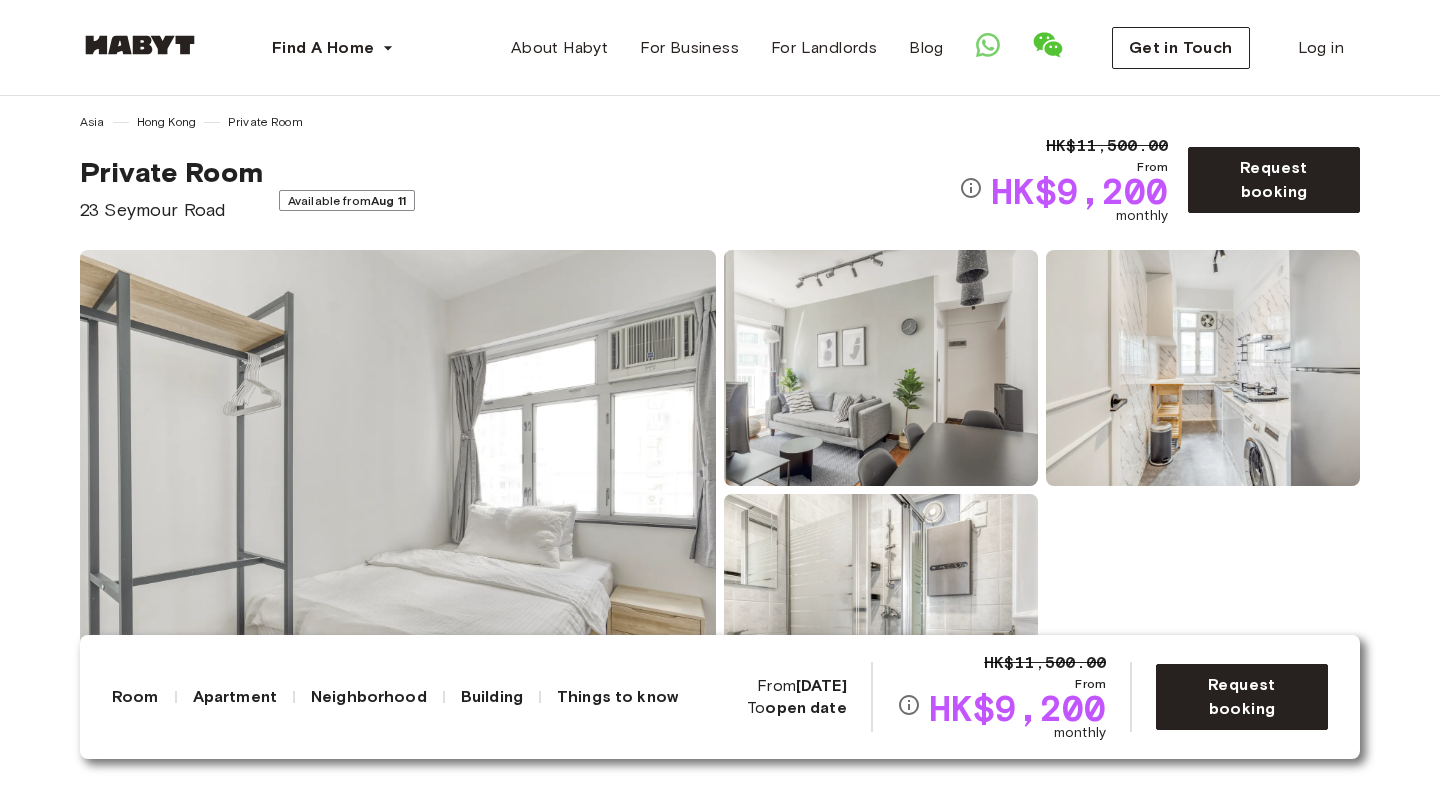 scroll, scrollTop: 0, scrollLeft: 0, axis: both 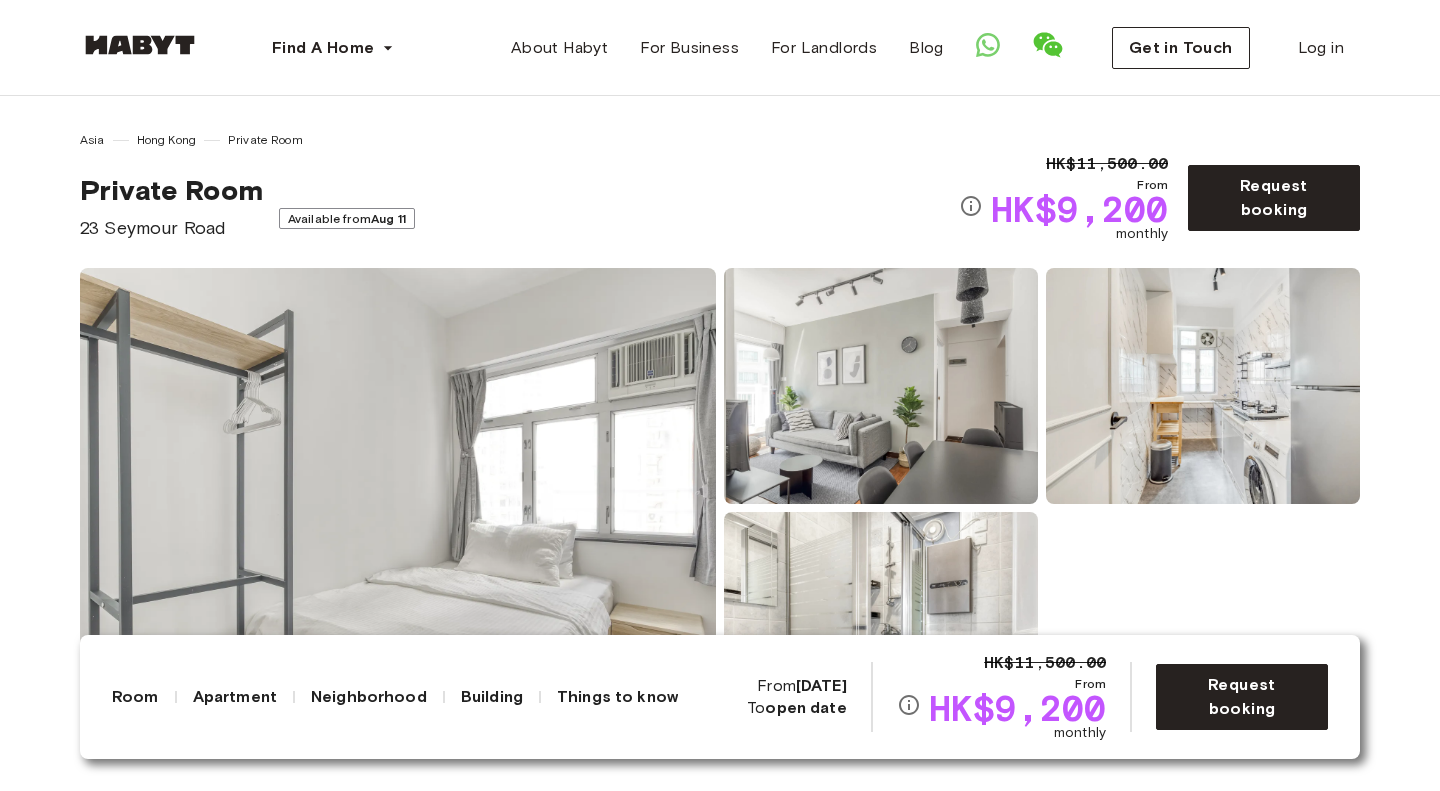 click on "Show all photos" at bounding box center (720, 508) 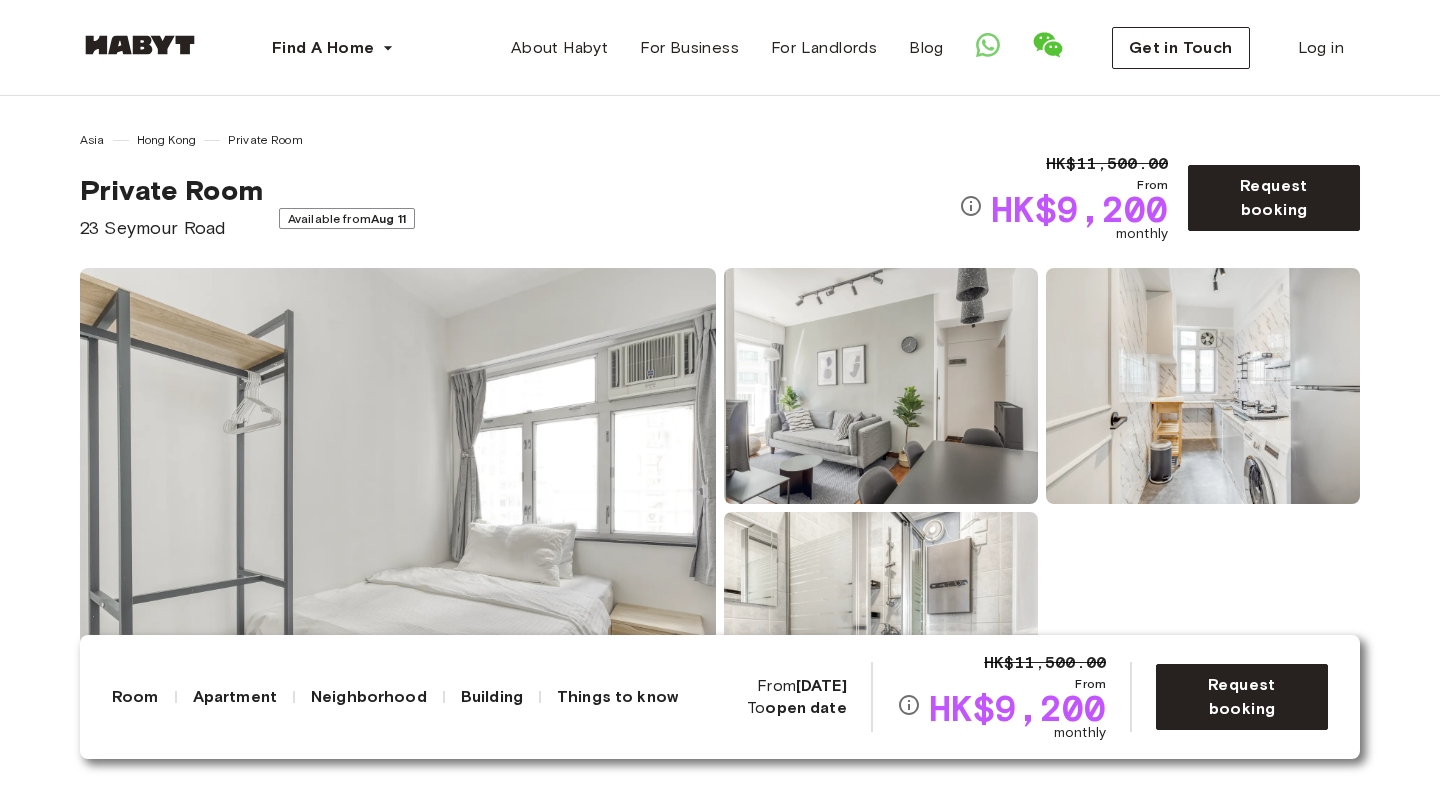 scroll, scrollTop: 21, scrollLeft: 0, axis: vertical 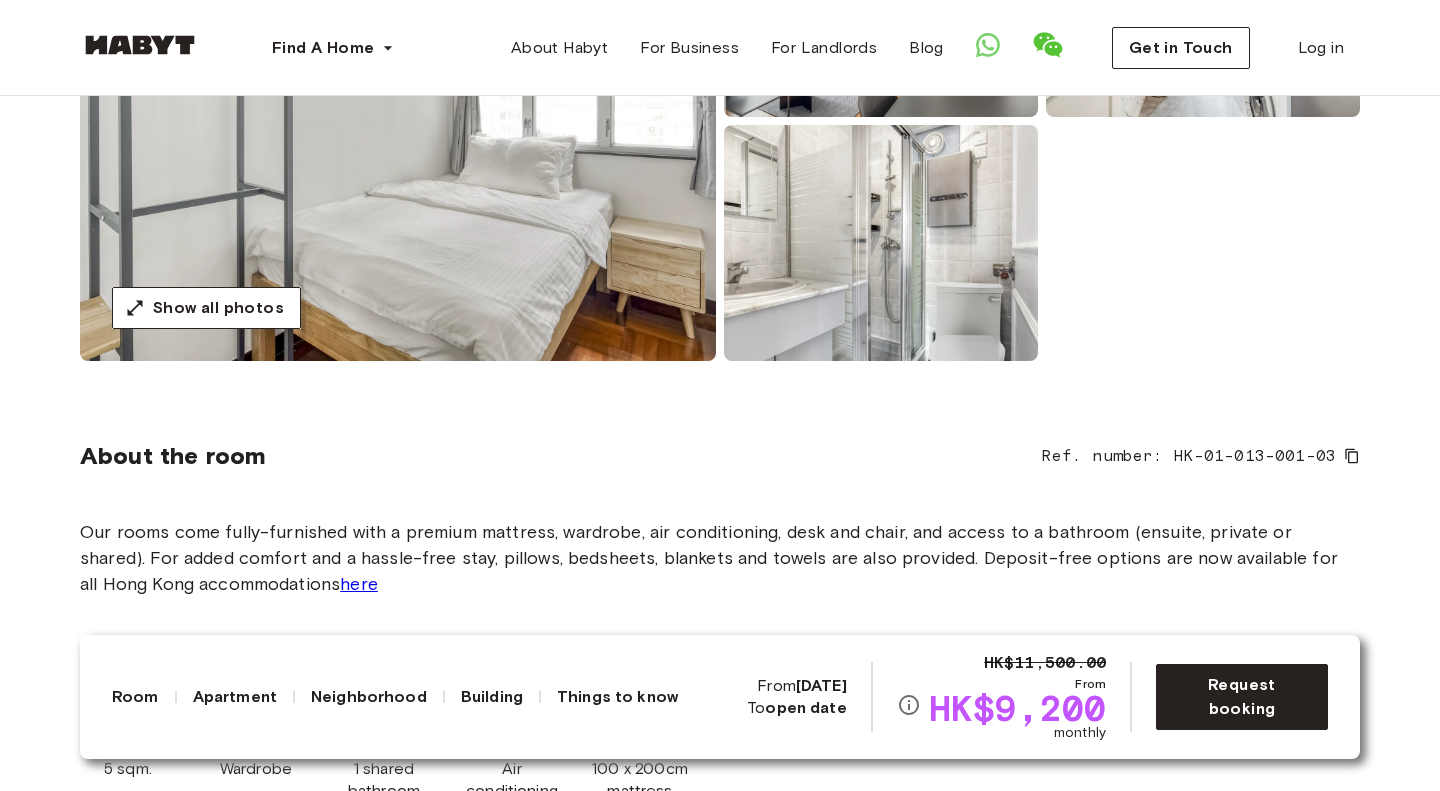 click on "About the room Ref. number:   HK-01-013-001-03 Our rooms come fully-furnished with a premium mattress, wardrobe, air conditioning, desk and chair, and access to a bathroom (ensuite, private or shared). For added comfort and a hassle-free stay, pillows, bedsheets, blankets and towels are also provided.  Deposit-free options are now available for all Hong Kong accommodations  here 5 sqm. Wardrobe 1 shared bathroom Air conditioning 100 x 200cm mattress" at bounding box center (720, 618) 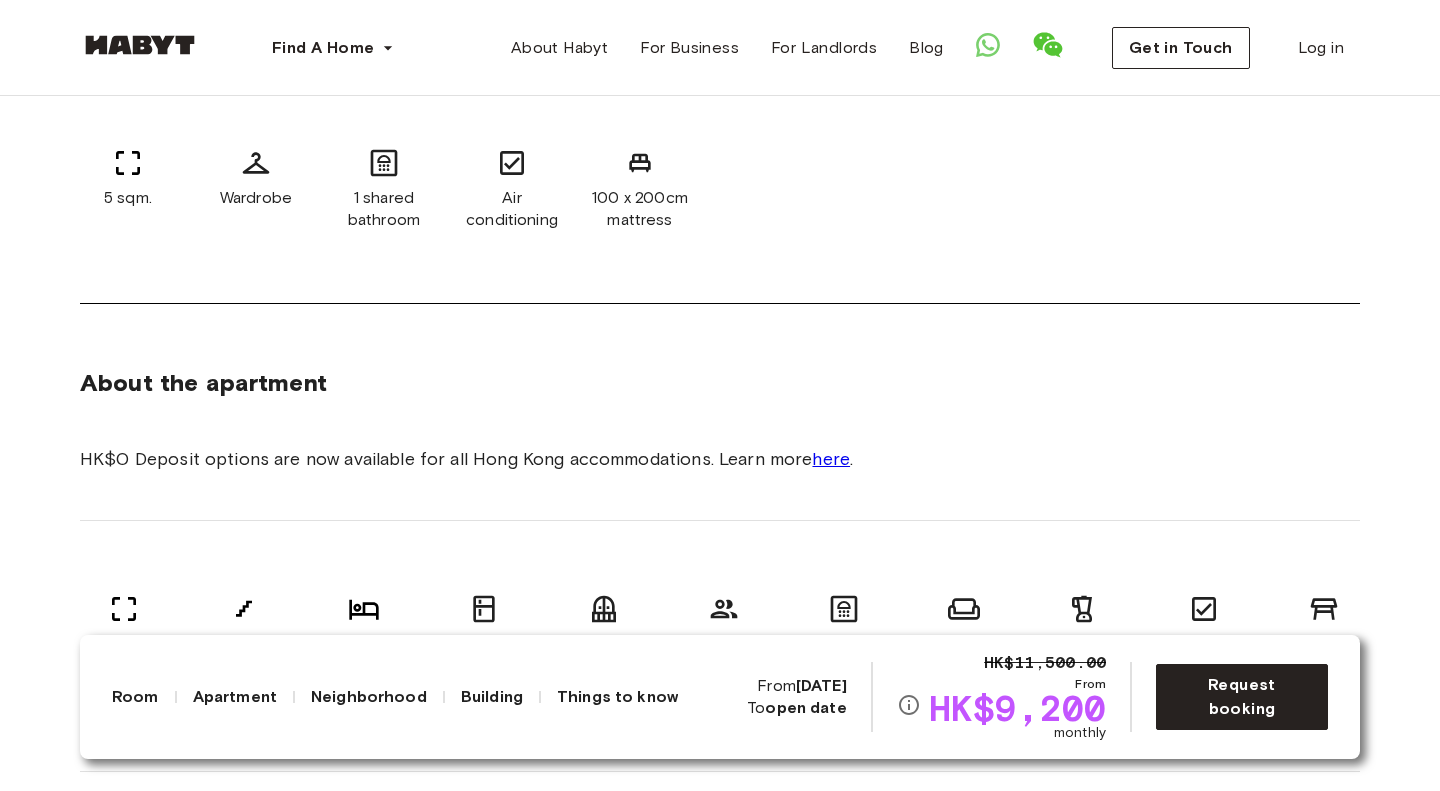 scroll, scrollTop: 959, scrollLeft: 0, axis: vertical 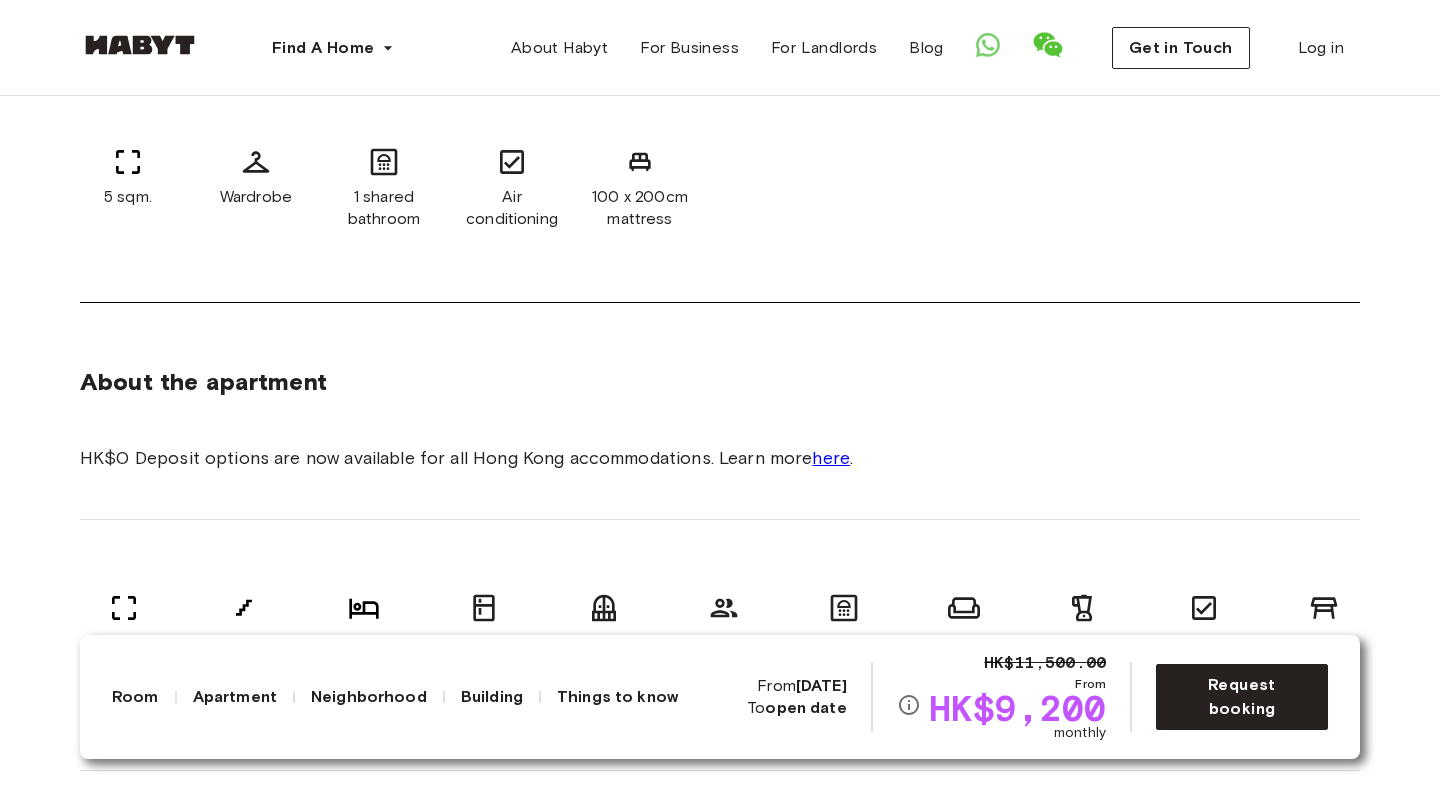 click on "Asia Hong Kong Private Room Private Room 23 Seymour Road Available from  Aug 11 HK$11,500.00 From HK$9,200 monthly Request booking Show all photos About the room Ref. number:   HK-01-013-001-03 Our rooms come fully-furnished with a premium mattress, wardrobe, air conditioning, desk and chair, and access to a bathroom (ensuite, private or shared). For added comfort and a hassle-free stay, pillows, bedsheets, blankets and towels are also provided.  Deposit-free options are now available for all Hong Kong accommodations  here 5 sqm. Wardrobe 1 shared bathroom Air conditioning 100 x 200cm mattress About the apartment   HK$0 Deposit options are now available for all Hong Kong accommodations. Learn more  here . 68 sqm. 21st Floor 4 bedrooms Fully-equipped kitchen Shared balcony Shared community space 1 shared bathroom Sofa Small appliances Washing Machine Dining table and chairs Smart TV Refrigerator All rooms in this apartment 23 Seymour Road 5 sqm. 4 bedrooms 21st Floor From  Aug 11 HK$9,200 monthly Hong Kong ," at bounding box center (720, 2055) 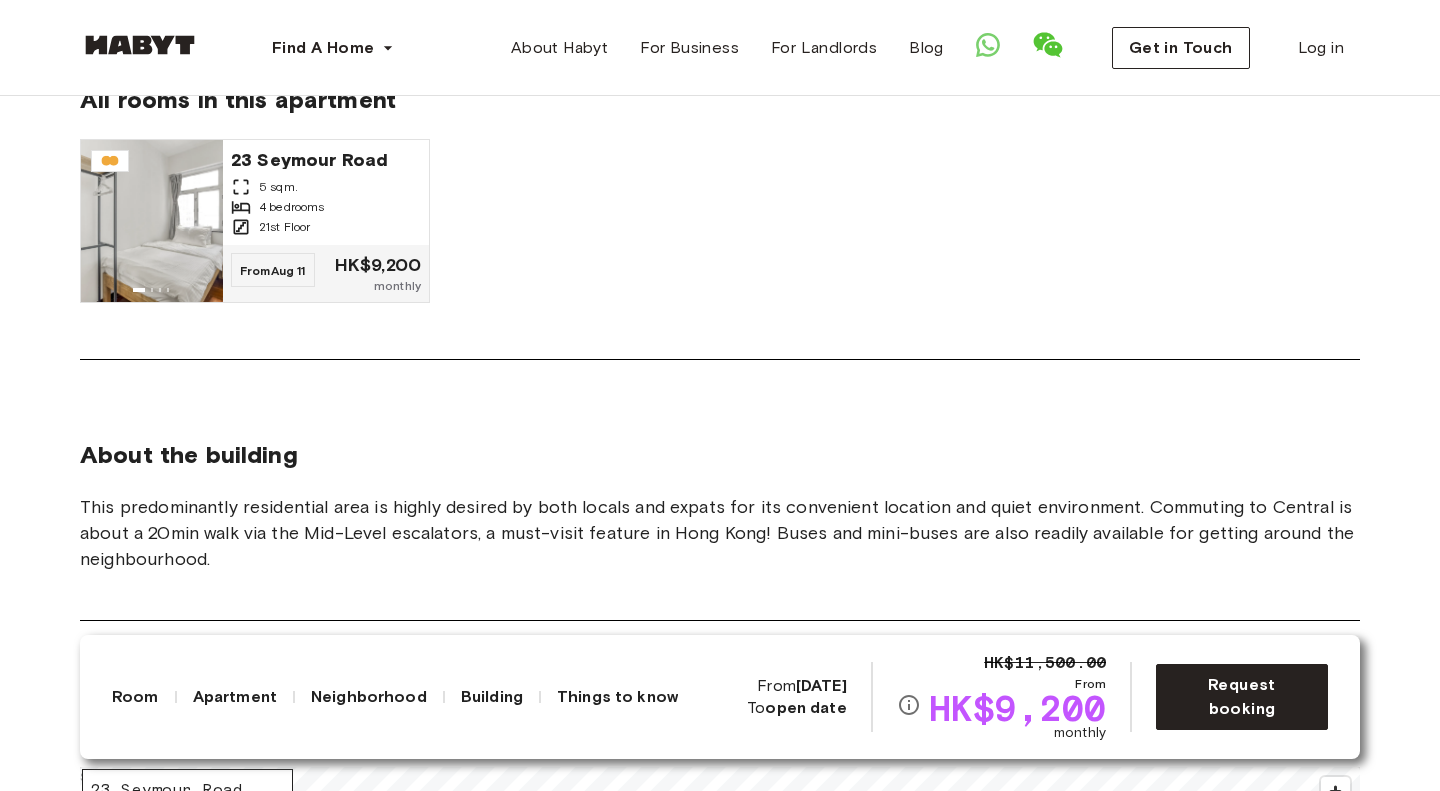 scroll, scrollTop: 1687, scrollLeft: 0, axis: vertical 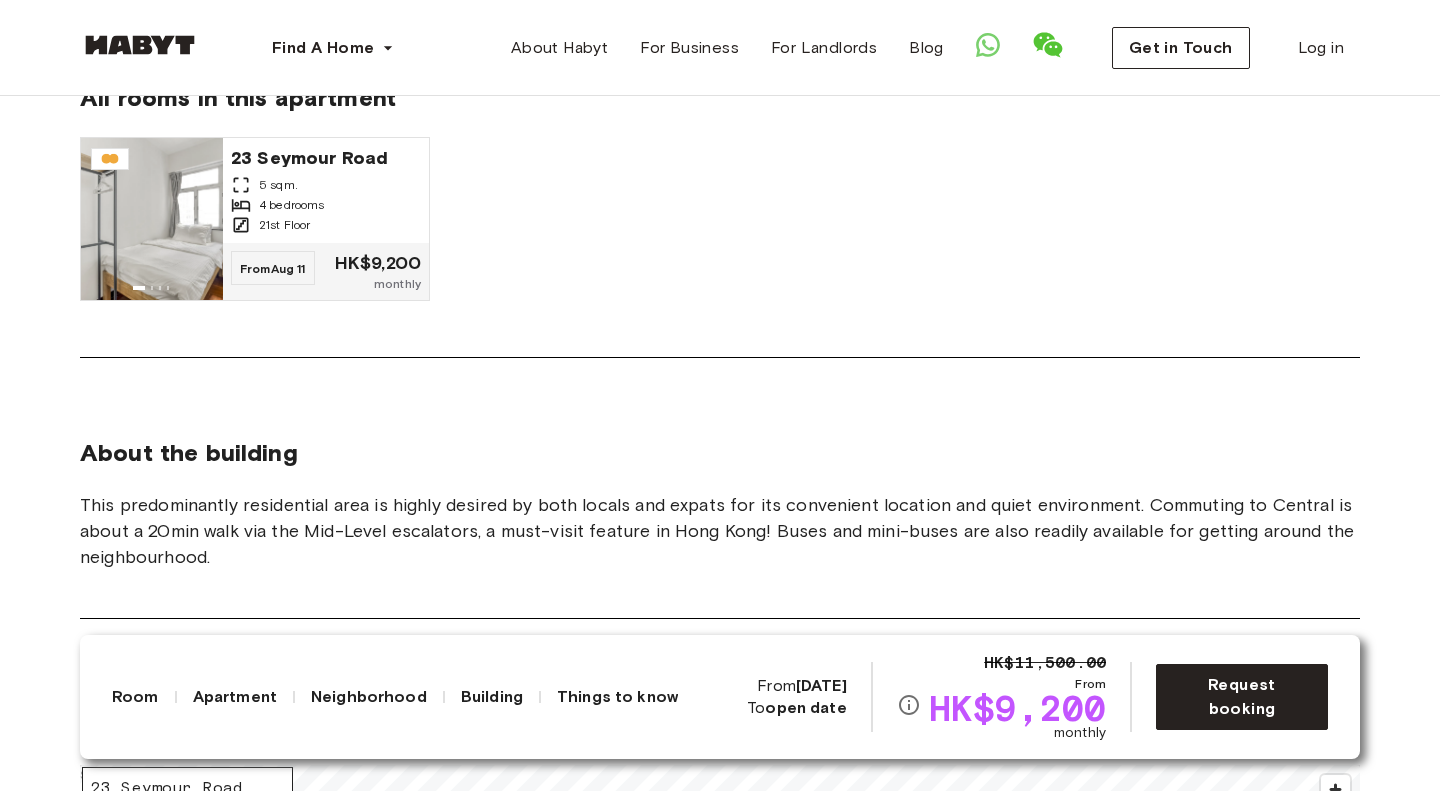 click on "About the building This predominantly residential area is highly desired by both locals and expats for its convenient location and quiet environment. Commuting to Central is about a 20min walk via the Mid-Level escalators, a must-visit feature in Hong Kong! Buses and mini-buses are also readily available for getting around the neighbourhood." at bounding box center (720, 476) 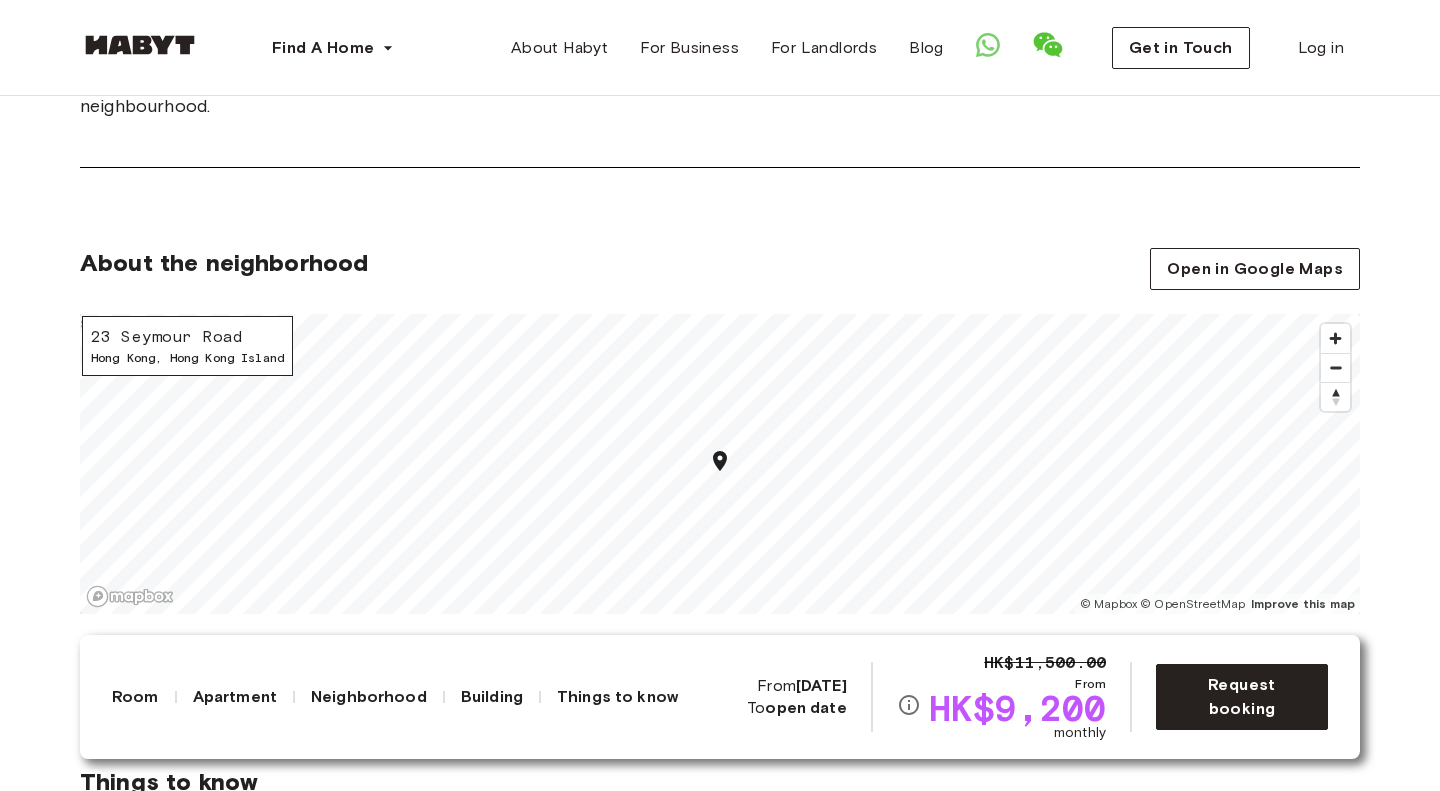 scroll, scrollTop: 2139, scrollLeft: 0, axis: vertical 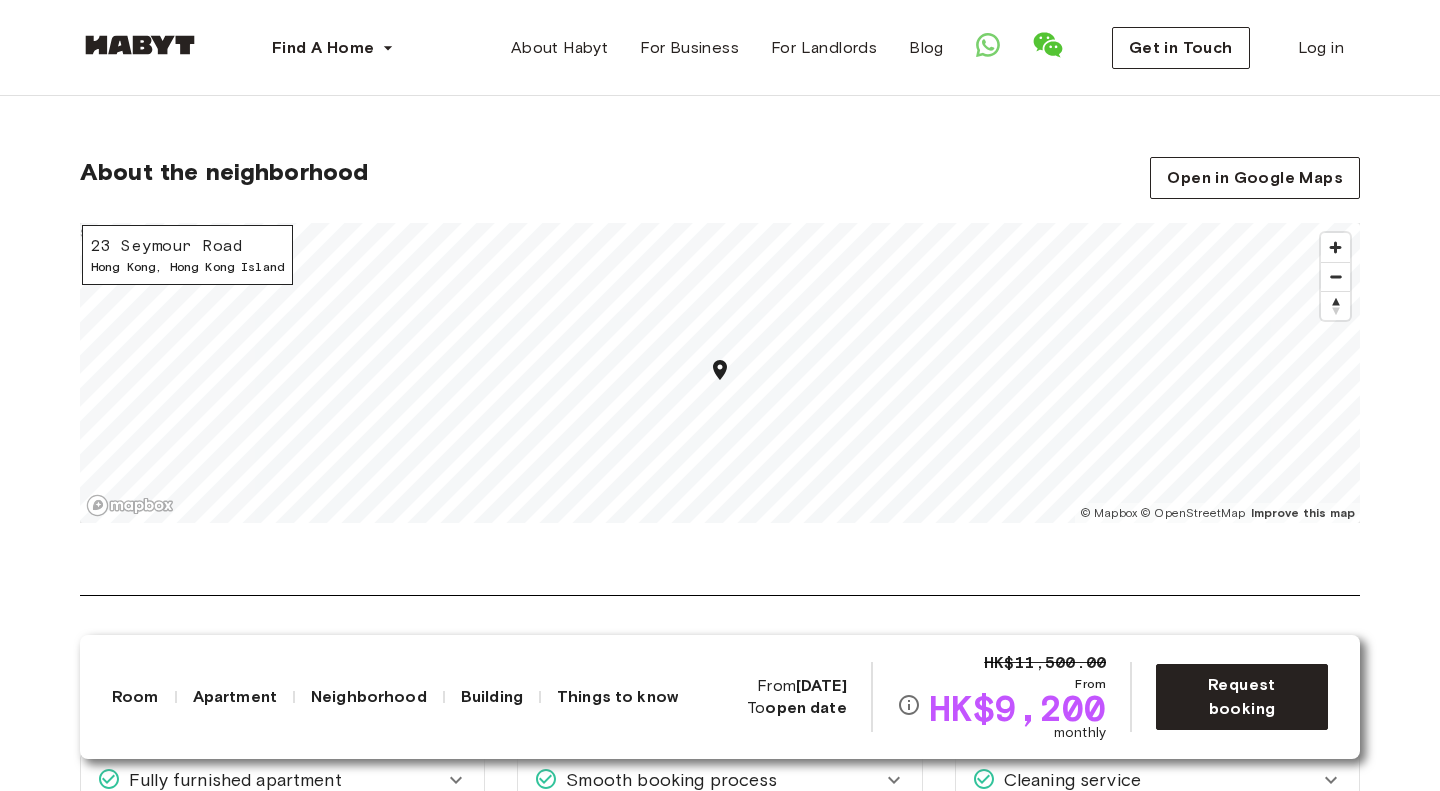 click on "About the neighborhood Open in Google Maps 23 Seymour Road Hong Kong ,   Hong Kong Island © Mapbox   © OpenStreetMap   Improve this map $" at bounding box center [720, 376] 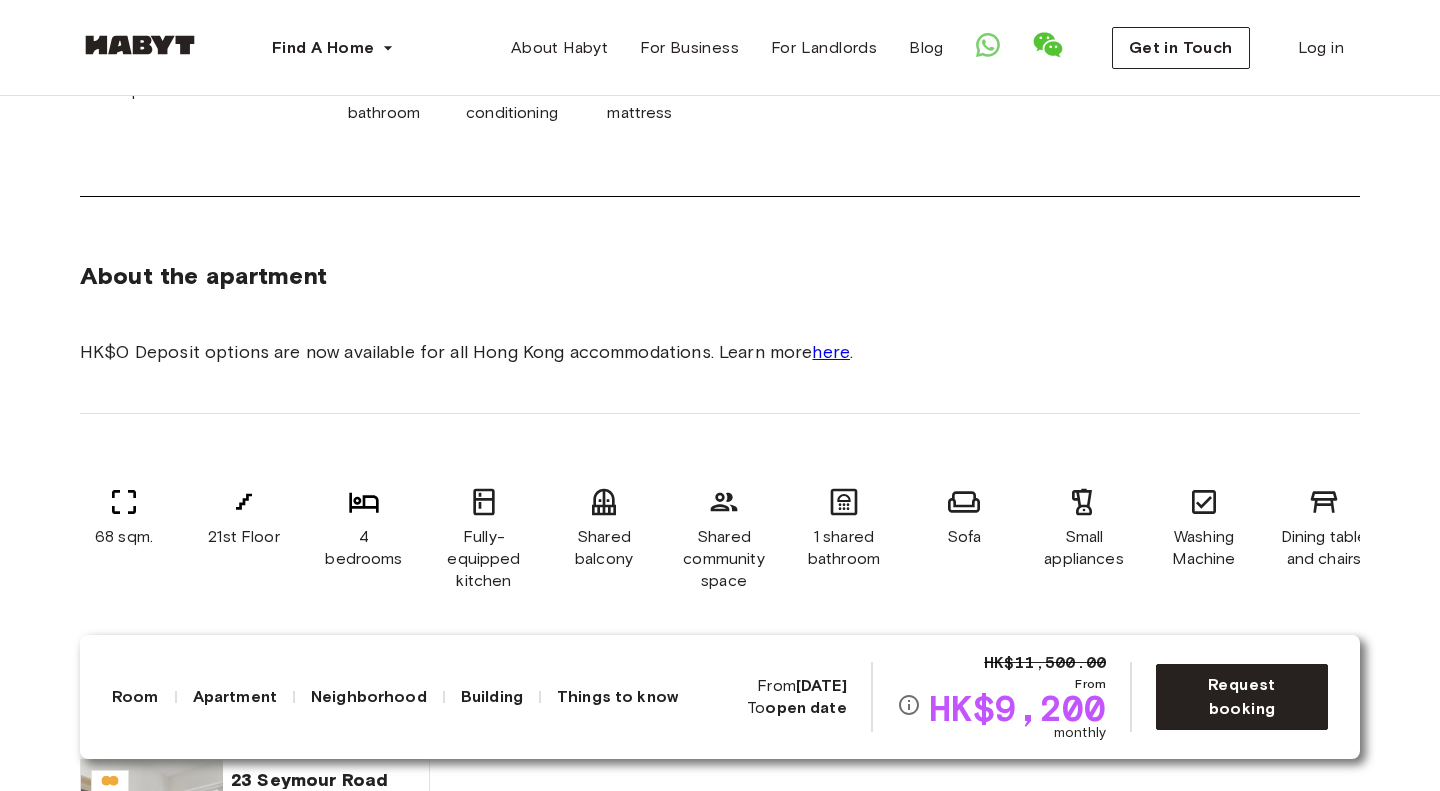 click on "About the apartment   HK$0 Deposit options are now available for all Hong Kong accommodations. Learn more  here . 68 sqm. 21st Floor 4 bedrooms Fully-equipped kitchen Shared balcony Shared community space 1 shared bathroom Sofa Small appliances Washing Machine Dining table and chairs Smart TV Refrigerator All rooms in this apartment 23 Seymour Road 5 sqm. 4 bedrooms 21st Floor From  Aug 11 HK$9,200 monthly" at bounding box center [720, 608] 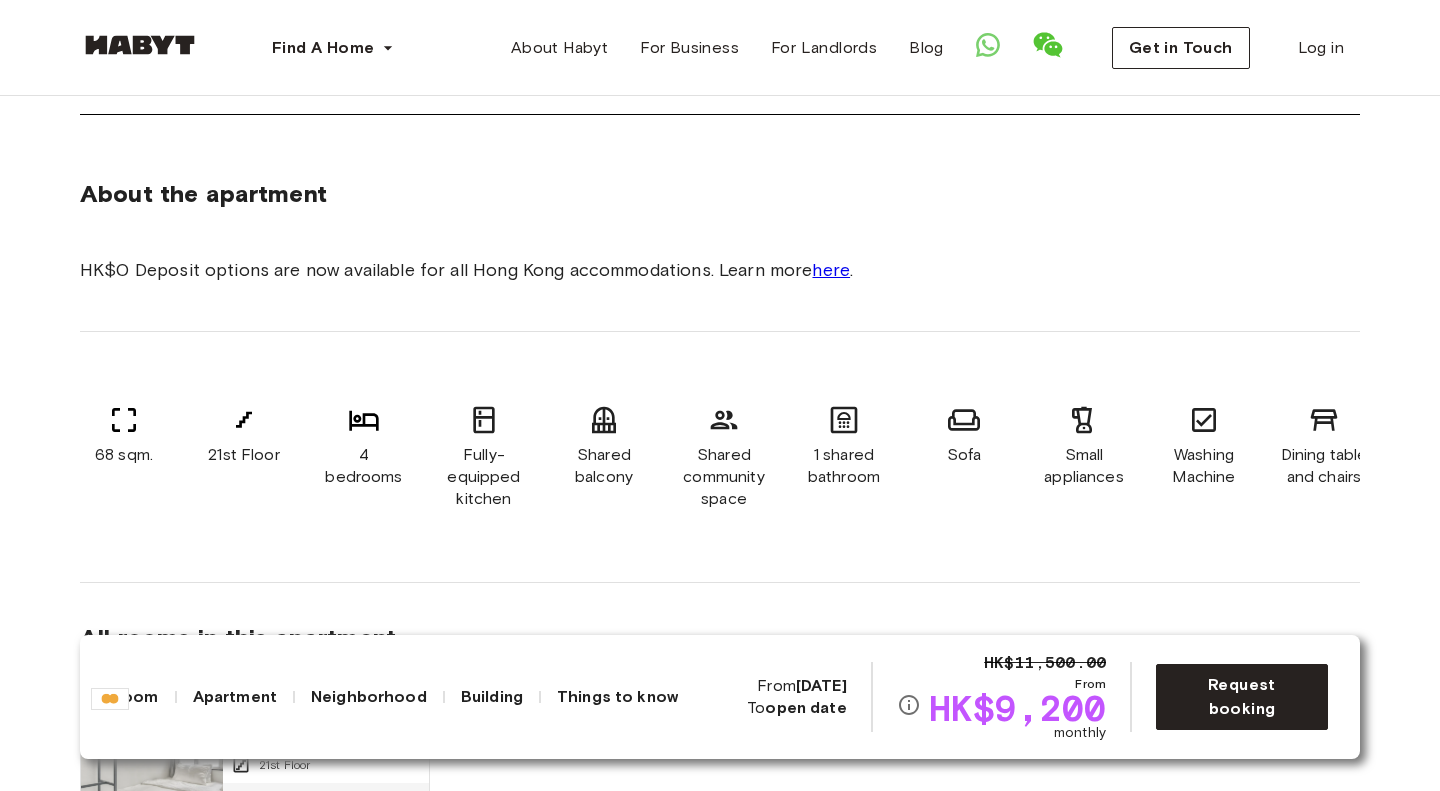 scroll, scrollTop: 1148, scrollLeft: 0, axis: vertical 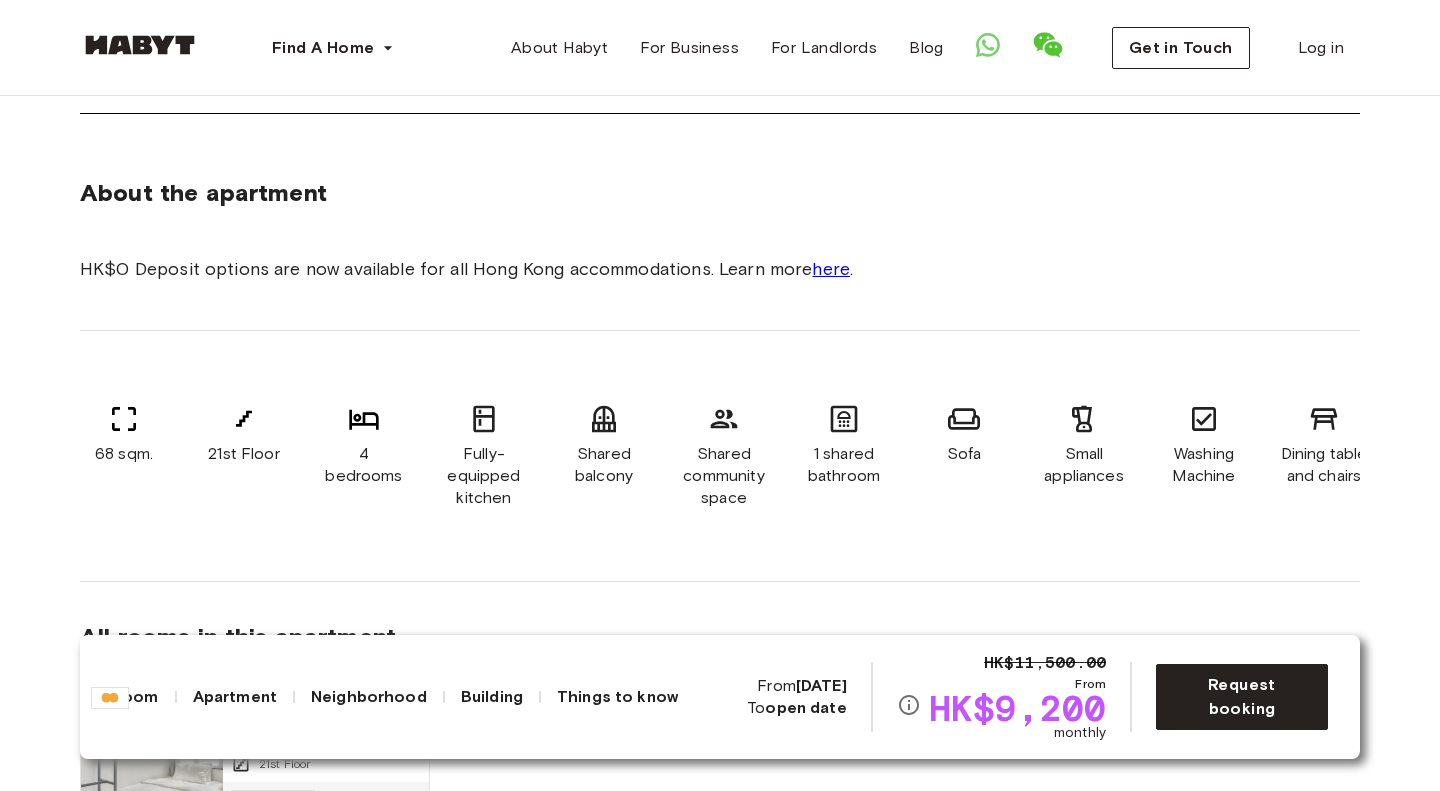 click on "About the apartment   HK$0 Deposit options are now available for all Hong Kong accommodations. Learn more  here . 68 sqm. 21st Floor 4 bedrooms Fully-equipped kitchen Shared balcony Shared community space 1 shared bathroom Sofa Small appliances Washing Machine Dining table and chairs Smart TV Refrigerator All rooms in this apartment 23 Seymour Road 5 sqm. 4 bedrooms 21st Floor From  Aug 11 HK$9,200 monthly" at bounding box center (720, 525) 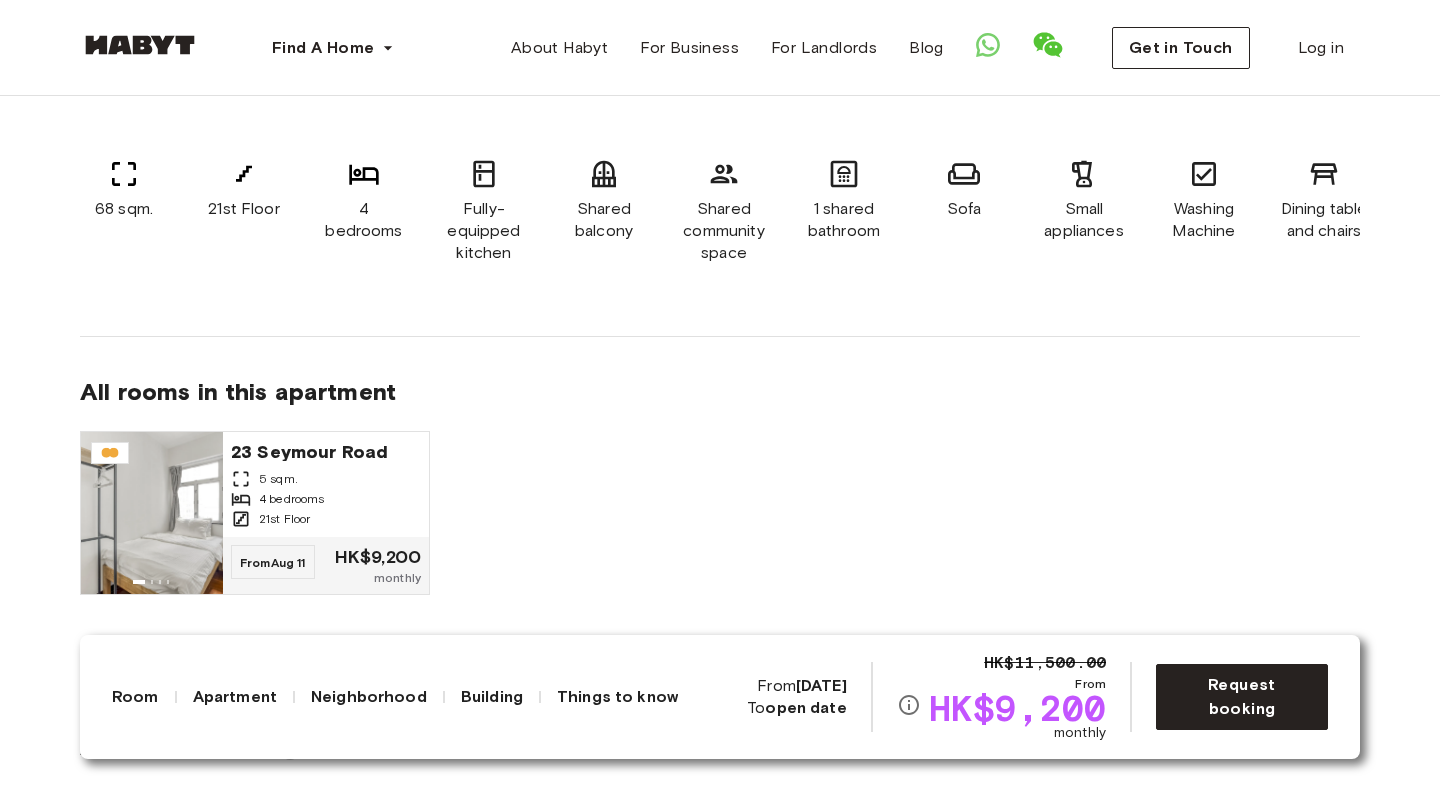 scroll, scrollTop: 1394, scrollLeft: 0, axis: vertical 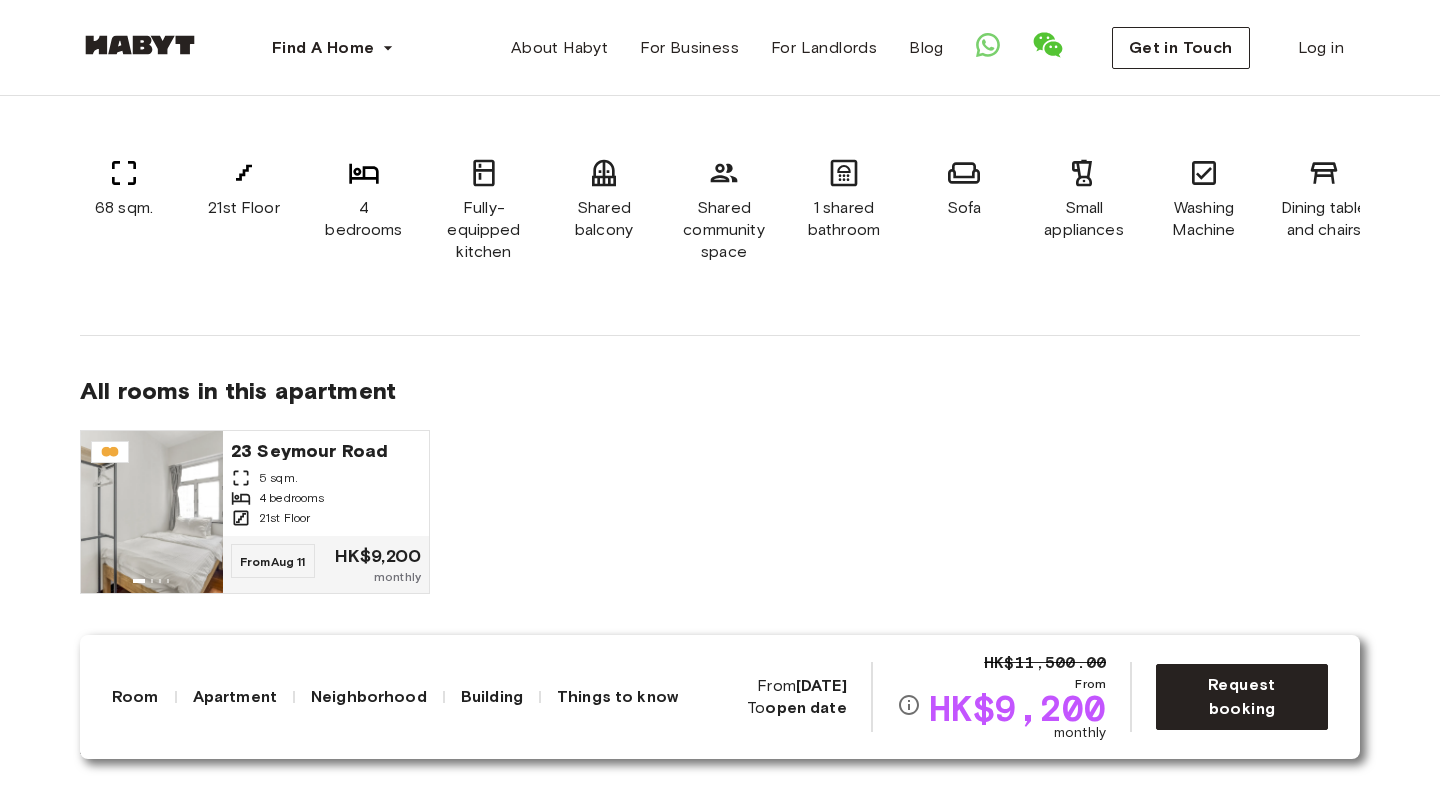 click on "About the apartment   HK$0 Deposit options are now available for all Hong Kong accommodations. Learn more  here . 68 sqm. 21st Floor 4 bedrooms Fully-equipped kitchen Shared balcony Shared community space 1 shared bathroom Sofa Small appliances Washing Machine Dining table and chairs Smart TV Refrigerator All rooms in this apartment 23 Seymour Road 5 sqm. 4 bedrooms 21st Floor From  Aug 11 HK$9,200 monthly" at bounding box center (720, 279) 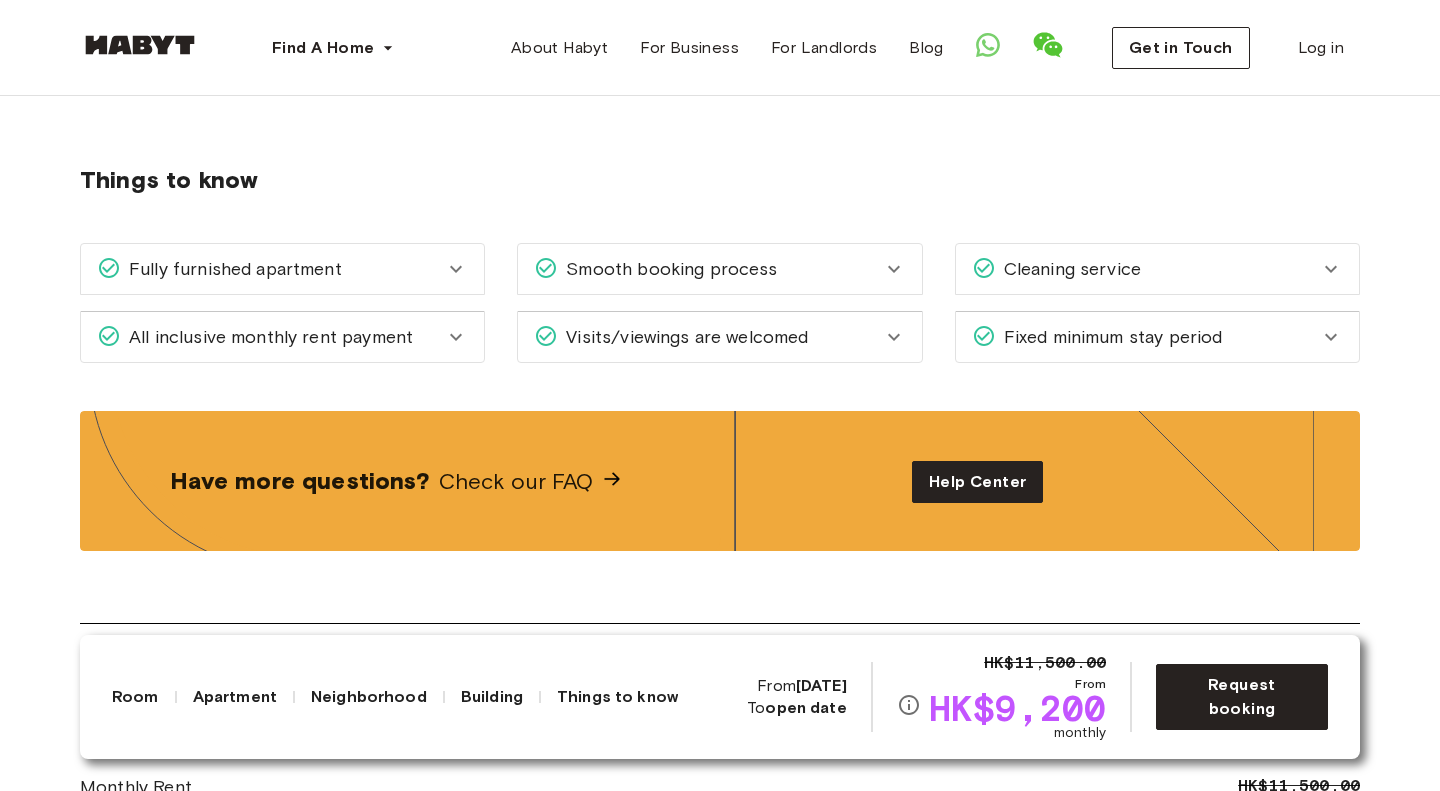 scroll, scrollTop: 2741, scrollLeft: 0, axis: vertical 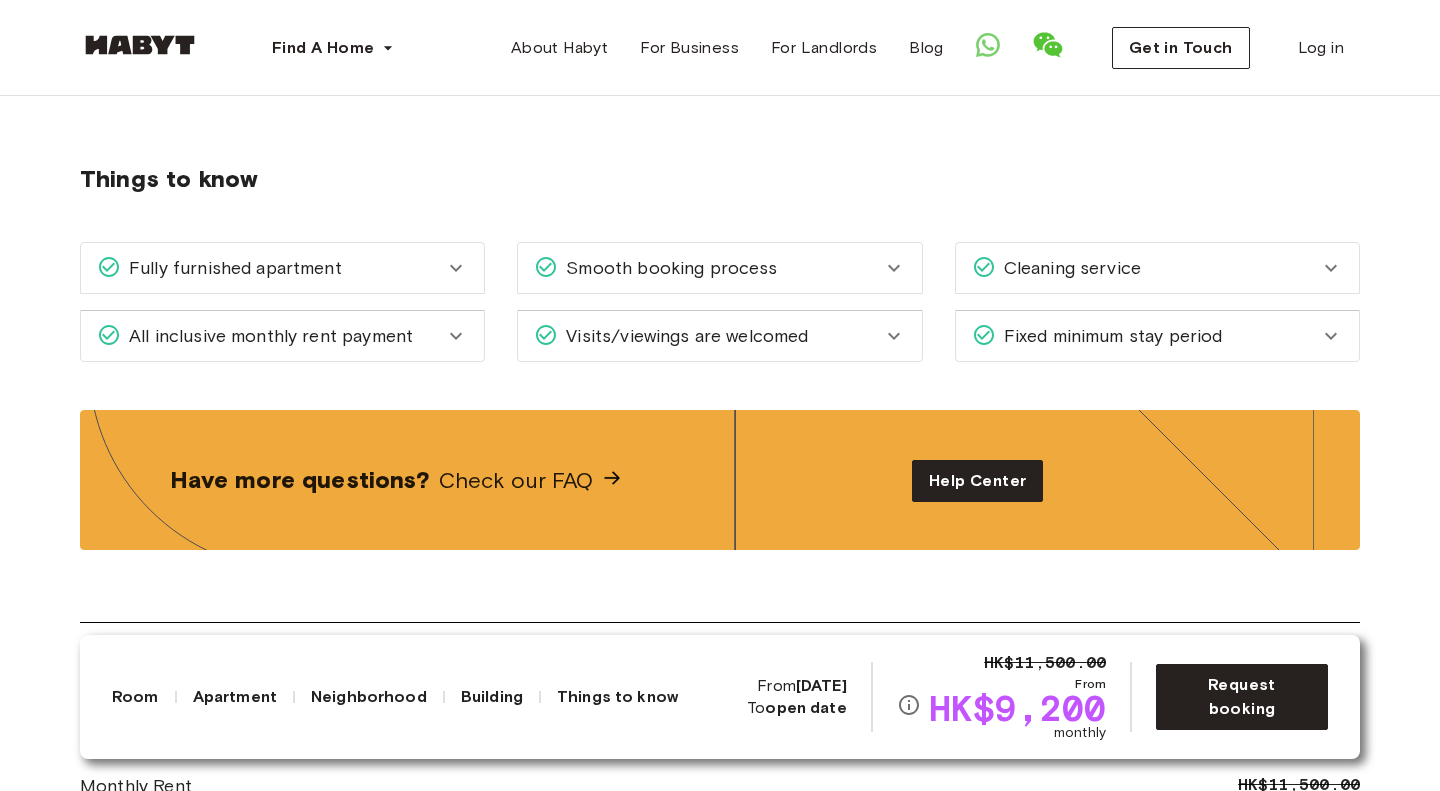 click on "Things to know Fully furnished apartment Your apartment comes fully furnished with a bed, access to a bathroom, basic appliances, aircon, a refrigerator, wardrobe, a communal/dining/living area, and access to a washer-dryer. Certain rooms or apartments may also come with extra amenities like access to a pool/gym, a desk & chair, or a balcony. All inclusive monthly rent payment Your monthly rent payment includes a fully furnished flat, internet, utilities (see below), maintenance, cleaning or housekeeping services, access to your digital Habyt Accounts (Habyt Member portal) to manage all your payments and requests, our support team, and many more! For utilities, we have a monthly cap that depends on your type of accommodation. Check out our Help Centre to learn more. Smooth booking process Visits/viewings are welcomed We welcome visits and viewings. We know choosing a home is a big decision to make, which is why all our viewings are obligation-free. Cleaning service Fixed minimum stay period" at bounding box center (720, 235) 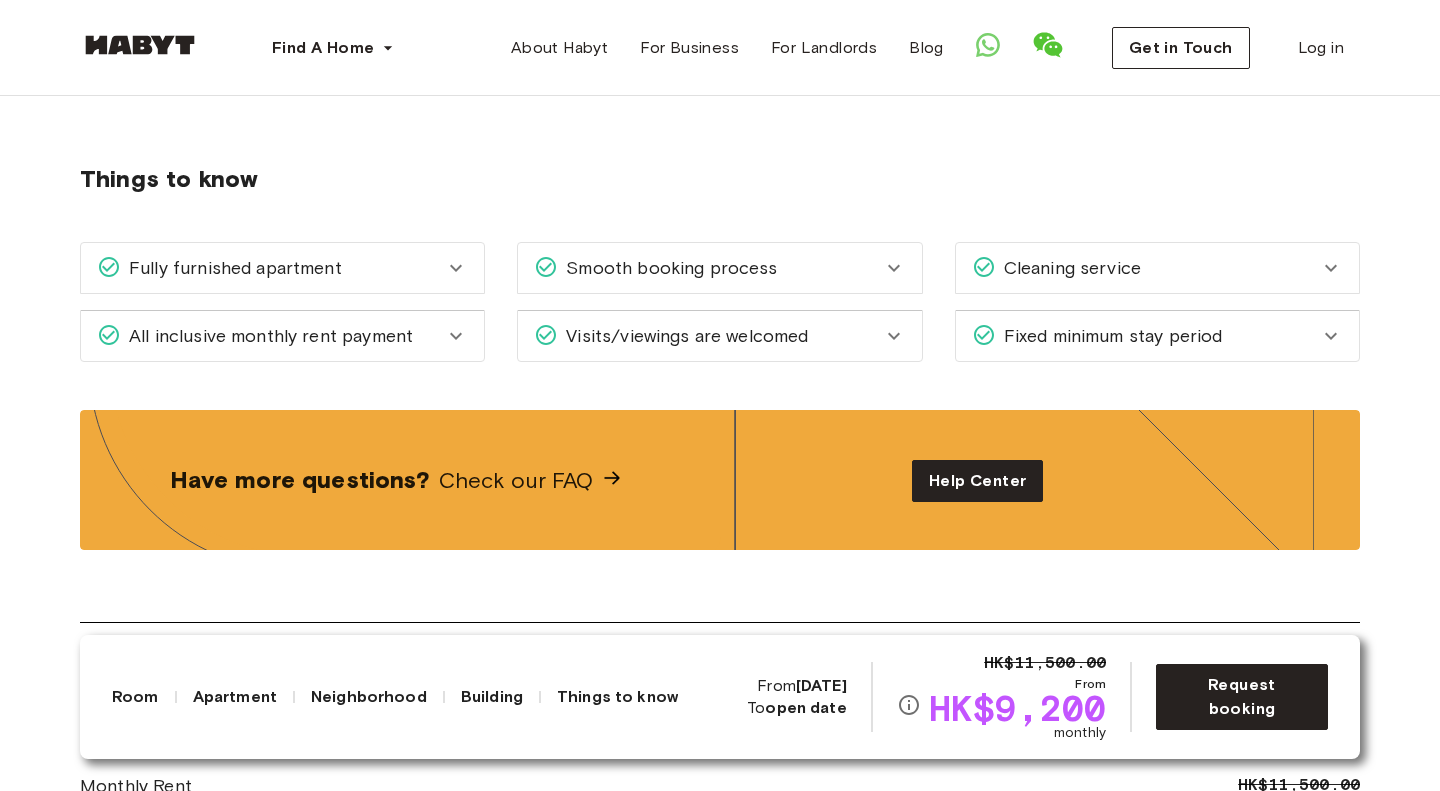 click on "Things to know Fully furnished apartment Your apartment comes fully furnished with a bed, access to a bathroom, basic appliances, aircon, a refrigerator, wardrobe, a communal/dining/living area, and access to a washer-dryer. Certain rooms or apartments may also come with extra amenities like access to a pool/gym, a desk & chair, or a balcony. All inclusive monthly rent payment Your monthly rent payment includes a fully furnished flat, internet, utilities (see below), maintenance, cleaning or housekeeping services, access to your digital Habyt Accounts (Habyt Member portal) to manage all your payments and requests, our support team, and many more! For utilities, we have a monthly cap that depends on your type of accommodation. Check out our Help Centre to learn more. Smooth booking process Visits/viewings are welcomed We welcome visits and viewings. We know choosing a home is a big decision to make, which is why all our viewings are obligation-free. Cleaning service Fixed minimum stay period" at bounding box center (720, 235) 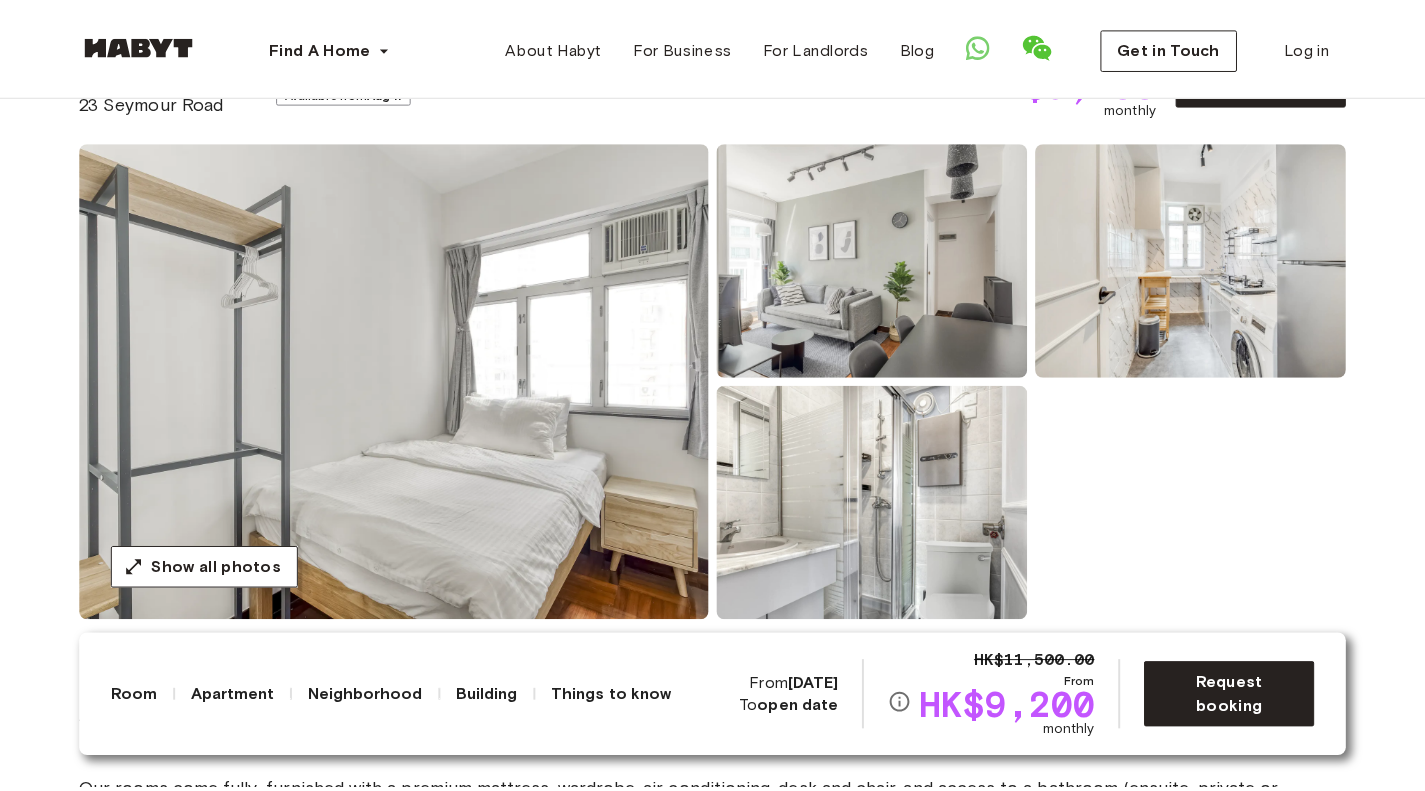 scroll, scrollTop: 0, scrollLeft: 0, axis: both 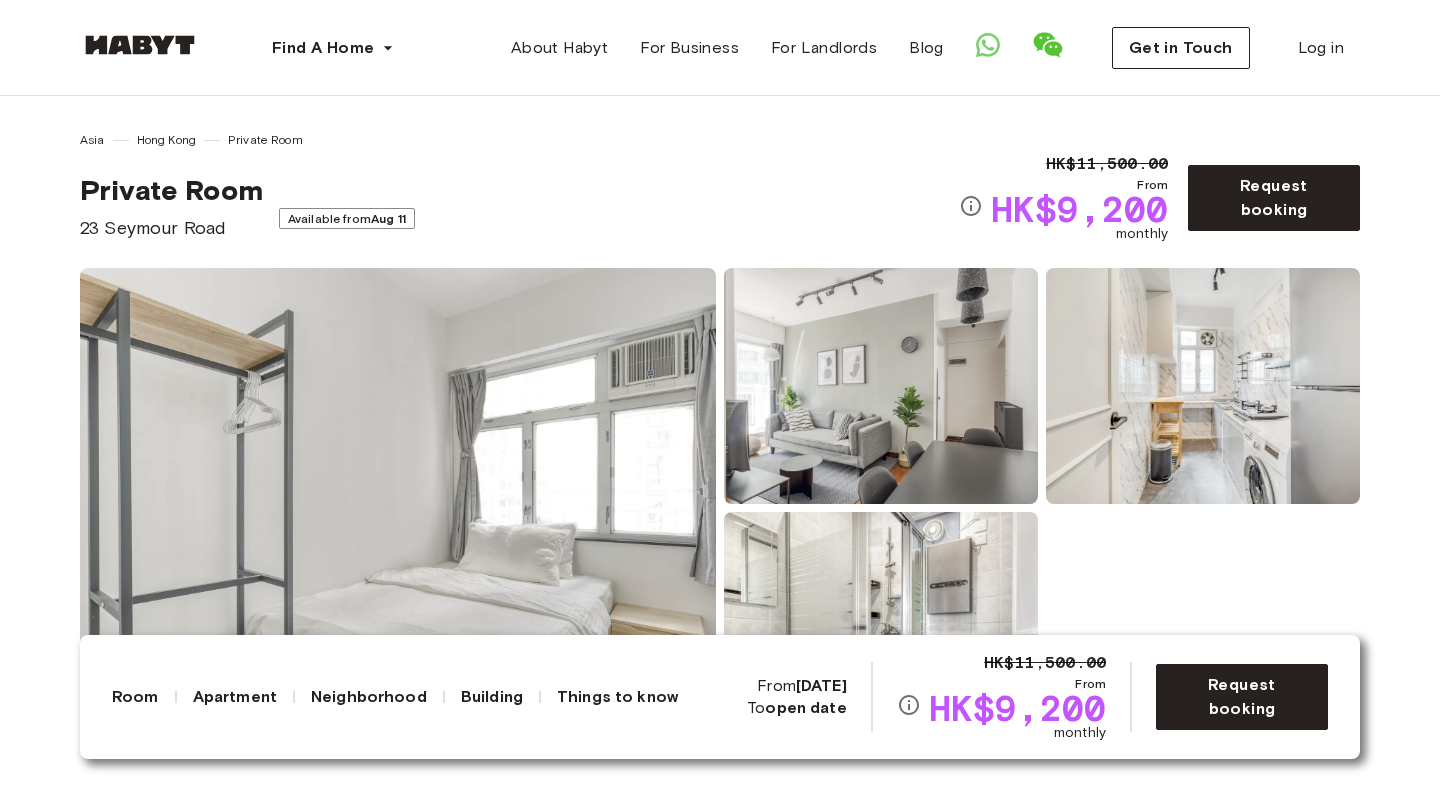 click on "Private Room 23 Seymour Road Available from  Aug 11" at bounding box center (519, 207) 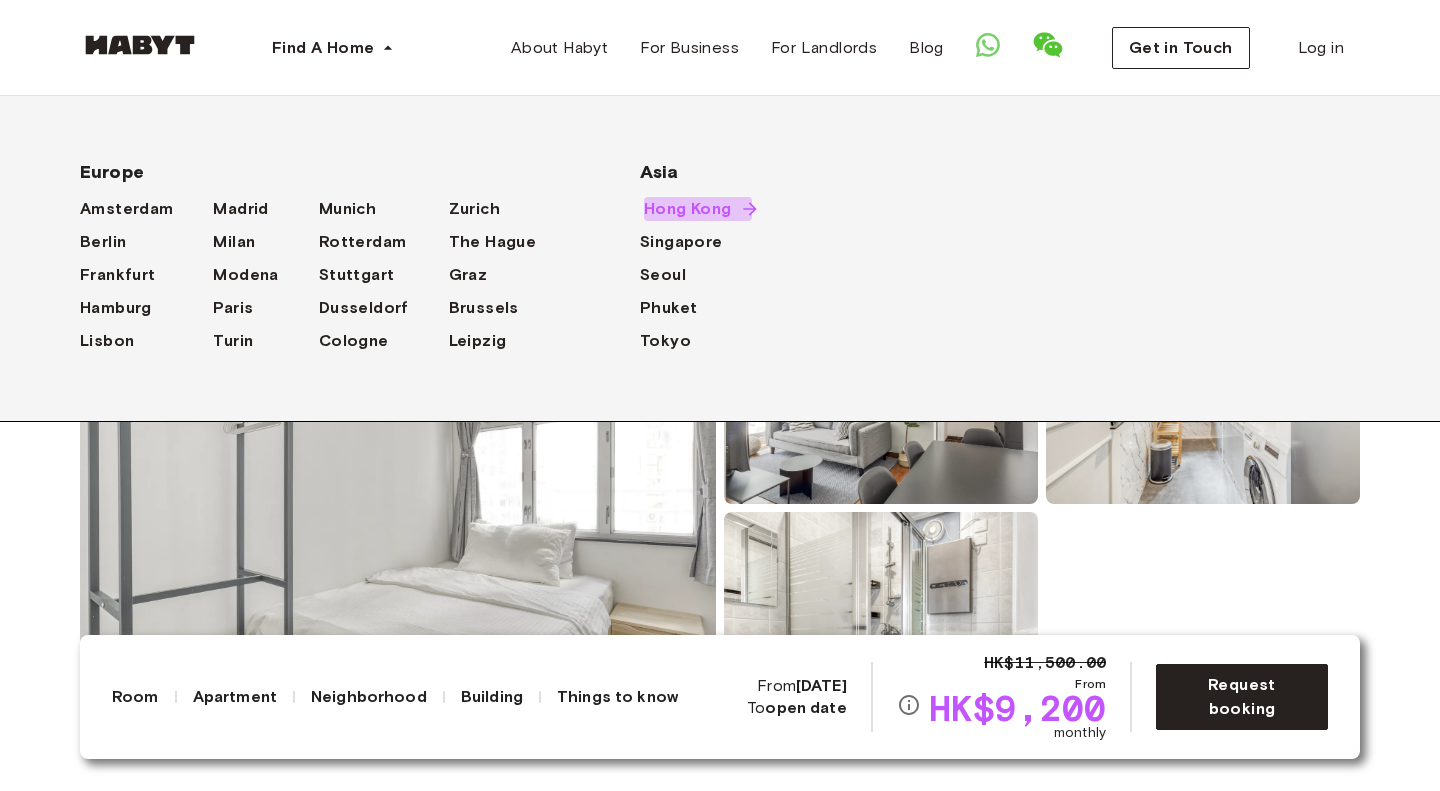 click on "Hong Kong" at bounding box center (688, 209) 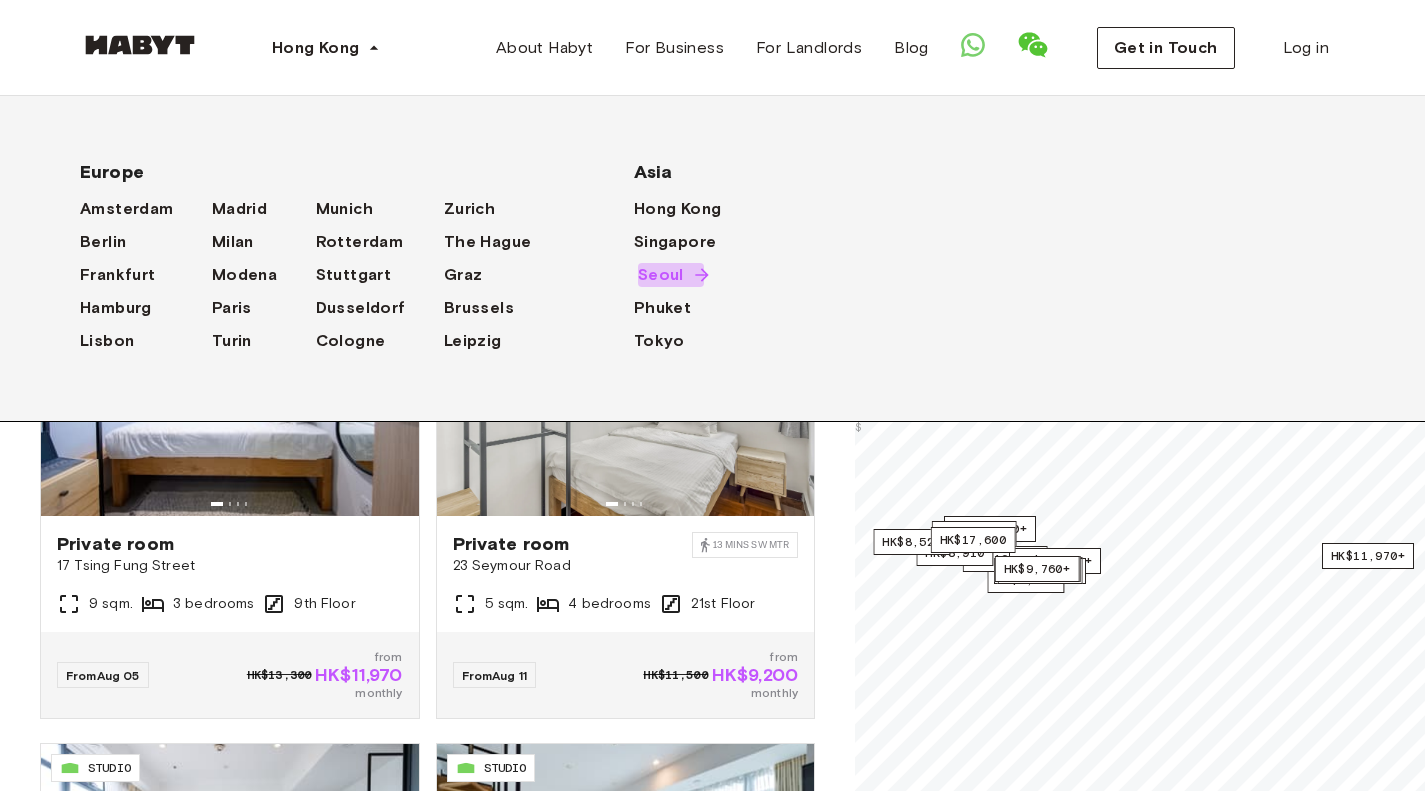 click on "Seoul" at bounding box center [661, 275] 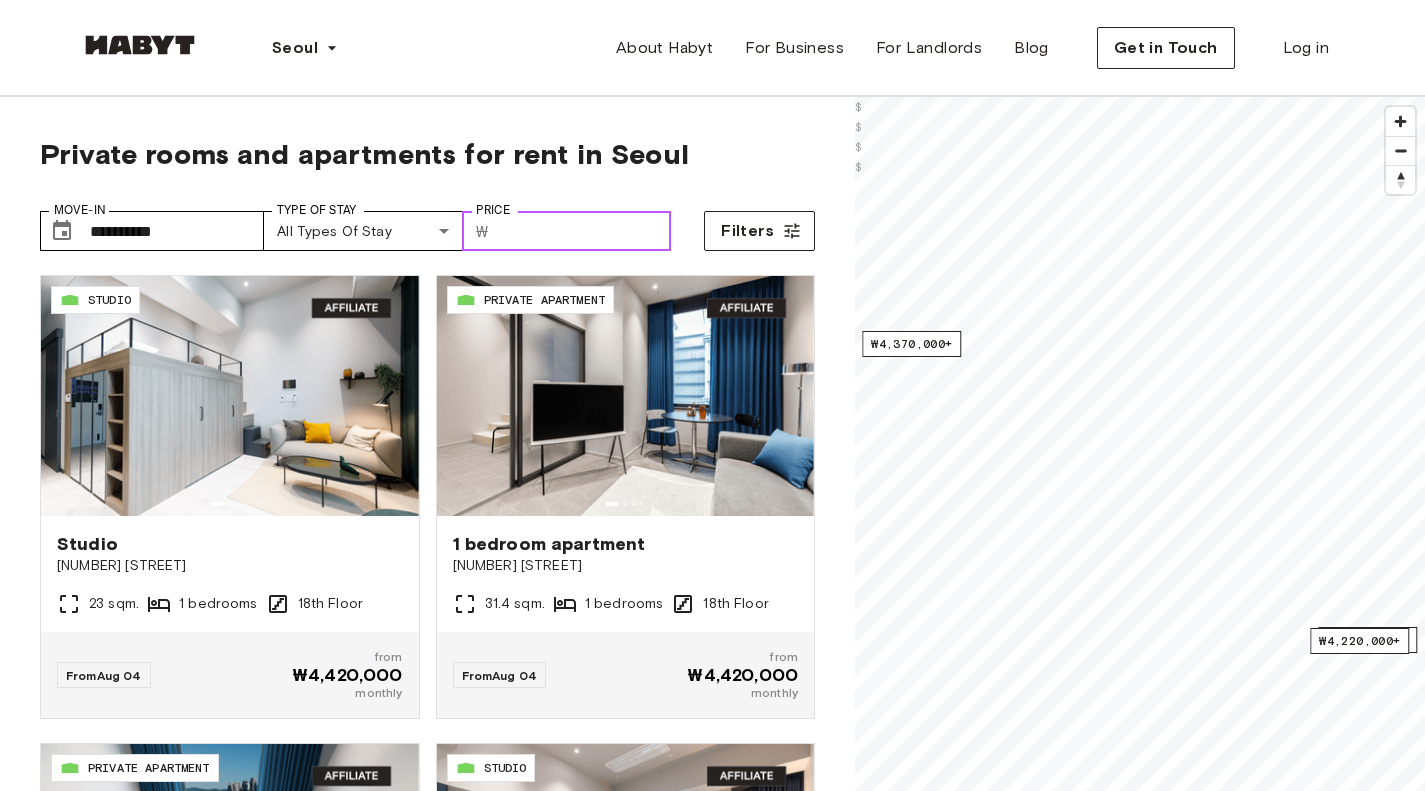 click on "Price" at bounding box center (584, 231) 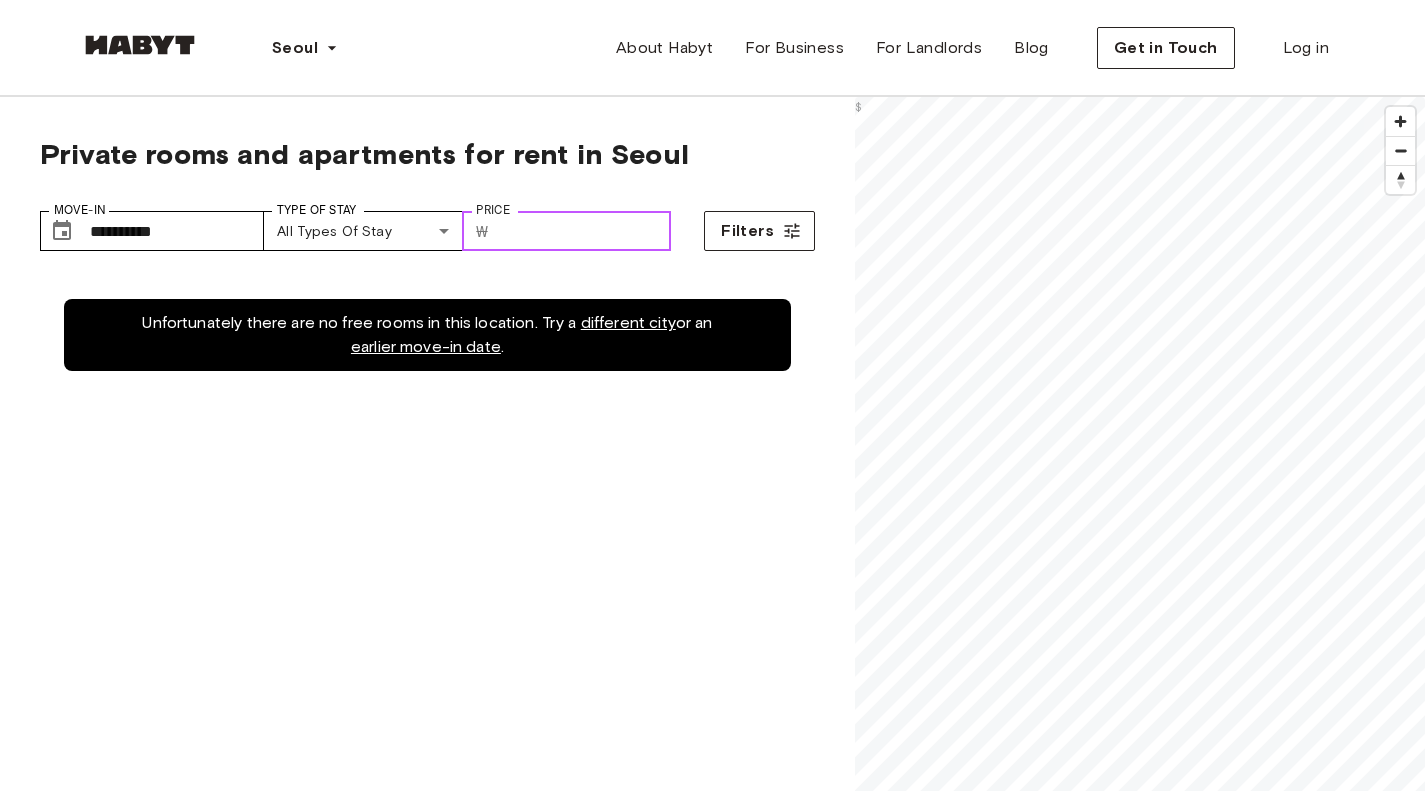 click on "*****" at bounding box center [584, 231] 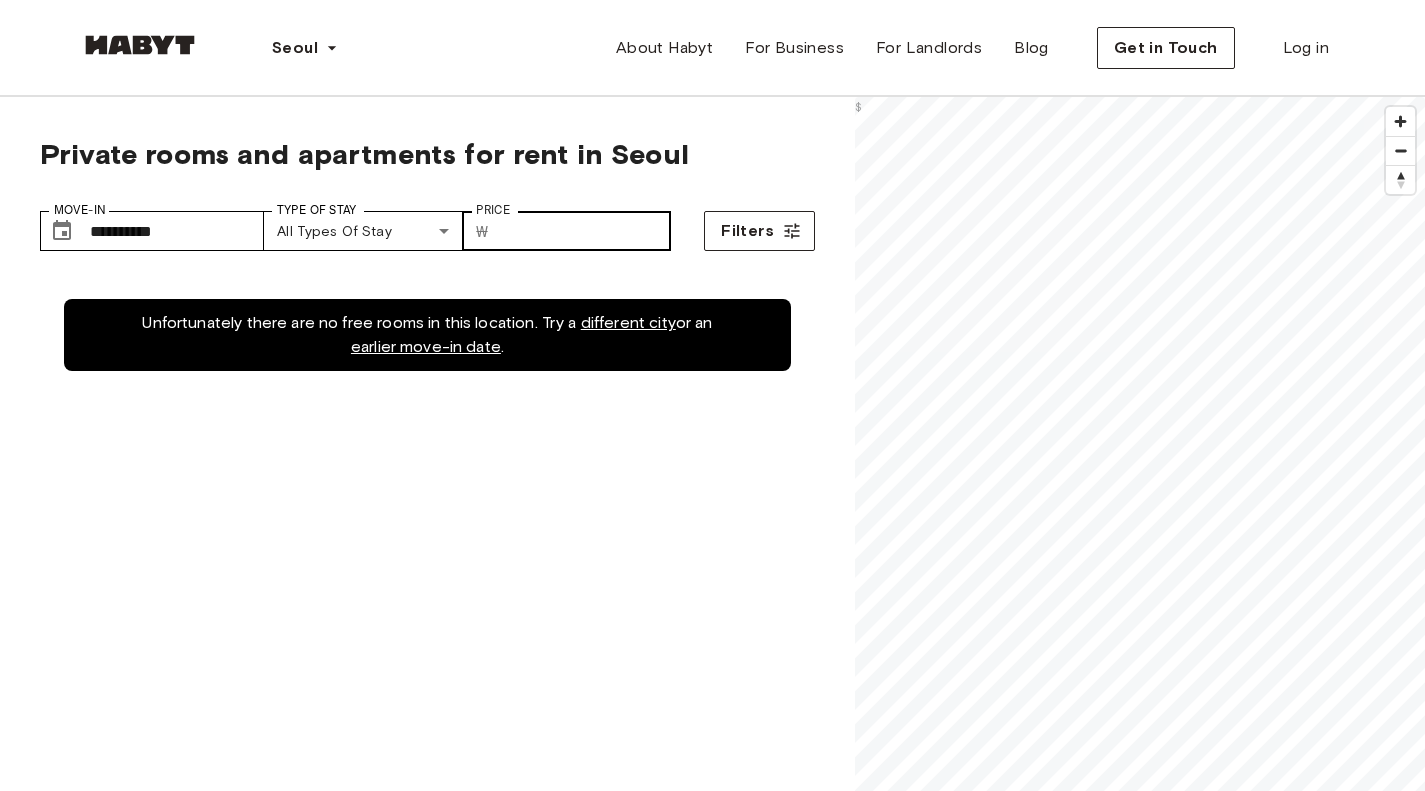 click on "​ ₩ ***** Price" at bounding box center (566, 231) 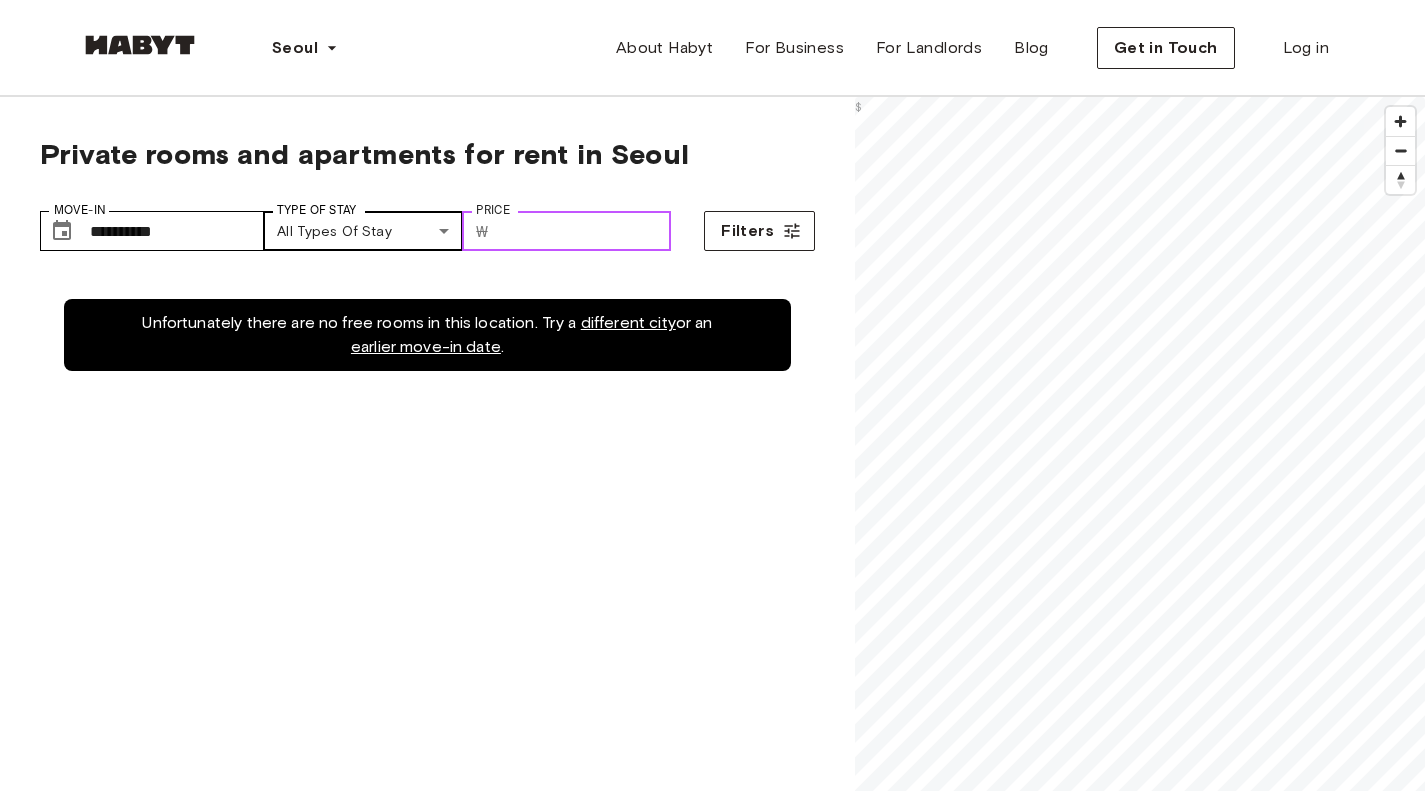 drag, startPoint x: 565, startPoint y: 234, endPoint x: 435, endPoint y: 233, distance: 130.00385 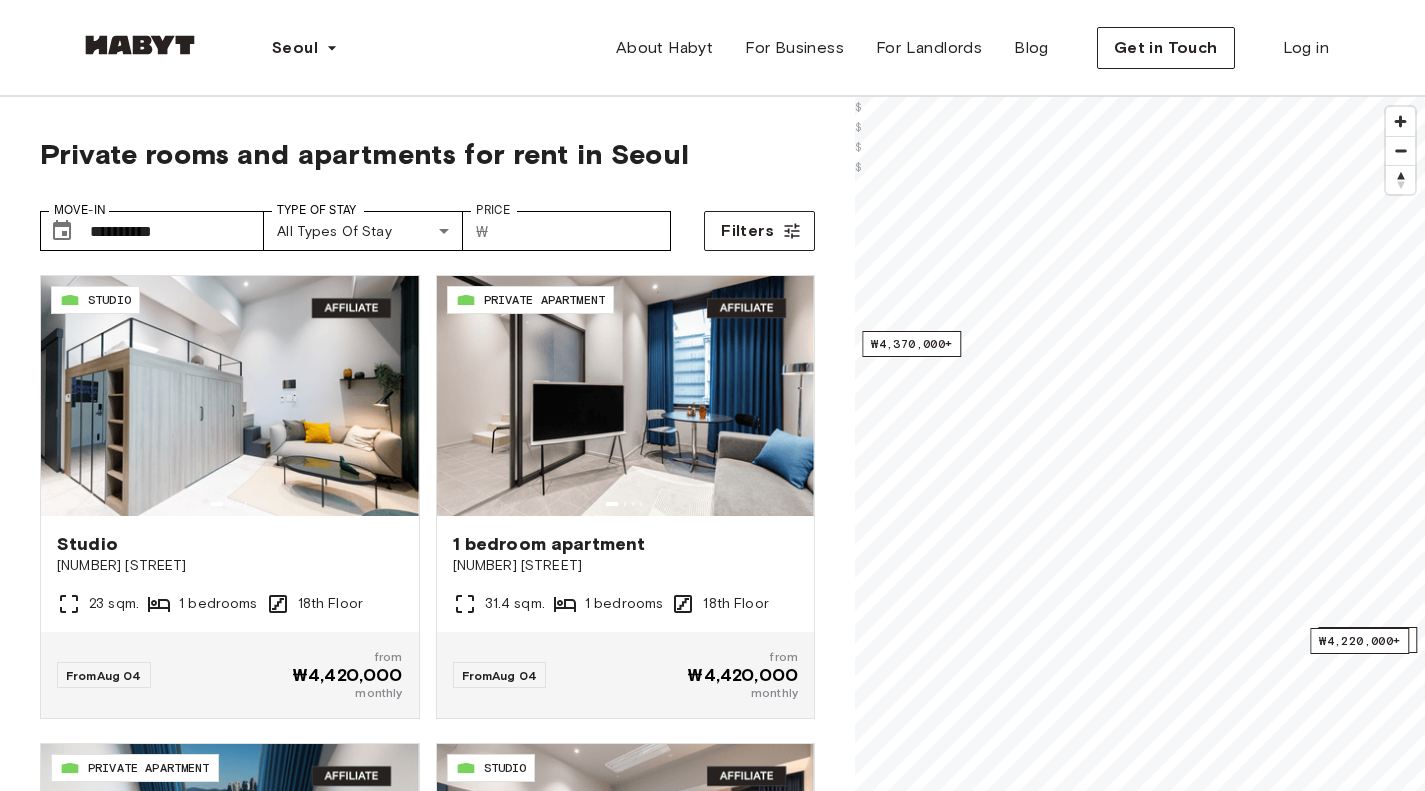 click on "**********" at bounding box center (427, 581) 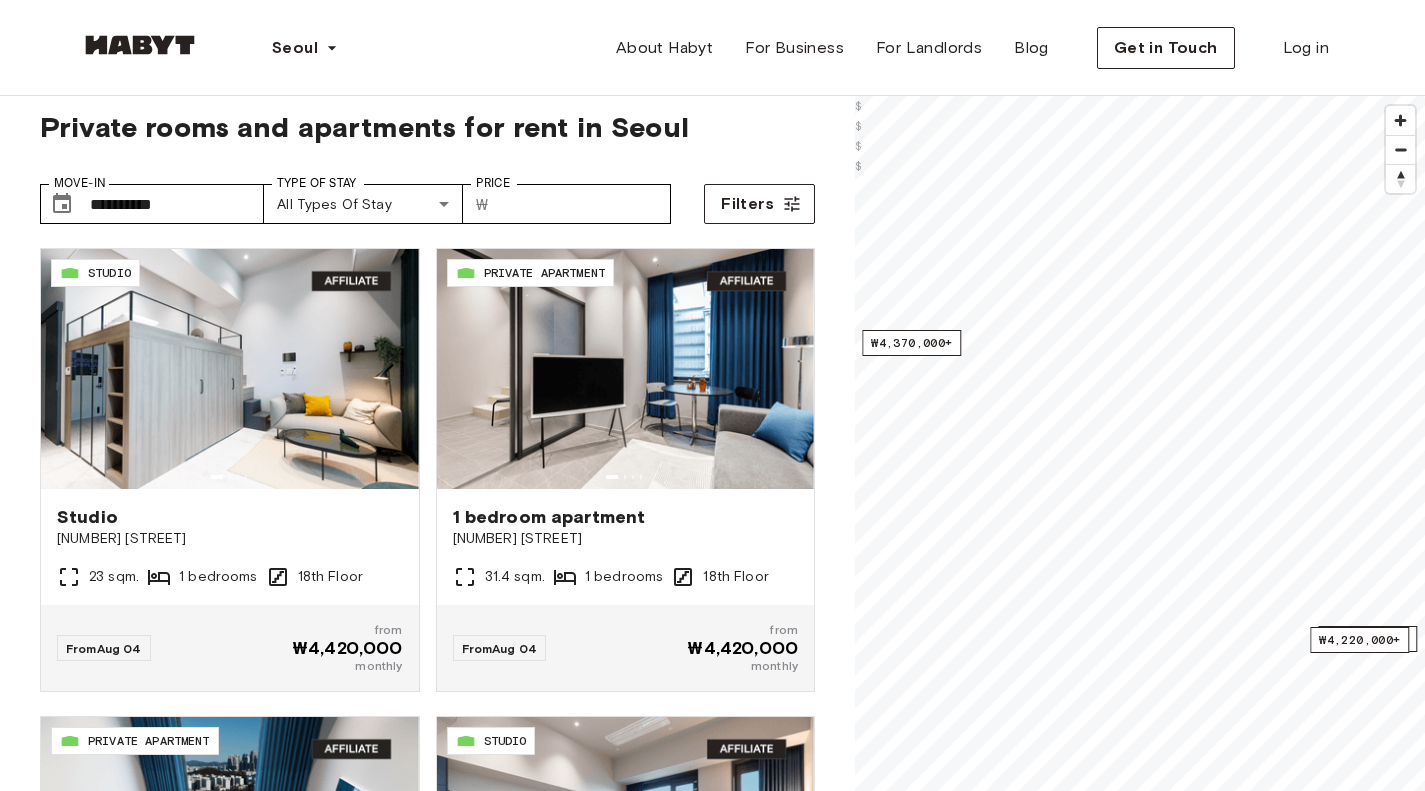 scroll, scrollTop: 0, scrollLeft: 0, axis: both 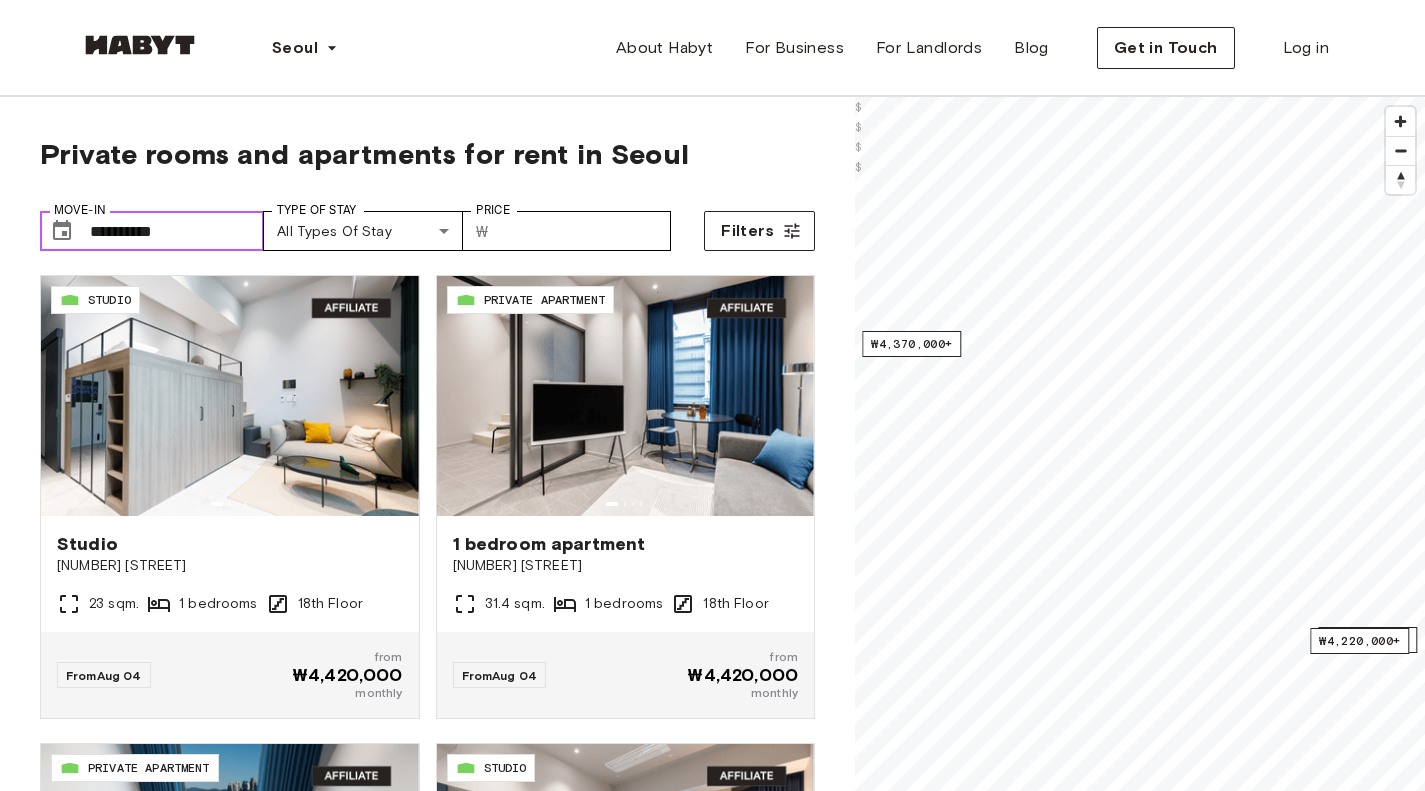 click on "**********" at bounding box center [177, 231] 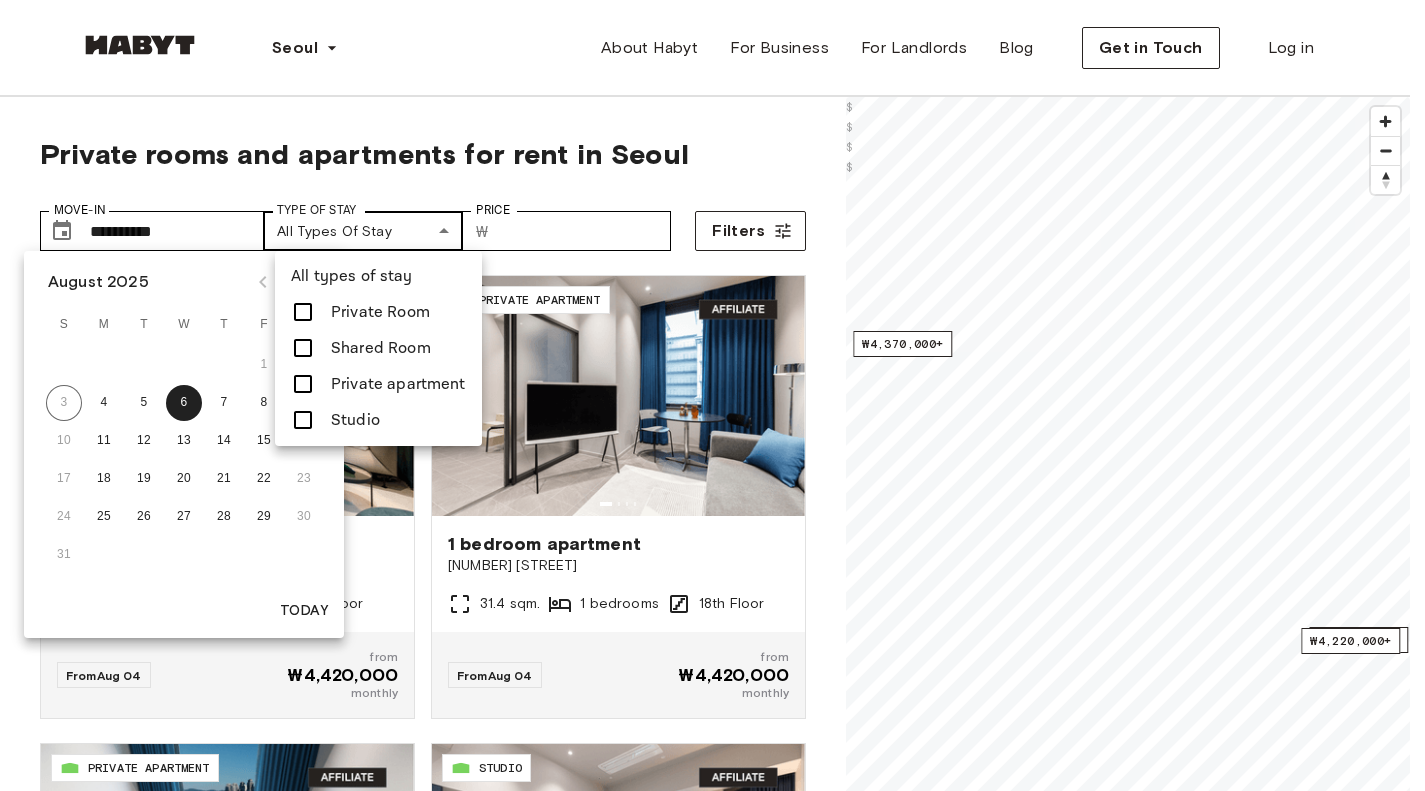 click on "**********" at bounding box center [712, 2363] 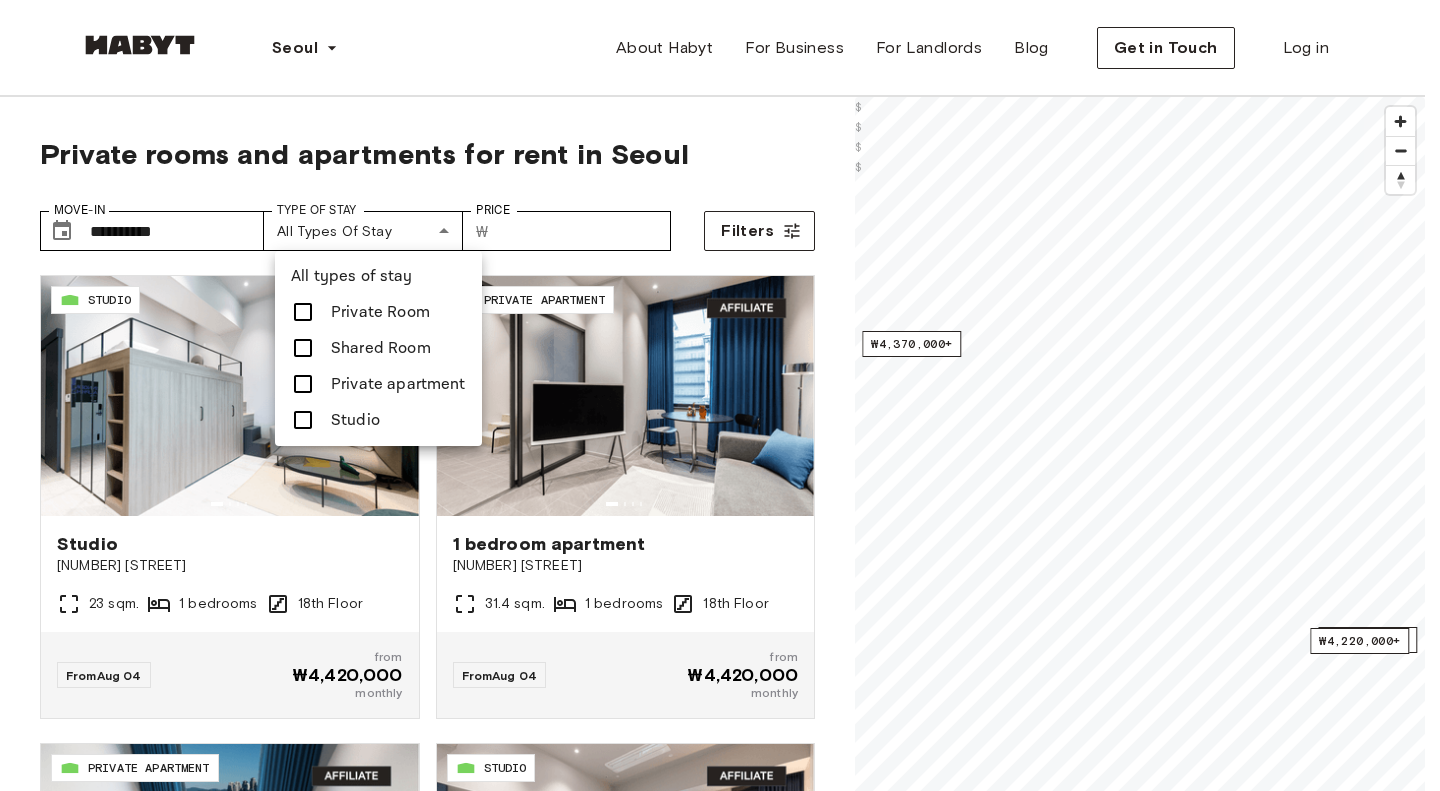 click at bounding box center [720, 395] 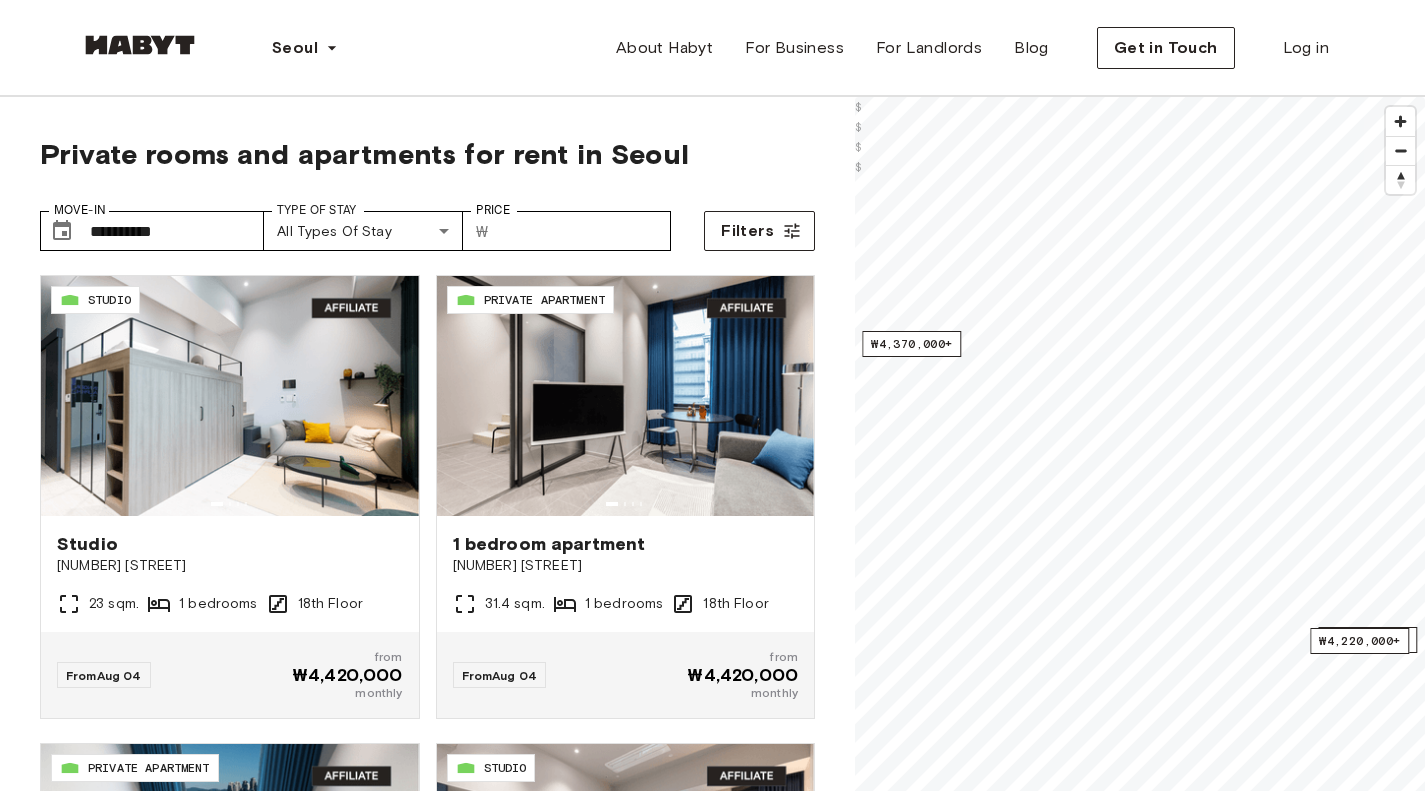 click on "Private rooms and apartments for rent in Seoul" at bounding box center (427, 154) 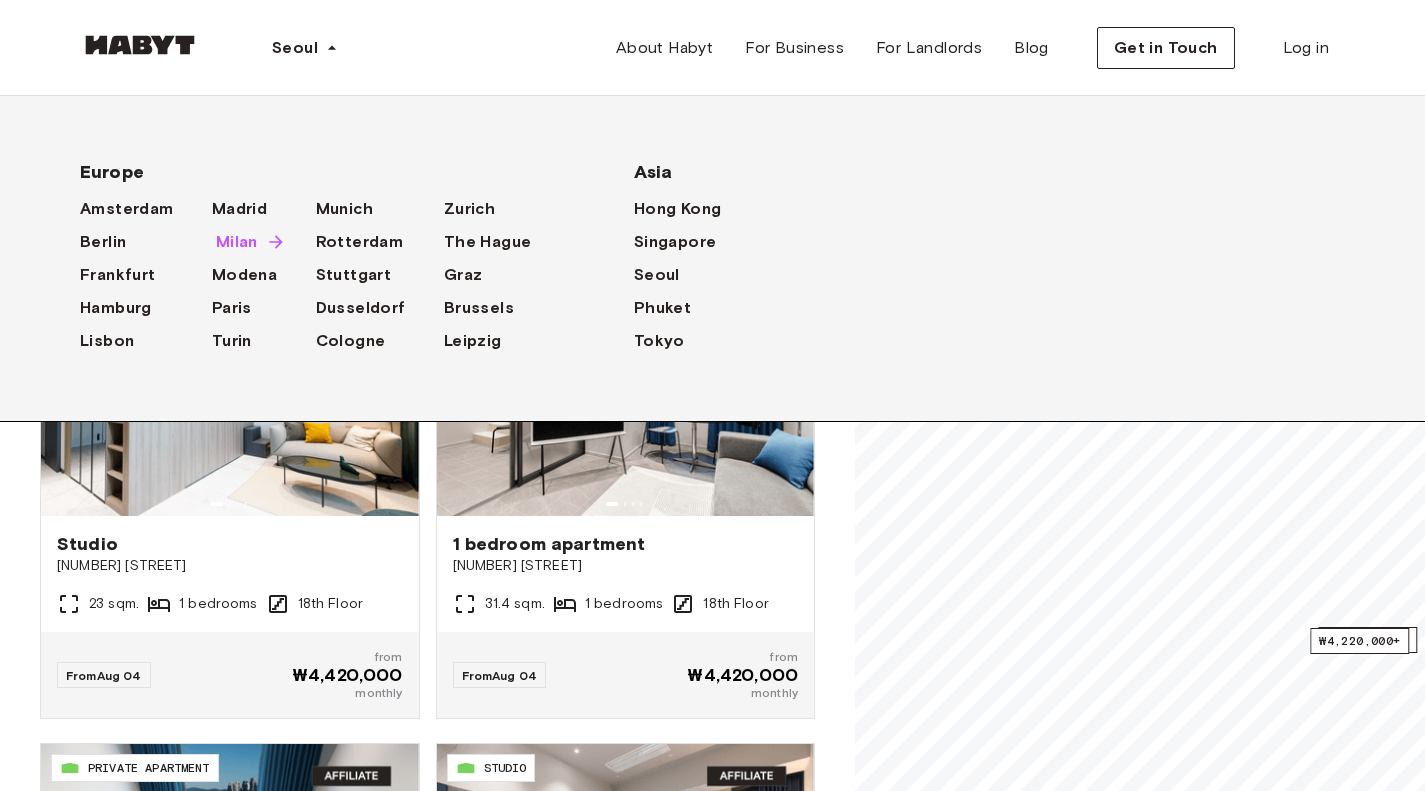 click on "Milan" at bounding box center (237, 242) 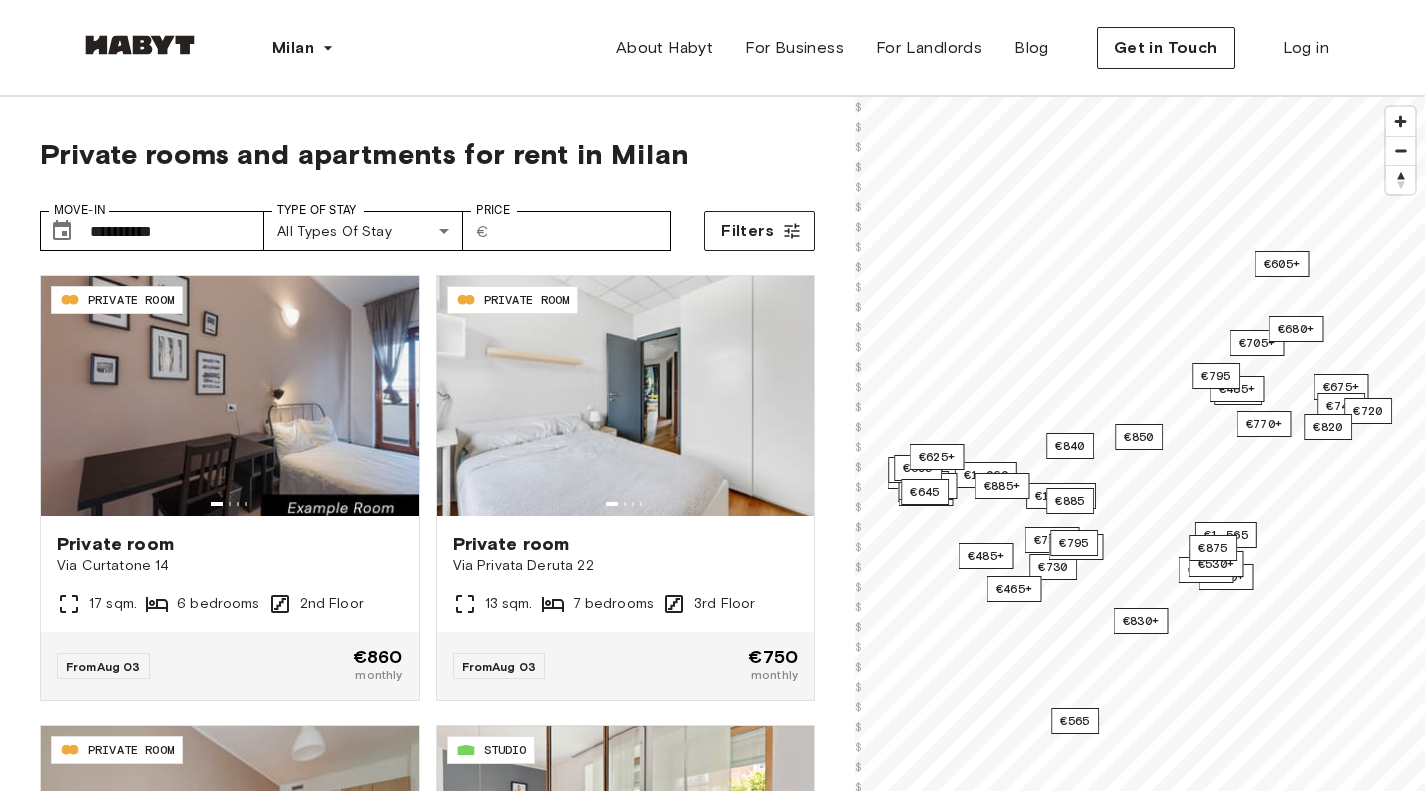 click on "**********" at bounding box center (427, 581) 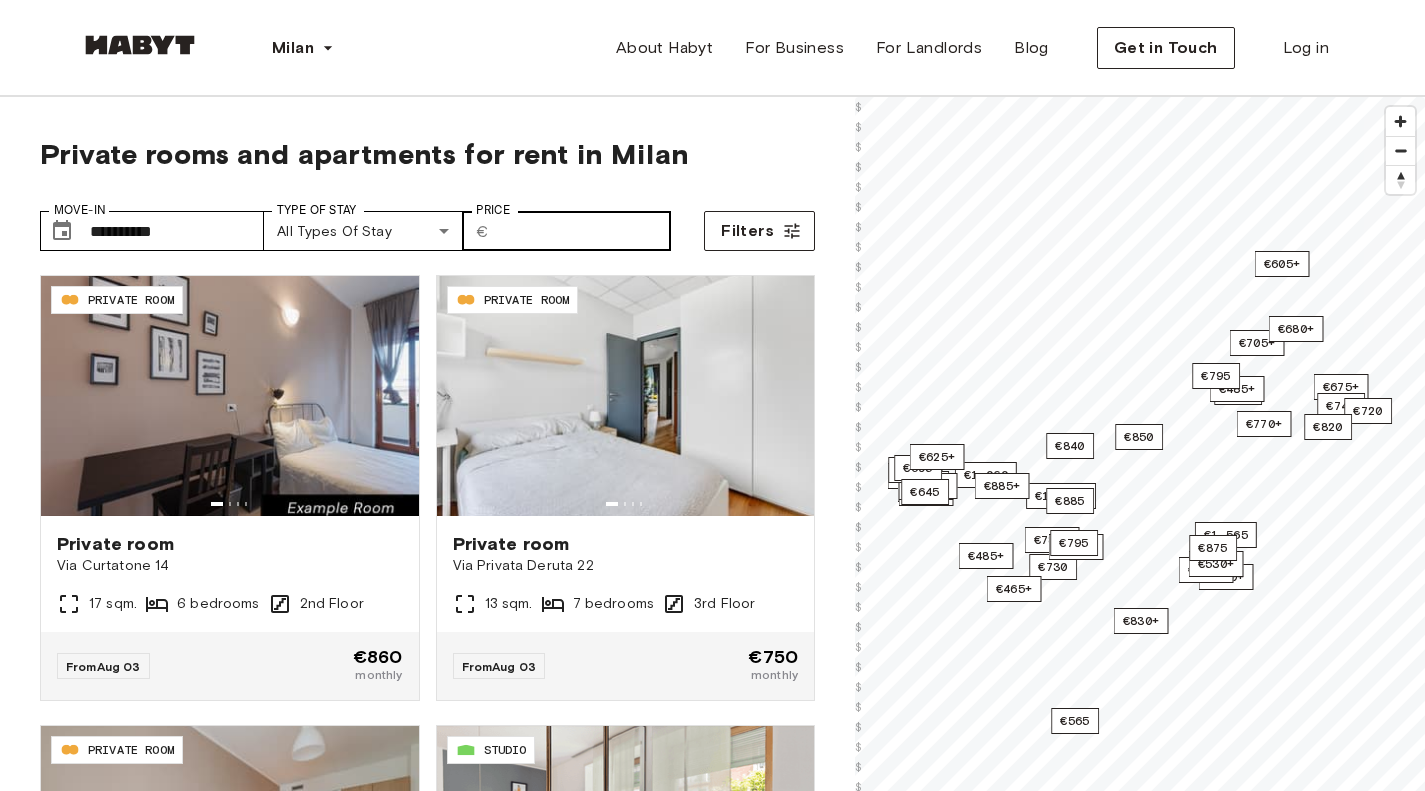 click on "​ € Price" at bounding box center [566, 231] 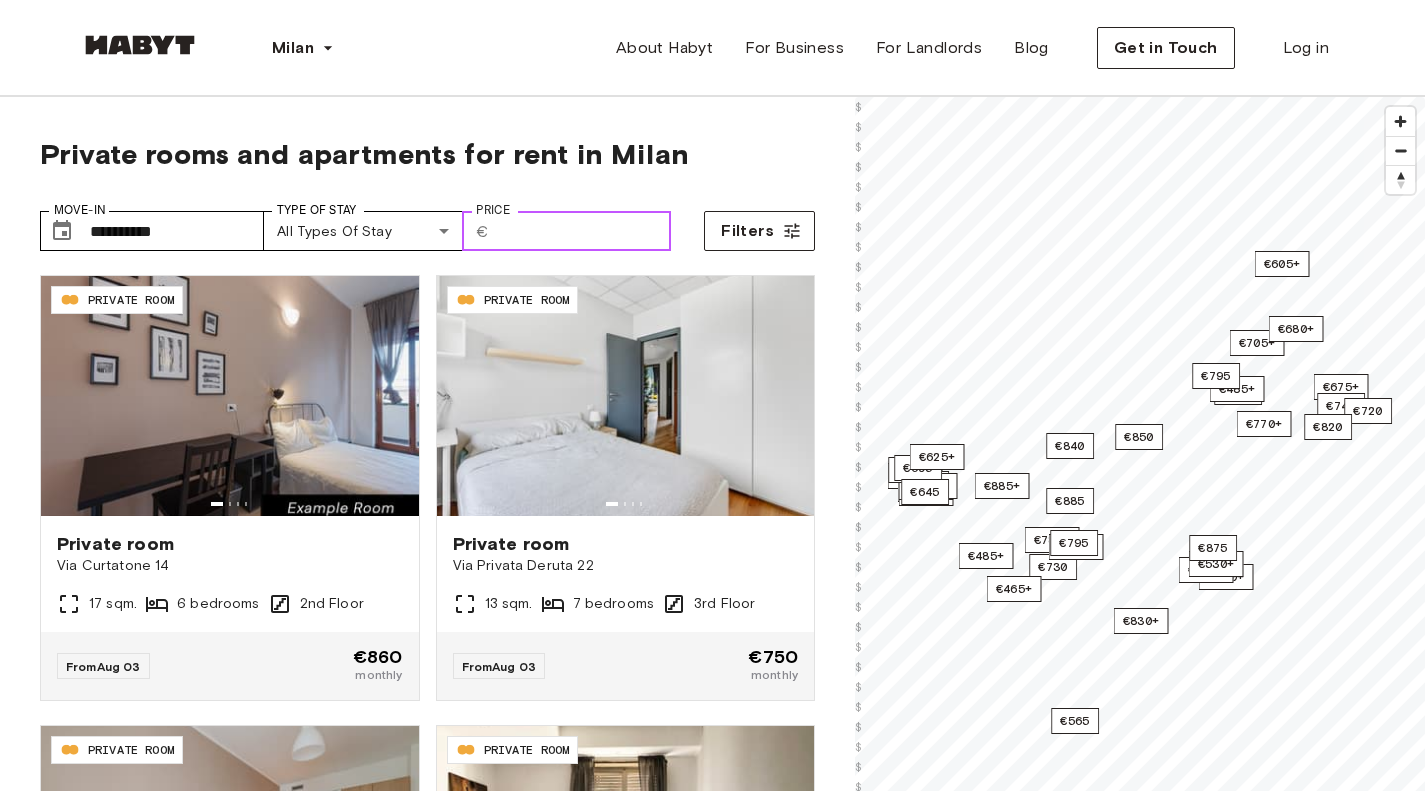 type on "****" 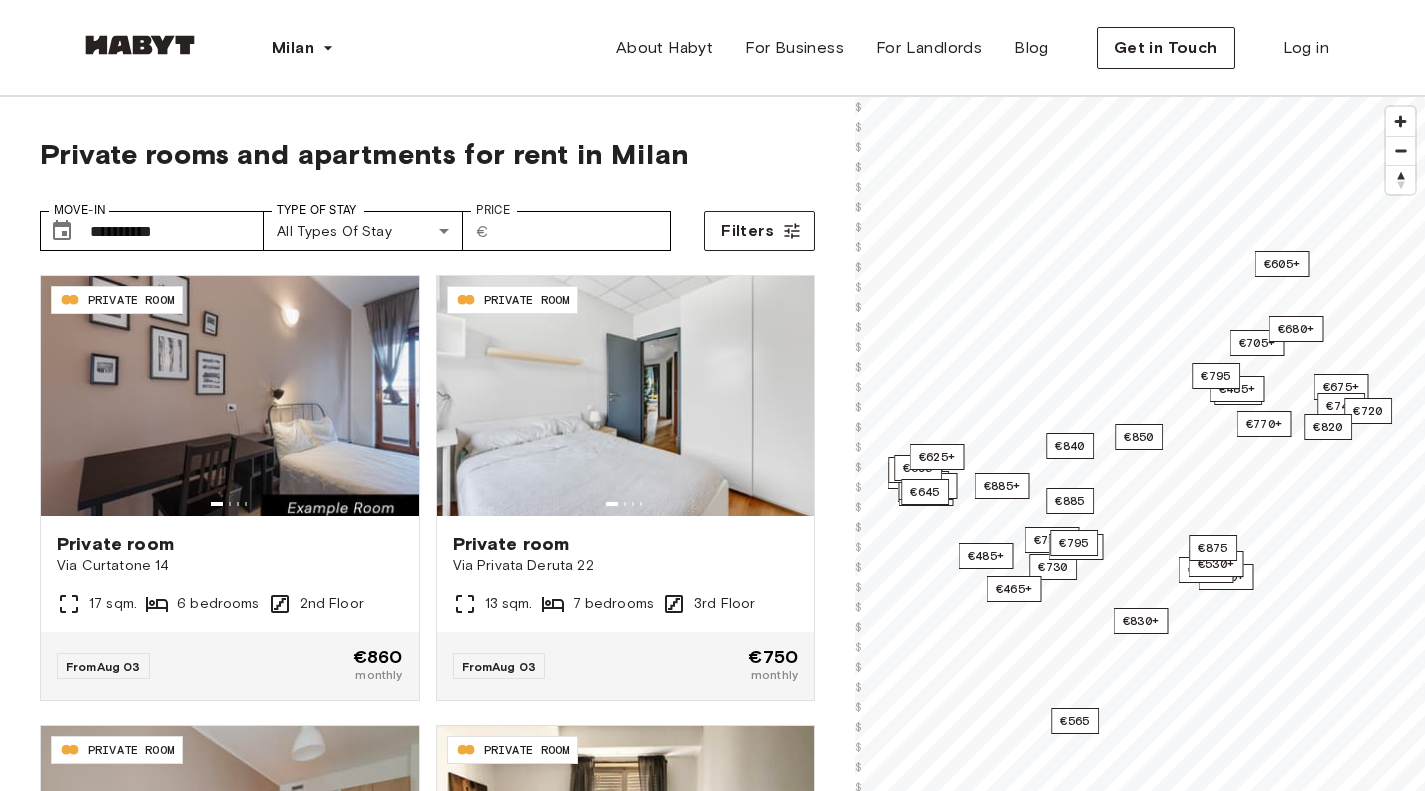 click on "**********" at bounding box center (427, 581) 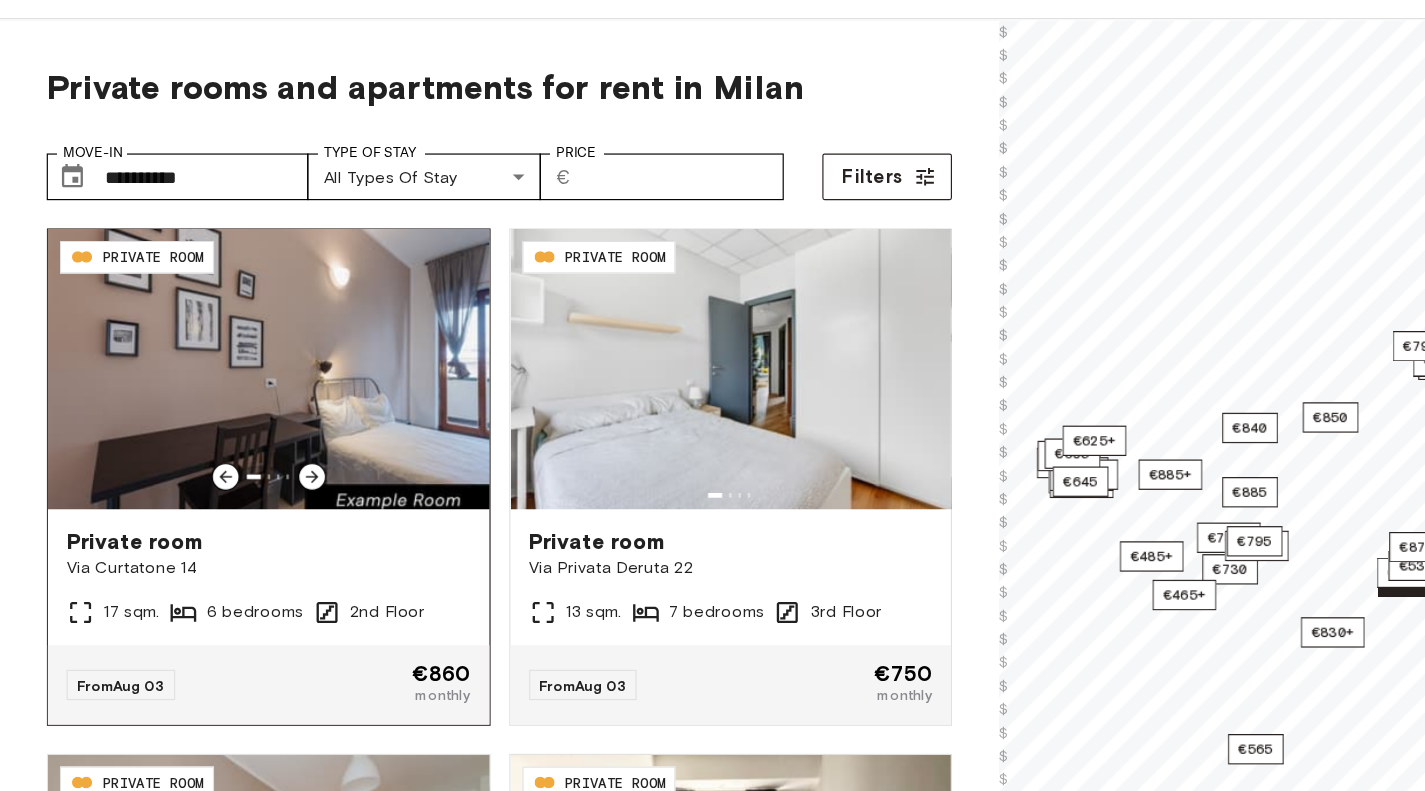 click 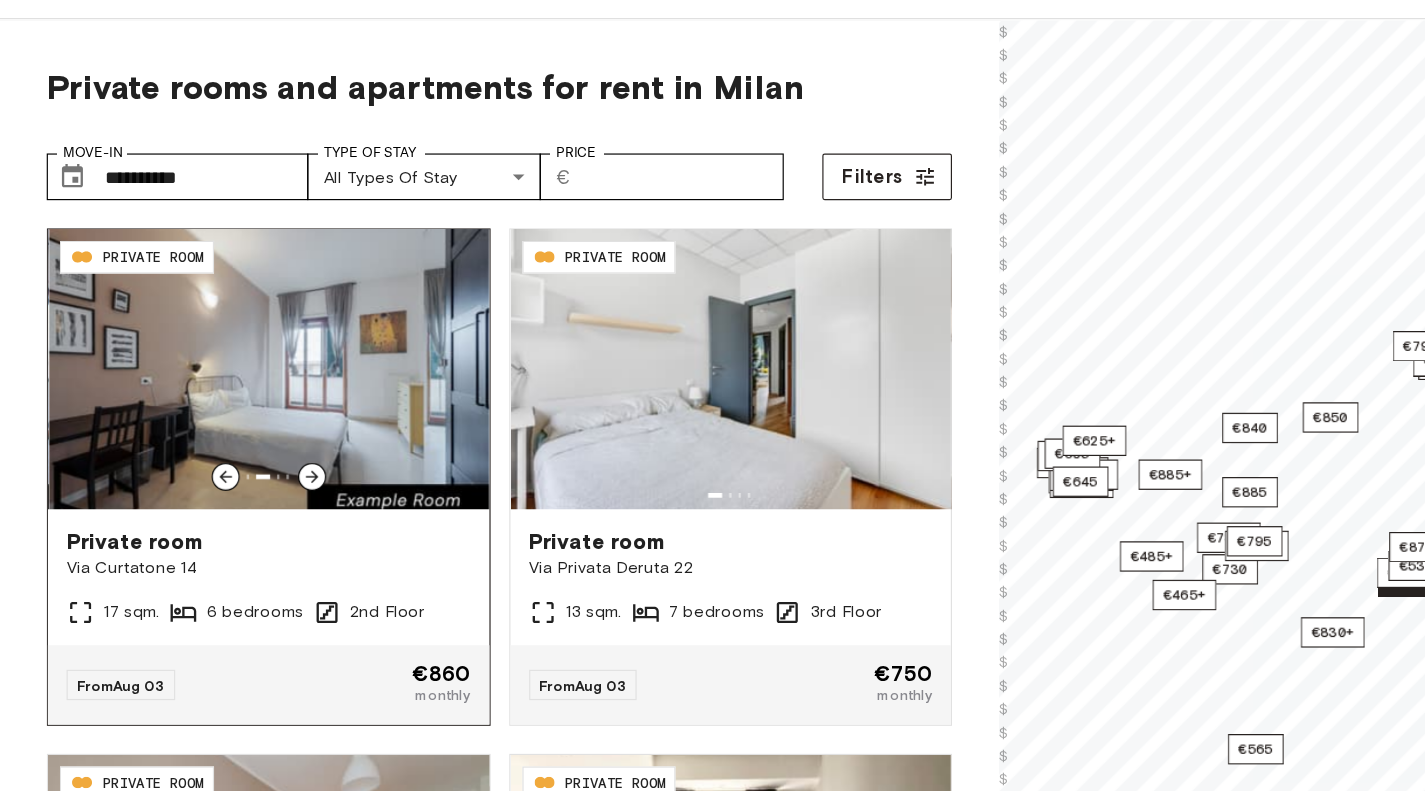 click 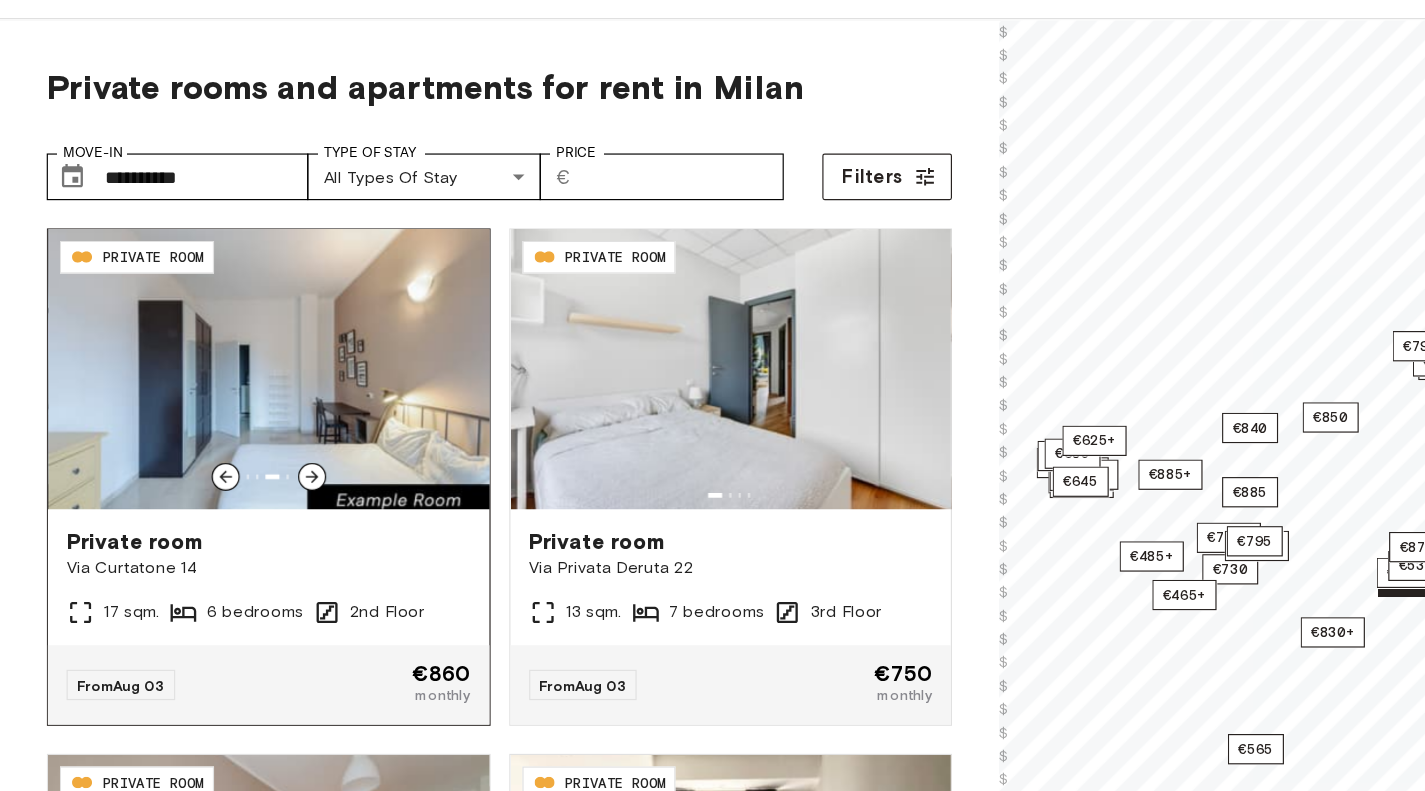 click 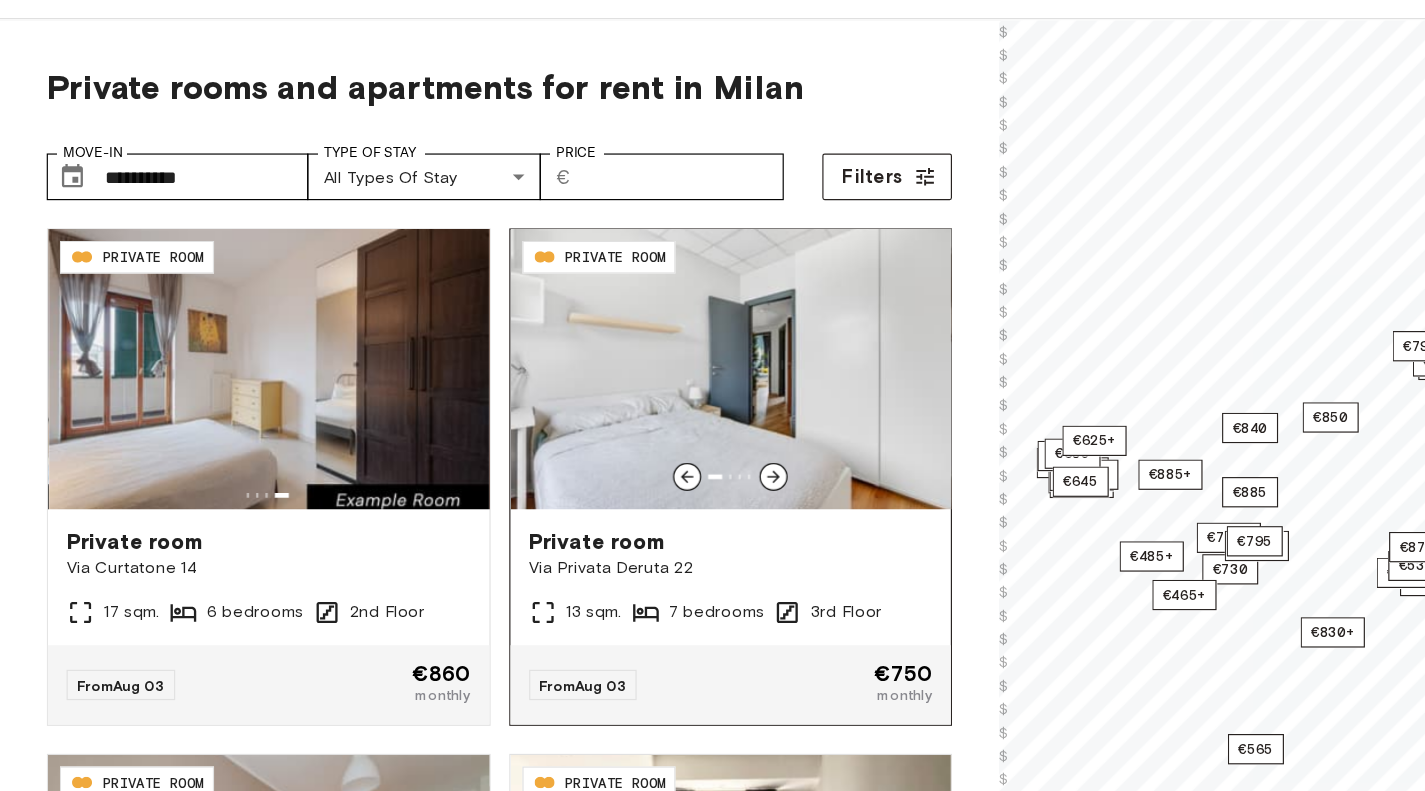 click 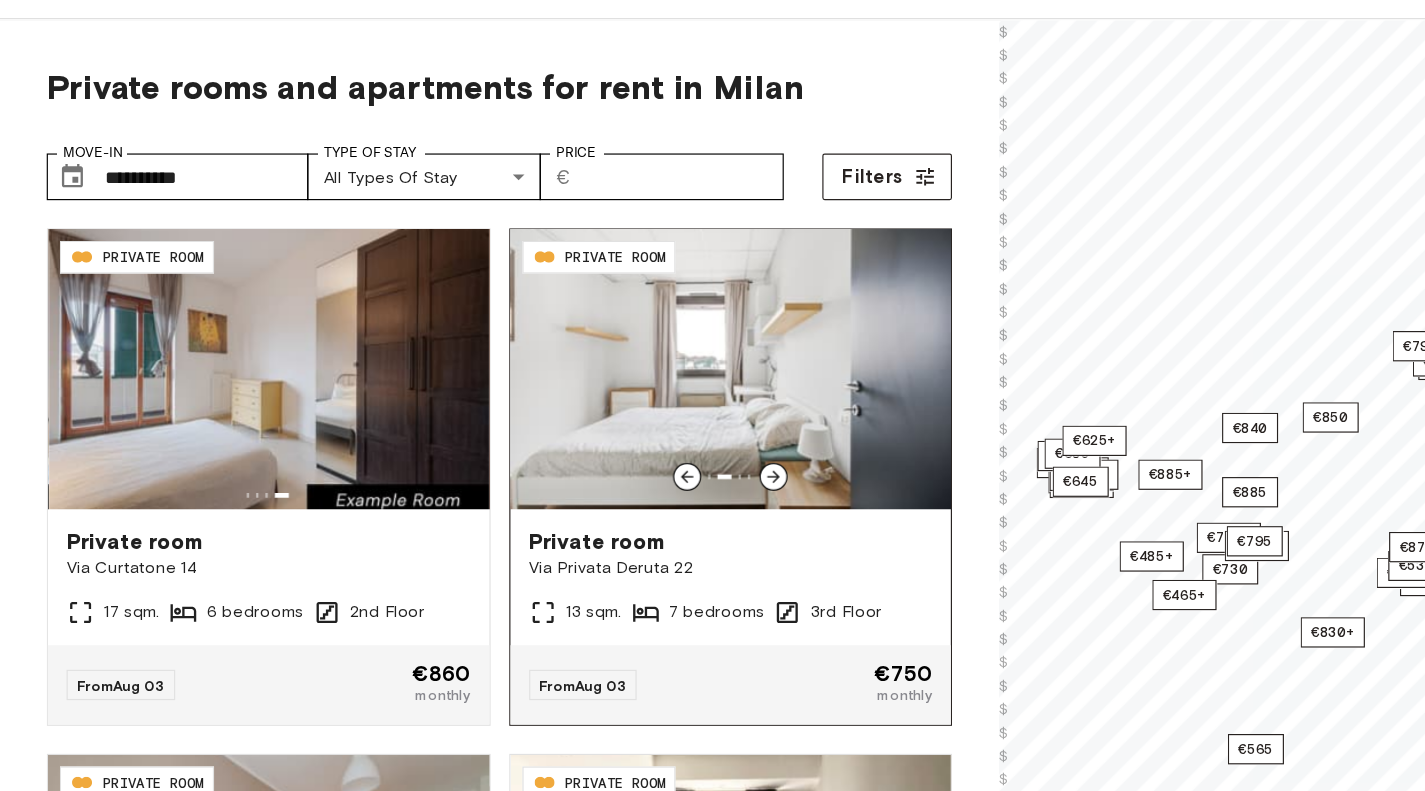 click 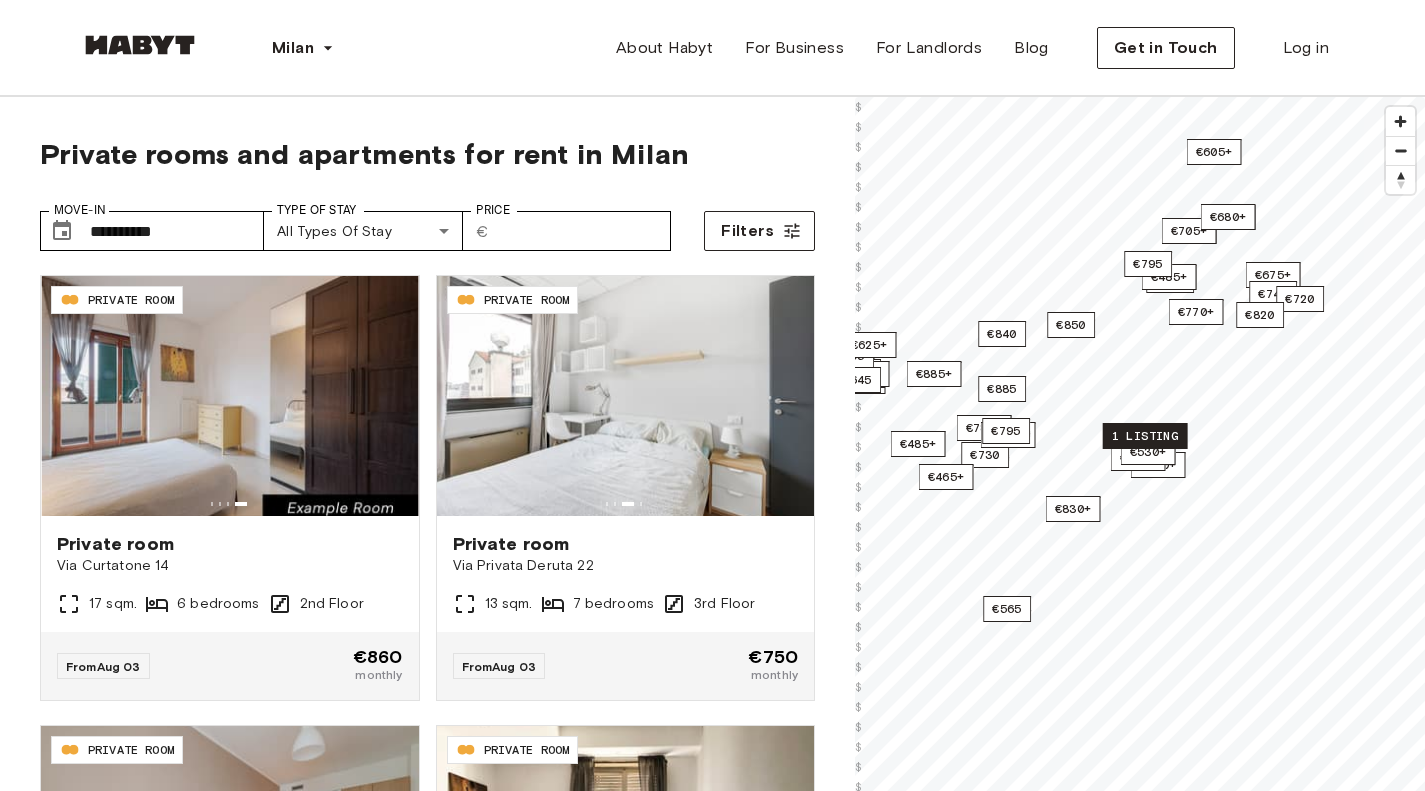 click on "1 listing" at bounding box center [1145, 436] 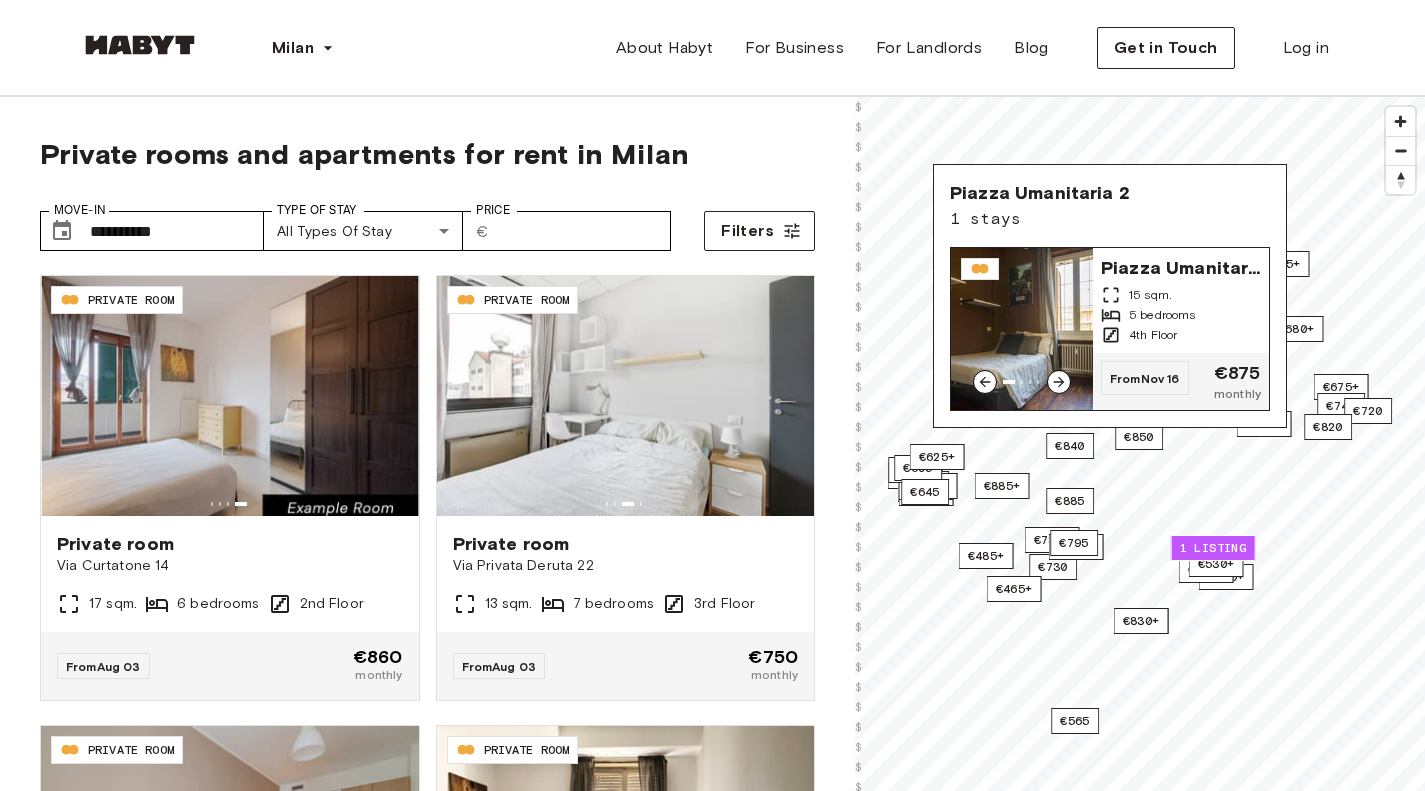 click 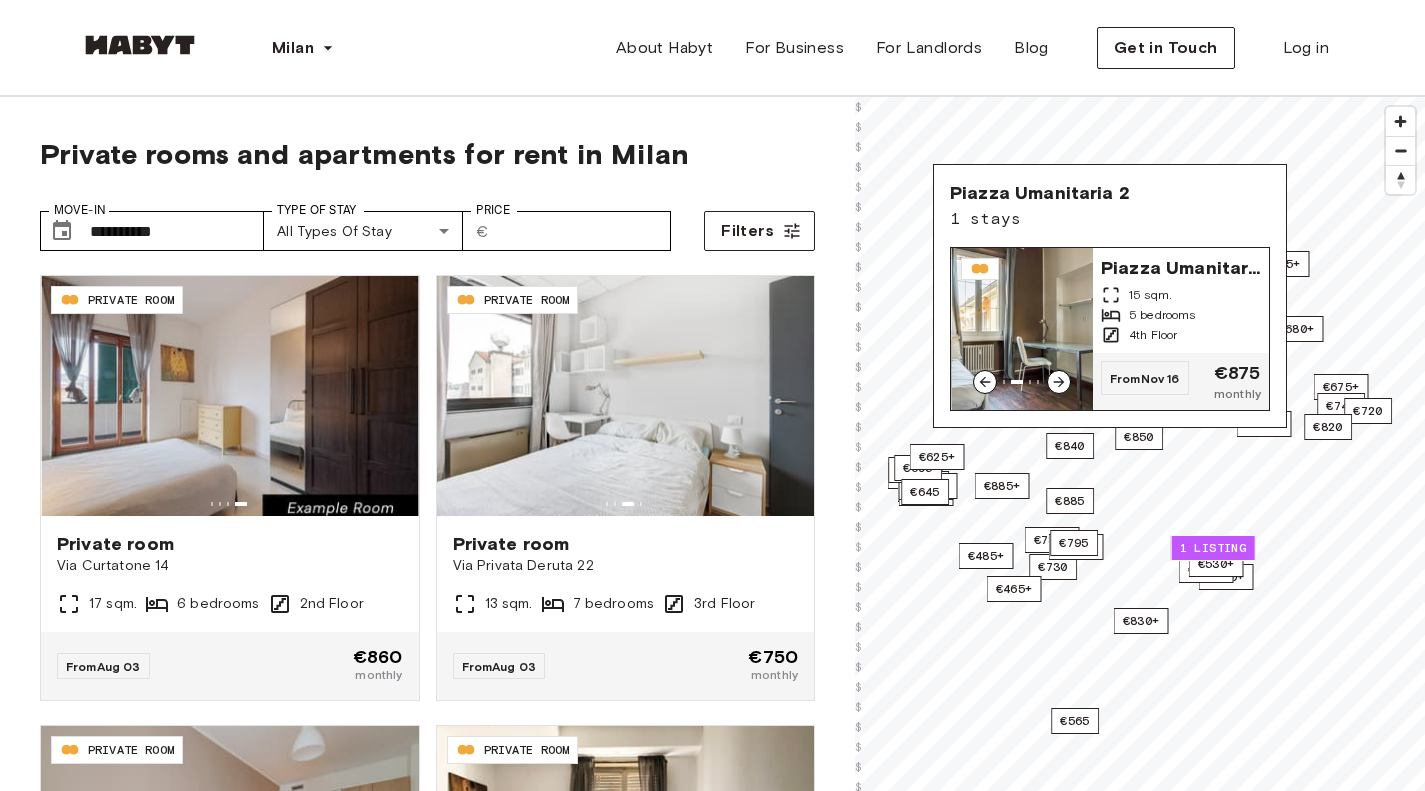 click 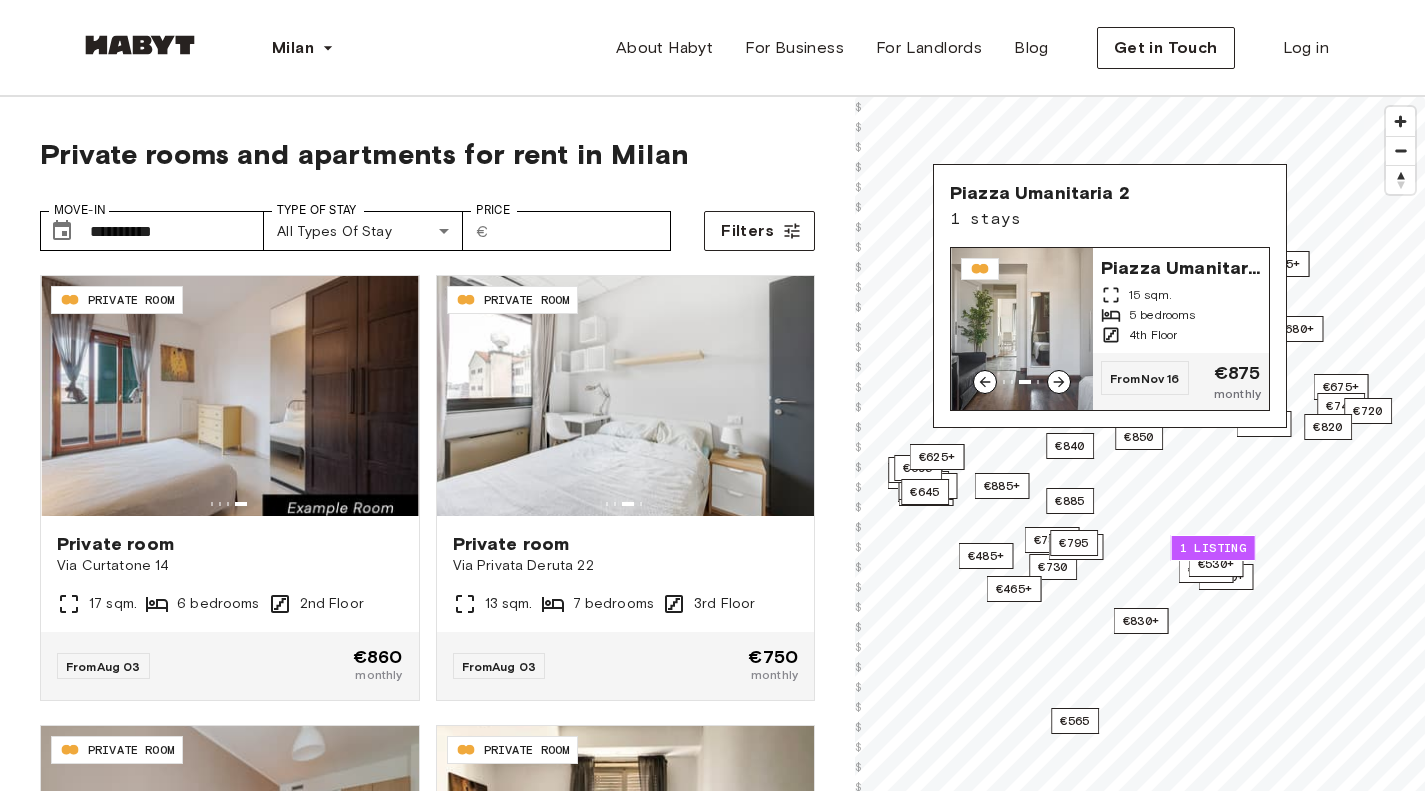 click 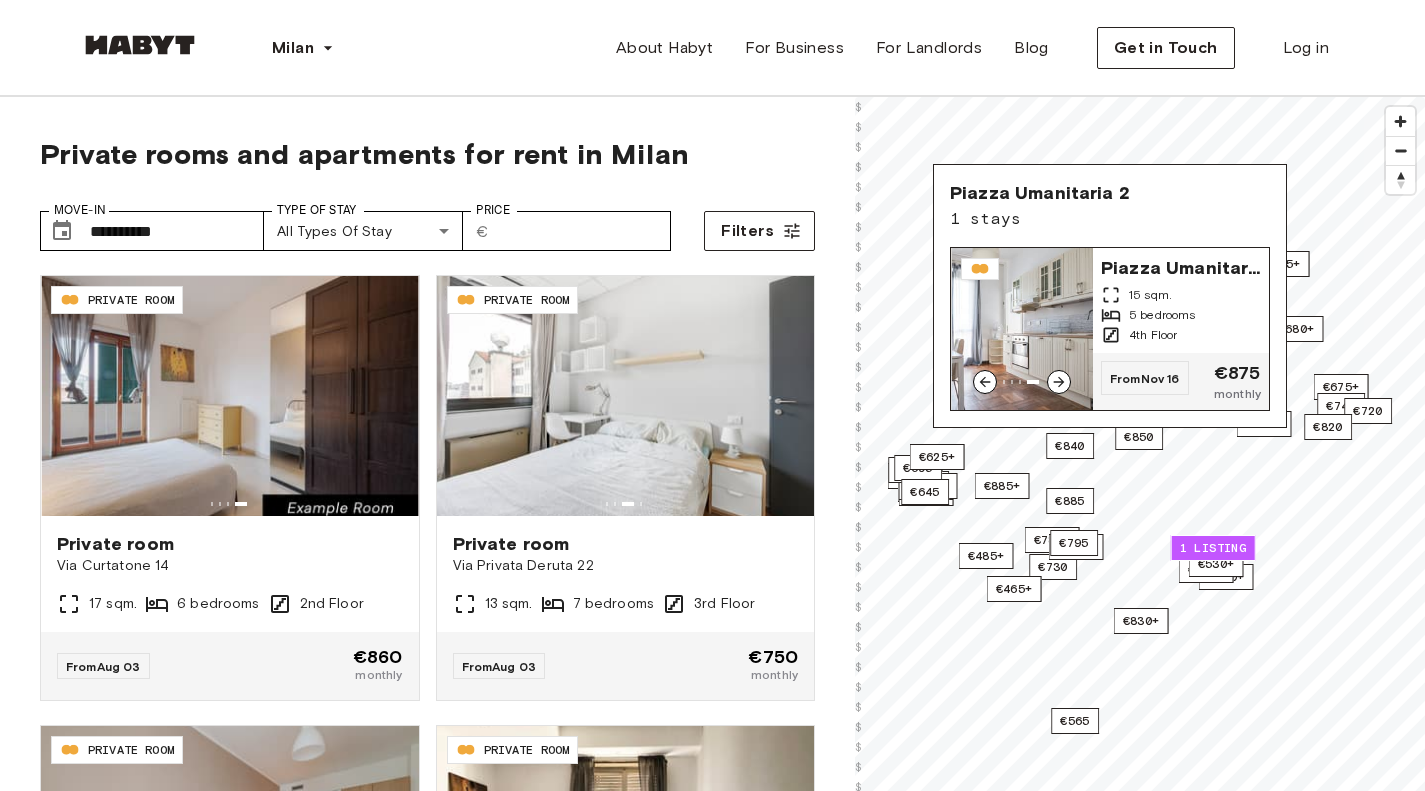 click 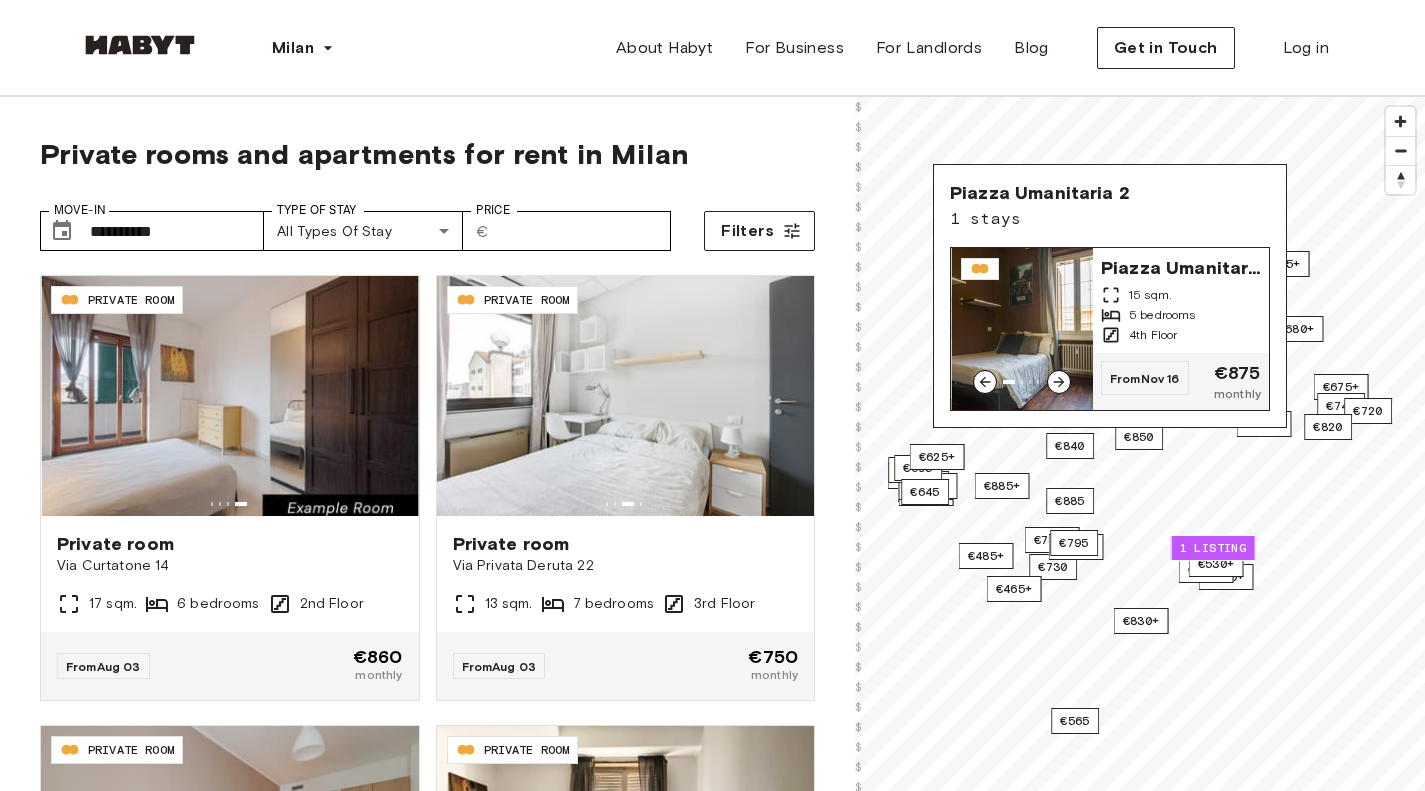click 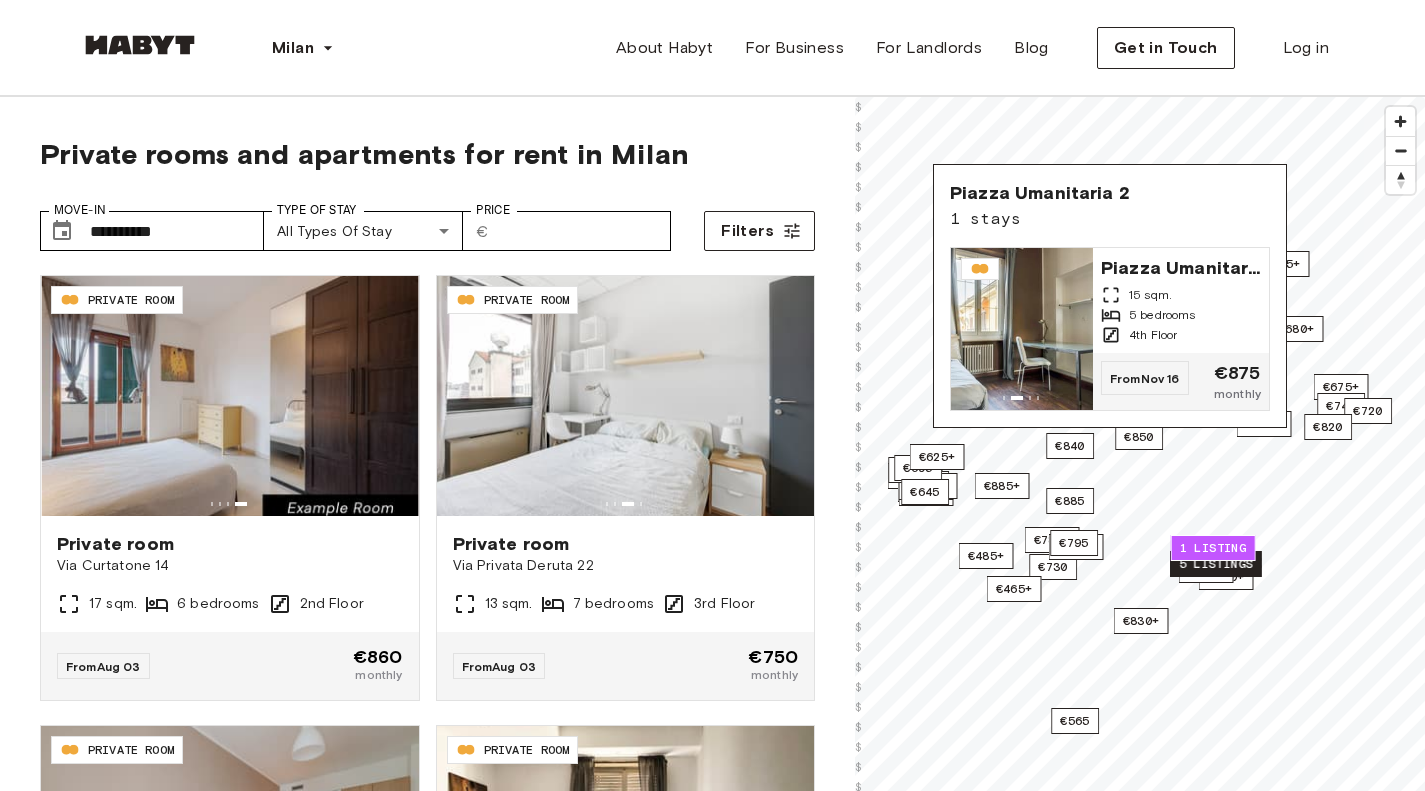 click on "5 listings" at bounding box center [1216, 564] 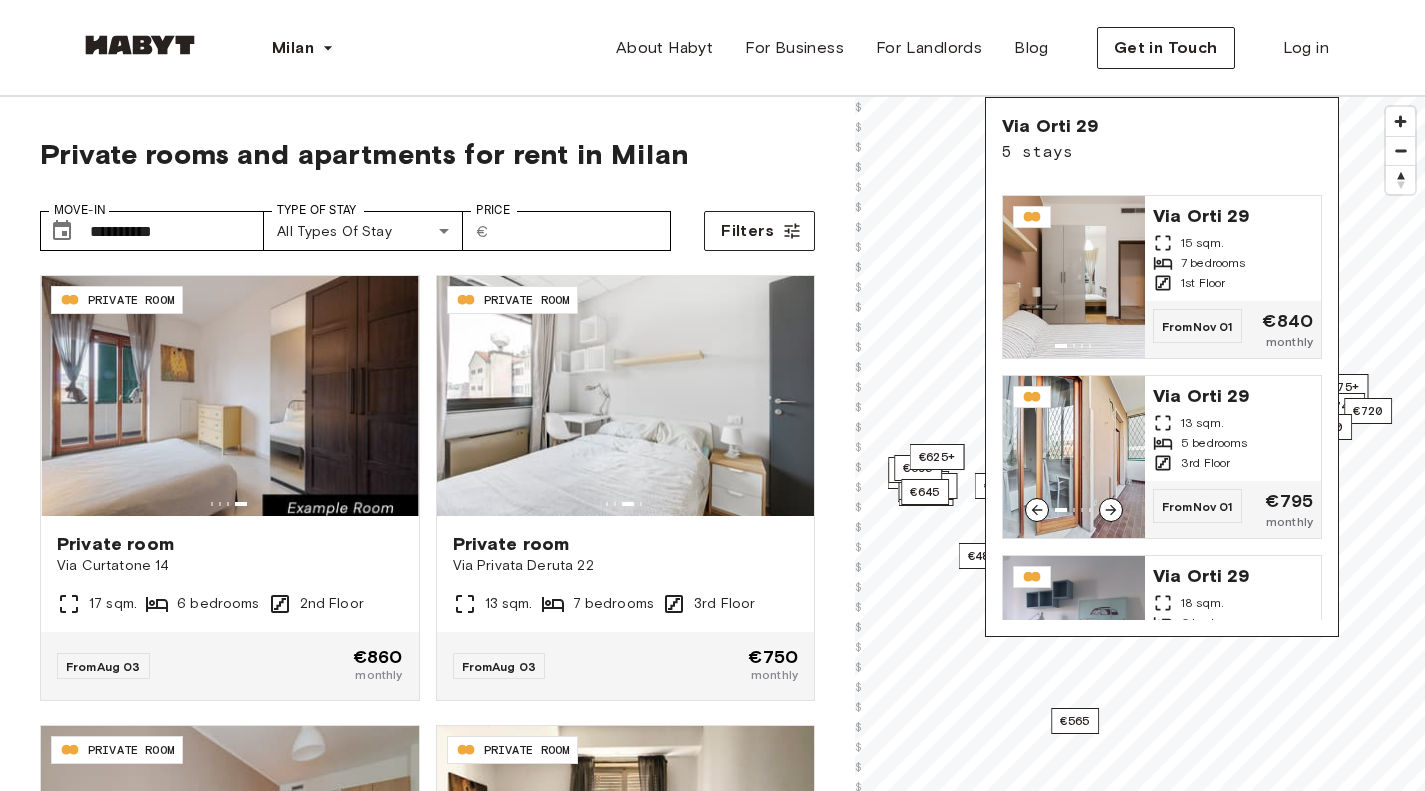 scroll, scrollTop: 443, scrollLeft: 0, axis: vertical 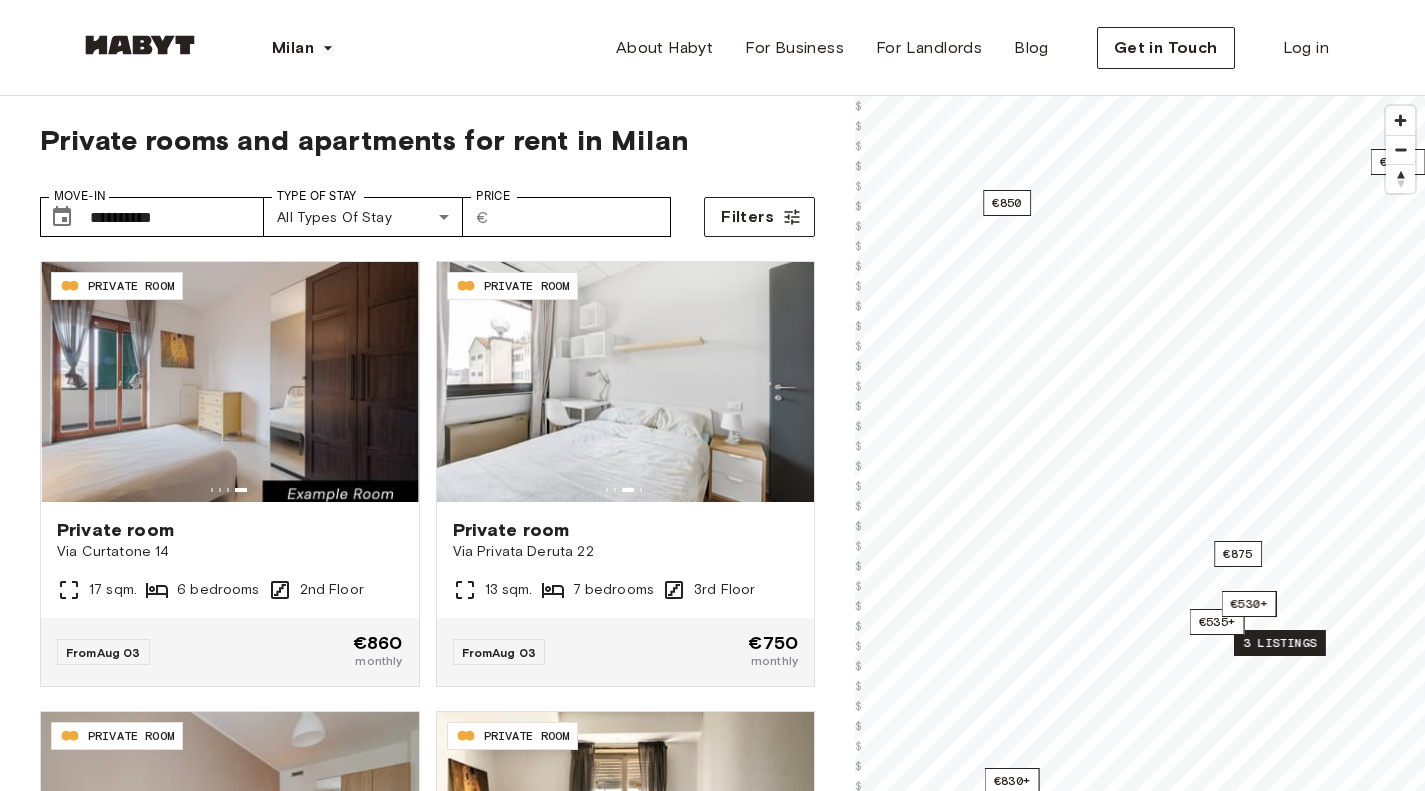 click on "3 listings" at bounding box center [1280, 643] 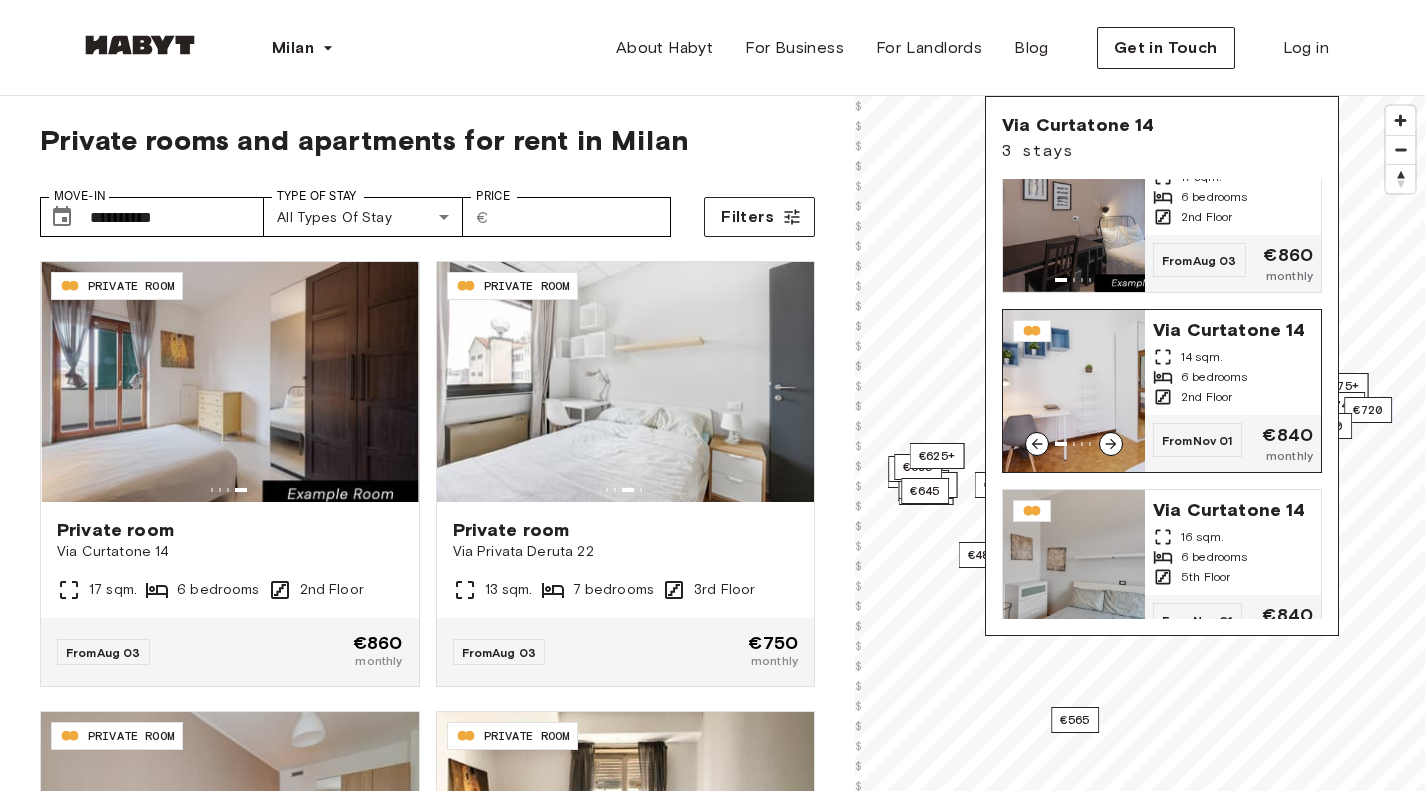 scroll, scrollTop: 83, scrollLeft: 0, axis: vertical 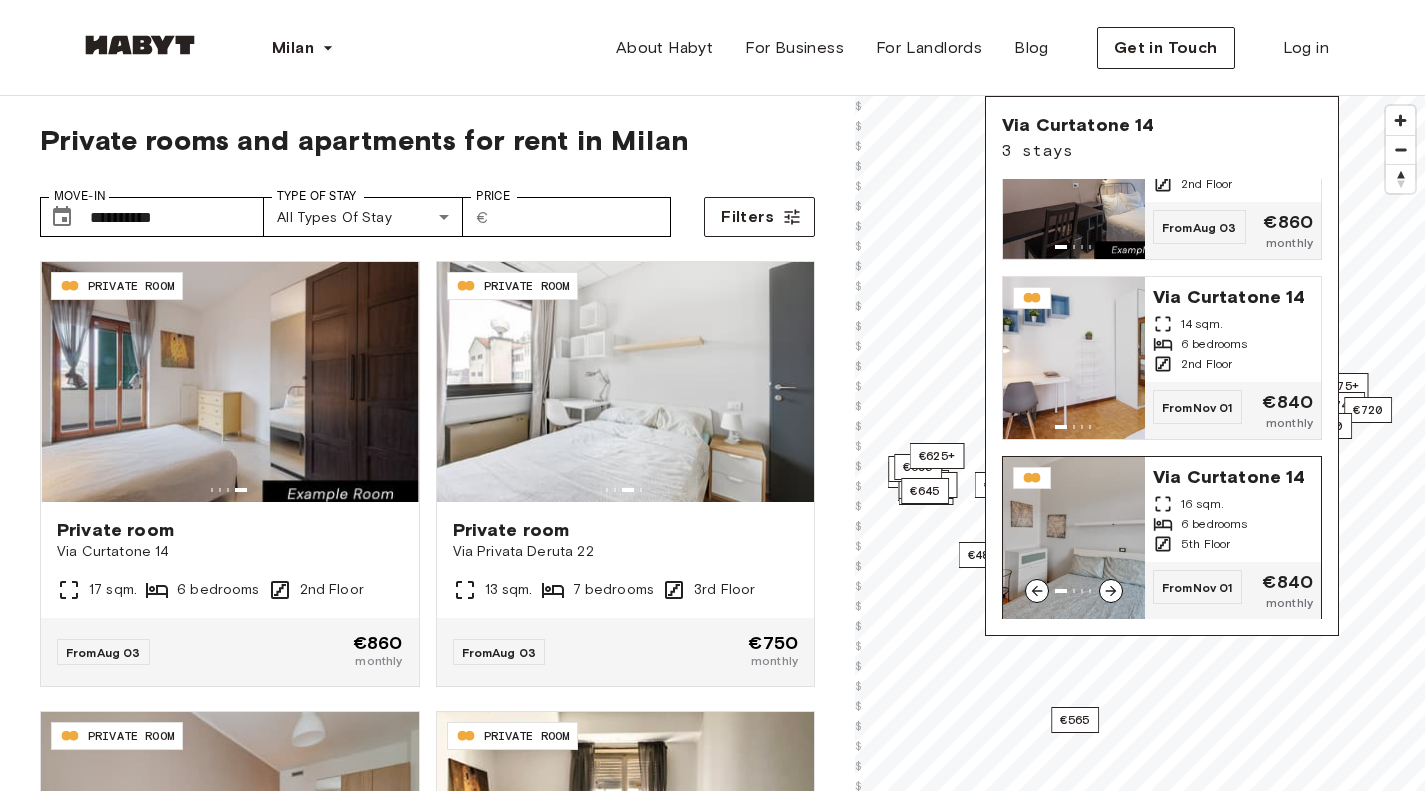 click 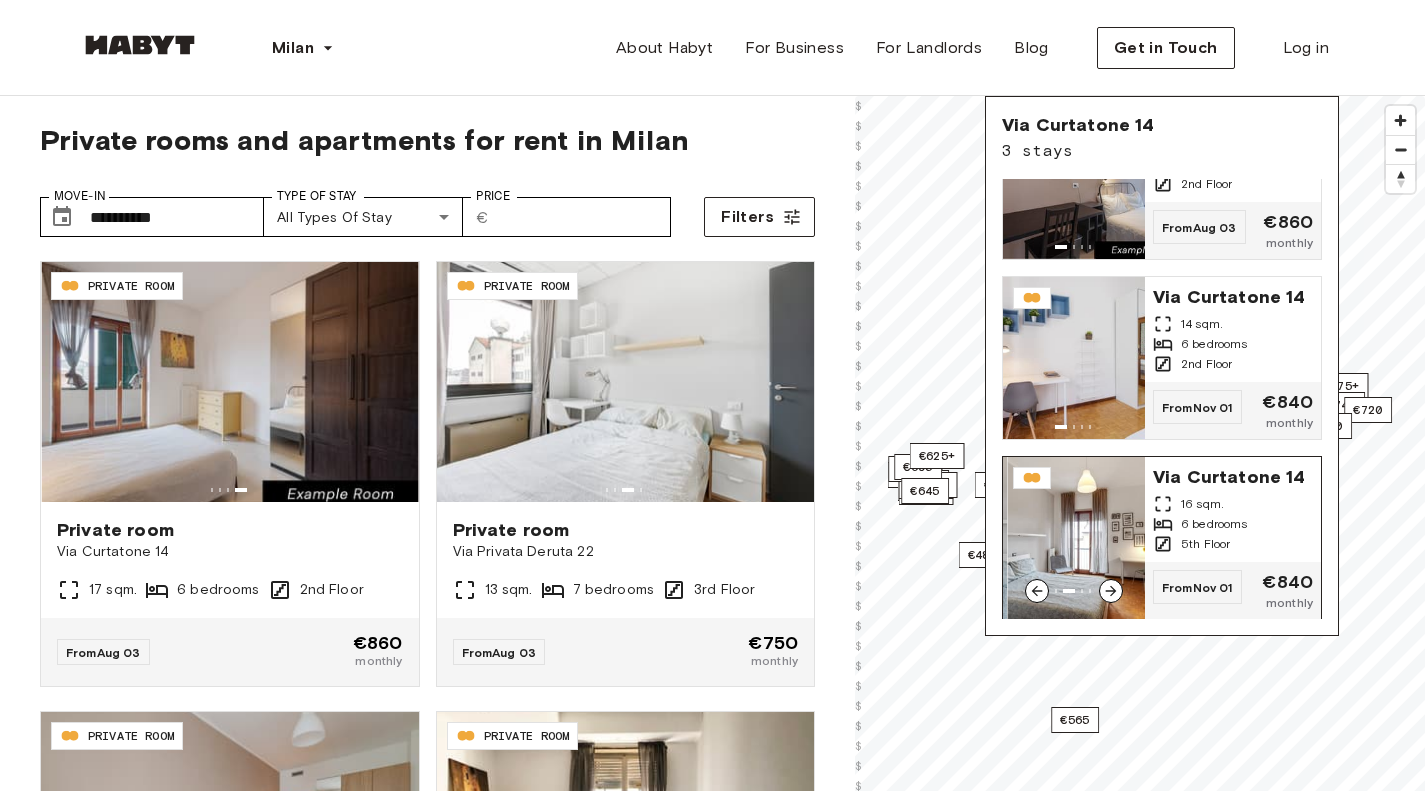 click 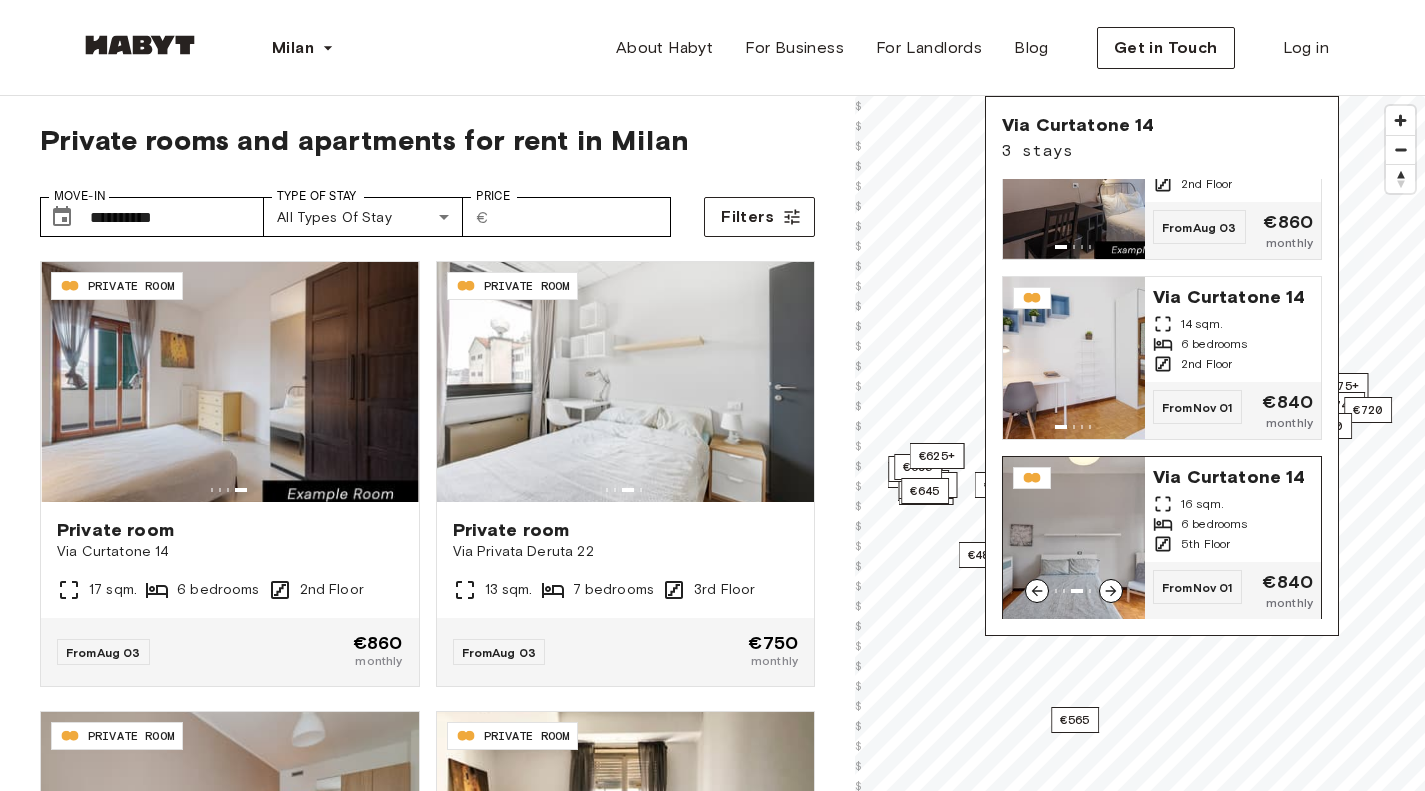 click 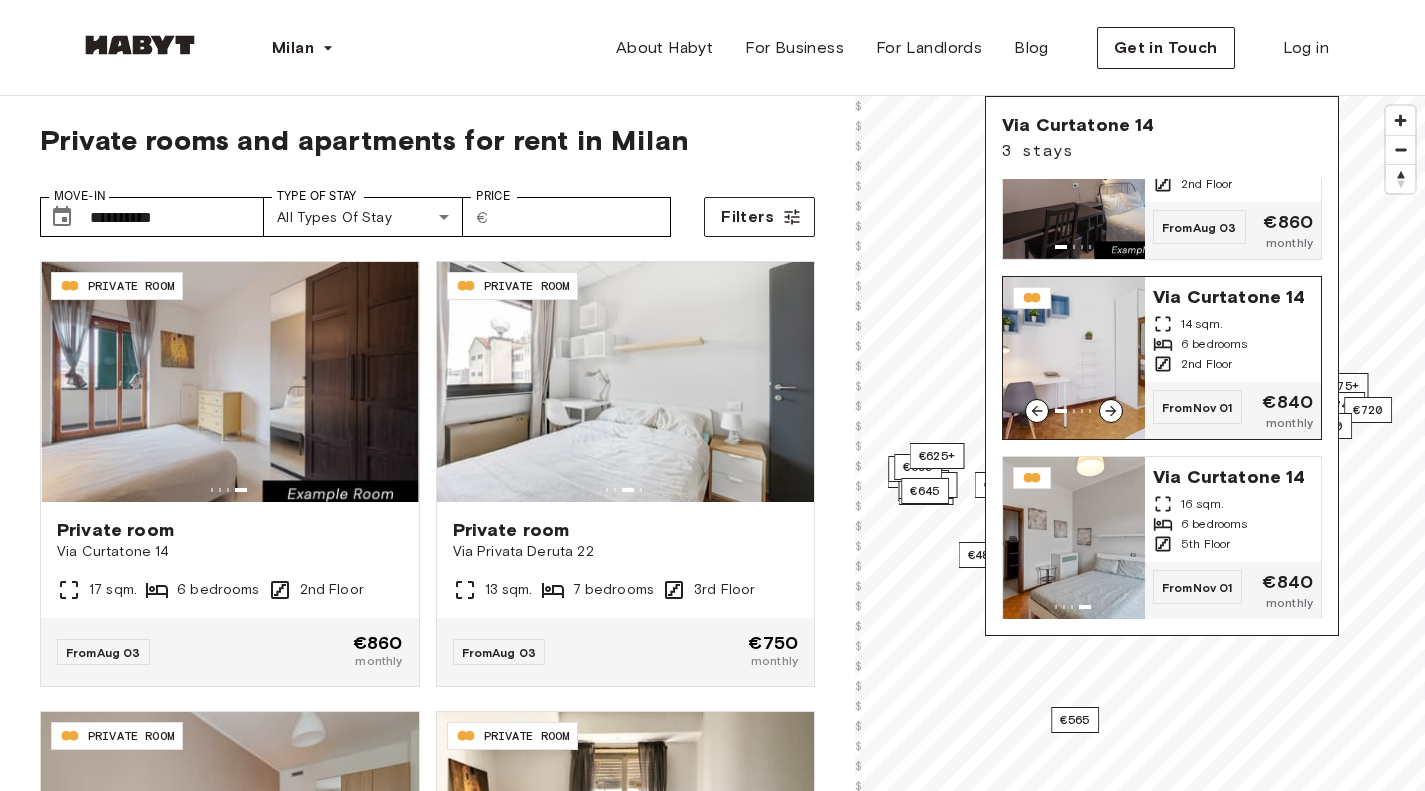 scroll, scrollTop: 0, scrollLeft: 0, axis: both 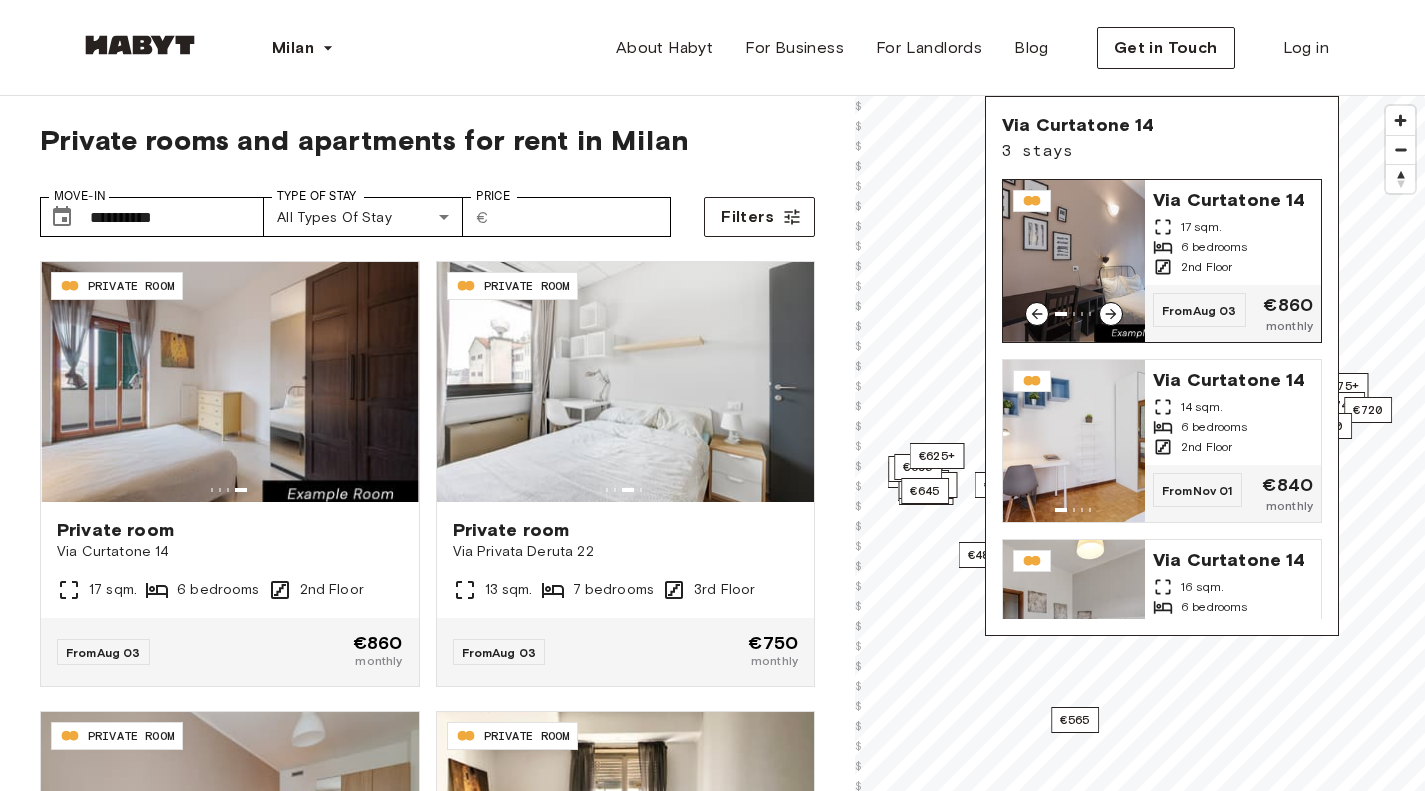 click at bounding box center [1074, 261] 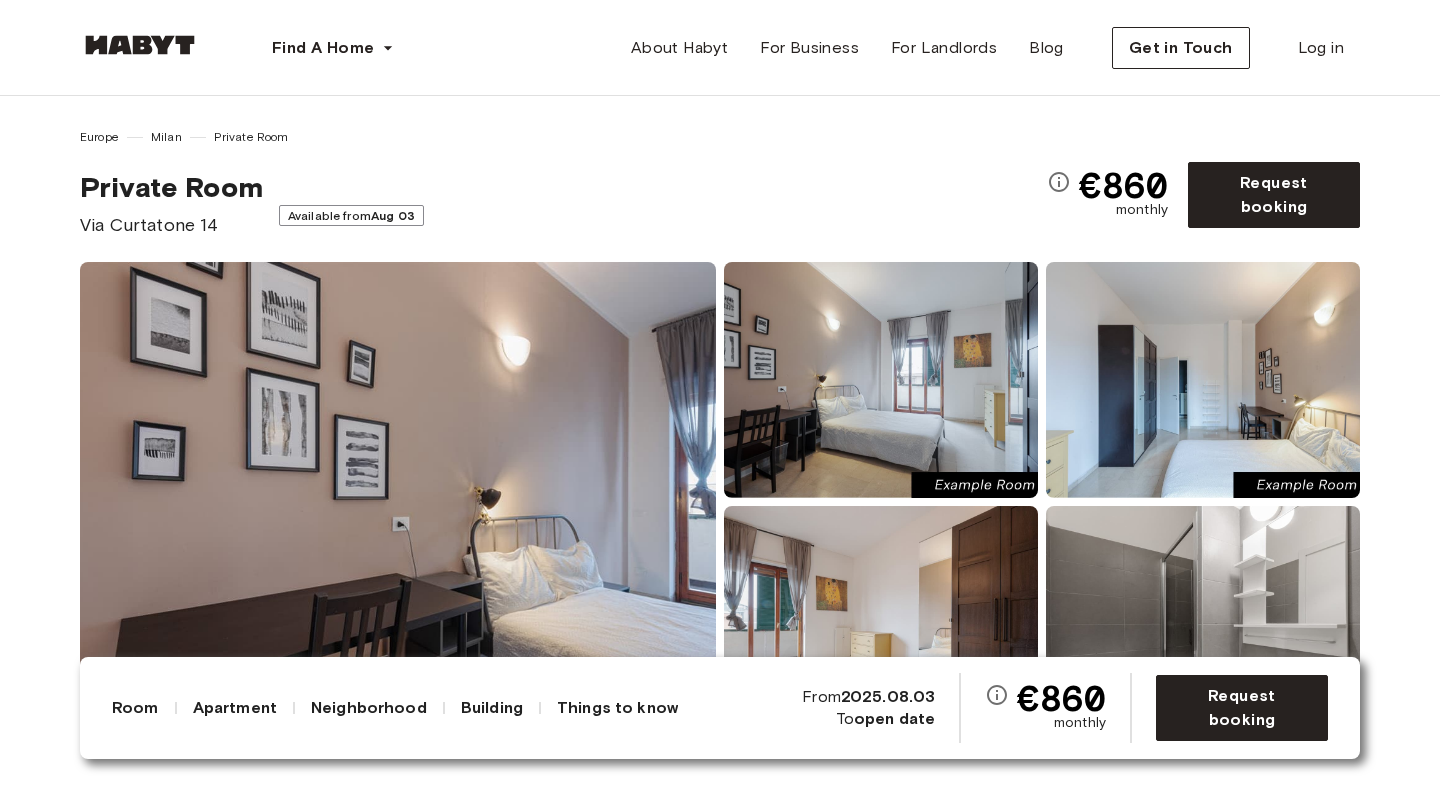 scroll, scrollTop: 0, scrollLeft: 0, axis: both 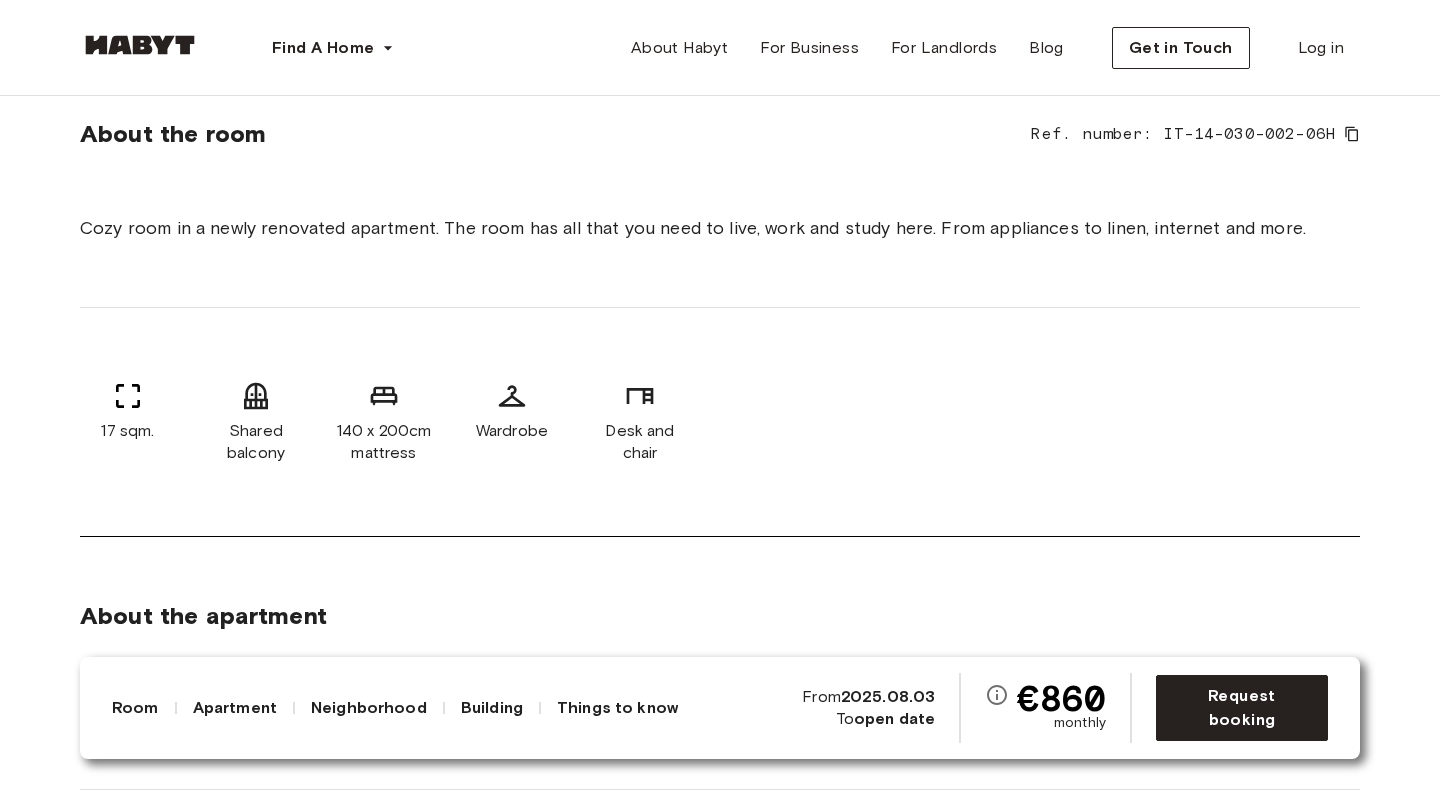 click on "17 sqm. Shared balcony 140 x 200cm mattress Wardrobe Desk and chair" at bounding box center (720, 422) 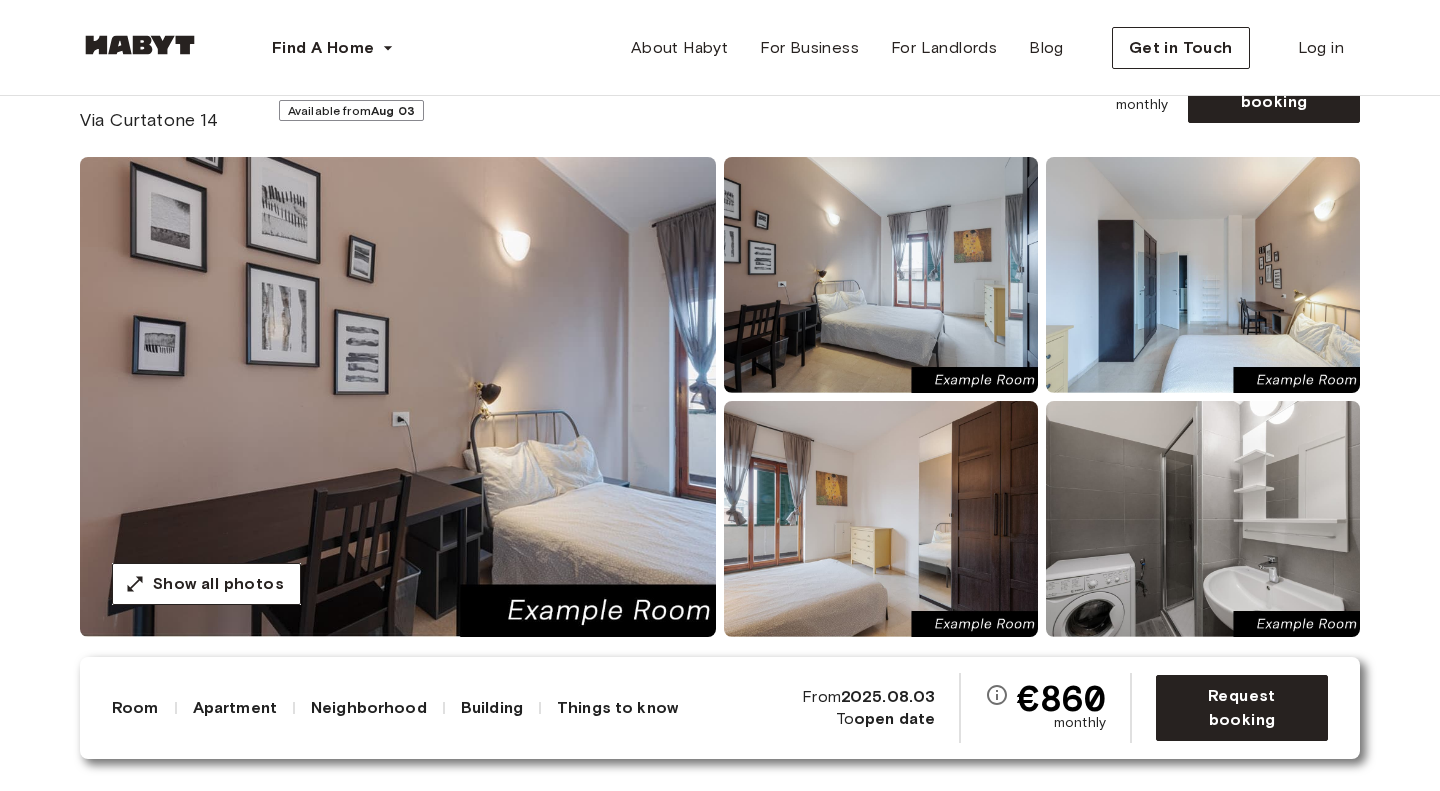 scroll, scrollTop: 0, scrollLeft: 0, axis: both 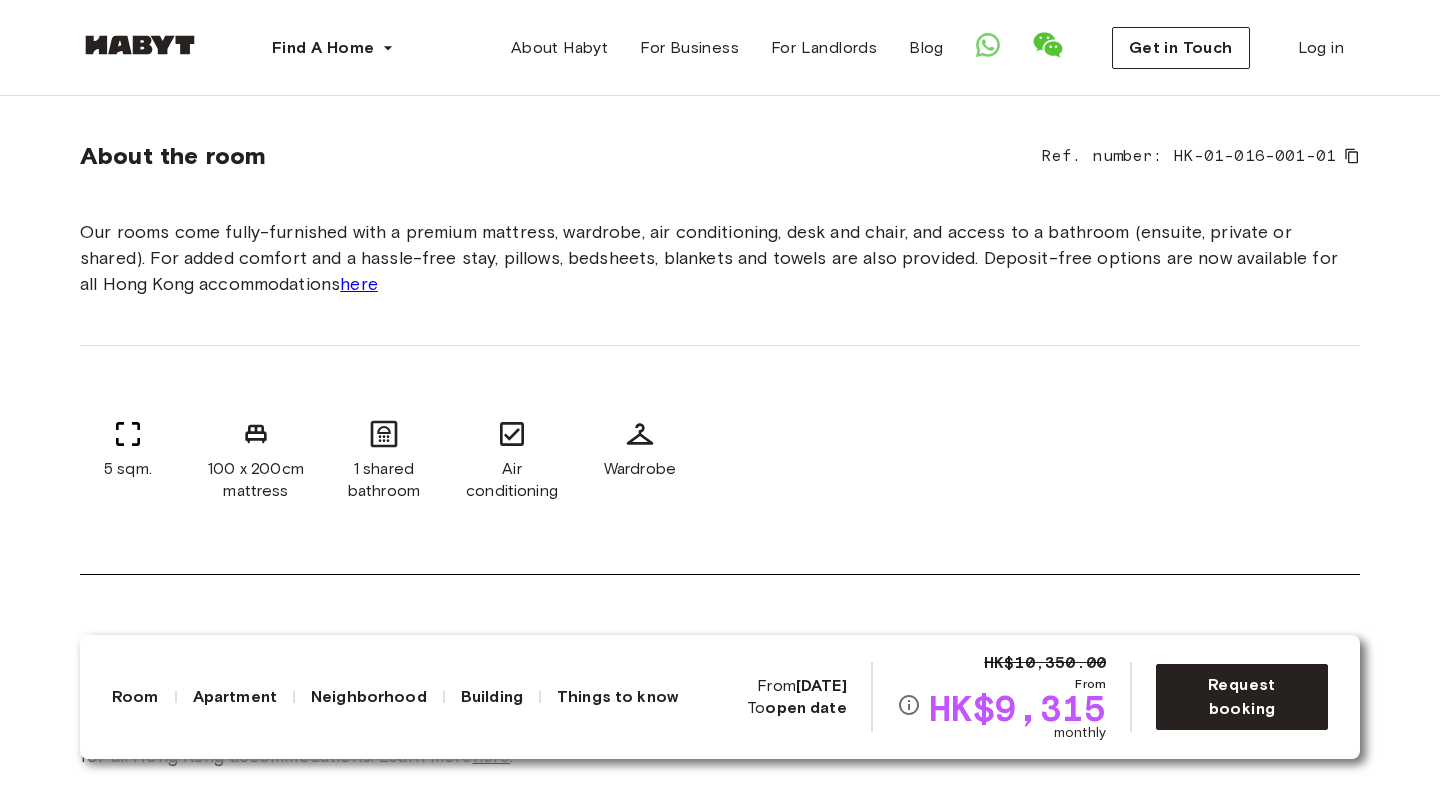 click on "5 sqm. 100 x 200cm mattress 1 shared bathroom Air conditioning Wardrobe" at bounding box center [720, 460] 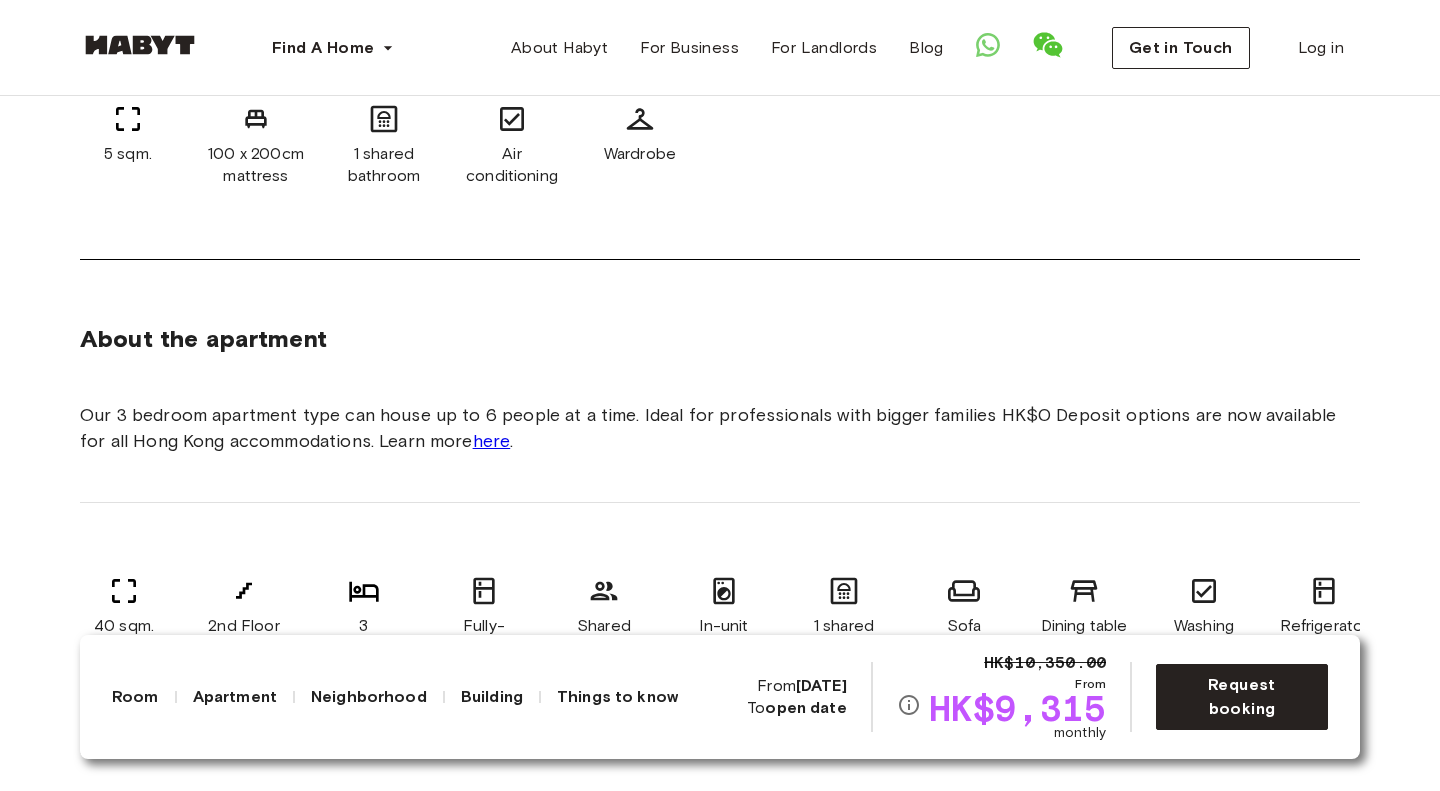 scroll, scrollTop: 1008, scrollLeft: 0, axis: vertical 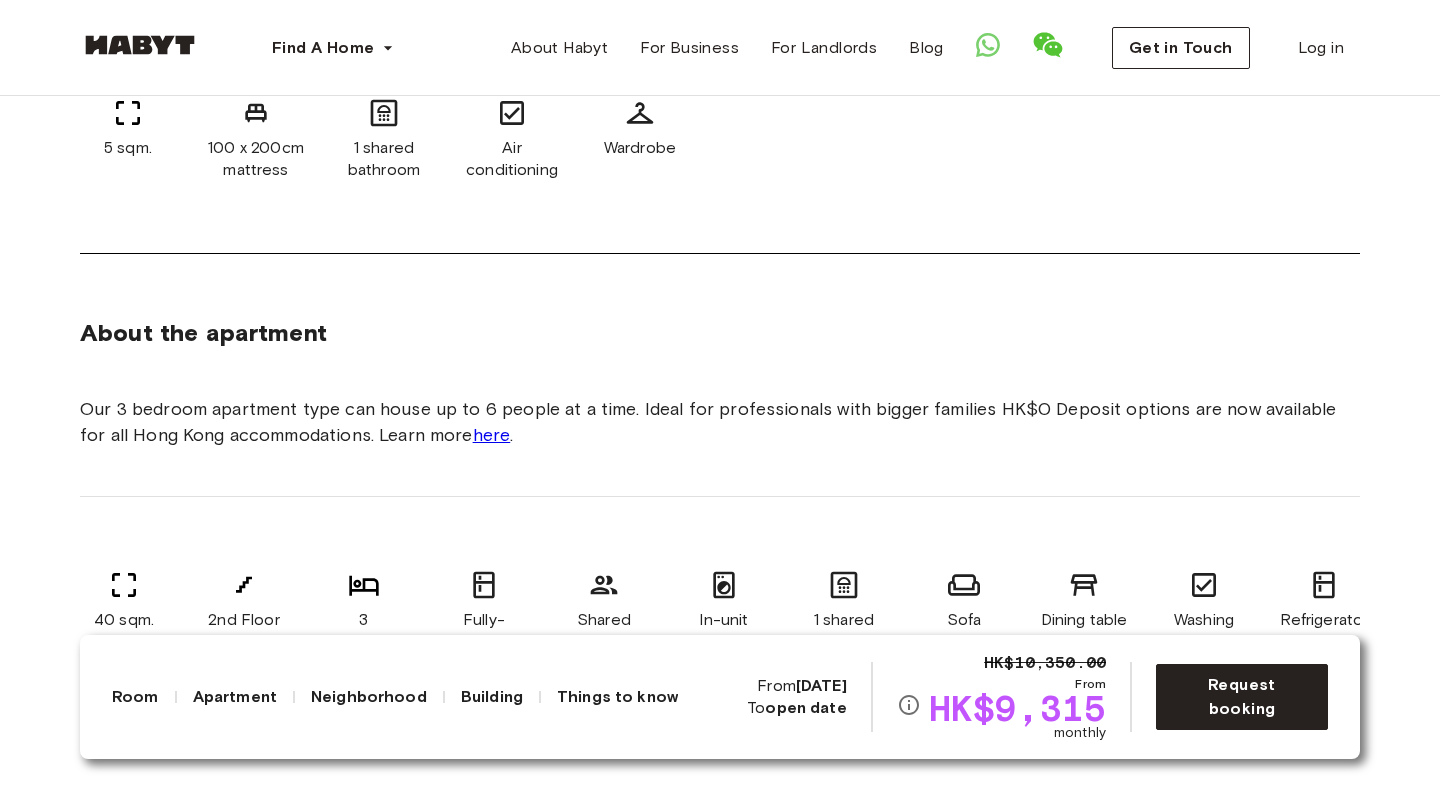 click on "Asia Hong Kong Private Room Private Room [ADDRESS] Available from [DATE] HK$[PRICE] From HK$[PRICE] monthly Request booking Show all photos About the room Ref. number: HK-01-016-001-01 Our rooms come fully-furnished with a premium mattress, wardrobe, air conditioning, desk and chair, and access to a bathroom (ensuite, private or shared). For added comfort and a hassle-free stay, pillows, bedsheets, blankets and towels are also provided. Deposit-free options are now available for all Hong Kong accommodations here 5 sqm. 100 x 200cm mattress 1 shared bathroom Air conditioning Wardrobe About the apartment Our 3 bedroom apartment type can house up to 6 people at a time. Ideal for professionals with bigger families HK$[PRICE] Deposit options are now available for all Hong Kong accommodations. Learn more here . 40 sqm. 2nd Floor 3 bedrooms Fully-equipped kitchen Shared community space In-unit laundry 1 shared bathroom Sofa Dining table and chairs Washing Machine Refrigerator All rooms in this apartment" at bounding box center (720, 2019) 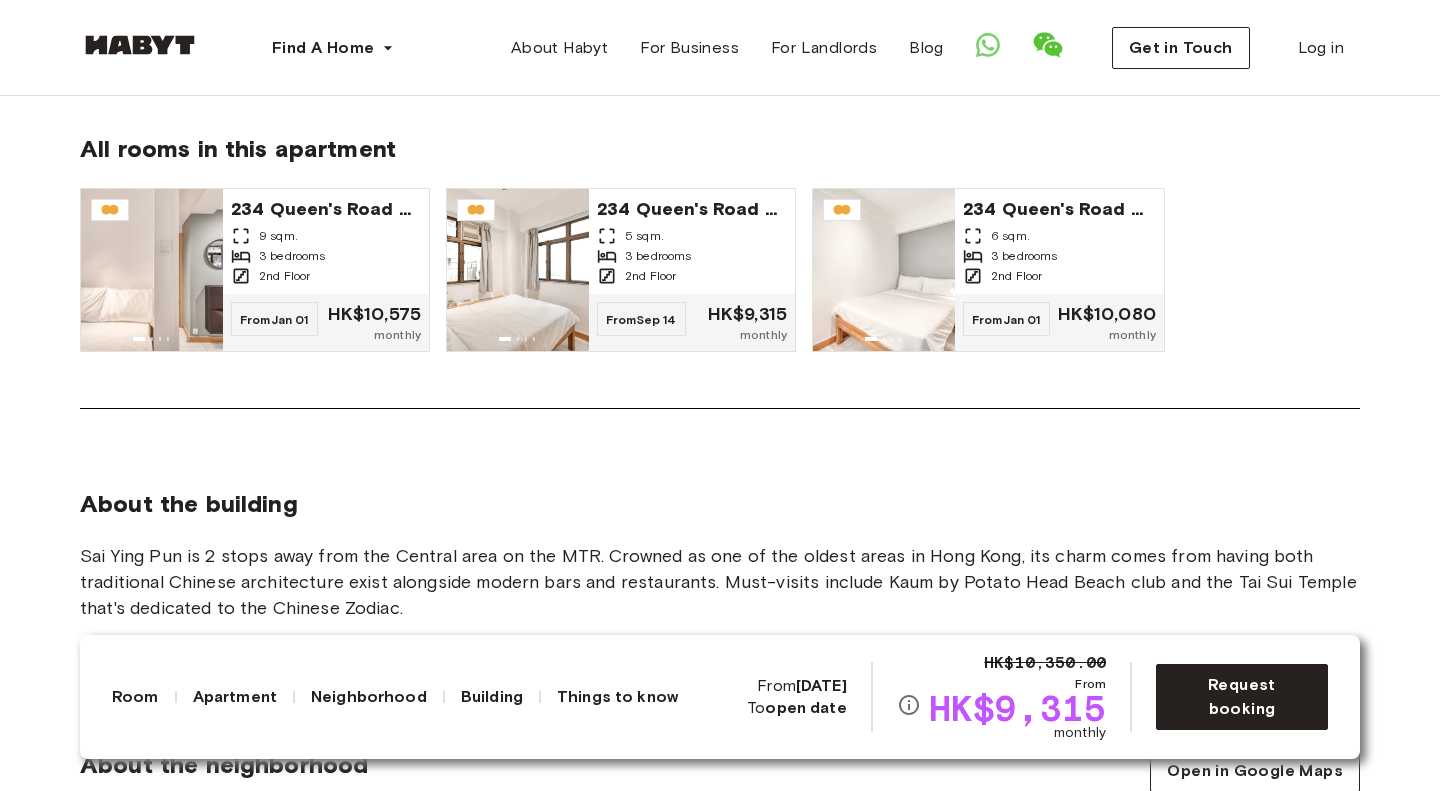 scroll, scrollTop: 1663, scrollLeft: 0, axis: vertical 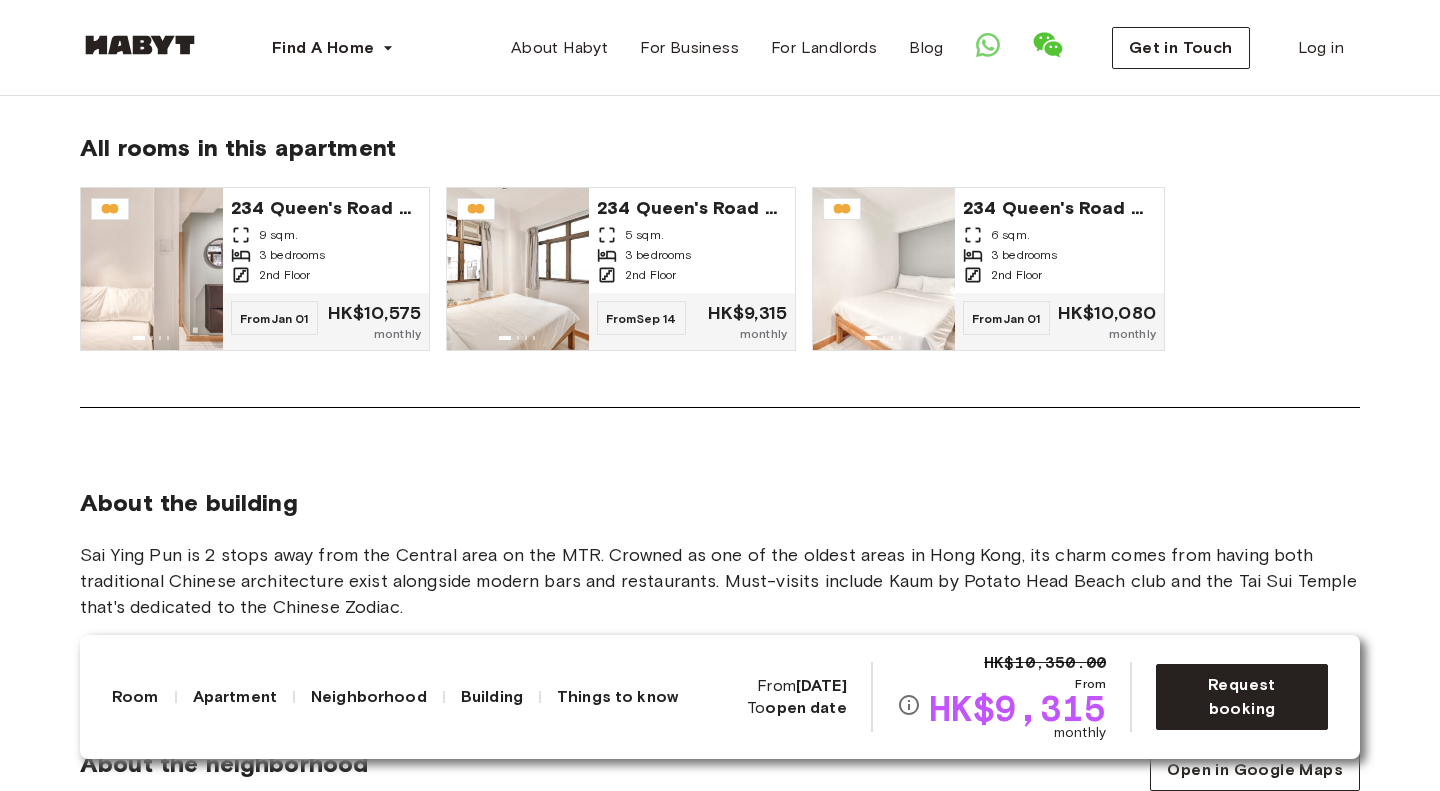 click on "About the building Sai Ying Pun is 2 stops away from the Central area on the MTR. Crowned as one of the oldest areas in [REGION], its charm comes from having both traditional Chinese architecture exist alongside modern bars and restaurants. Must-visits include Kaum by Potato Head Beach club and the Tai Sui Temple that's dedicated to the Chinese Zodiac." at bounding box center (720, 526) 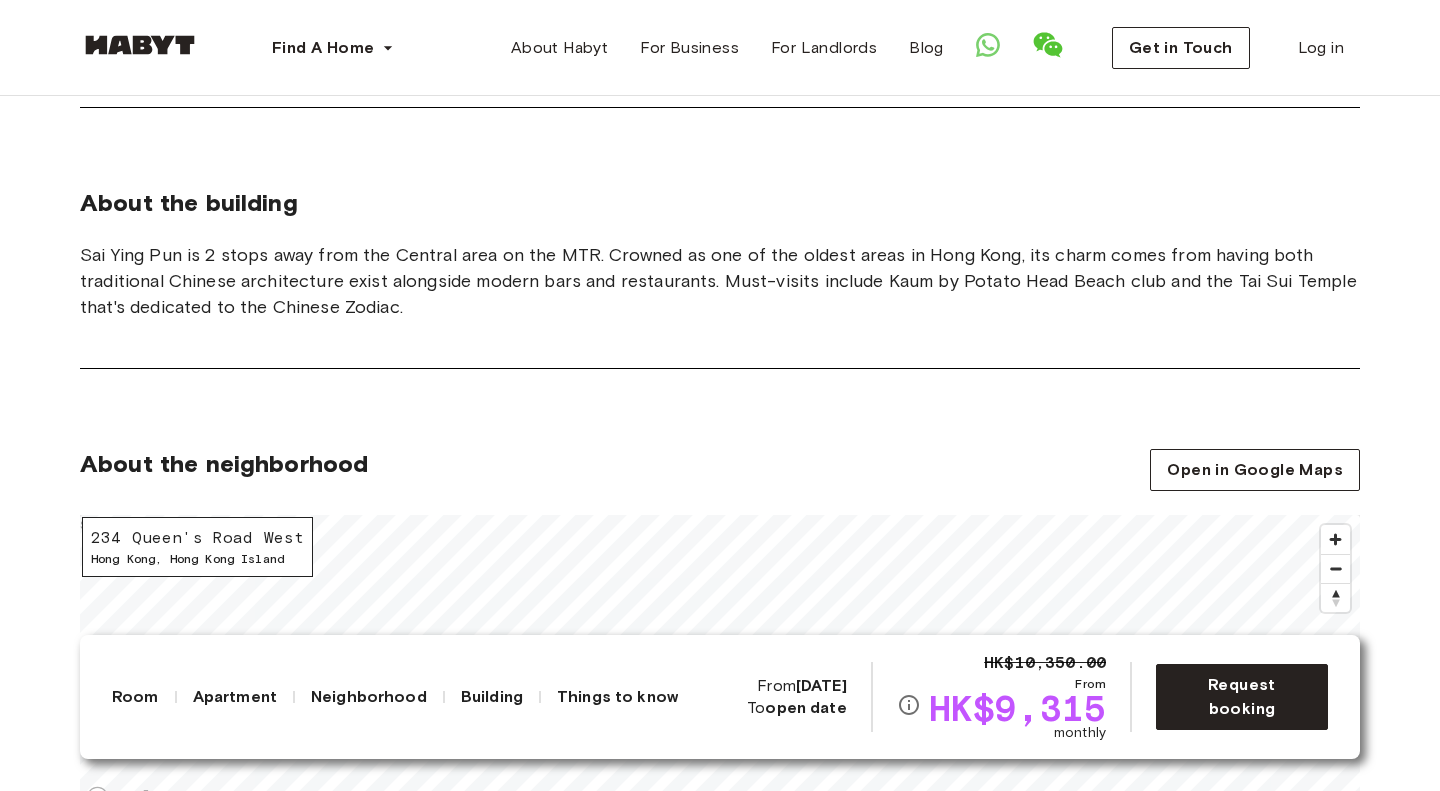 scroll, scrollTop: 1964, scrollLeft: 0, axis: vertical 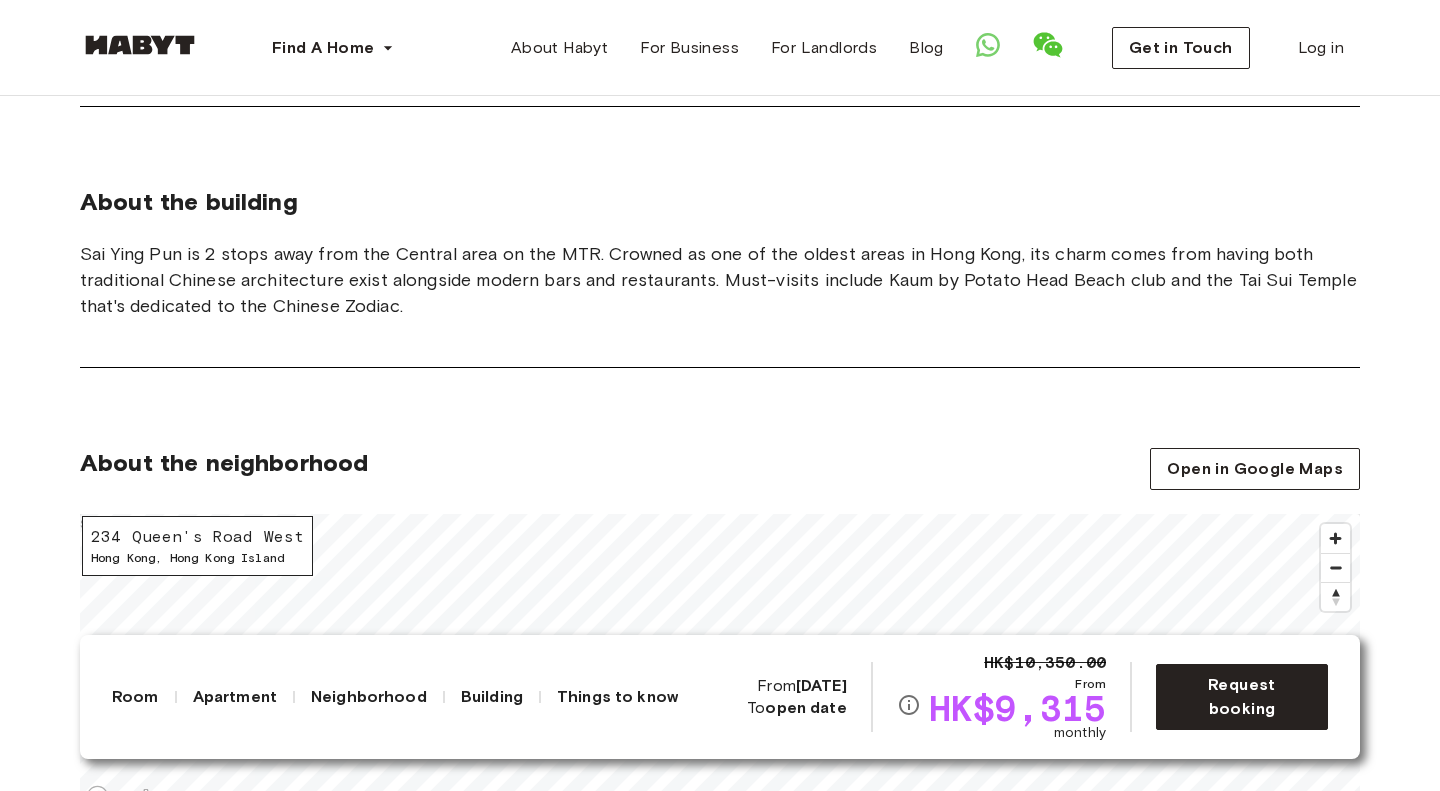 click on "About the building Sai Ying Pun is 2 stops away from the Central area on the MTR. Crowned as one of the oldest areas in [REGION], its charm comes from having both traditional Chinese architecture exist alongside modern bars and restaurants. Must-visits include Kaum by Potato Head Beach club and the Tai Sui Temple that's dedicated to the Chinese Zodiac." at bounding box center [720, 225] 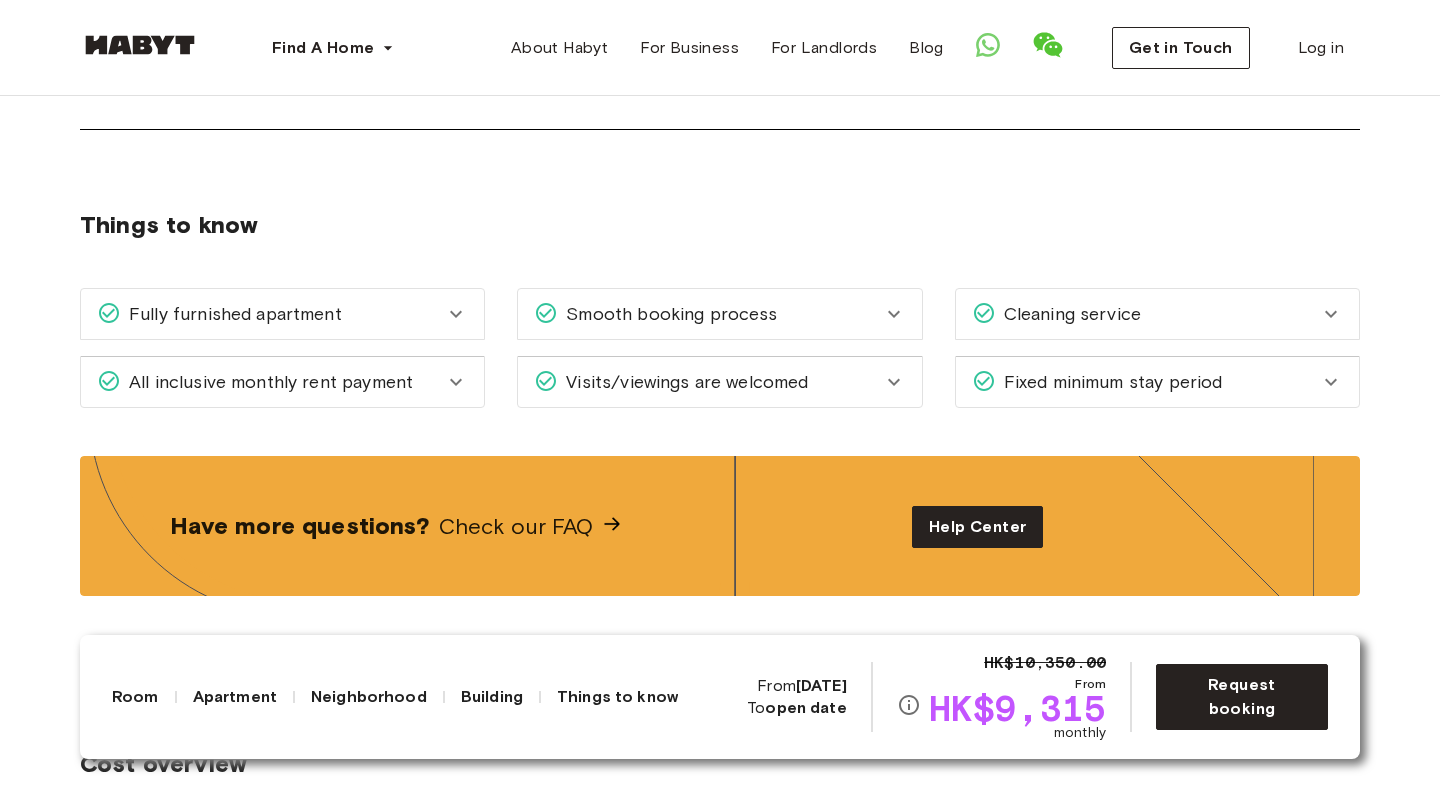 scroll, scrollTop: 2723, scrollLeft: 0, axis: vertical 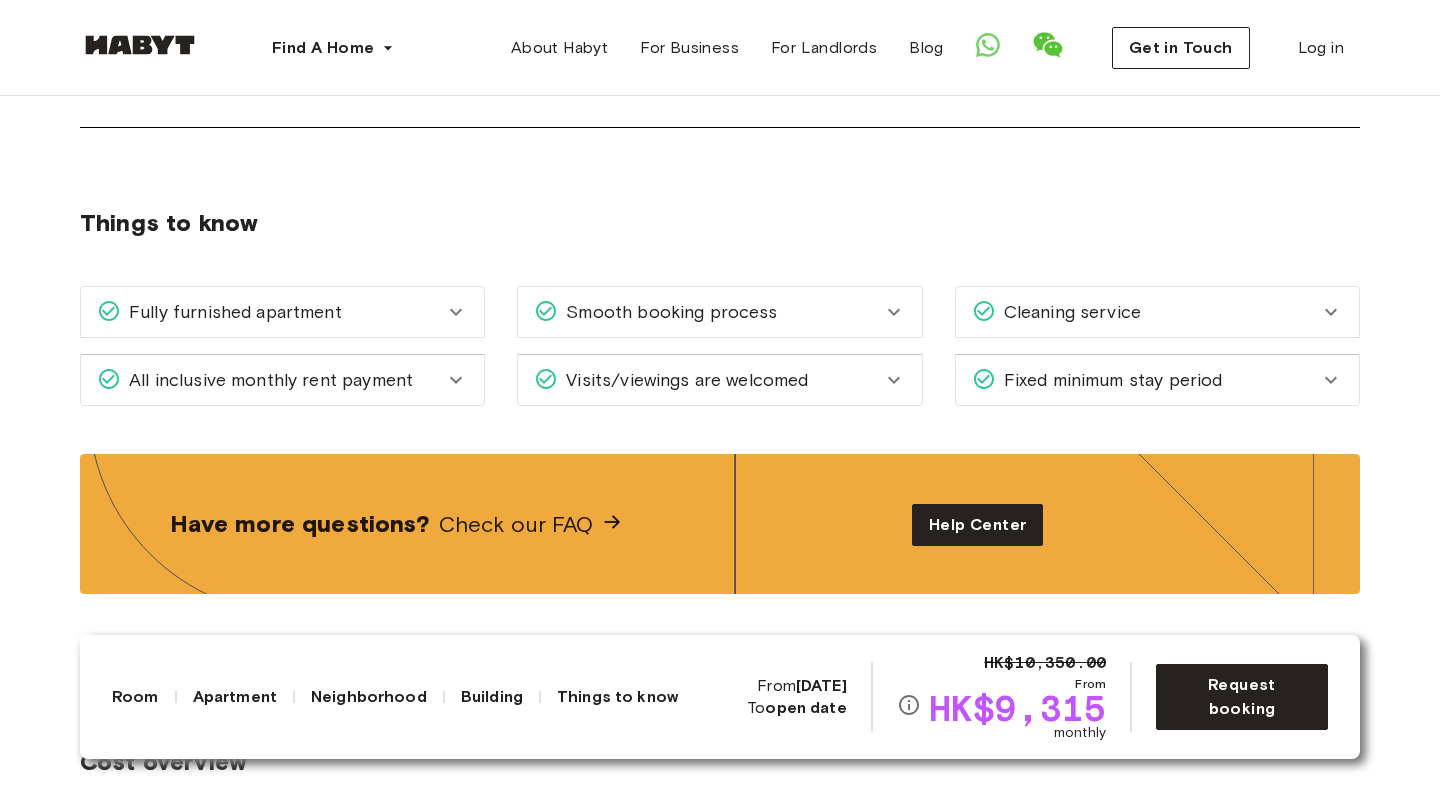 click on "Fixed minimum stay period" at bounding box center (1109, 380) 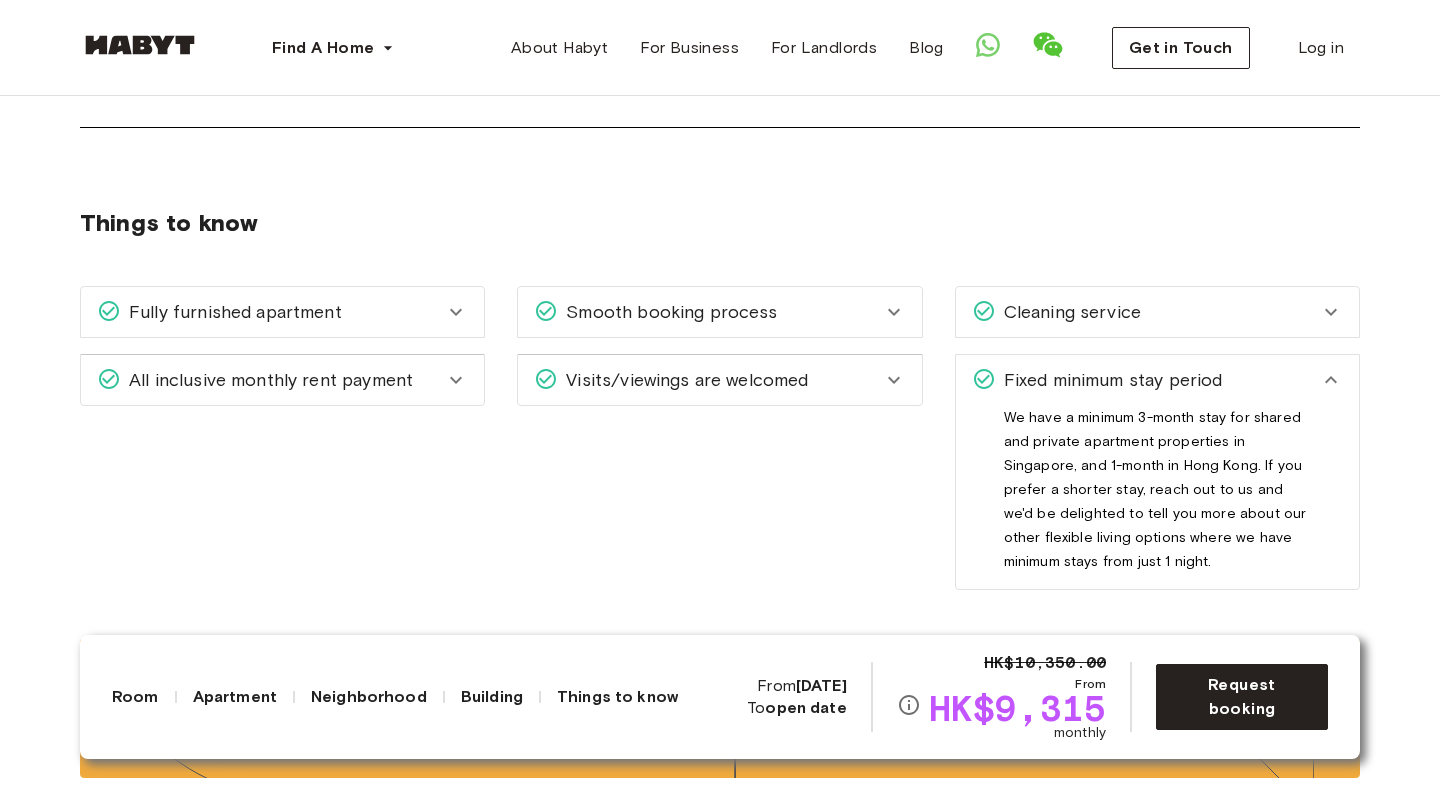 click on "Fixed minimum stay period" at bounding box center [1109, 380] 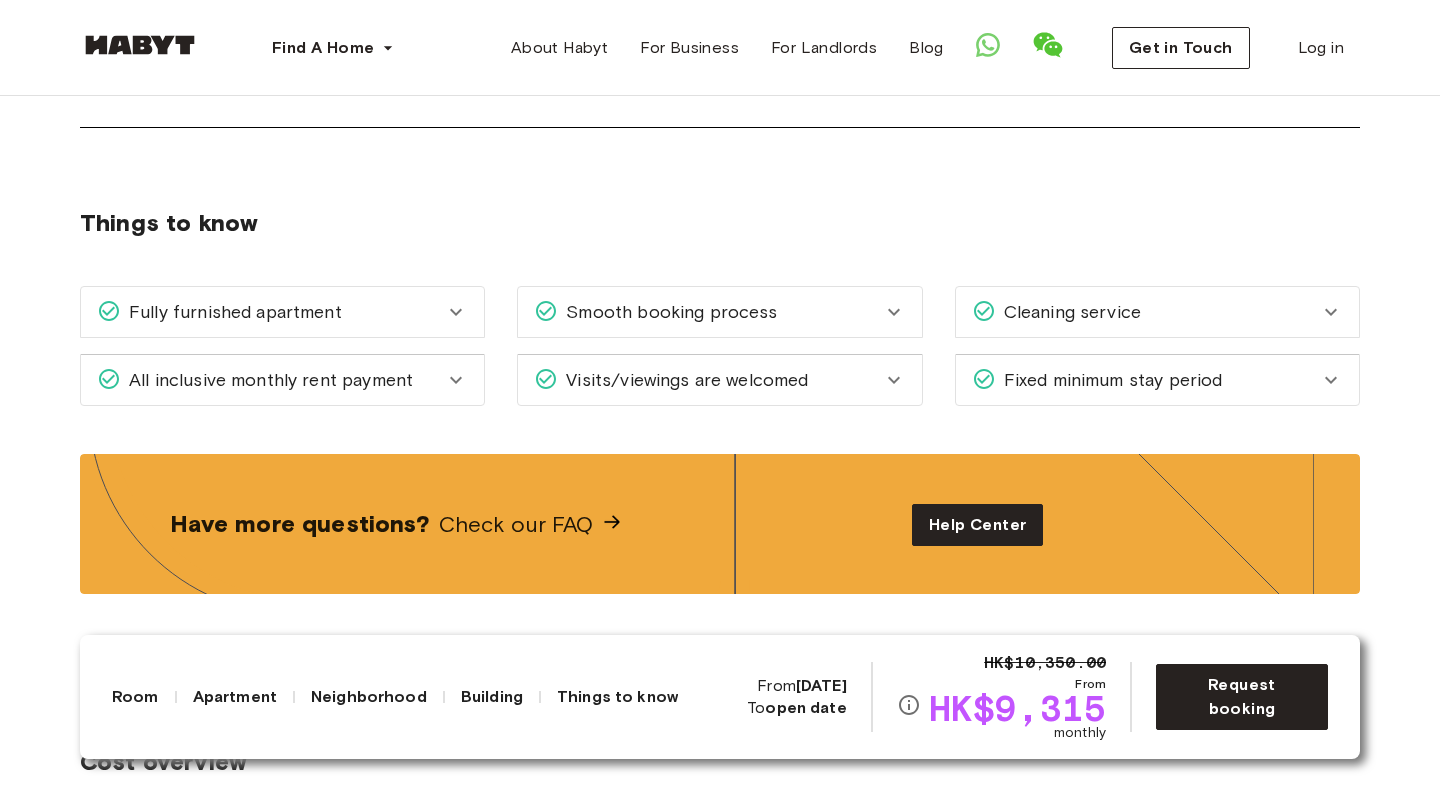 click on "Things to know Fully furnished apartment Your apartment comes fully furnished with a bed, access to a bathroom, basic appliances, aircon, a refrigerator, wardrobe, a communal/dining/living area, and access to a washer-dryer. Certain rooms or apartments may also come with extra amenities like access to a pool/gym, a desk & chair, or a balcony. All inclusive monthly rent payment Your monthly rent payment includes a fully furnished flat, internet, utilities (see below), maintenance, cleaning or housekeeping services, access to your digital Habyt Accounts (Habyt Member portal) to manage all your payments and requests, our support team, and many more! For utilities, we have a monthly cap that depends on your type of accommodation. Check out our Help Centre to learn more. Smooth booking process Visits/viewings are welcomed We welcome visits and viewings. We know choosing a home is a big decision to make, which is why all our viewings are obligation-free. Cleaning service Fixed minimum stay period" at bounding box center [720, 279] 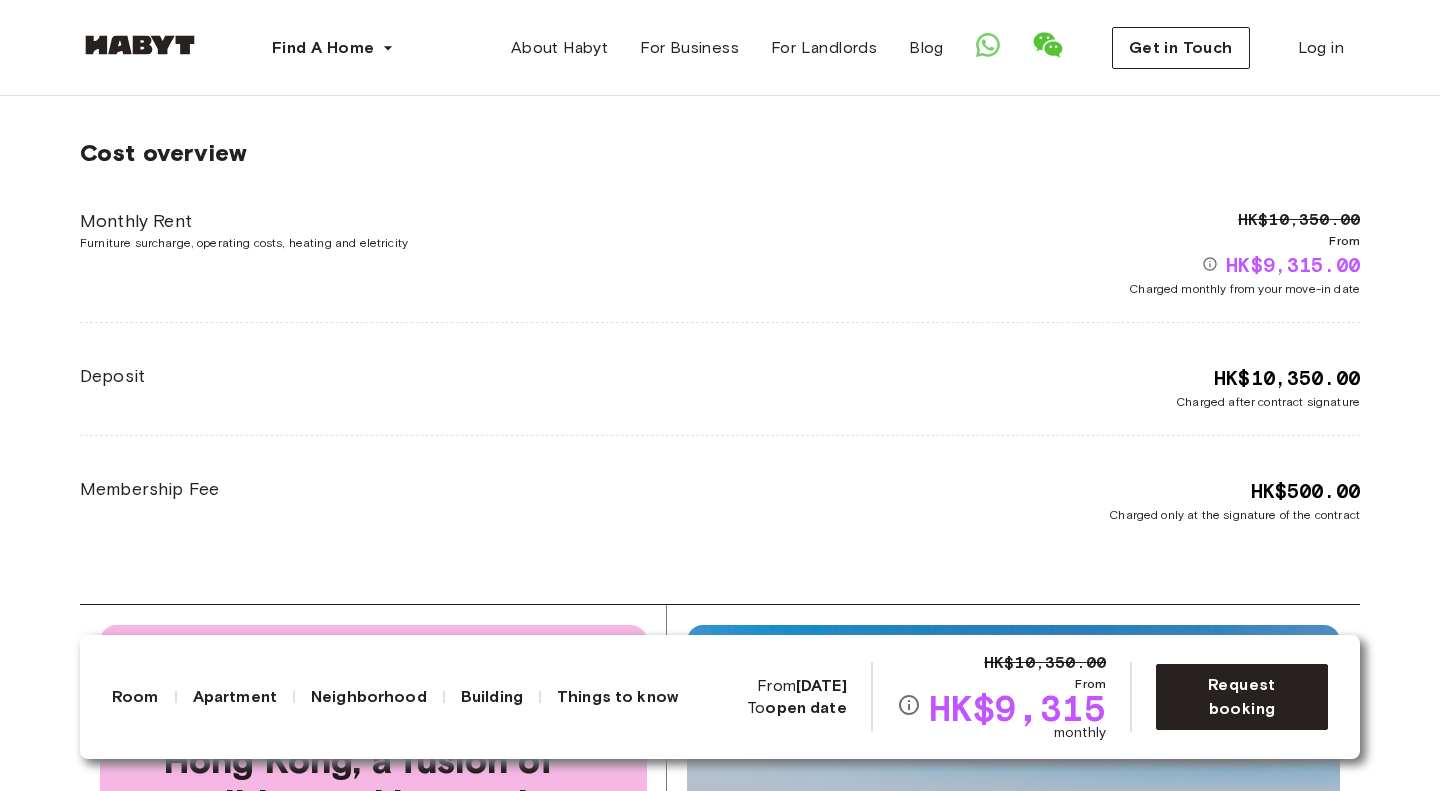 scroll, scrollTop: 3333, scrollLeft: 0, axis: vertical 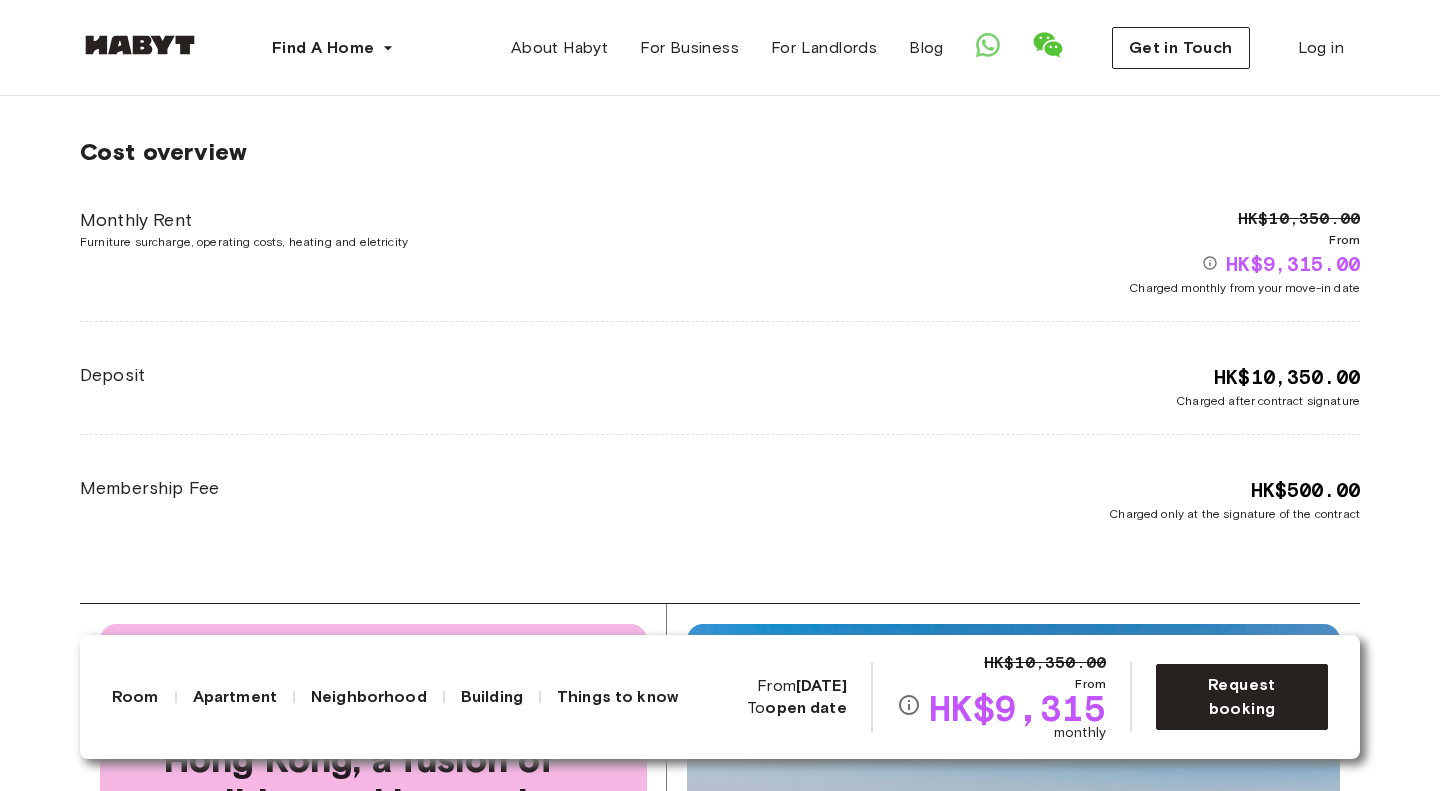 click on "Cost overview Monthly Rent Furniture surcharge, operating costs, heating and eletricity HK$10,350.00 From  HK$9,315.00 Charged monthly from your move-in date Deposit HK$10,350.00 Charged after contract signature Membership Fee HK$500.00 Charged only at the signature of the contract" at bounding box center [720, 330] 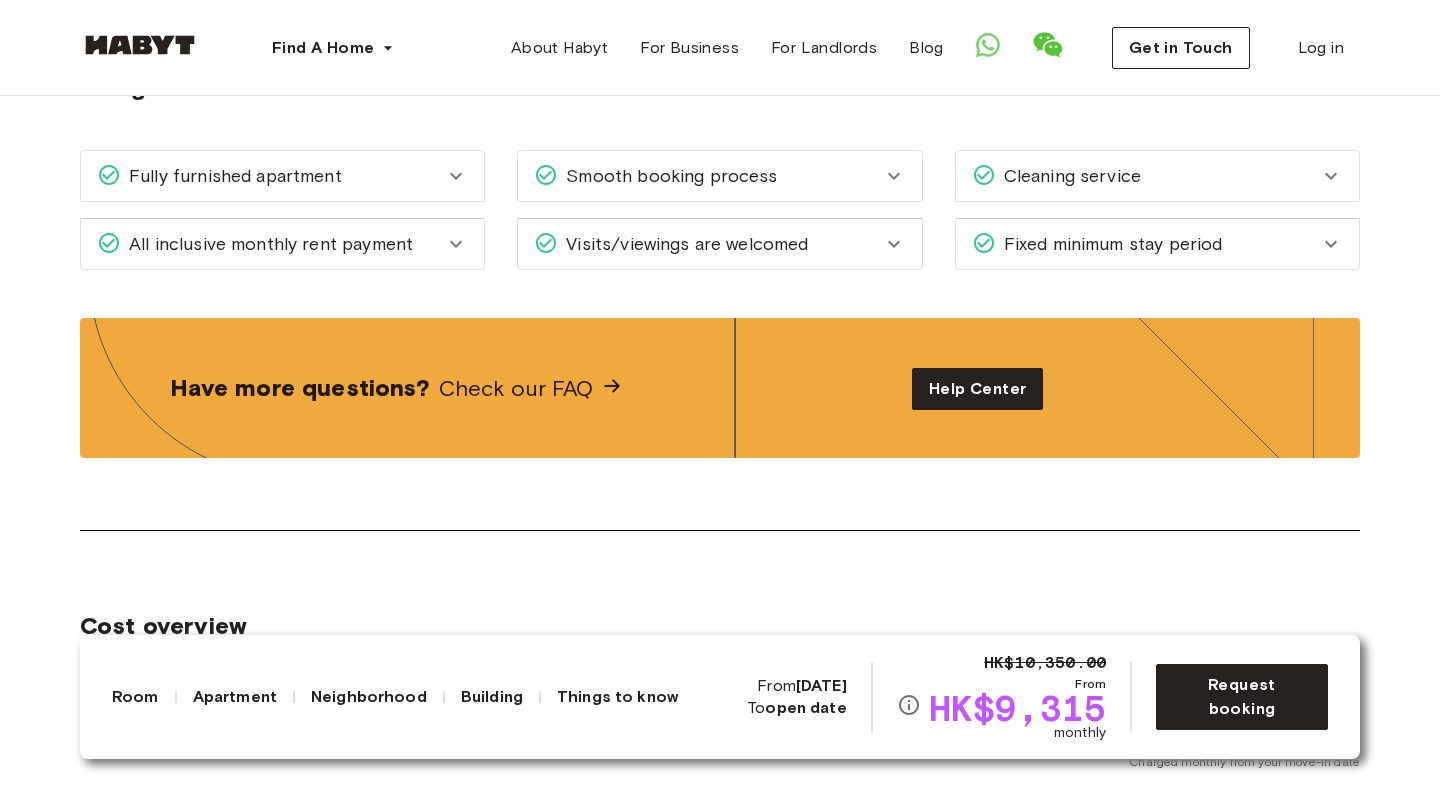 scroll, scrollTop: 2838, scrollLeft: 0, axis: vertical 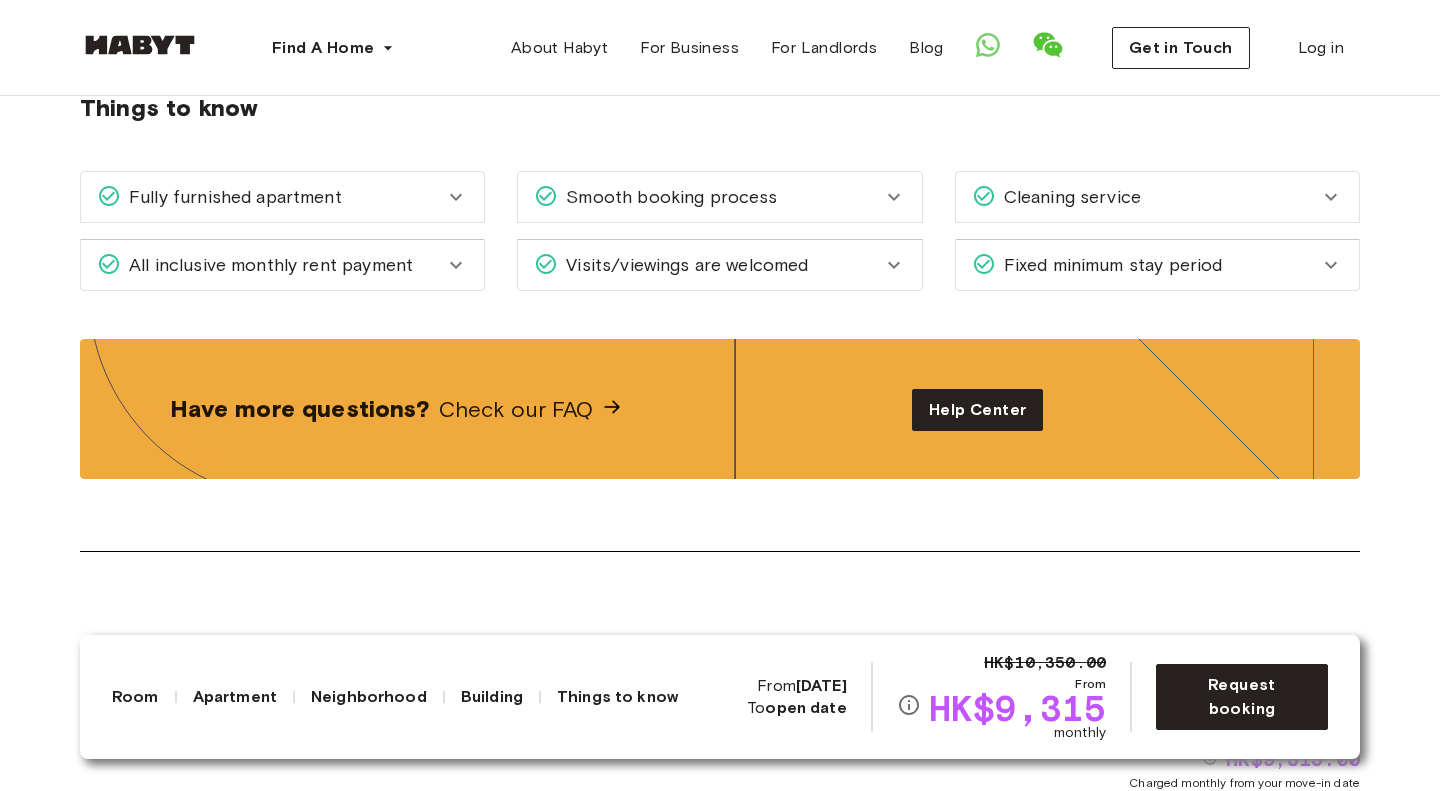 click on "Fixed minimum stay period" at bounding box center [1157, 265] 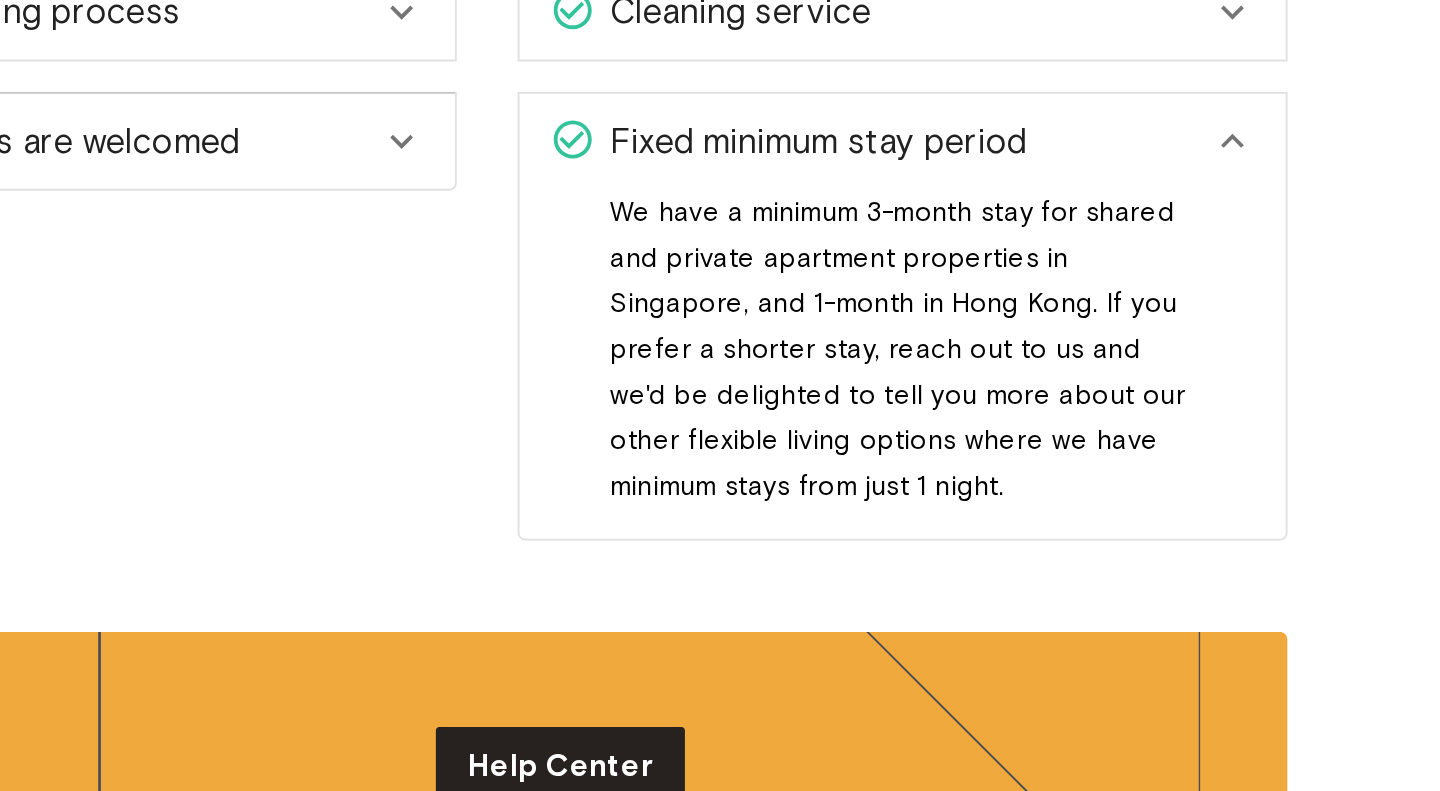 scroll, scrollTop: 2840, scrollLeft: 0, axis: vertical 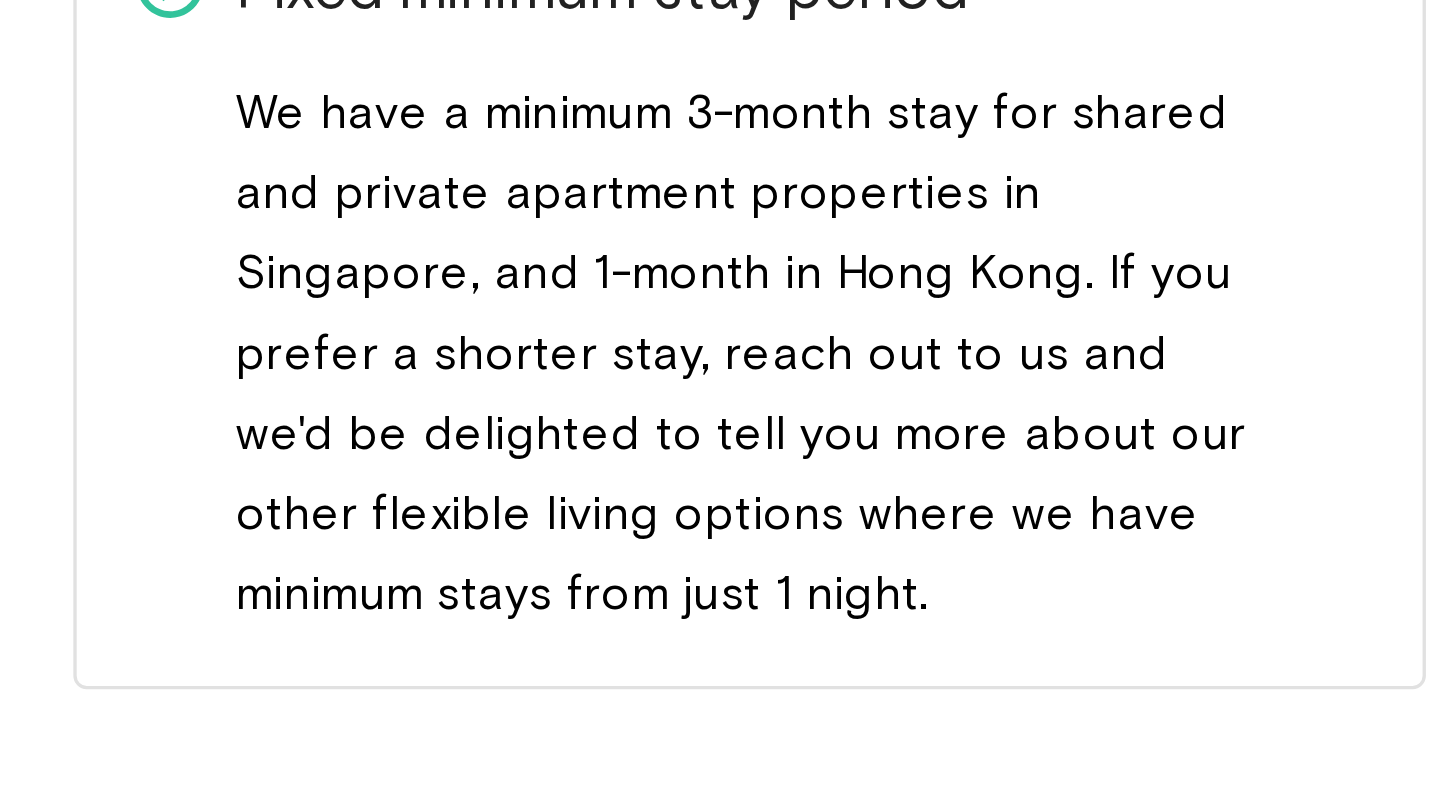 drag, startPoint x: 1133, startPoint y: 321, endPoint x: 1202, endPoint y: 319, distance: 69.02898 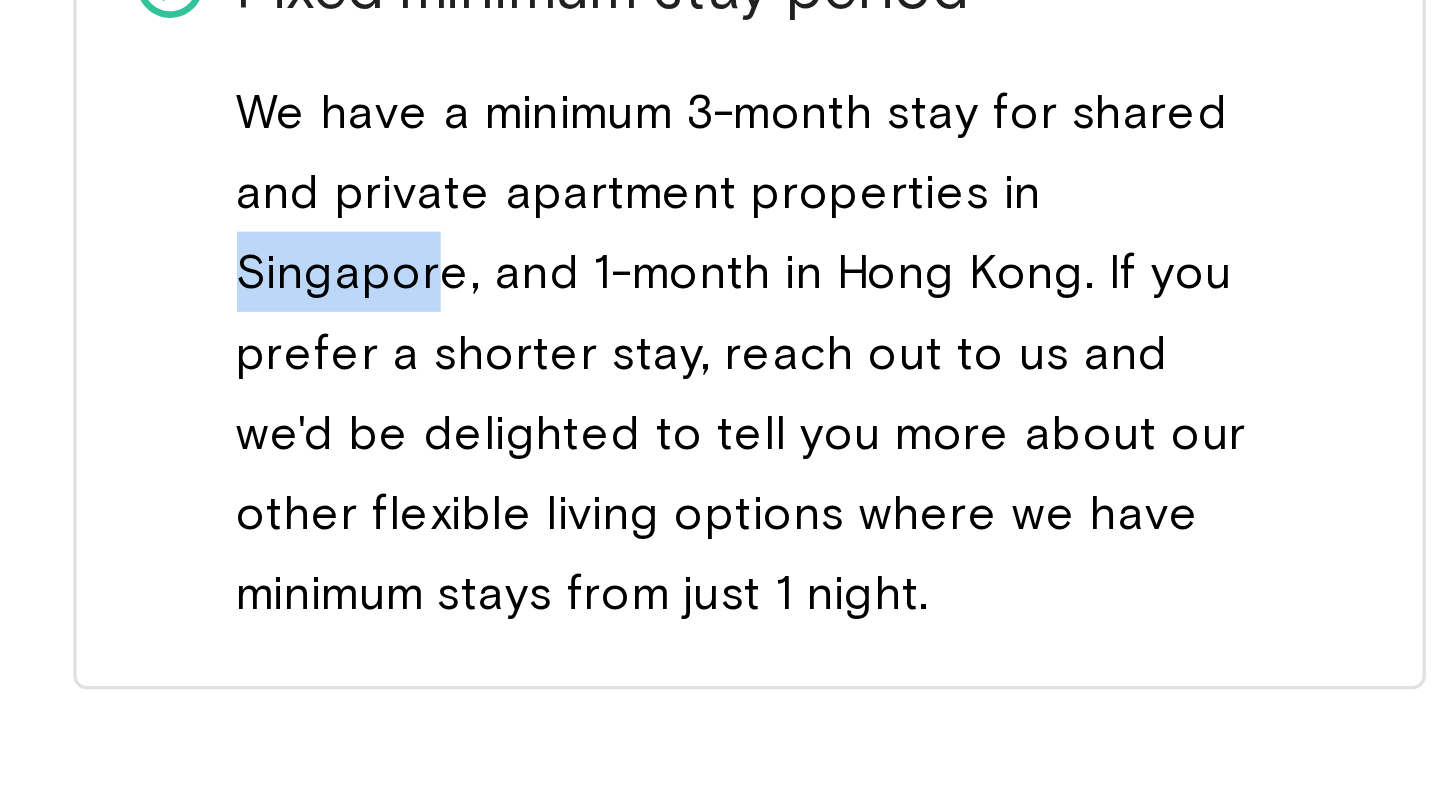 drag, startPoint x: 1237, startPoint y: 344, endPoint x: 1296, endPoint y: 340, distance: 59.135437 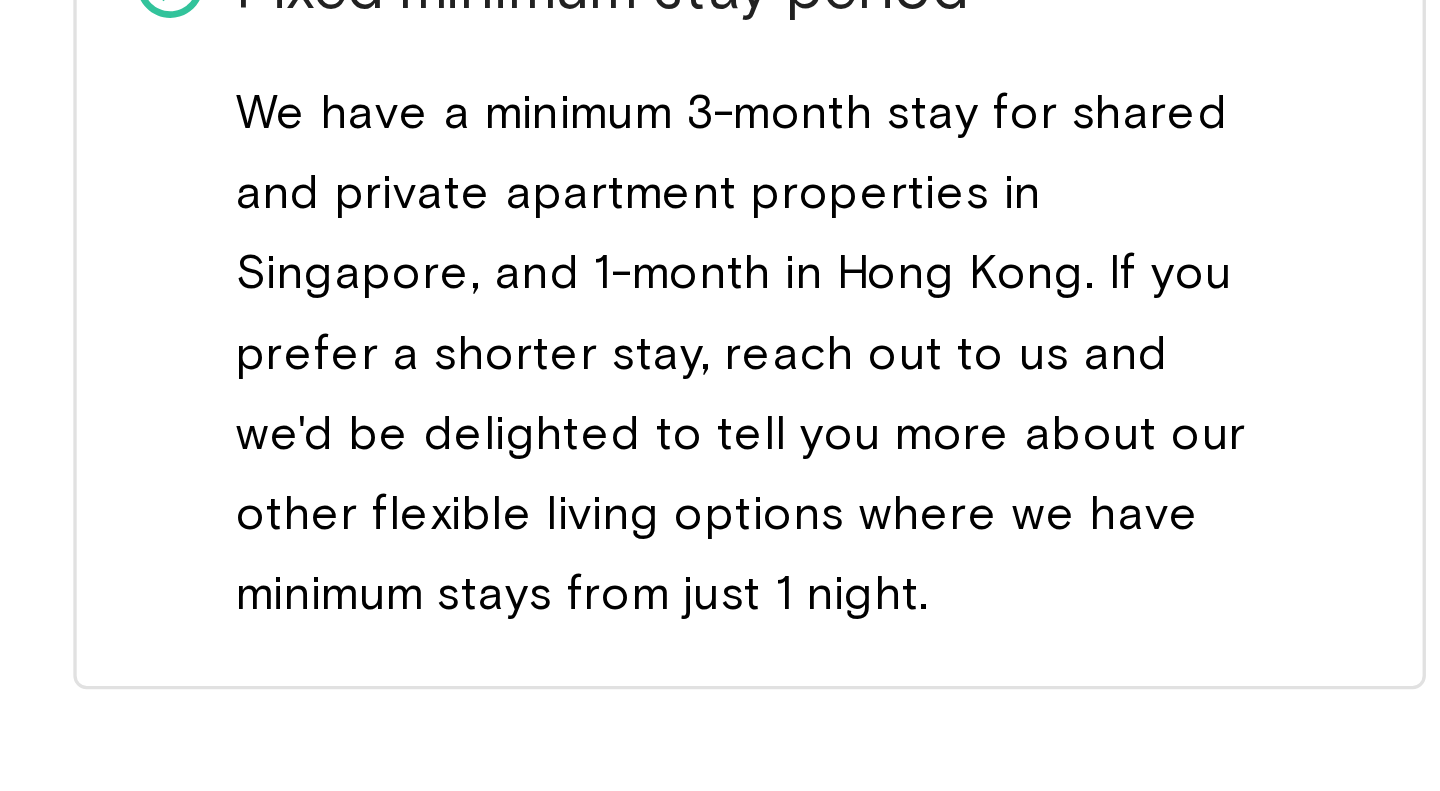 click on "We have a minimum 3-month stay for shared and private apartment properties in Singapore, and 1-month in Hong Kong. If you prefer a shorter stay, reach out to us and we'd be delighted to tell you more about our other flexible living options where we have minimum stays from just 1 night." at bounding box center [1155, 380] 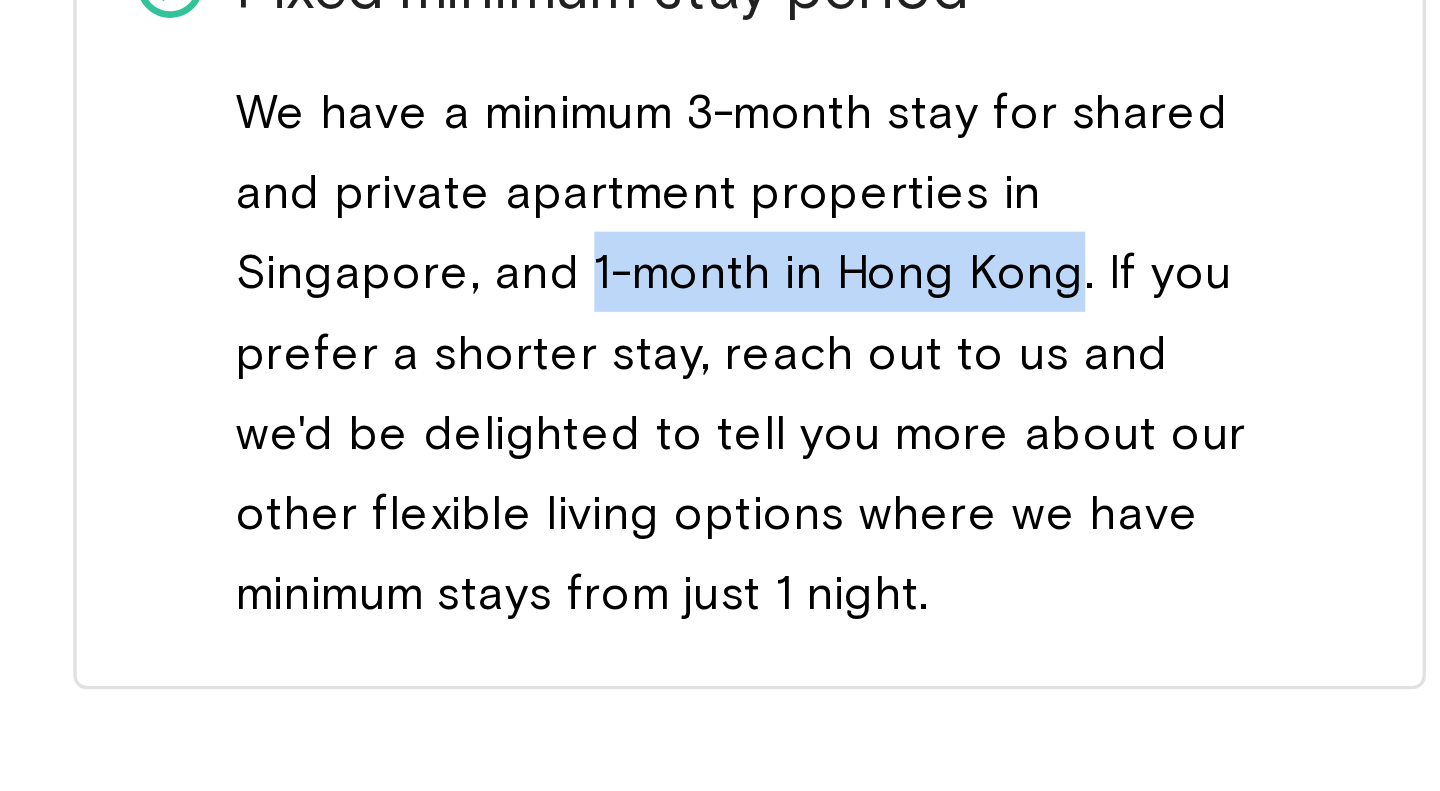 drag, startPoint x: 1031, startPoint y: 373, endPoint x: 1177, endPoint y: 372, distance: 146.00342 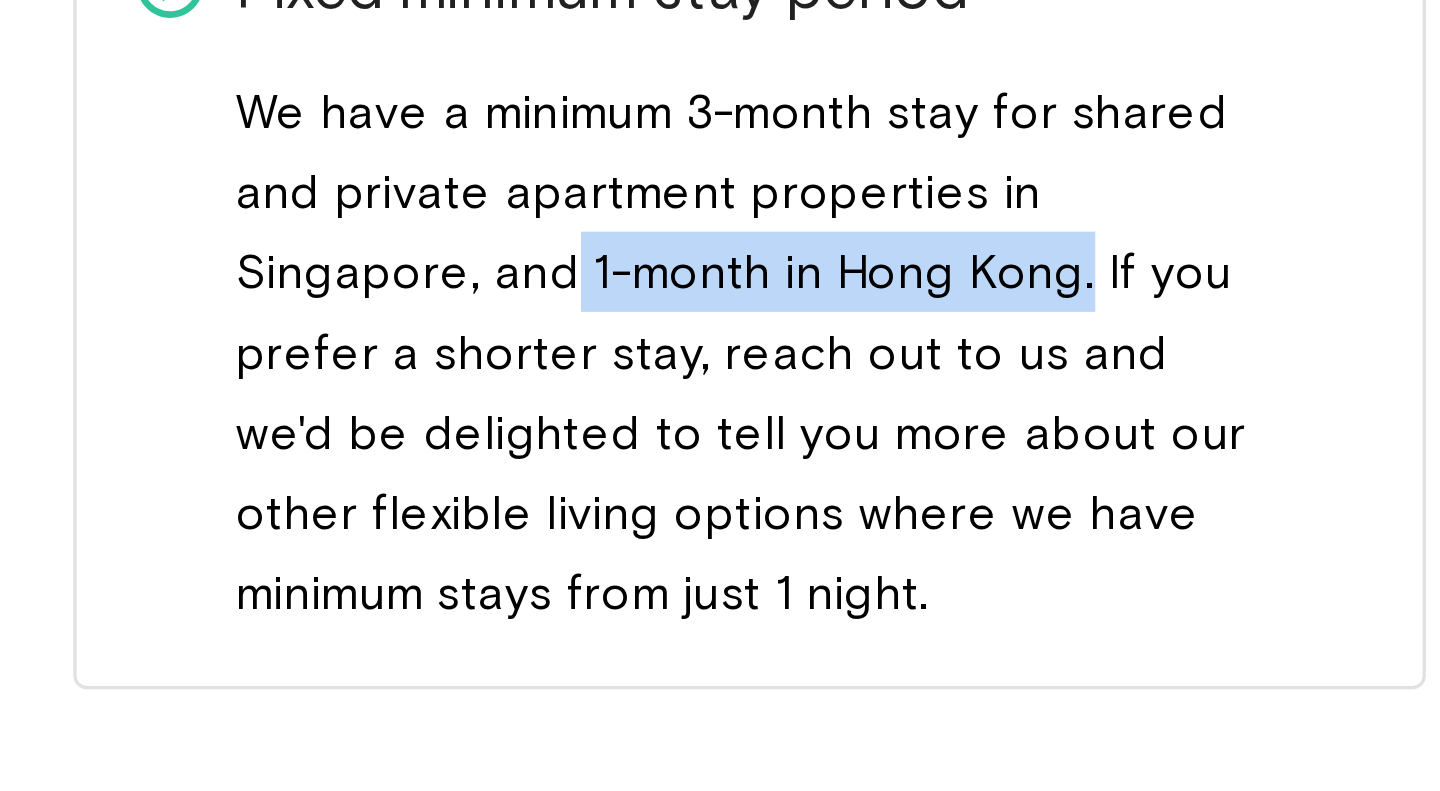 drag, startPoint x: 1178, startPoint y: 374, endPoint x: 1029, endPoint y: 373, distance: 149.00336 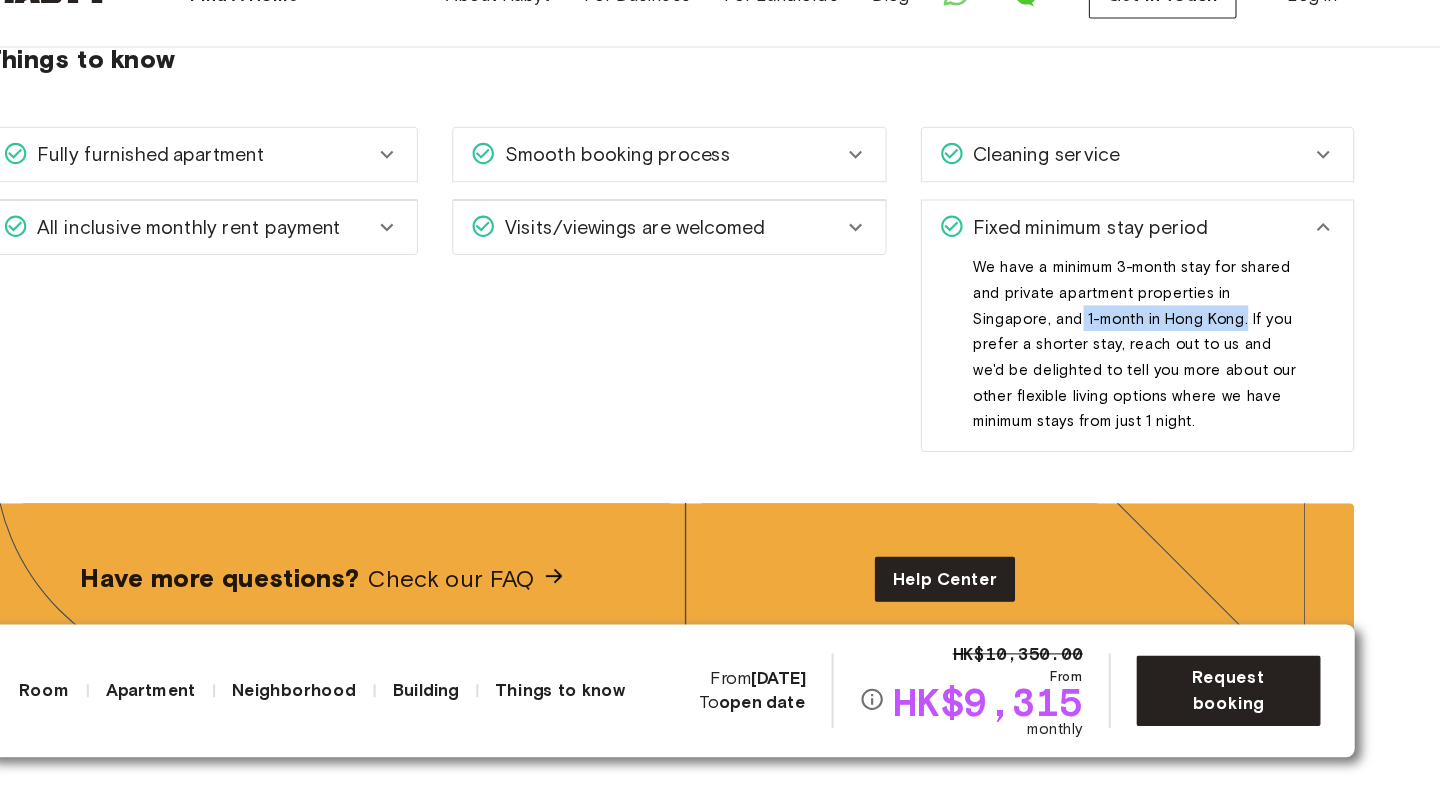 scroll, scrollTop: 2839, scrollLeft: 0, axis: vertical 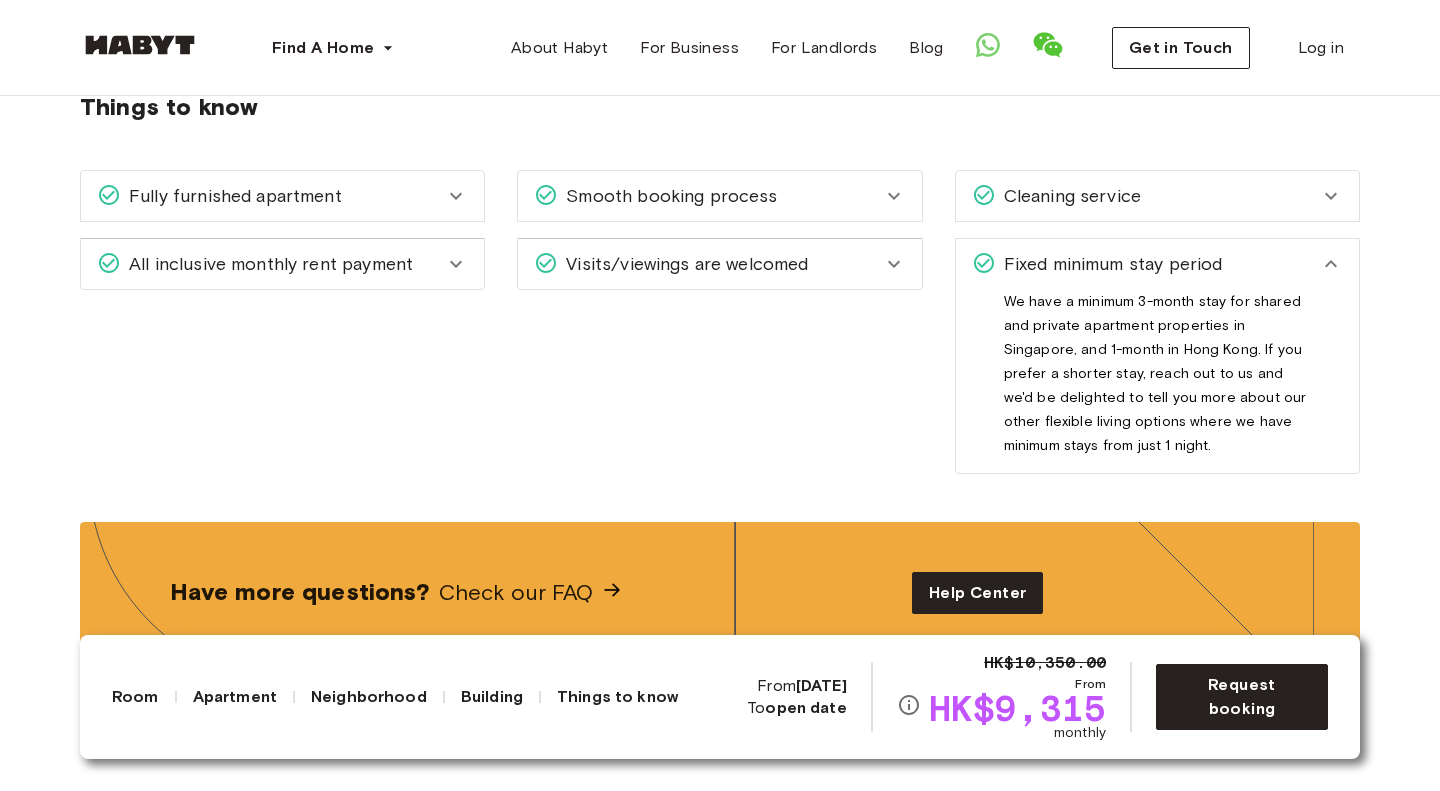 click on "We have a minimum 3-month stay for shared and private apartment properties in Singapore, and 1-month in Hong Kong. If you prefer a shorter stay, reach out to us and we'd be delighted to tell you more about our other flexible living options where we have minimum stays from just 1 night." at bounding box center (1157, 381) 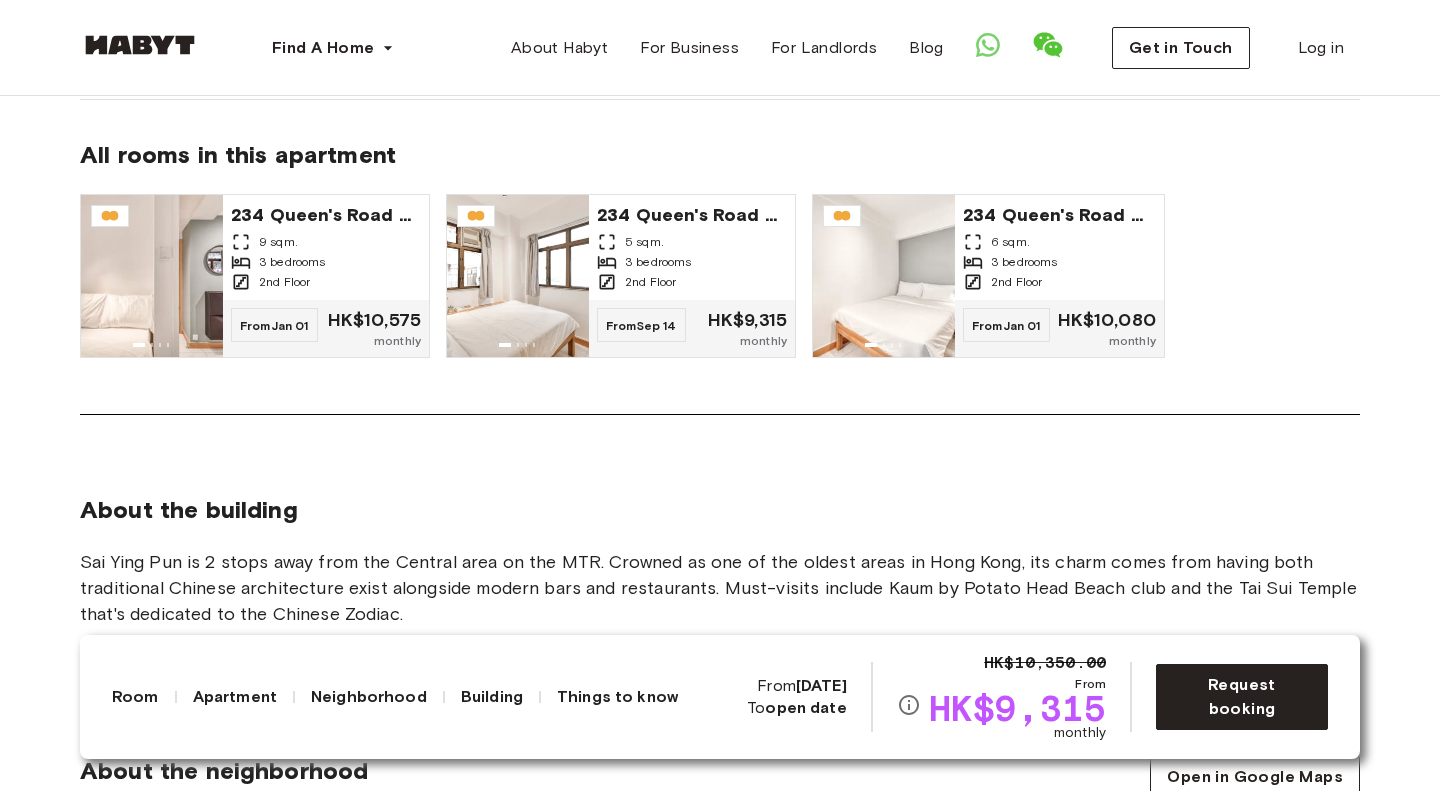 click on "234 Queen's Road West 9 sqm. 3 bedrooms 2nd Floor From  Jan 01 HK$10,575 monthly 234 Queen's Road West 5 sqm. 3 bedrooms 2nd Floor From  Sep 14 HK$9,315 monthly 234 Queen's Road West 6 sqm. 3 bedrooms 2nd Floor From  Jan 01 HK$10,080 monthly" at bounding box center (720, 292) 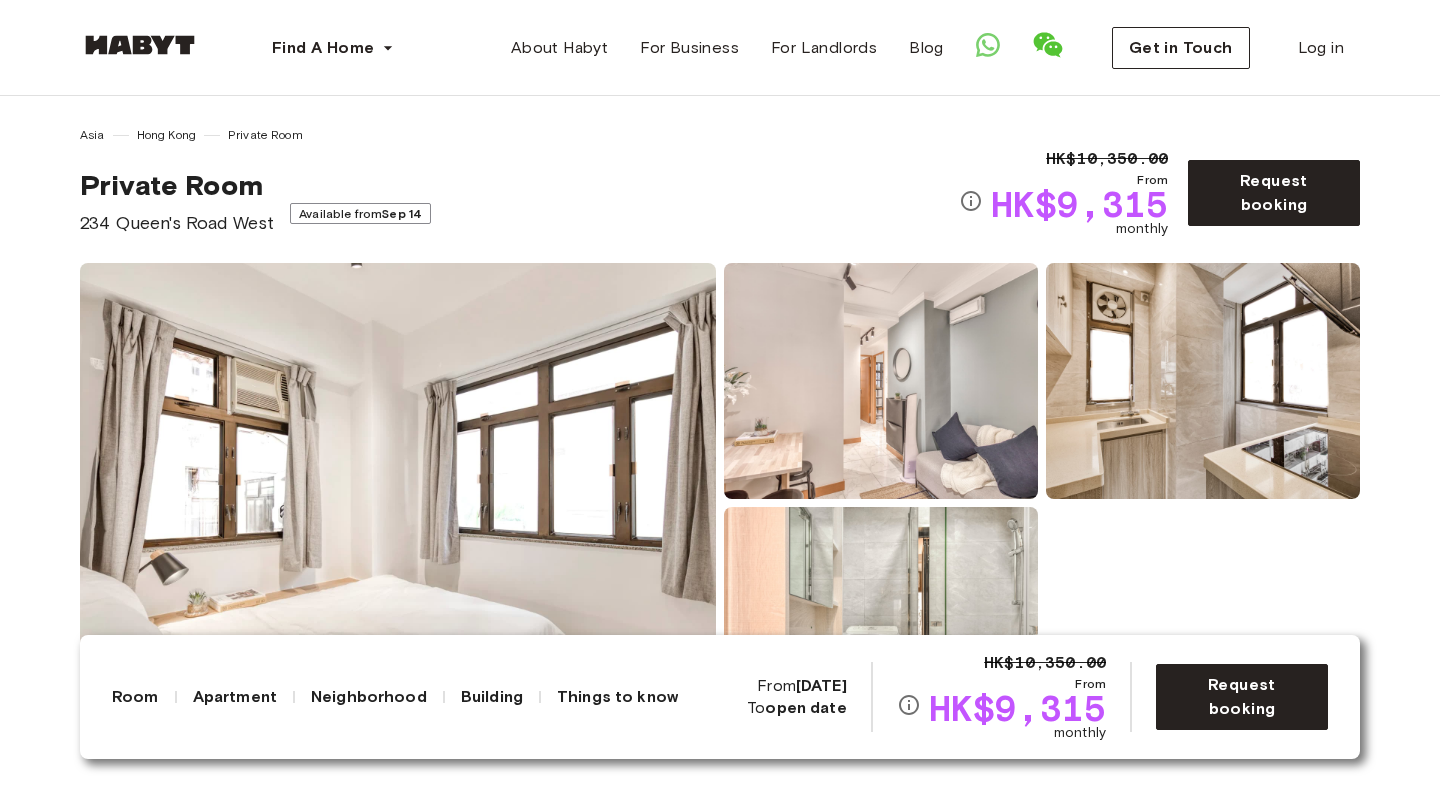 scroll, scrollTop: 0, scrollLeft: 0, axis: both 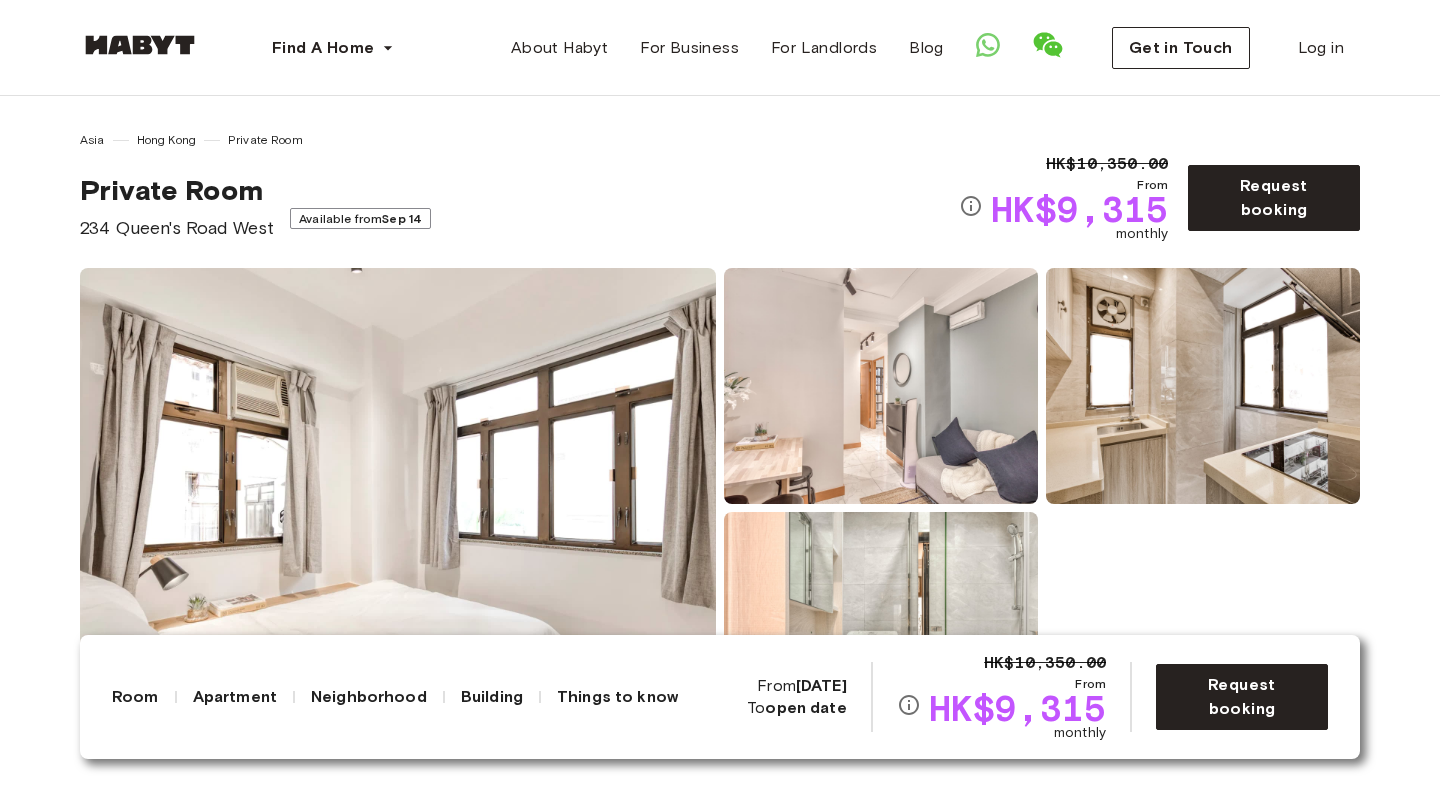 click on "Private Room 234 Queen's Road West Available from  Sep 14" at bounding box center (519, 207) 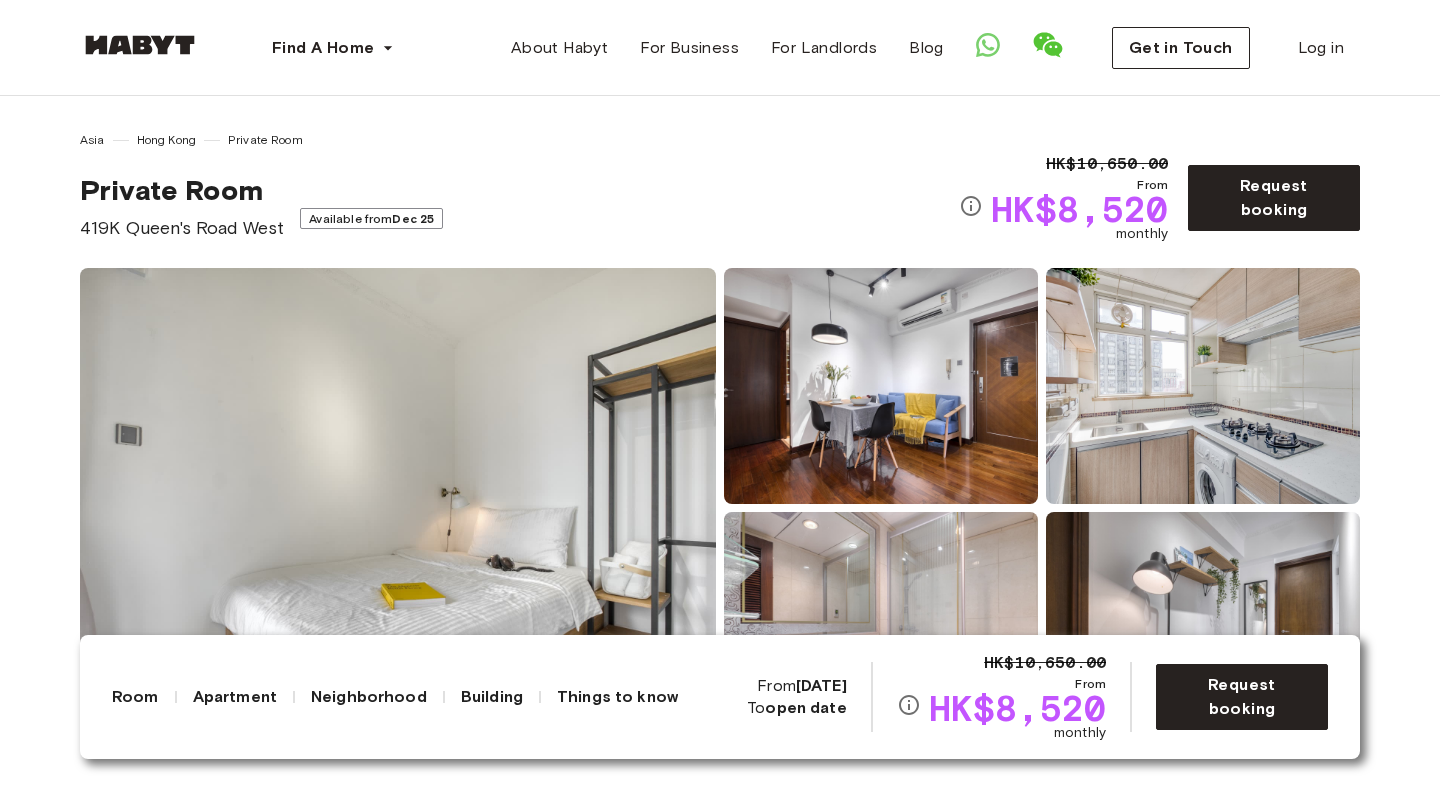 scroll, scrollTop: 0, scrollLeft: 0, axis: both 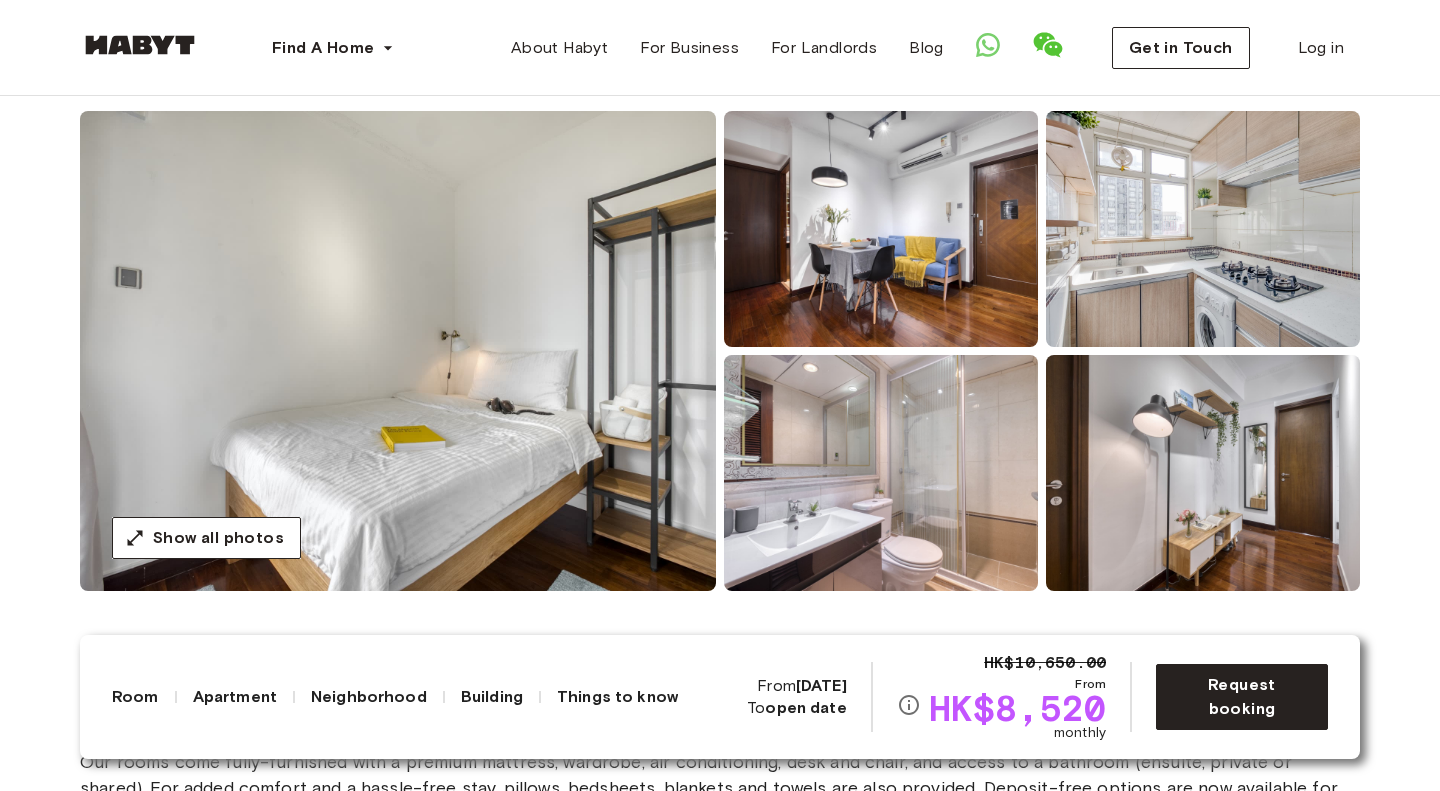 click at bounding box center (398, 351) 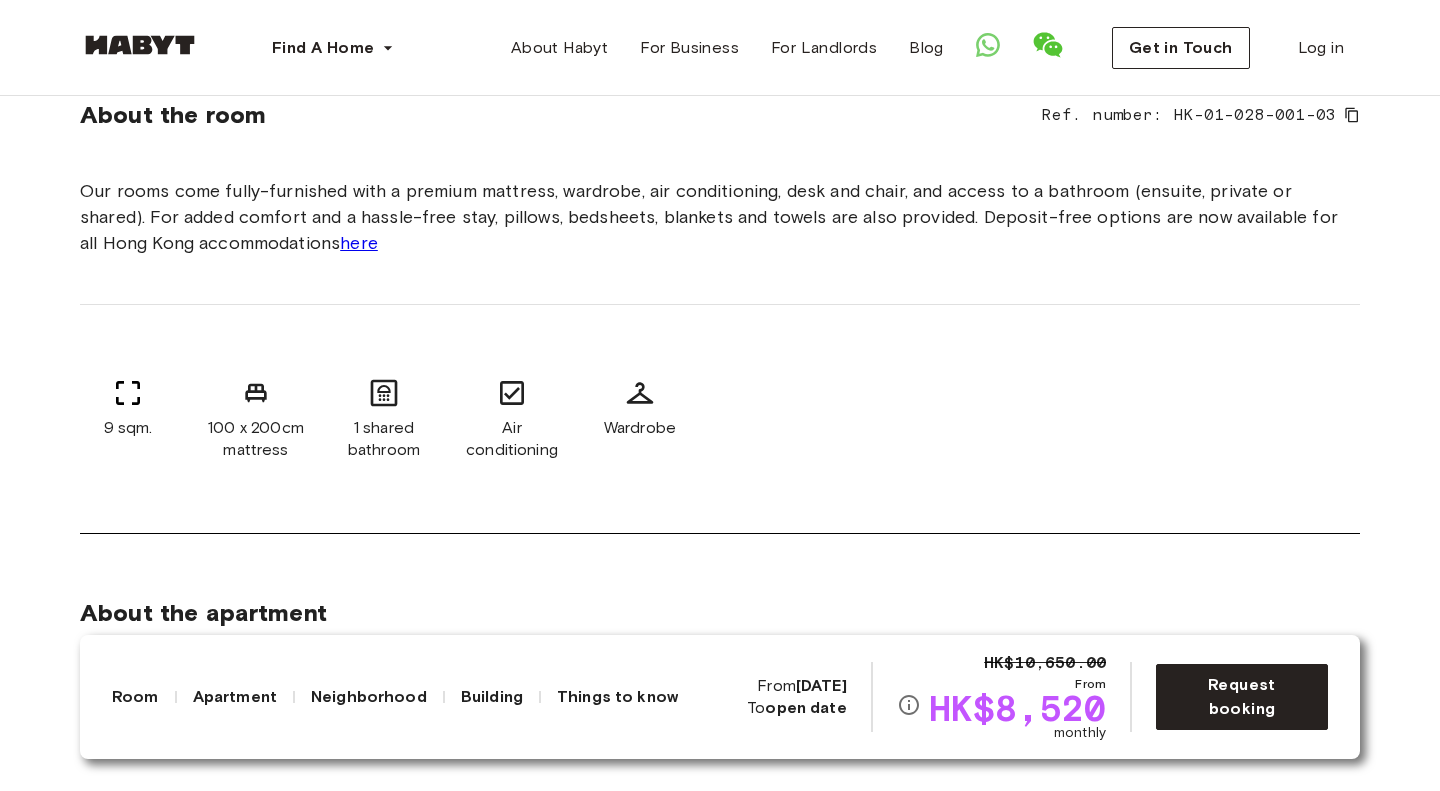 scroll, scrollTop: 729, scrollLeft: 0, axis: vertical 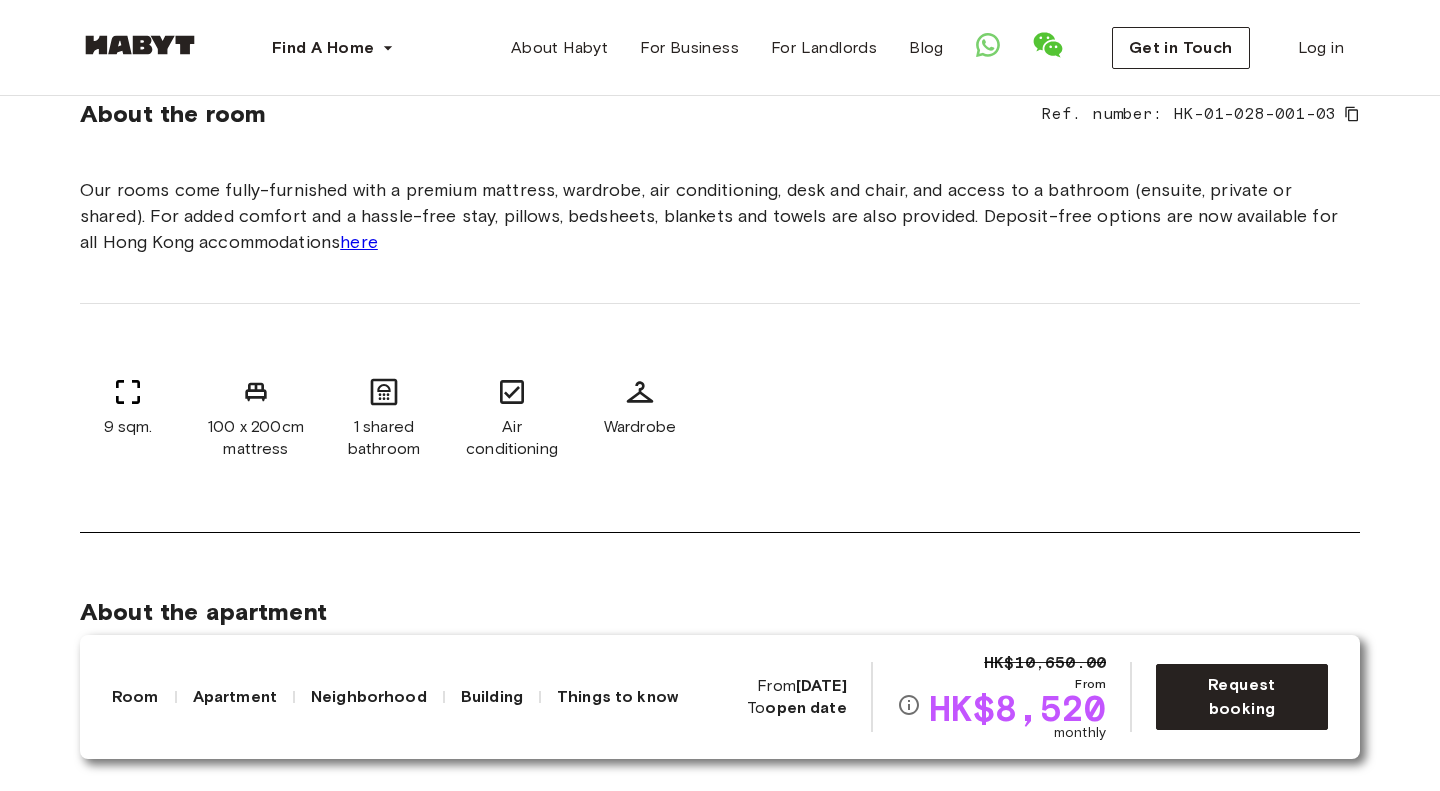 click on "9 sqm. 100 x 200cm mattress 1 shared bathroom Air conditioning Wardrobe" at bounding box center [720, 418] 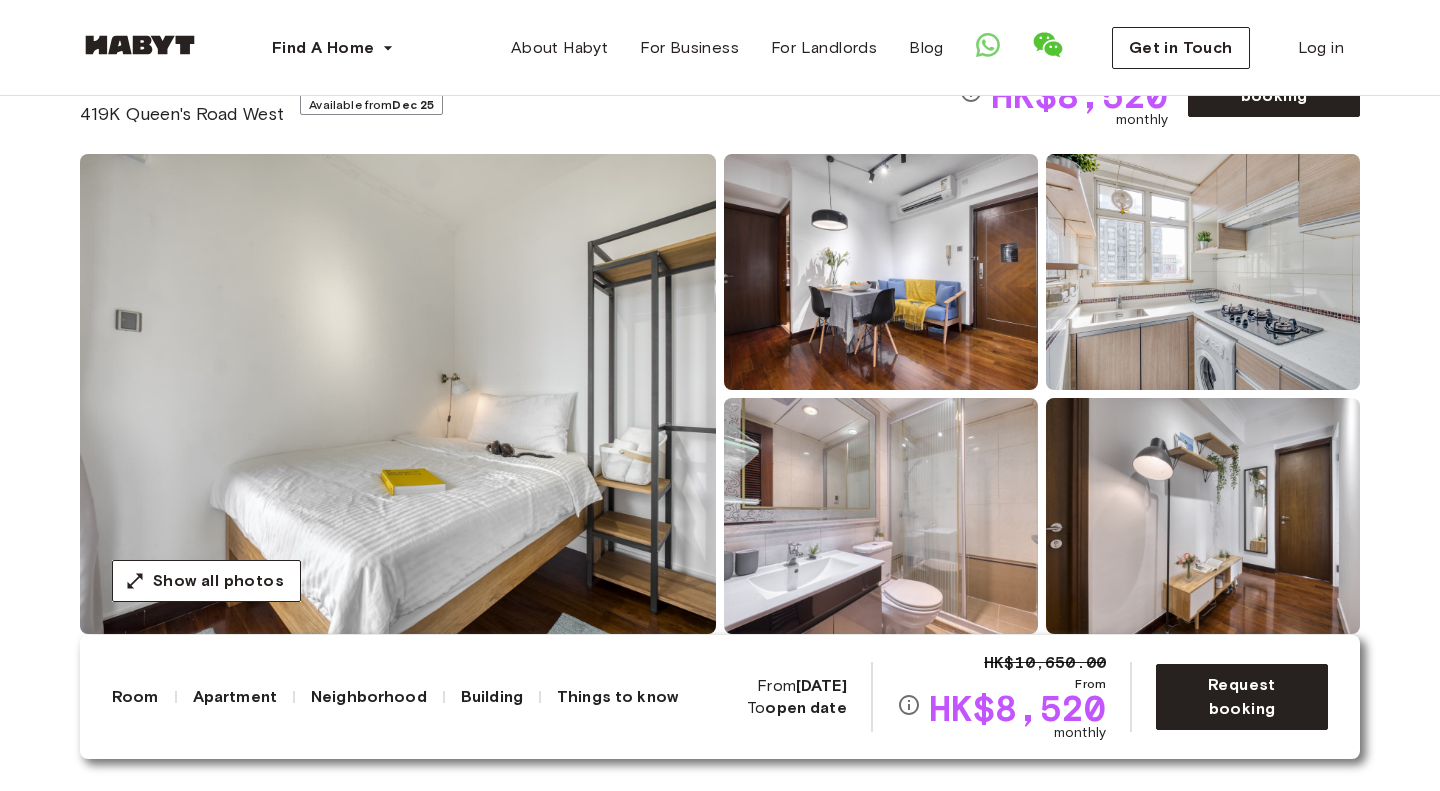 scroll, scrollTop: 100, scrollLeft: 0, axis: vertical 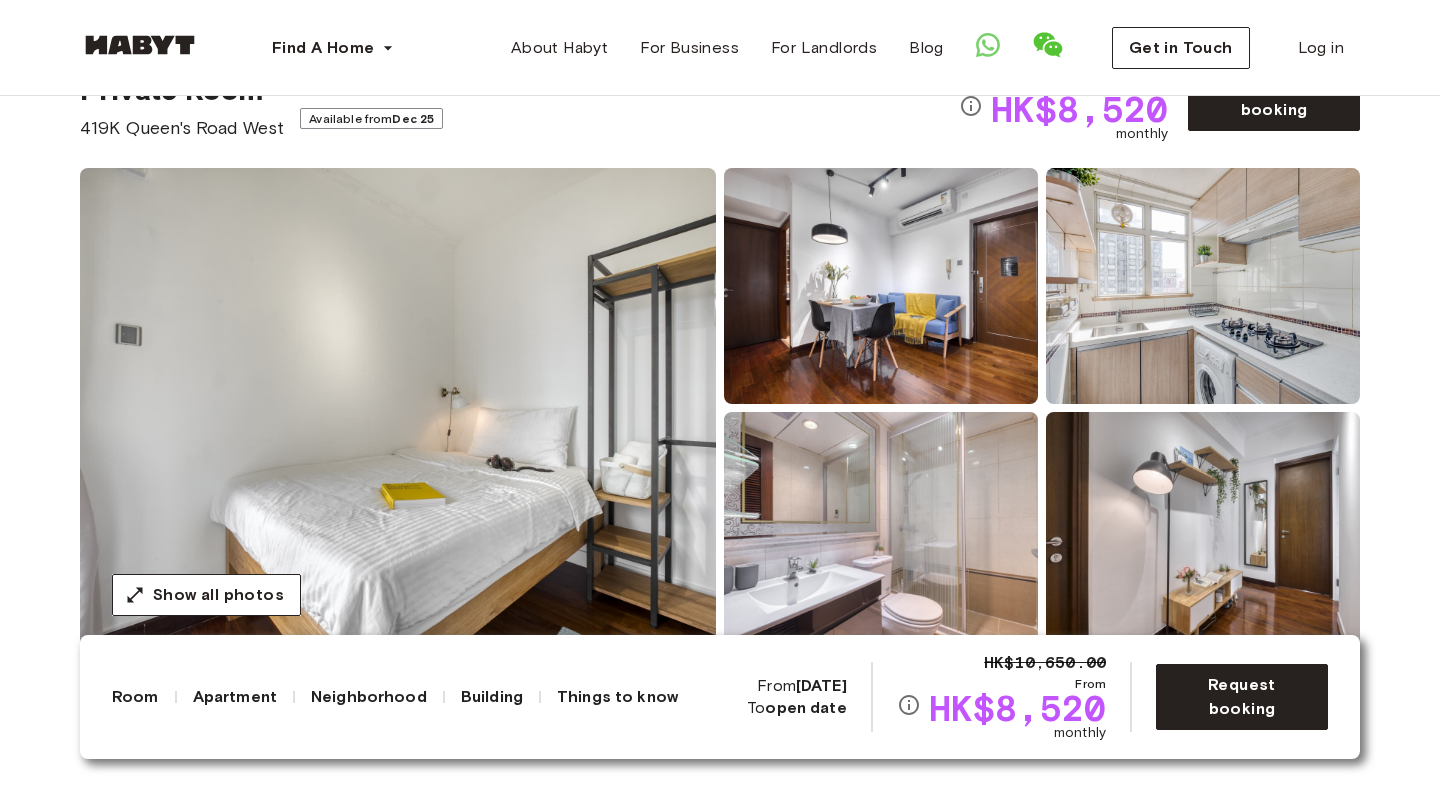 click at bounding box center [881, 286] 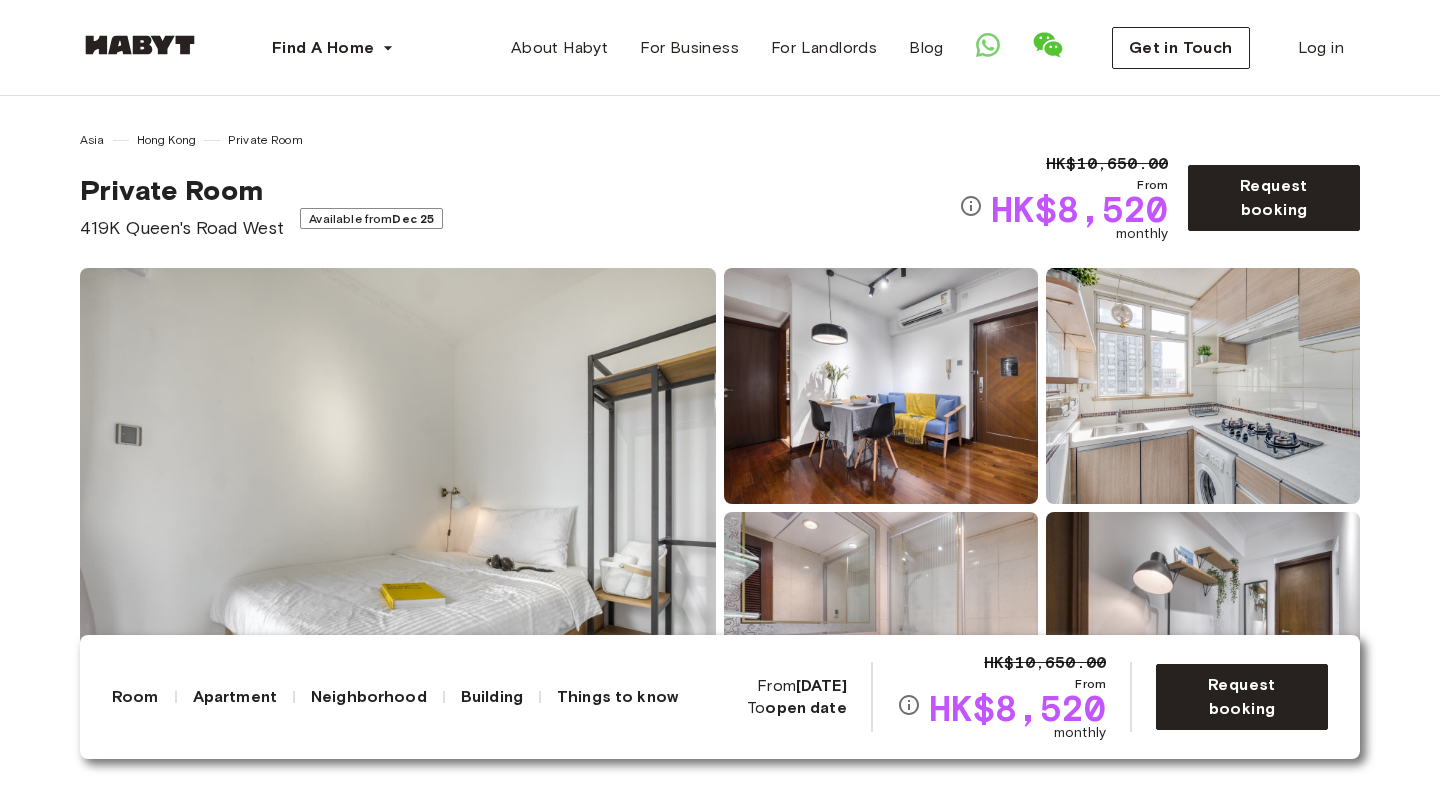 click at bounding box center [881, 386] 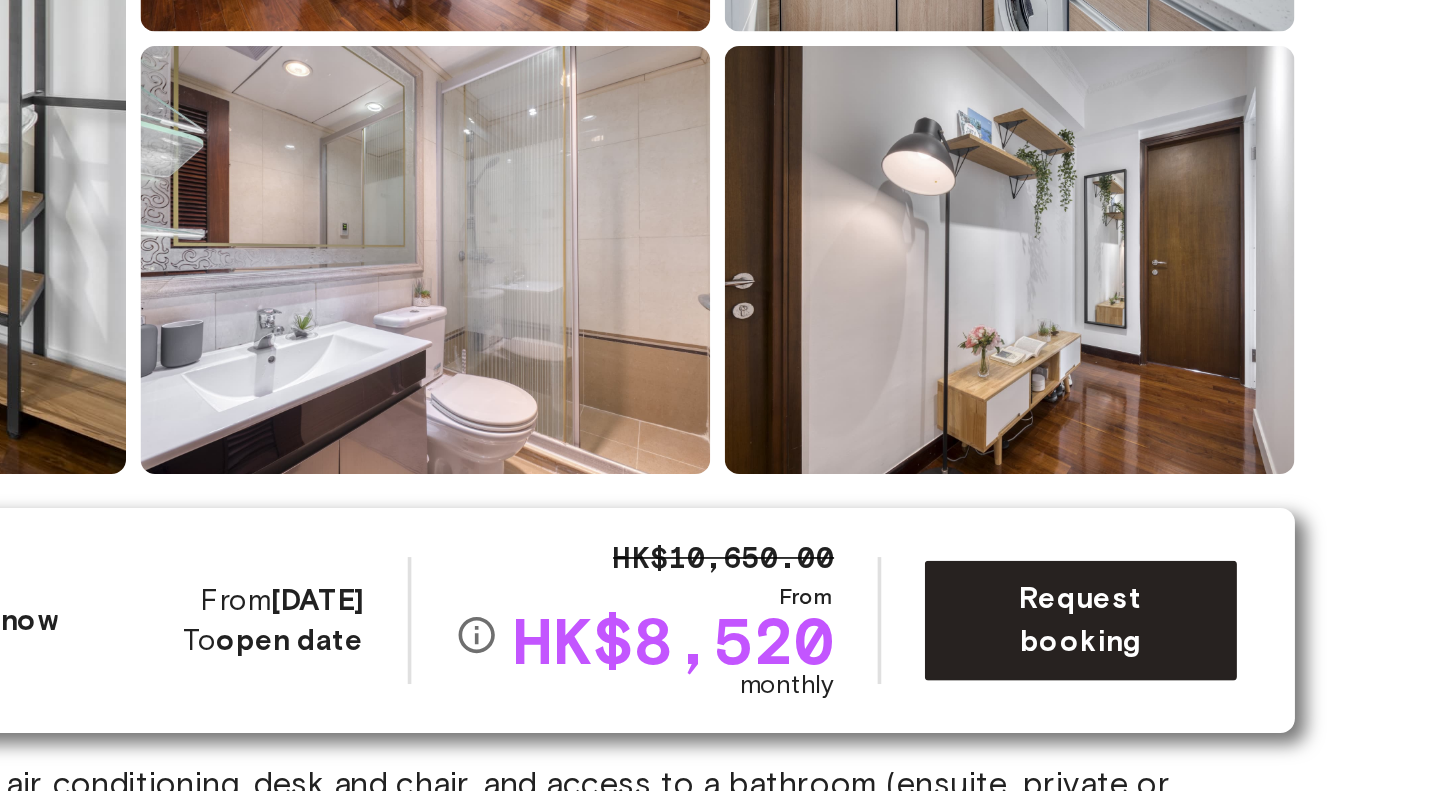 scroll, scrollTop: 130, scrollLeft: 0, axis: vertical 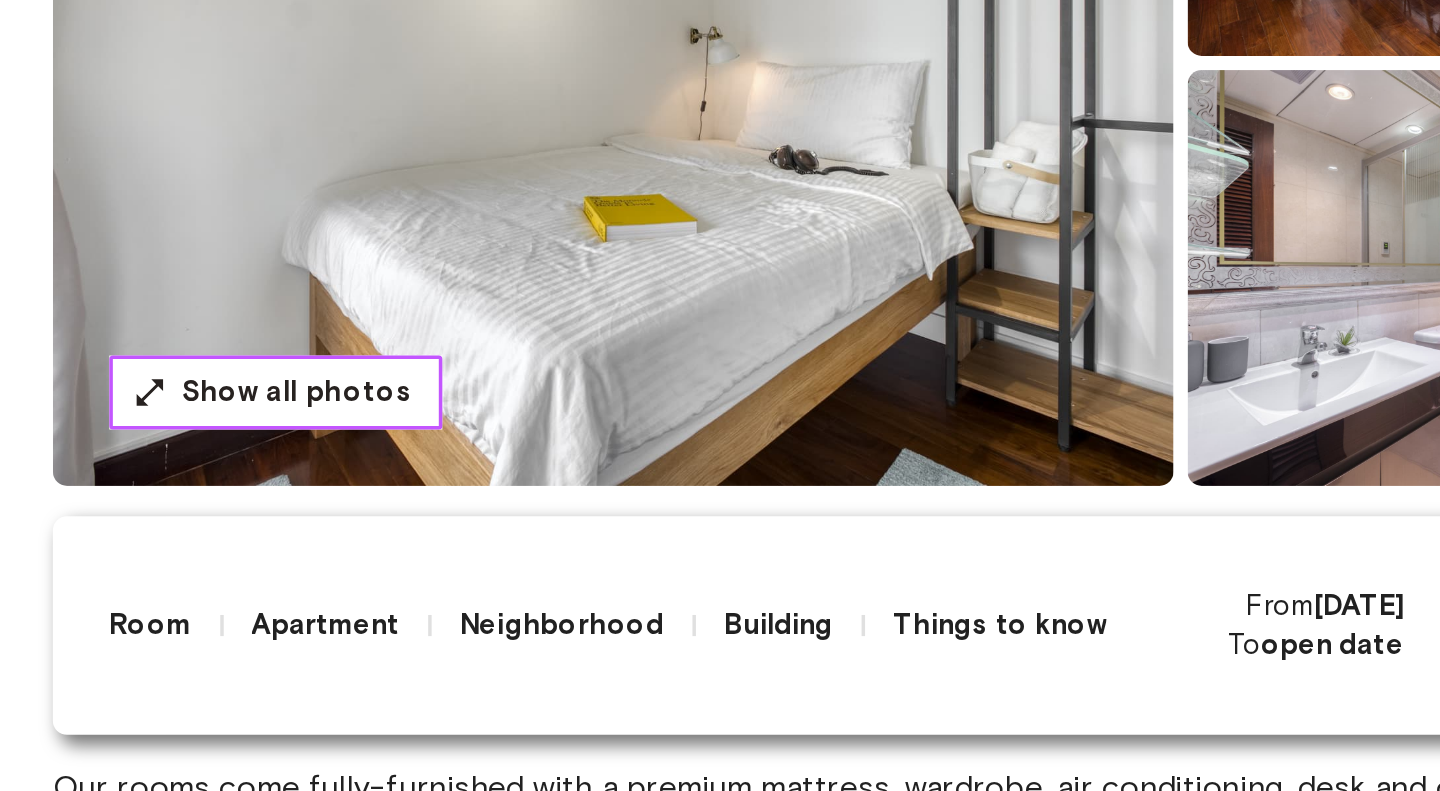 click on "Show all photos" at bounding box center [218, 565] 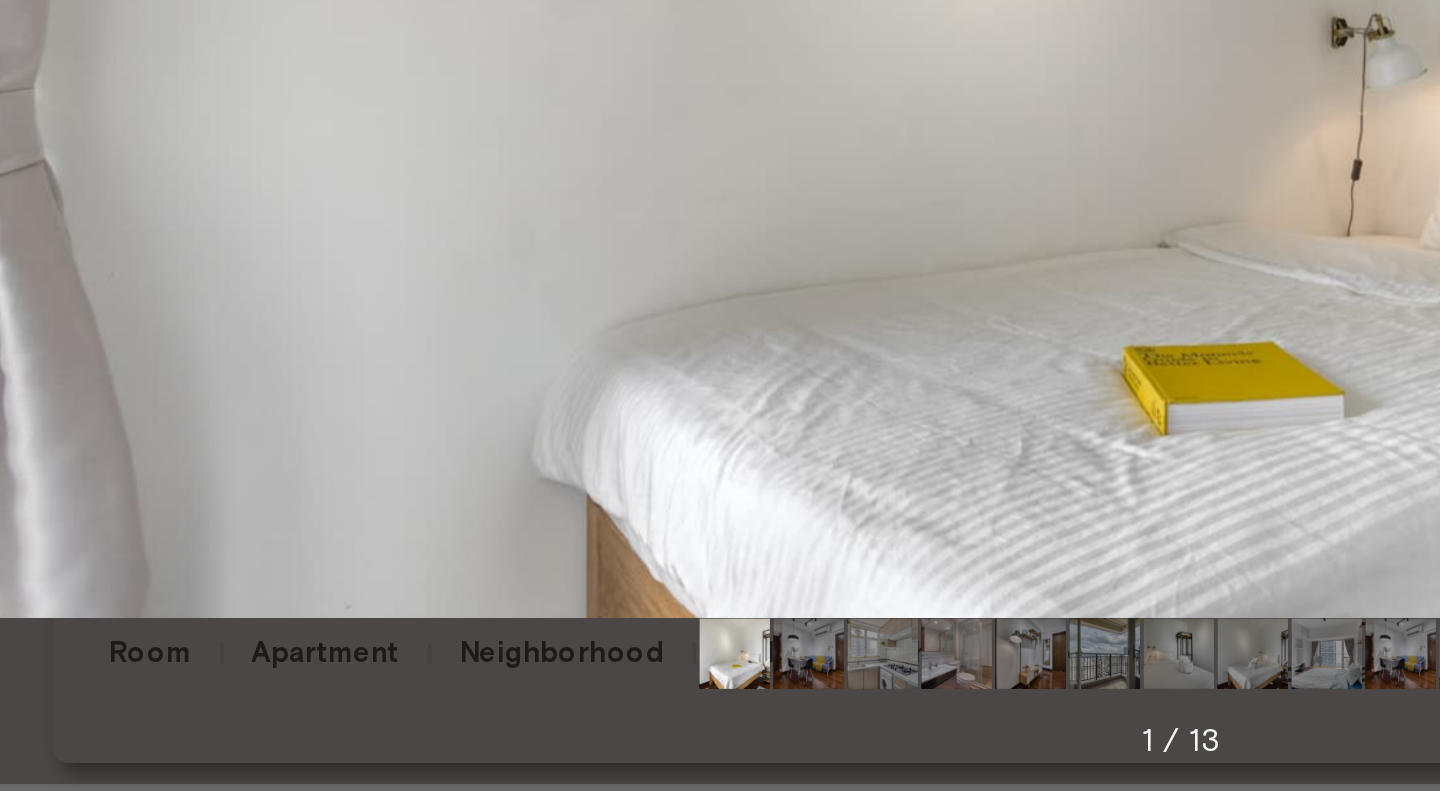scroll, scrollTop: 130, scrollLeft: 0, axis: vertical 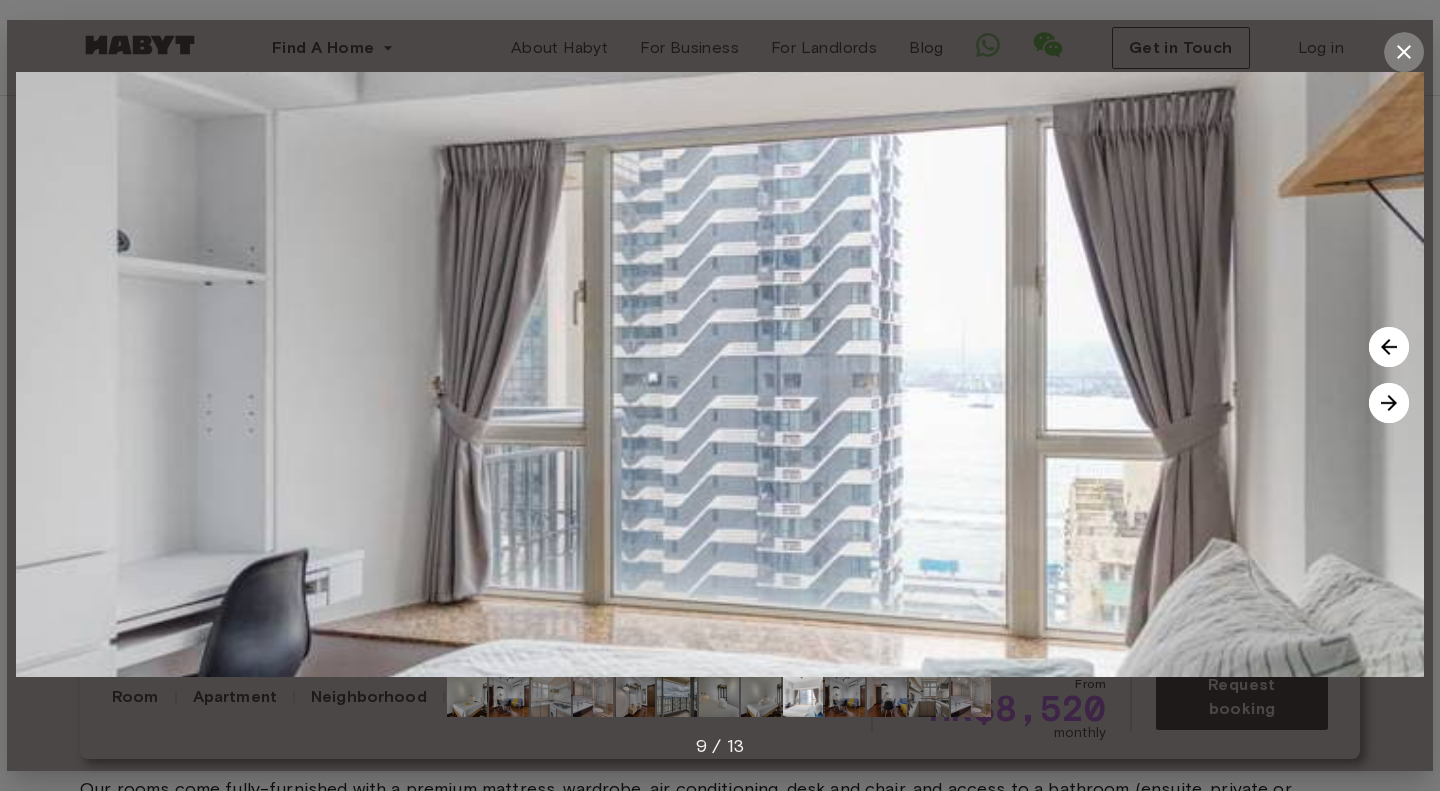 click 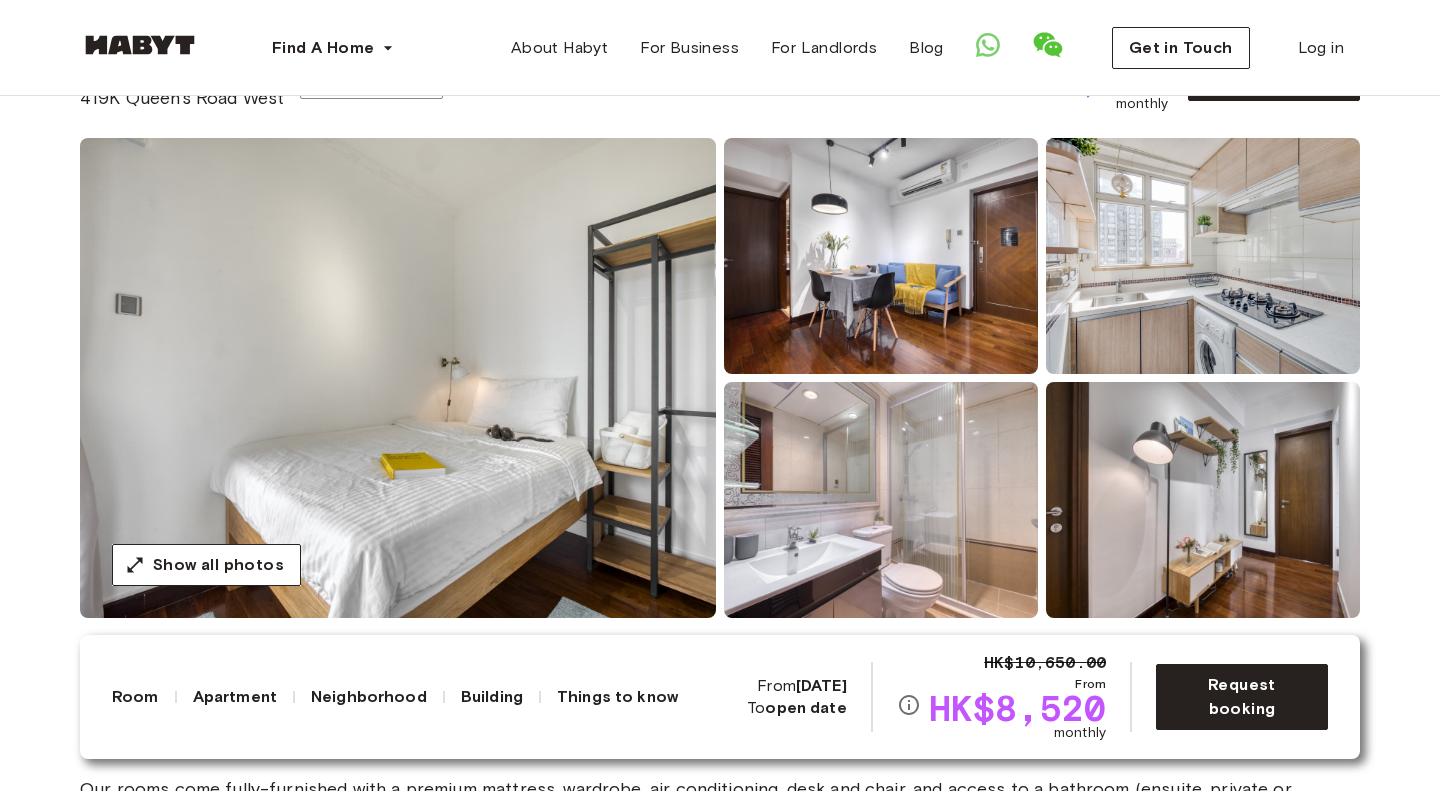 click on "Show all photos" at bounding box center [720, 378] 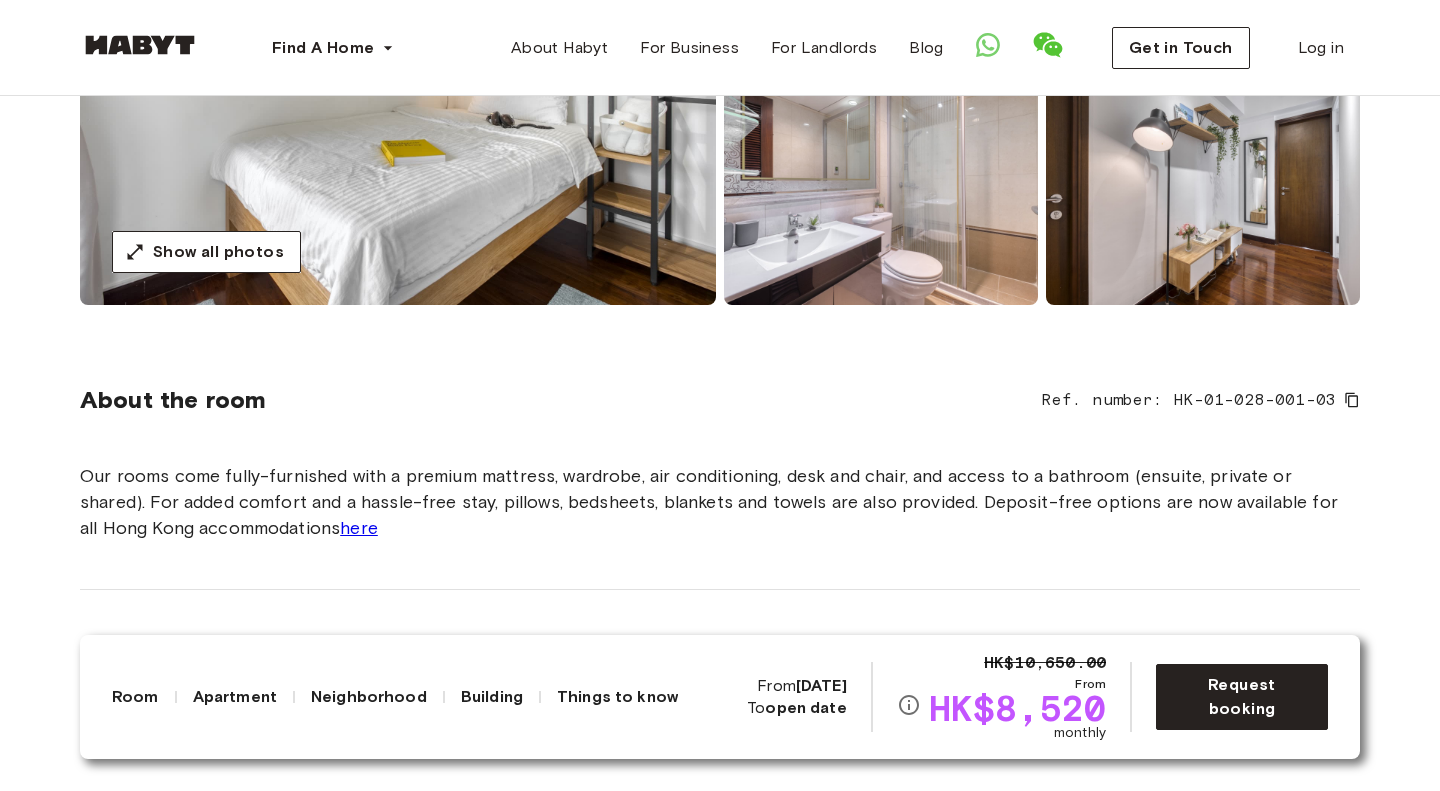 scroll, scrollTop: 444, scrollLeft: 0, axis: vertical 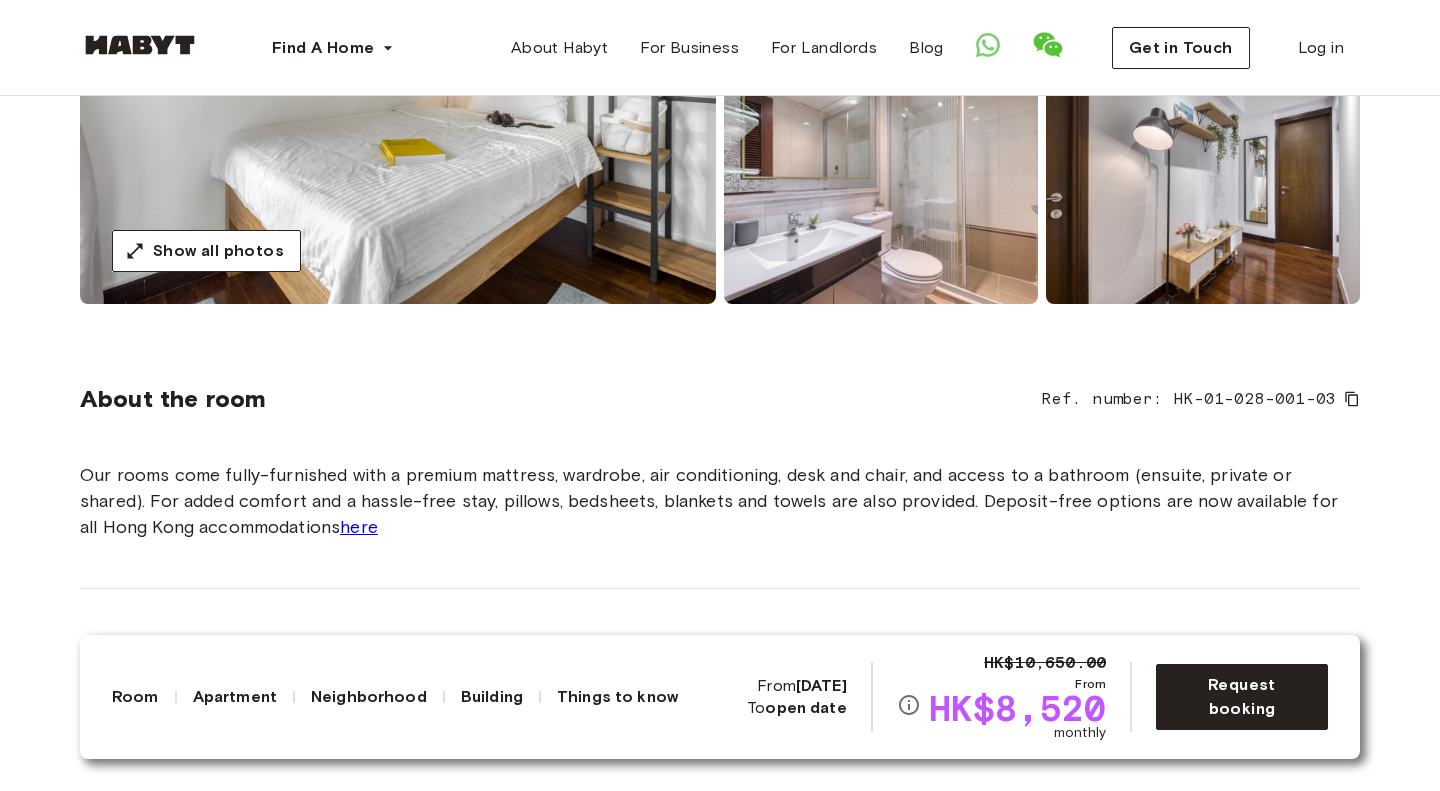 click on "Our rooms come fully-furnished with a premium mattress, wardrobe, air conditioning, desk and chair, and access to a bathroom (ensuite, private or shared). For added comfort and a hassle-free stay, pillows, bedsheets, blankets and towels are also provided.  Deposit-free options are now available for all Hong Kong accommodations  here" at bounding box center [720, 501] 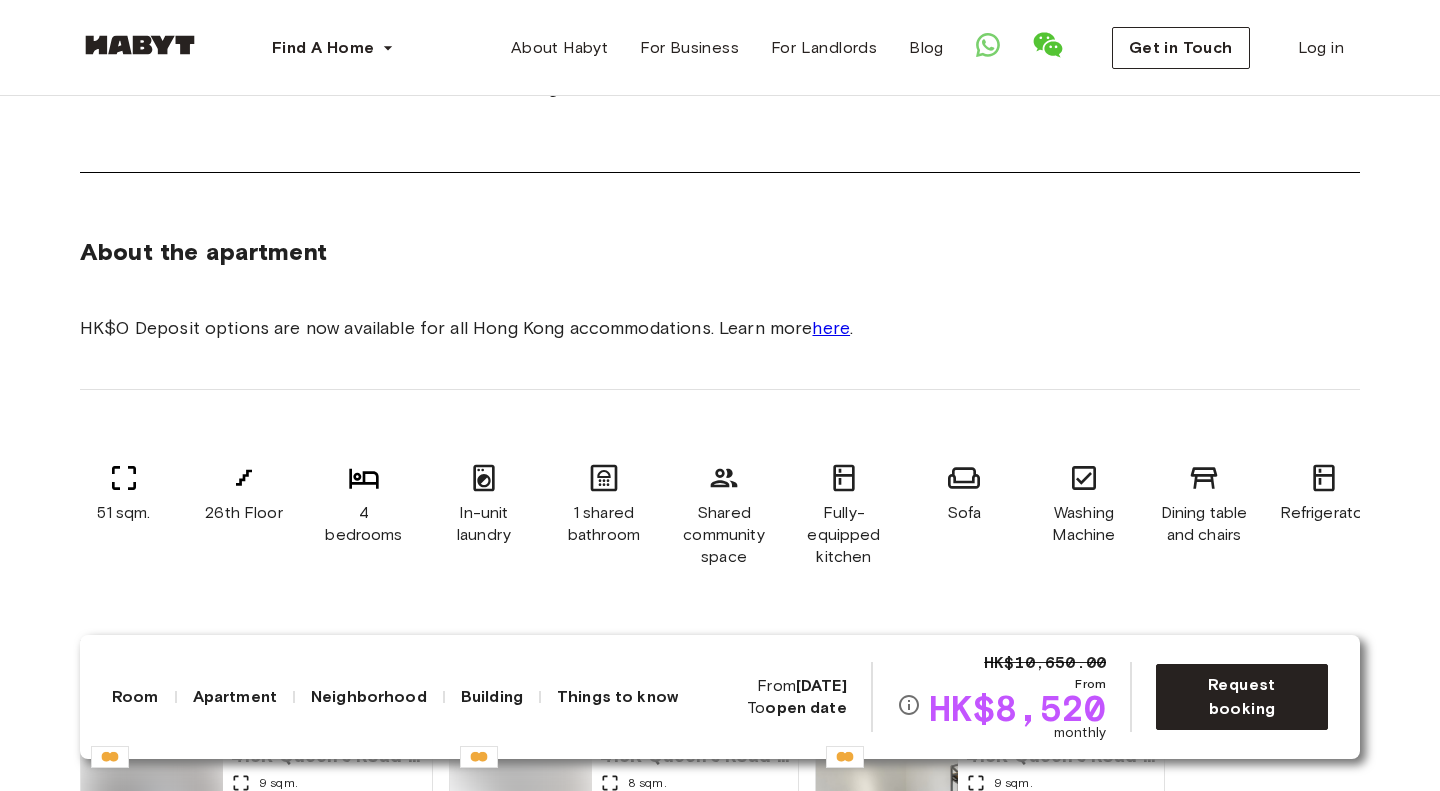 scroll, scrollTop: 1156, scrollLeft: 0, axis: vertical 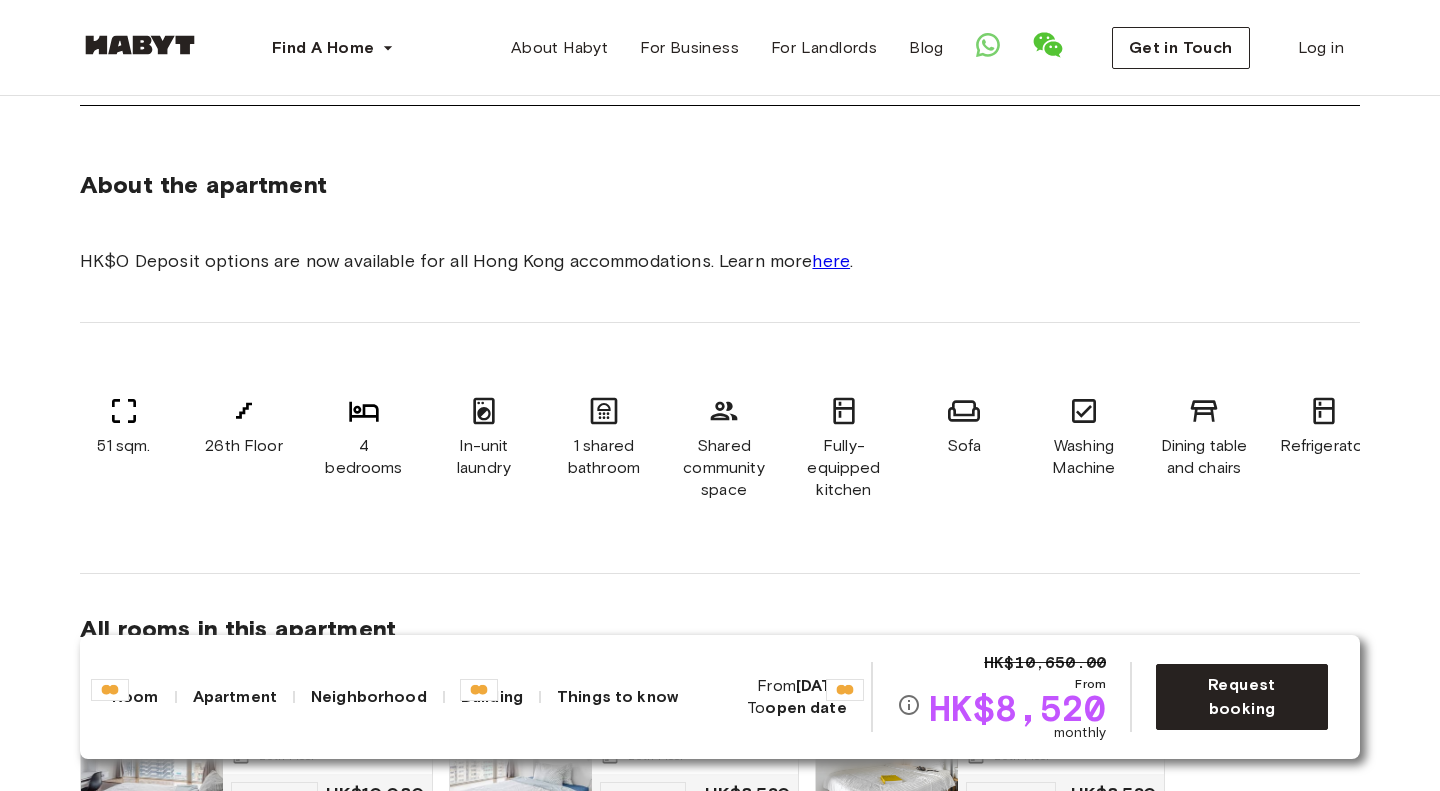 click on "51 sqm. 26th Floor 4 bedrooms In-unit laundry 1 shared bathroom Shared community space Fully-equipped kitchen Sofa Washing Machine Dining table and chairs Refrigerator Small appliances" at bounding box center [720, 448] 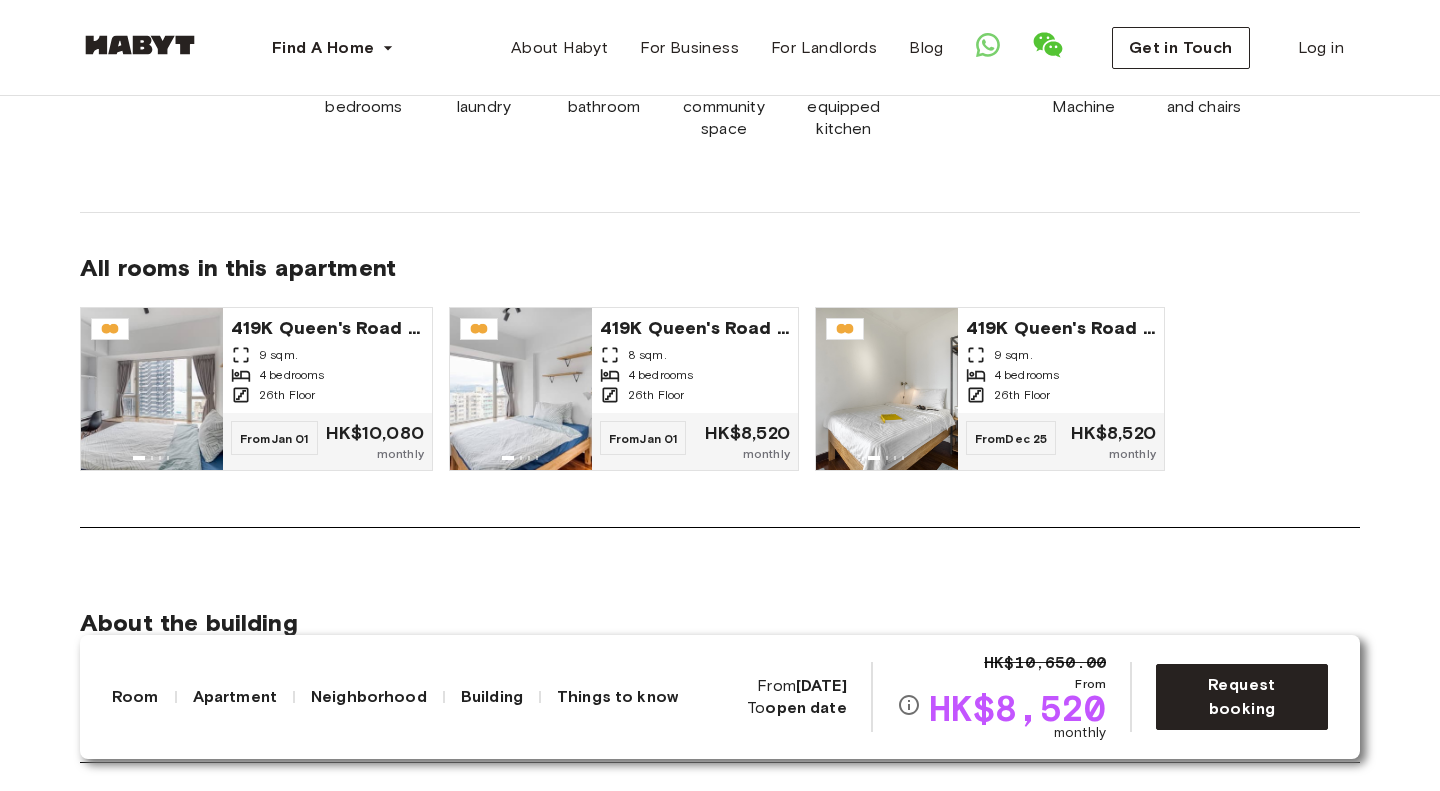 scroll, scrollTop: 1651, scrollLeft: 0, axis: vertical 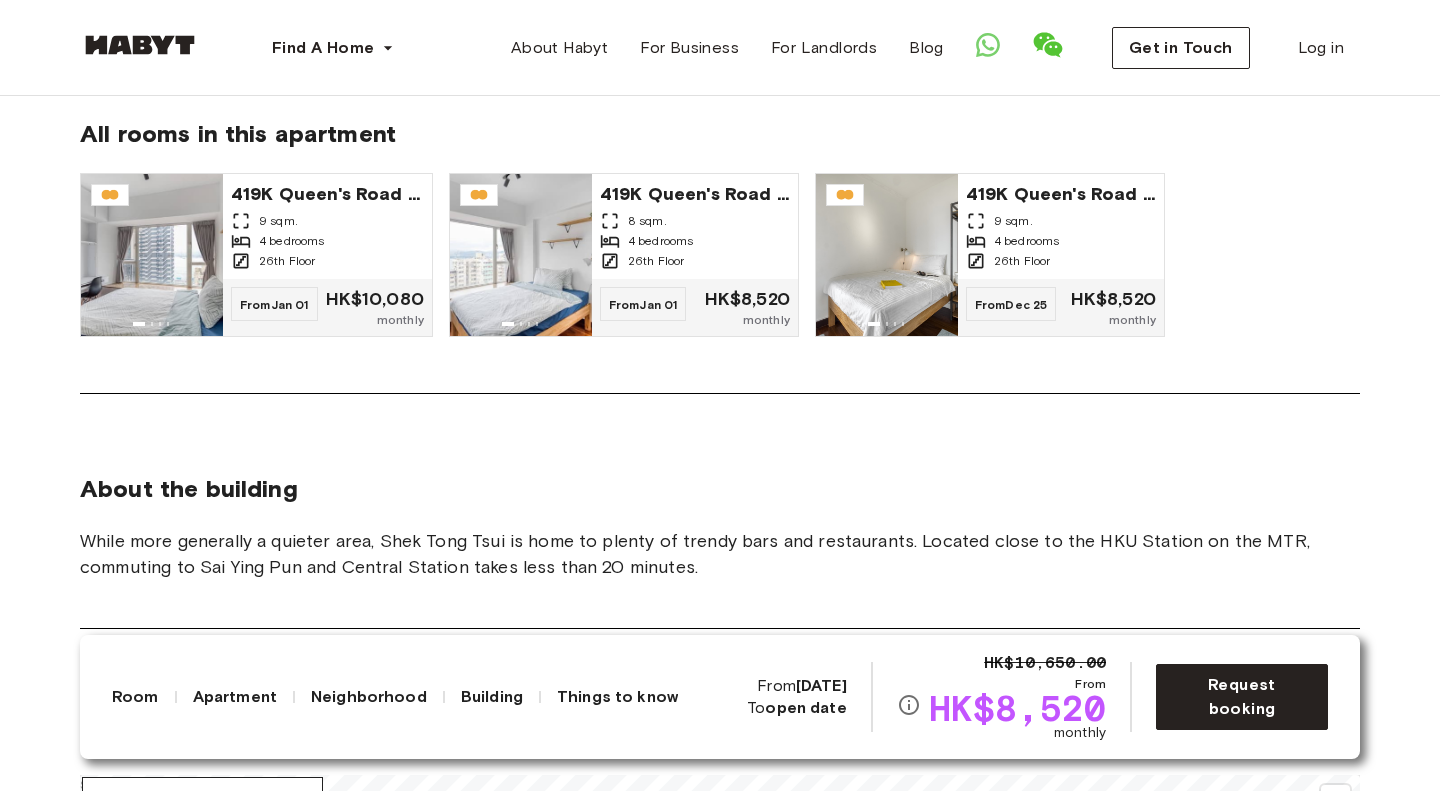click on "About the building While more generally a quieter area, Shek Tong Tsui is home to plenty of trendy bars and restaurants. Located close to the HKU Station on the MTR, commuting to Sai Ying Pun and Central Station takes less than 20 minutes." at bounding box center [720, 527] 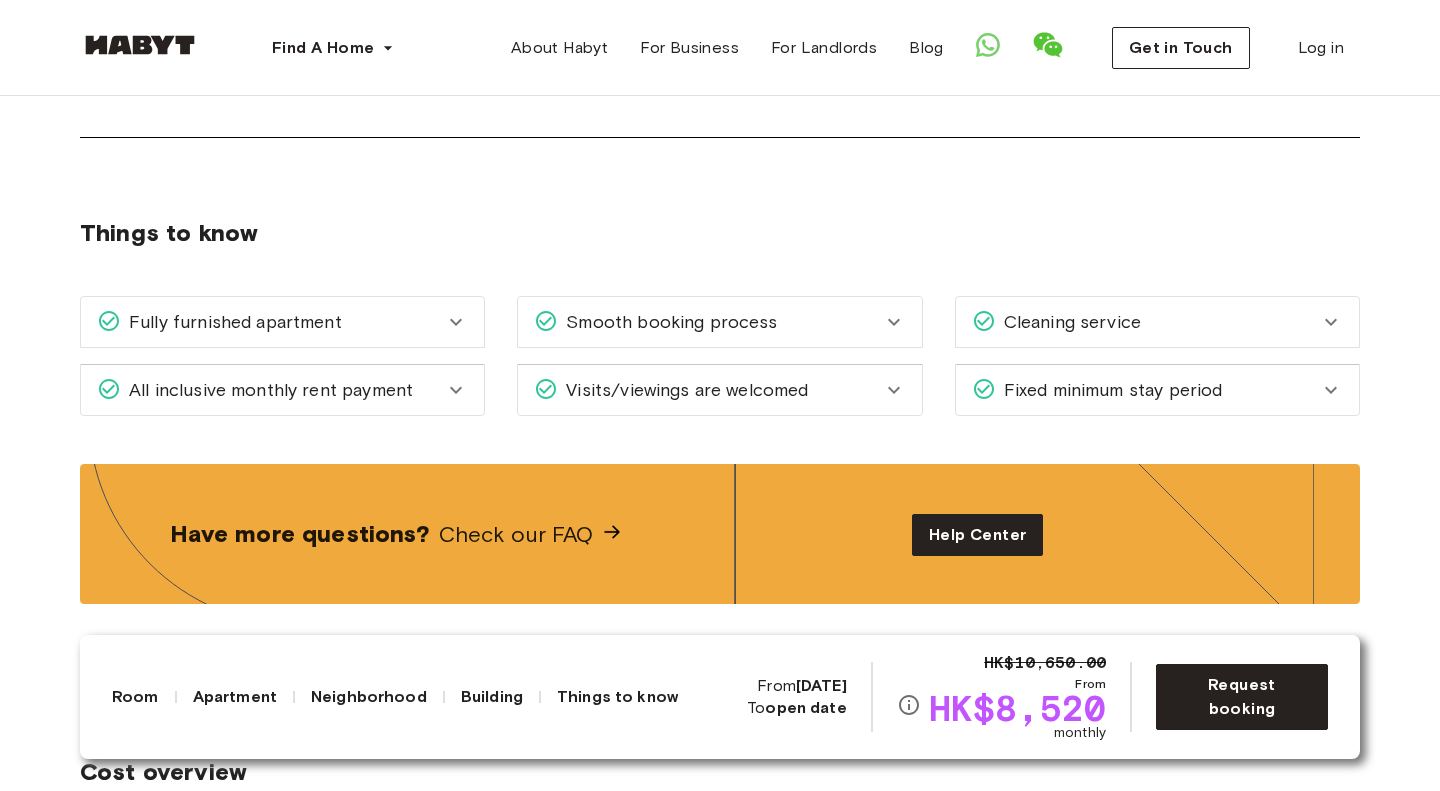 scroll, scrollTop: 2675, scrollLeft: 0, axis: vertical 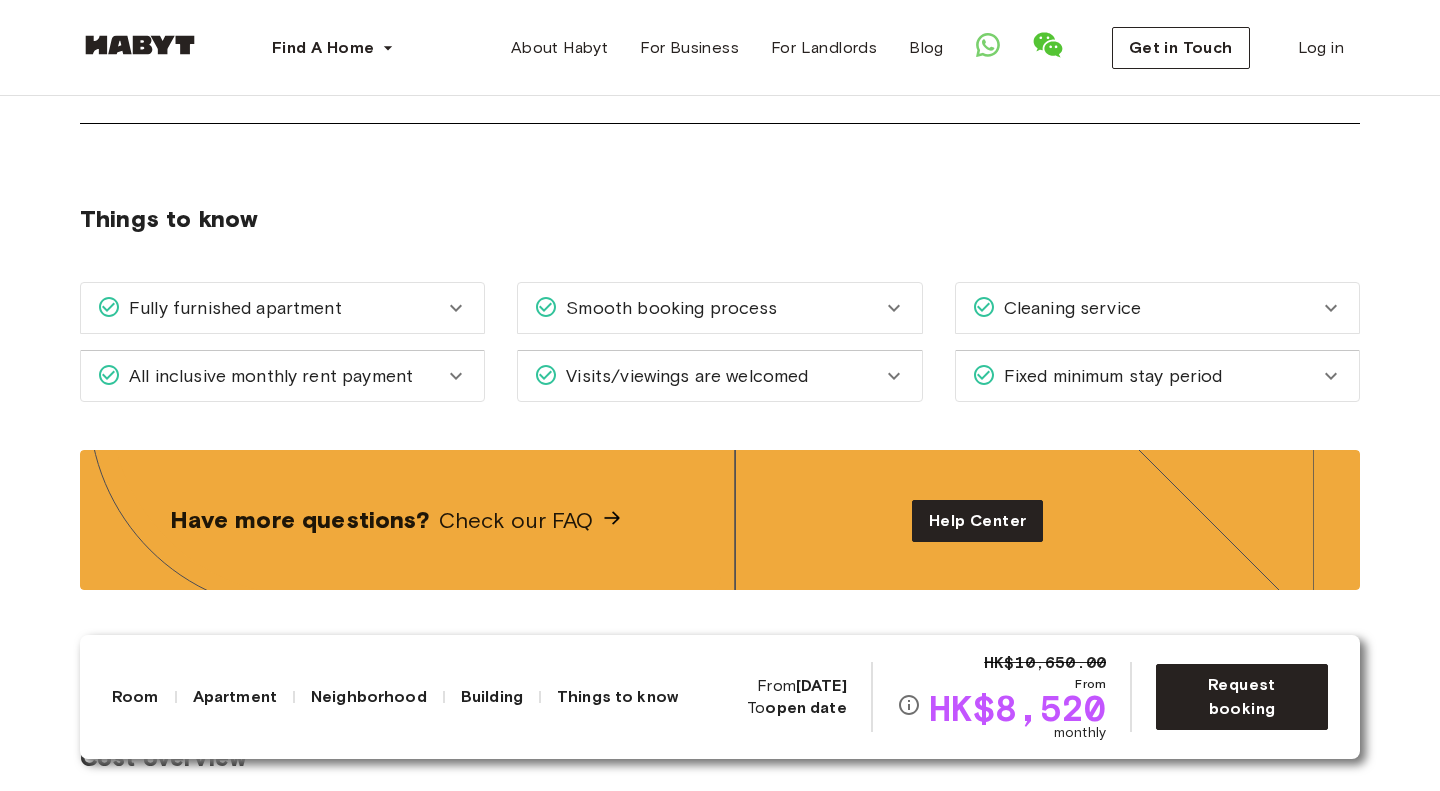 click on "Asia Hong Kong Private Room Private Room 419K Queen's Road West Available from  Dec 25 HK$10,650.00 From HK$8,520 monthly Request booking Show all photos About the room Ref. number:   HK-01-028-001-03 Our rooms come fully-furnished with a premium mattress, wardrobe, air conditioning, desk and chair, and access to a bathroom (ensuite, private or shared). For added comfort and a hassle-free stay, pillows, bedsheets, blankets and towels are also provided.  Deposit-free options are now available for all Hong Kong accommodations  here 9 sqm. 100 x 200cm mattress 1 shared bathroom Air conditioning Wardrobe About the apartment   HK$0 Deposit options are now available for all Hong Kong accommodations. Learn more  here . 51 sqm. 26th Floor 4 bedrooms In-unit laundry 1 shared bathroom Shared community space Fully-equipped kitchen Sofa Washing Machine Dining table and chairs Refrigerator Small appliances All rooms in this apartment 419K Queen's Road West 9 sqm. 4 bedrooms 26th Floor From  Jan 01 HK$10,080 monthly 8 sqm." at bounding box center [720, 326] 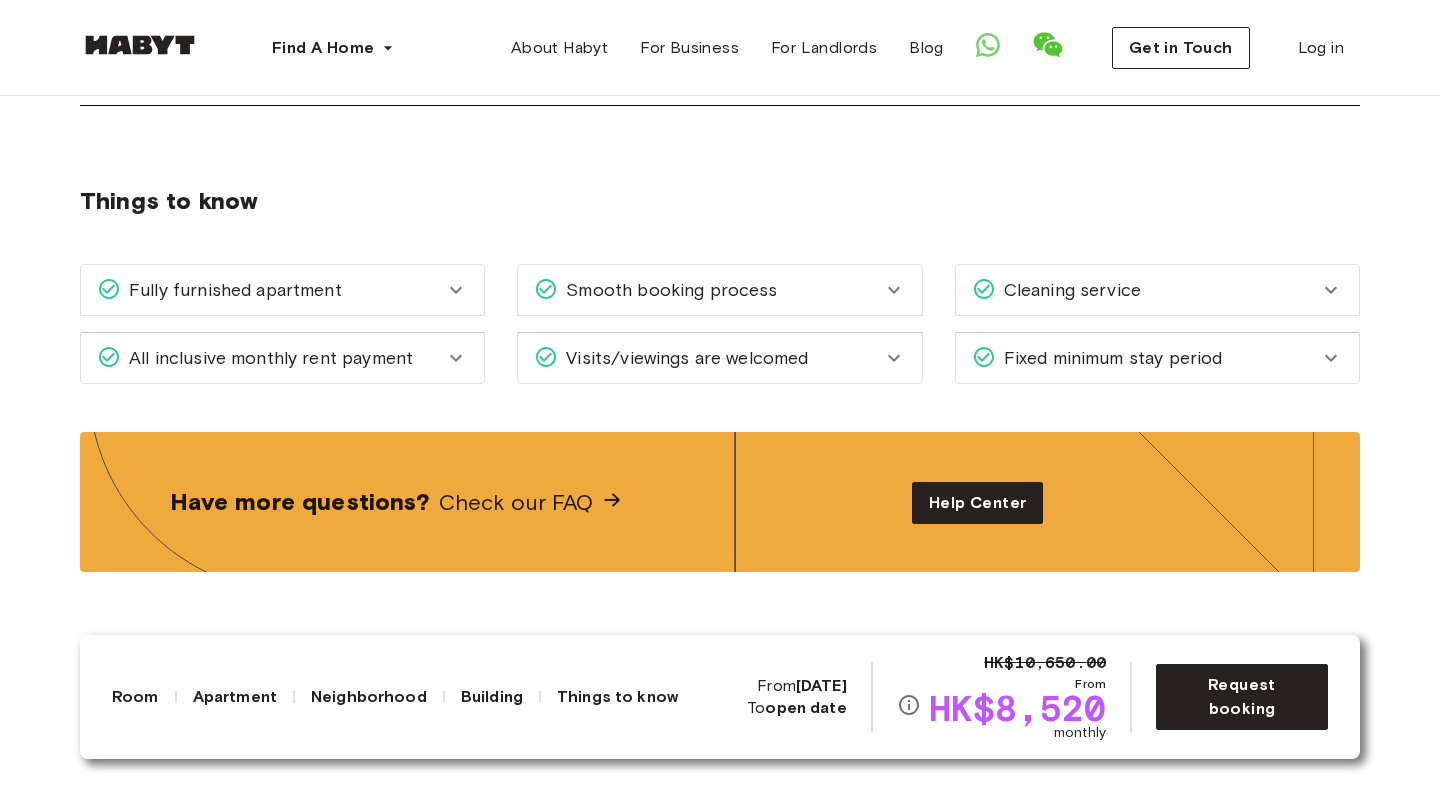 scroll, scrollTop: 2694, scrollLeft: 0, axis: vertical 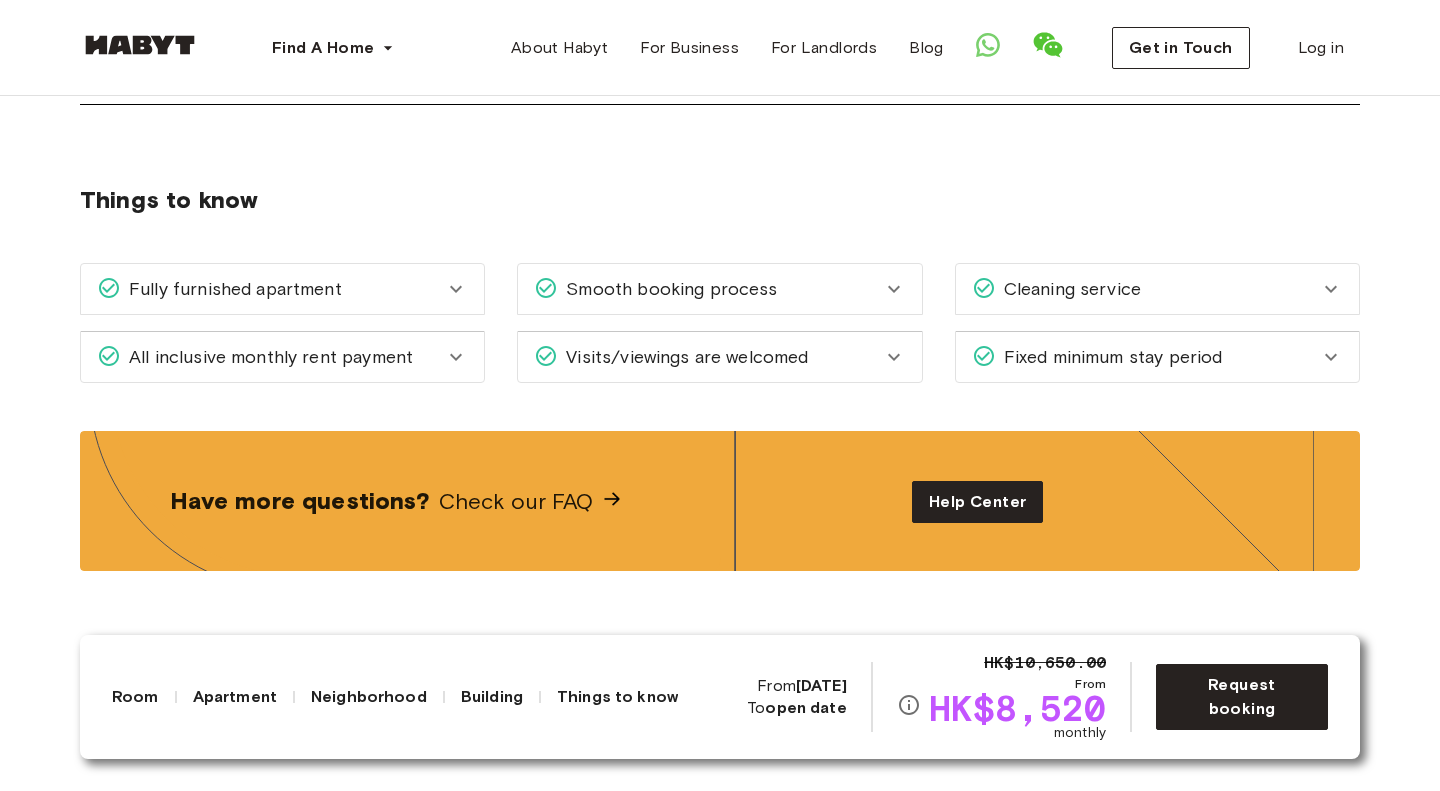 click on "Asia Hong Kong Private Room Private Room 419K Queen's Road West Available from  Dec 25 HK$10,650.00 From HK$8,520 monthly Request booking Show all photos About the room Ref. number:   HK-01-028-001-03 Our rooms come fully-furnished with a premium mattress, wardrobe, air conditioning, desk and chair, and access to a bathroom (ensuite, private or shared). For added comfort and a hassle-free stay, pillows, bedsheets, blankets and towels are also provided.  Deposit-free options are now available for all Hong Kong accommodations  here 9 sqm. 100 x 200cm mattress 1 shared bathroom Air conditioning Wardrobe About the apartment   HK$0 Deposit options are now available for all Hong Kong accommodations. Learn more  here . 51 sqm. 26th Floor 4 bedrooms In-unit laundry 1 shared bathroom Shared community space Fully-equipped kitchen Sofa Washing Machine Dining table and chairs Refrigerator Small appliances All rooms in this apartment 419K Queen's Road West 9 sqm. 4 bedrooms 26th Floor From  Jan 01 HK$10,080 monthly 8 sqm." at bounding box center [720, 307] 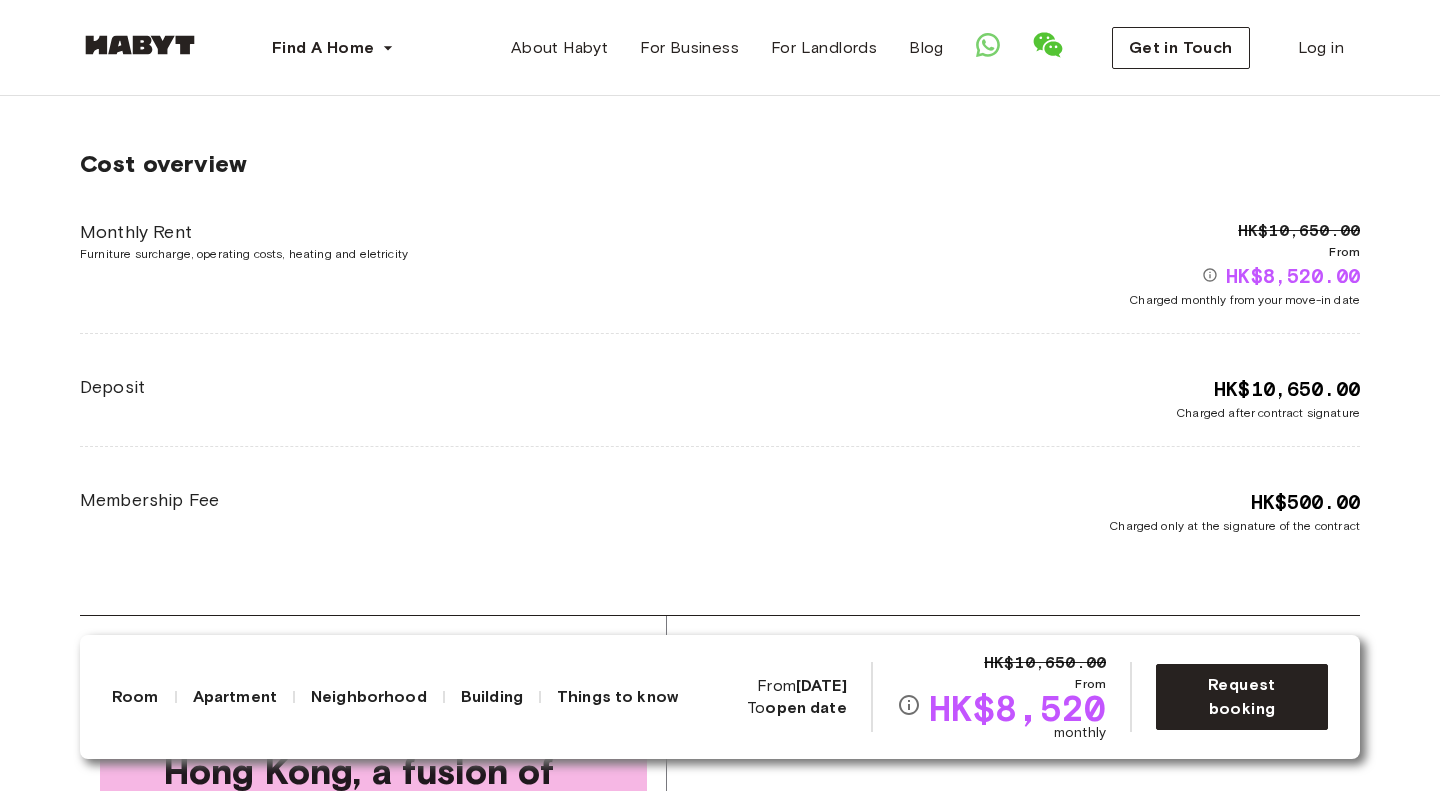 scroll, scrollTop: 3273, scrollLeft: 0, axis: vertical 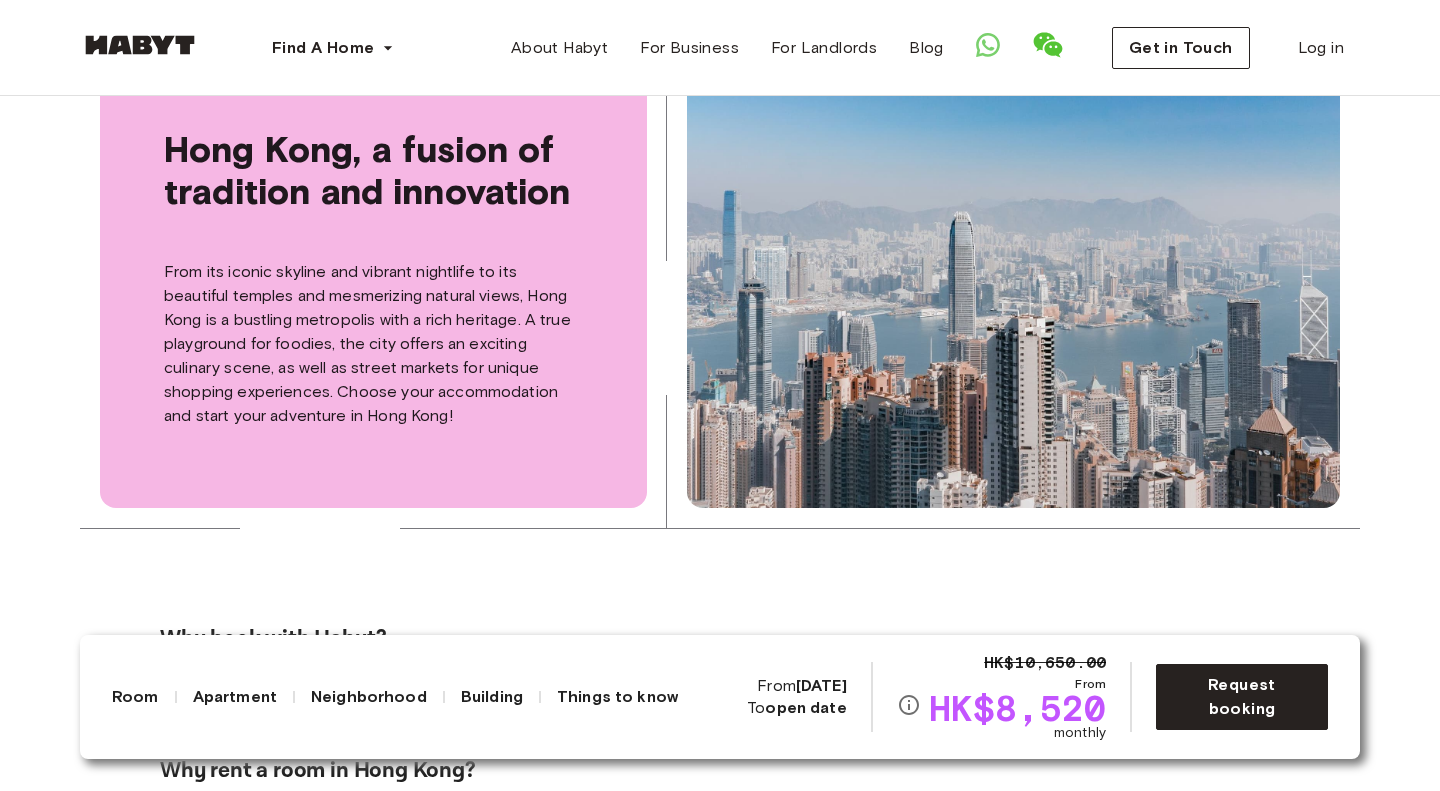 click on "About the city Hong Kong, a fusion of tradition and innovation  From its iconic skyline and vibrant nightlife to its beautiful temples and mesmerizing natural views, Hong Kong is a bustling metropolis with a rich heritage. A true playground for foodies, the city offers an exciting culinary scene, as well as street markets for unique shopping experiences. Choose your accommodation and start your adventure in Hong Kong! Why book with Habyt? With a mission to provide accessible housing everywhere for everyone, Habyt has revolutionized the co-living and housing rental model. We provide a seamless experience, offering fully furnished, private rooms or apartments in over 25 cities across Europe, North America, and Asia, with all costs included in the rent to avoid any surprises.
Why rent a room in Hong Kong?  Where to start? Where should I live in Hong Kong?
Rooms for rent available in Hong Kong" at bounding box center (720, 699) 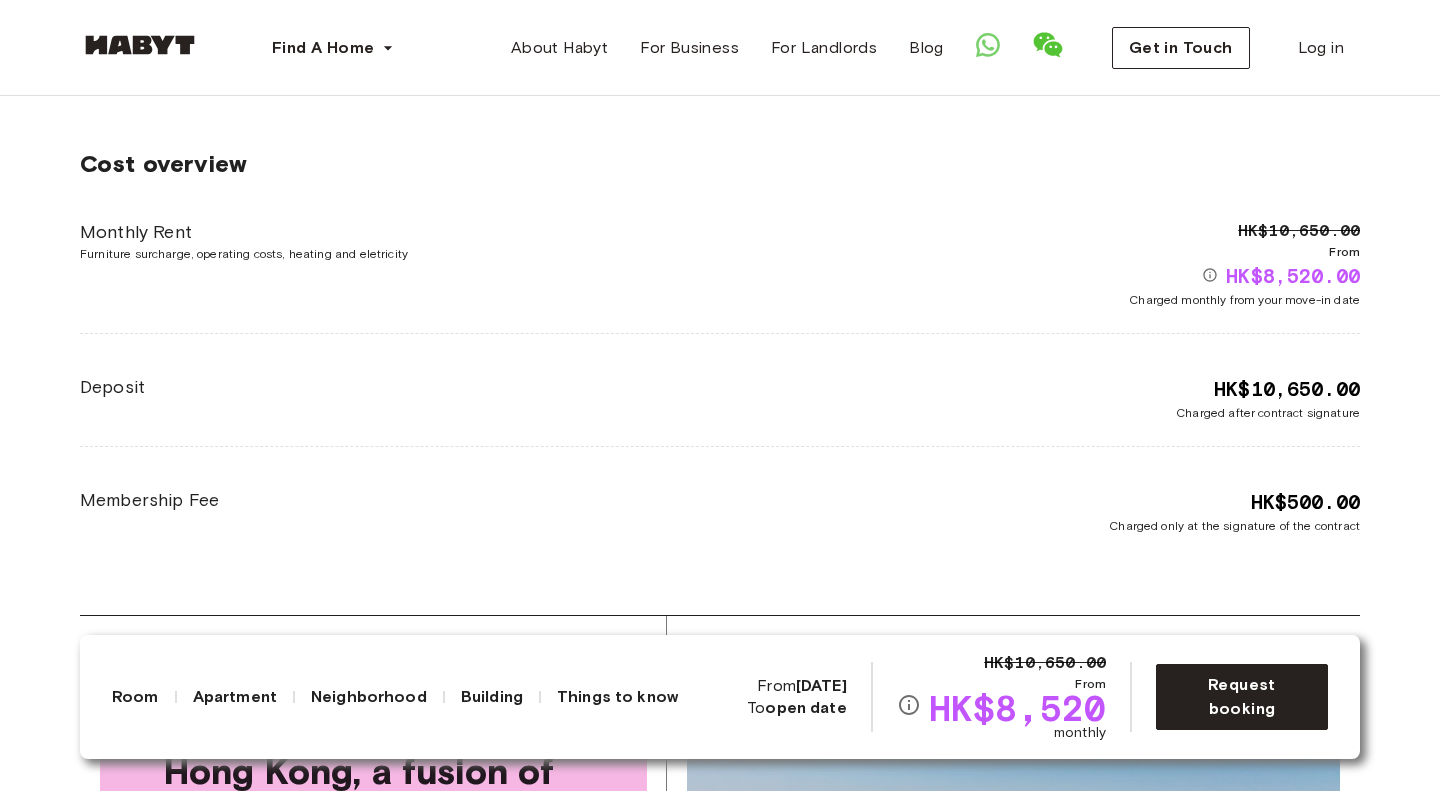 scroll, scrollTop: 3265, scrollLeft: 0, axis: vertical 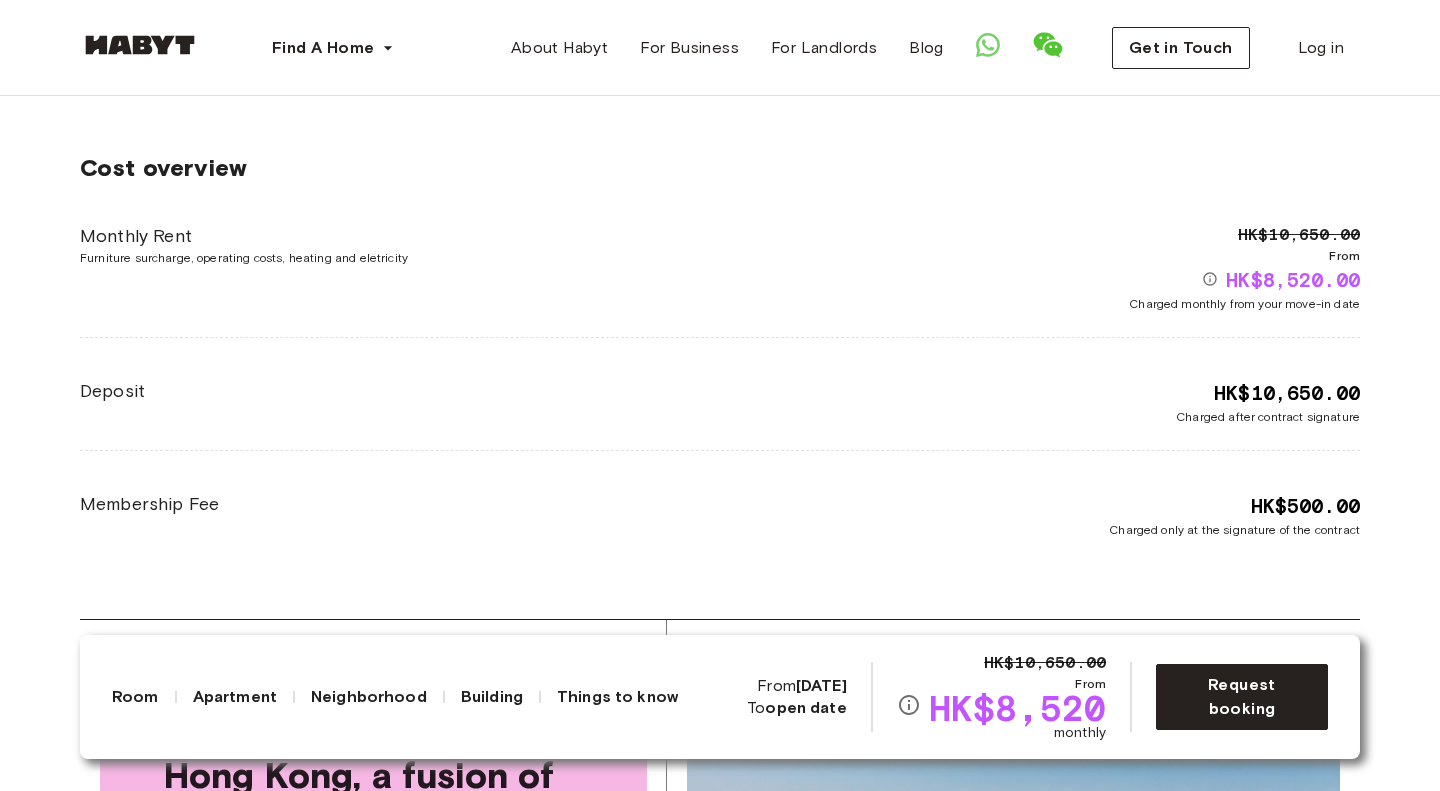 click on "Cost overview Monthly Rent Furniture surcharge, operating costs, heating and eletricity HK$10,650.00 From  HK$8,520.00 Charged monthly from your move-in date Deposit HK$10,650.00 Charged after contract signature Membership Fee HK$500.00 Charged only at the signature of the contract" at bounding box center [720, 346] 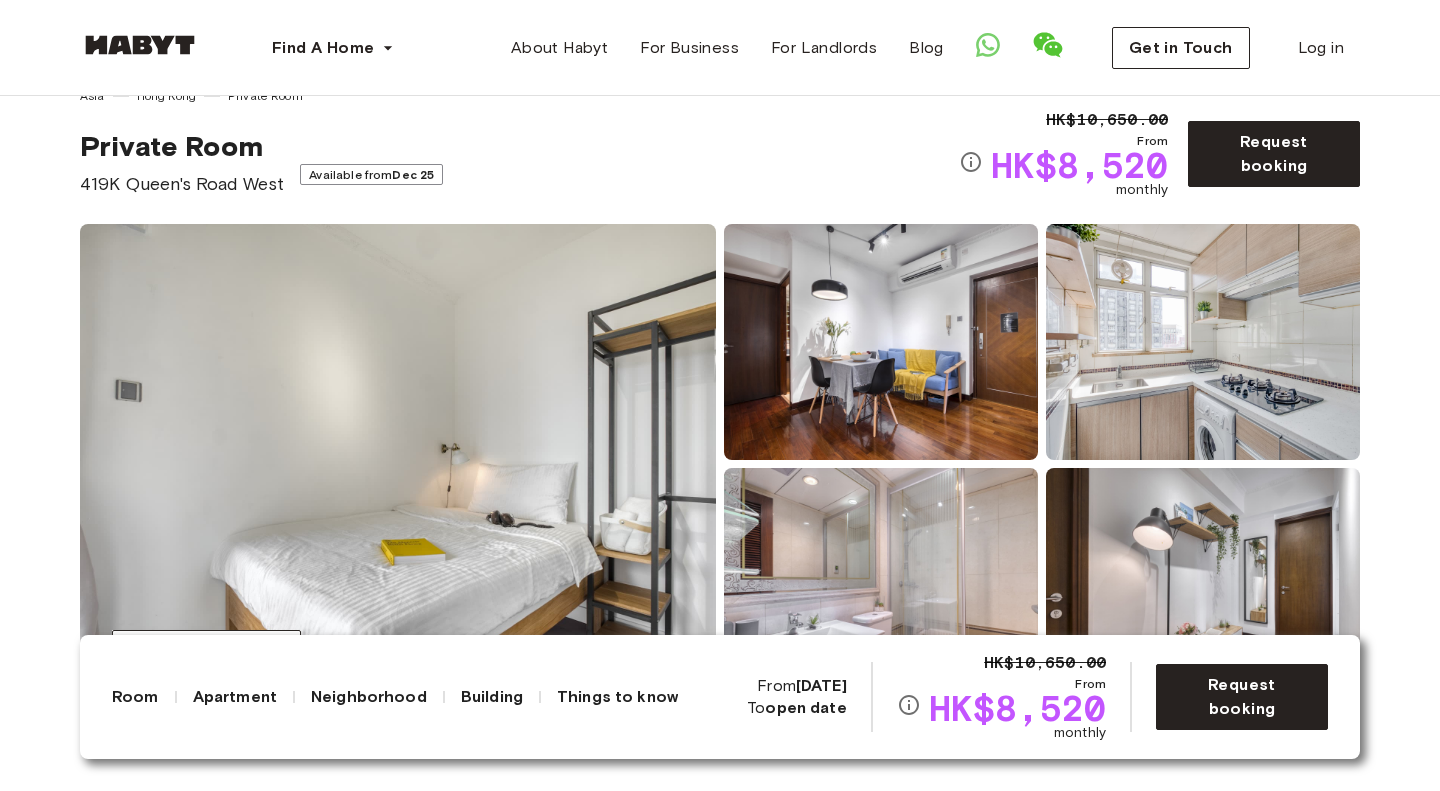 scroll, scrollTop: 0, scrollLeft: 0, axis: both 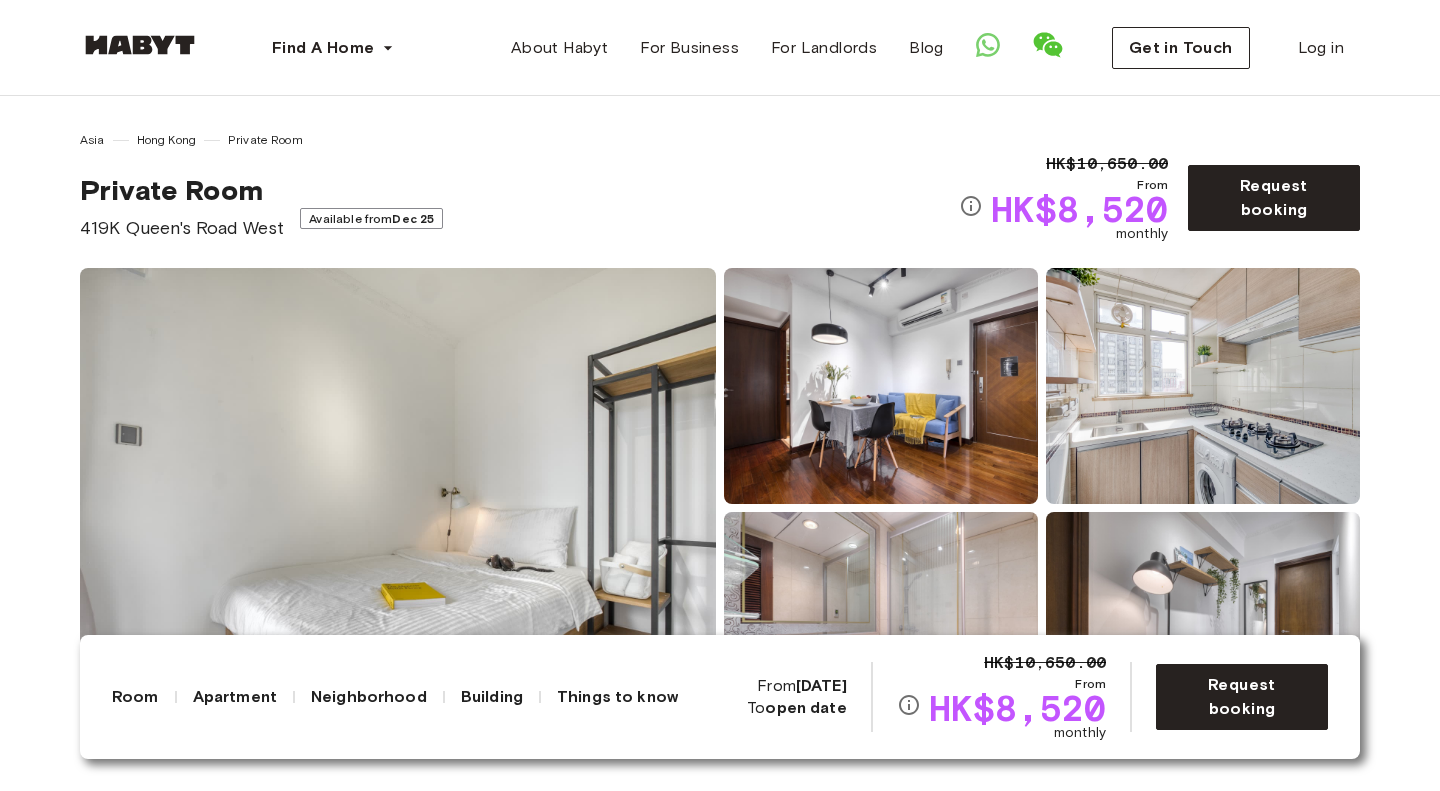click on "Show all photos" at bounding box center (720, 508) 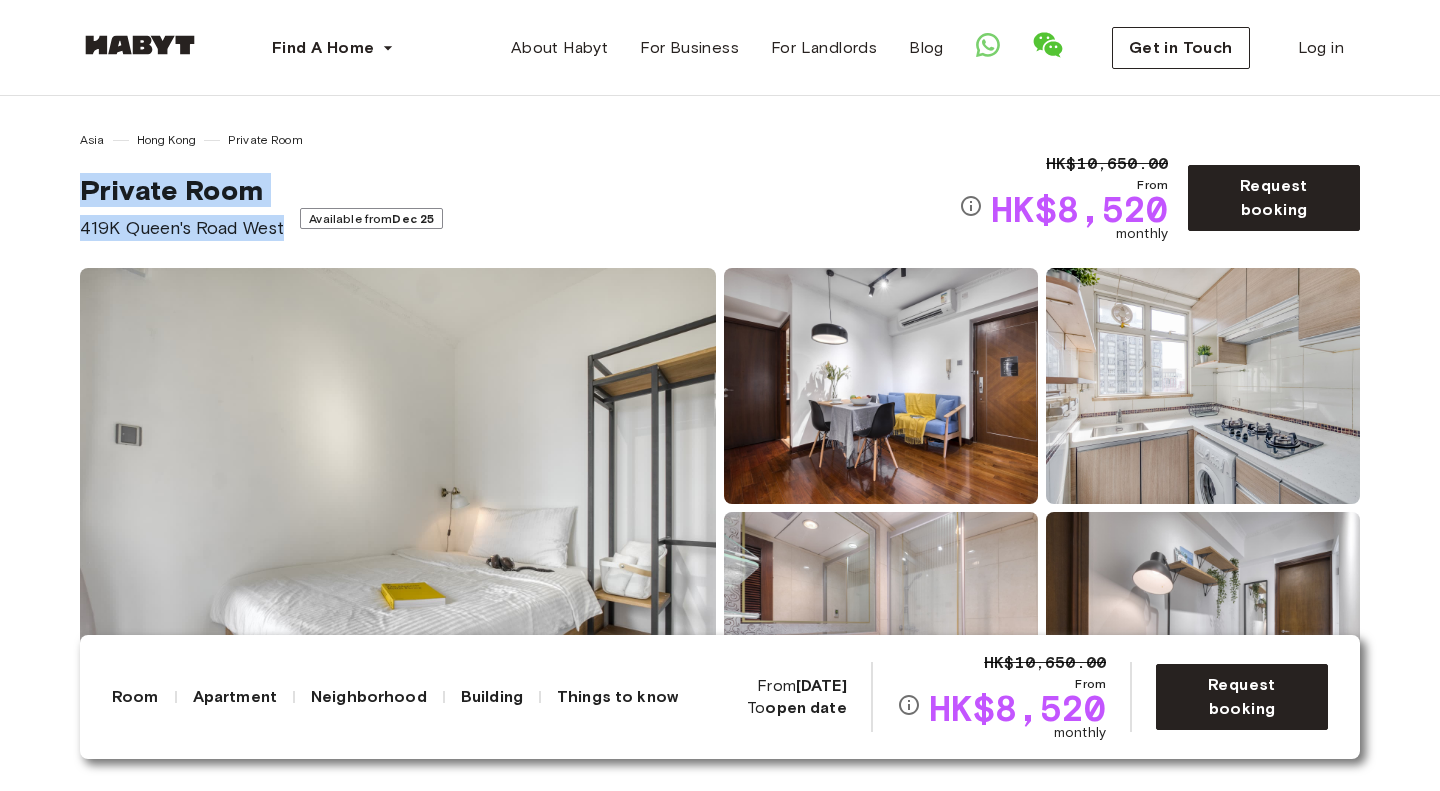 drag, startPoint x: 79, startPoint y: 192, endPoint x: 292, endPoint y: 230, distance: 216.36311 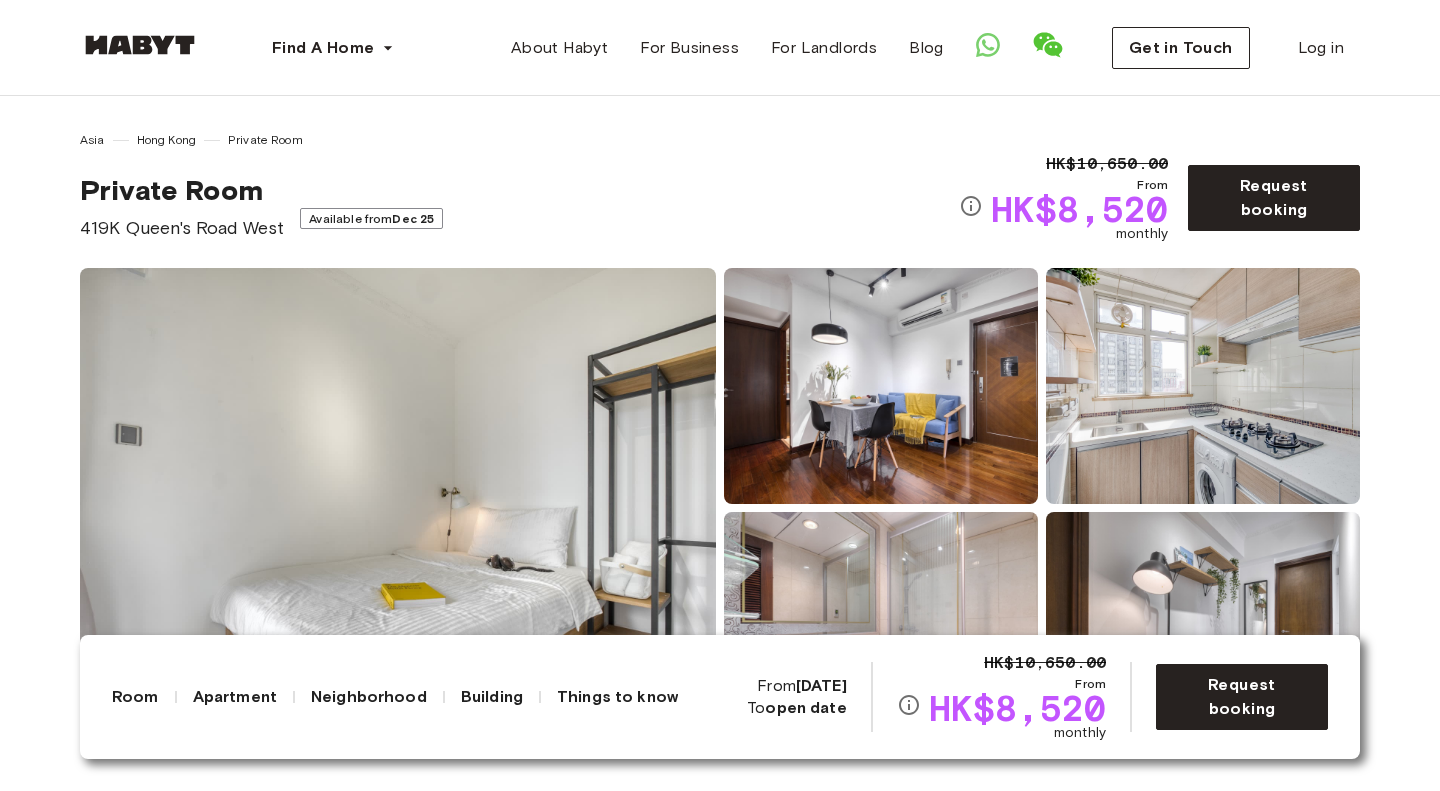 click on "Asia Hong Kong Private Room Private Room 419K Queen's Road West Available from  Dec 25 HK$10,650.00 From HK$8,520 monthly Request booking Show all photos" at bounding box center (720, 422) 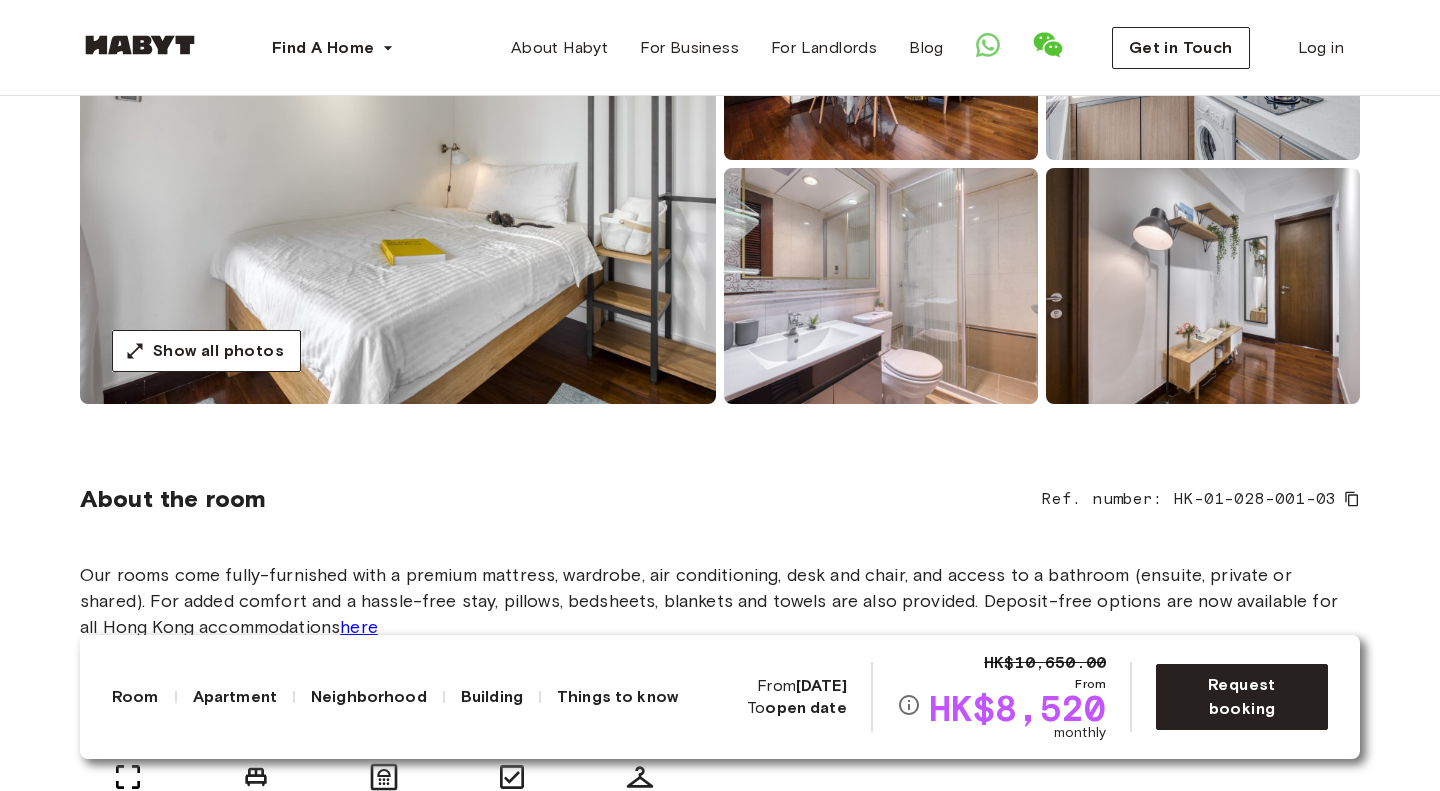 click on "Show all photos" at bounding box center (720, 164) 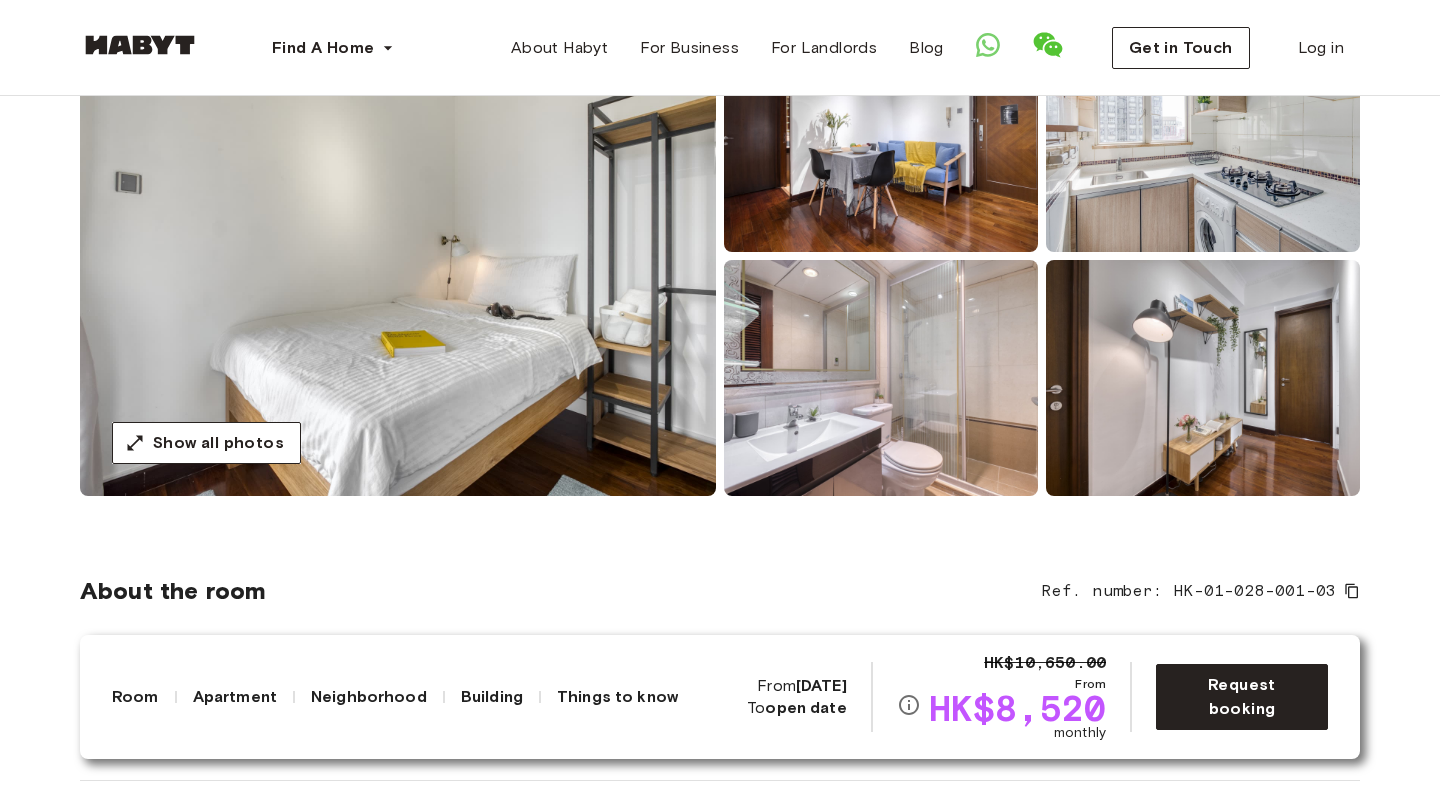 scroll, scrollTop: 0, scrollLeft: 0, axis: both 